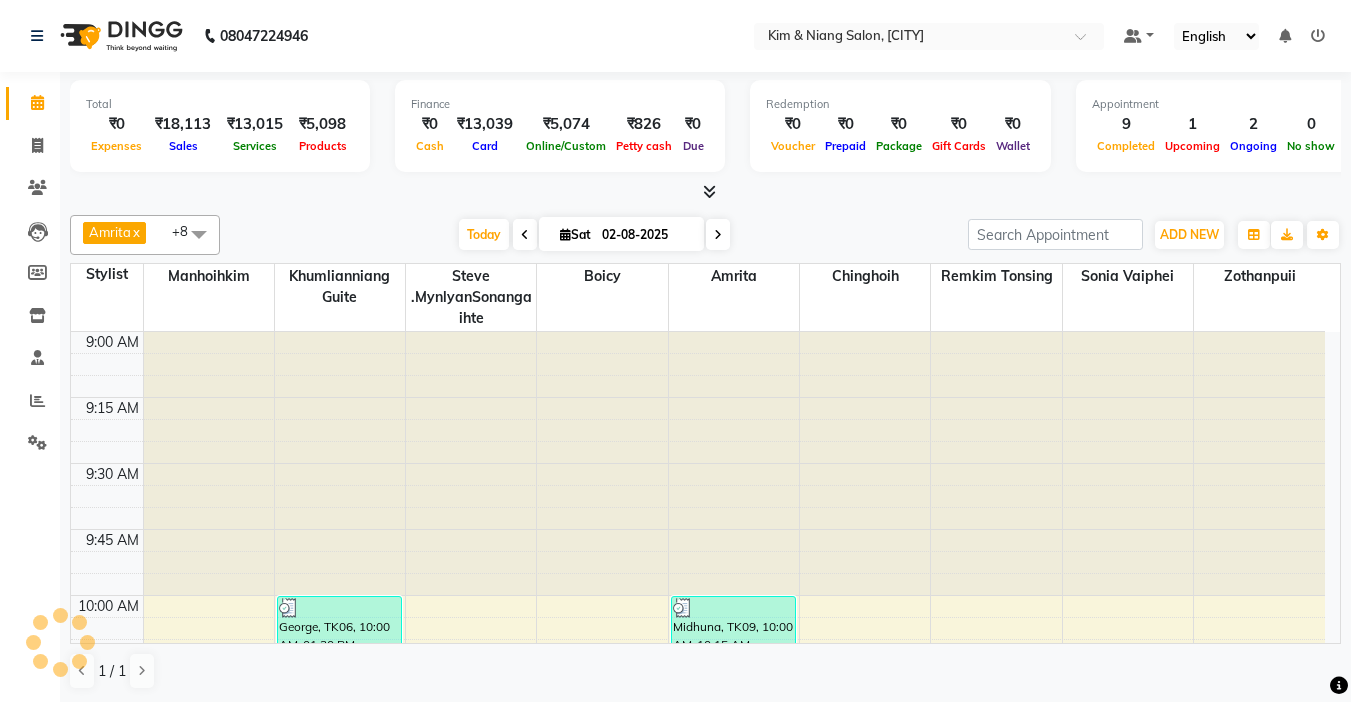 scroll, scrollTop: 0, scrollLeft: 0, axis: both 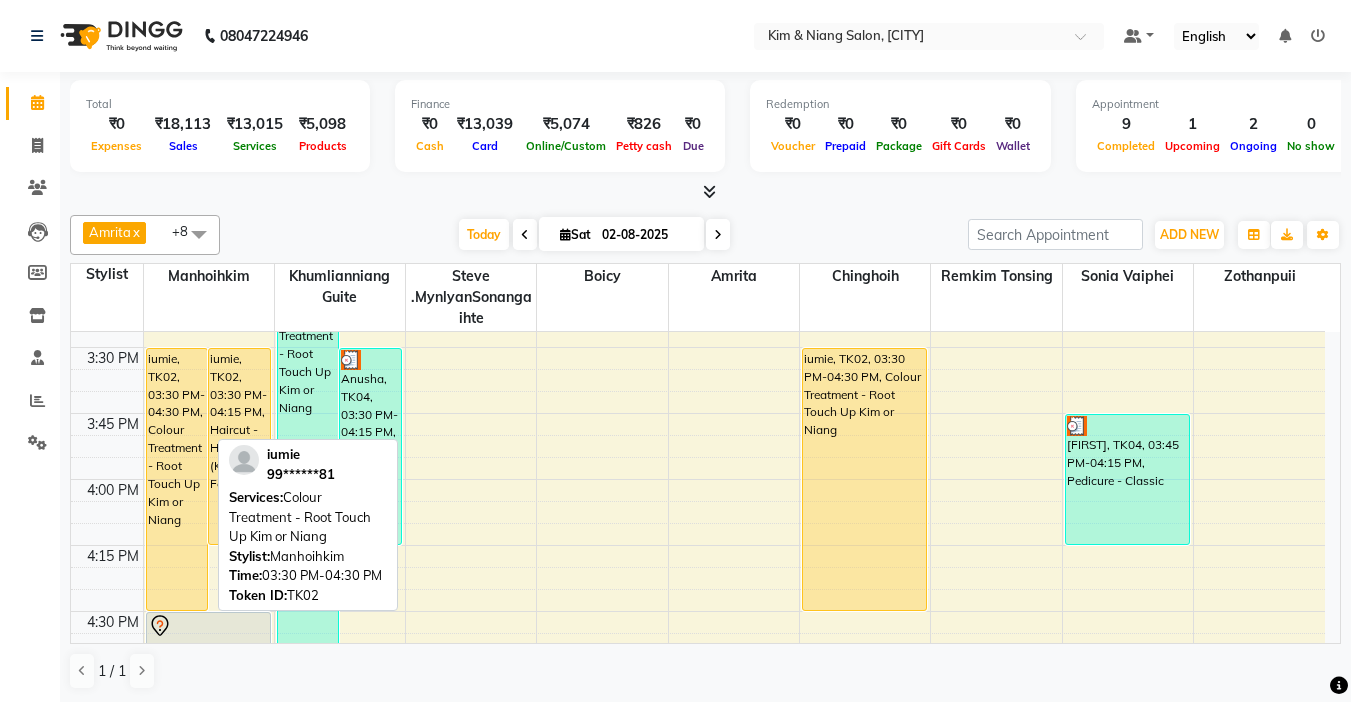 click on "iumie, TK02, 03:30 PM-04:30 PM, Colour Treatment - Root Touch Up Kim or Niang" at bounding box center [177, 479] 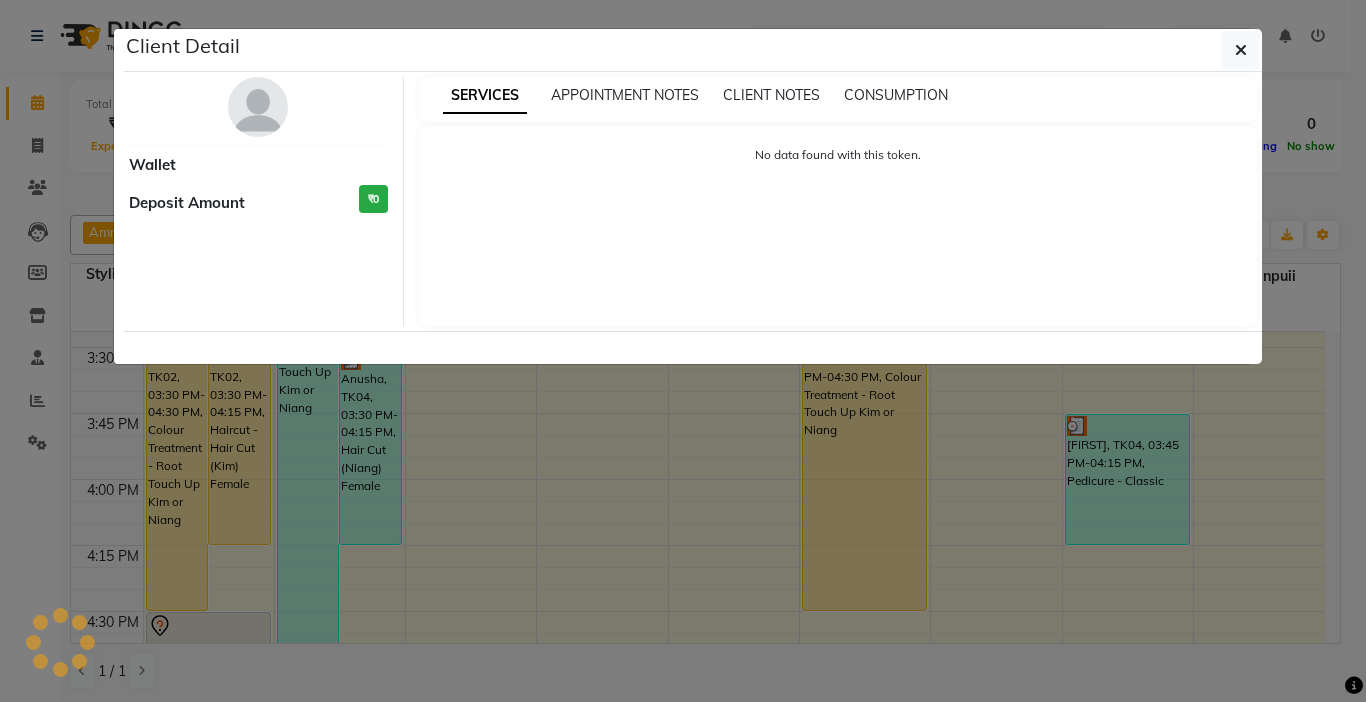 select on "1" 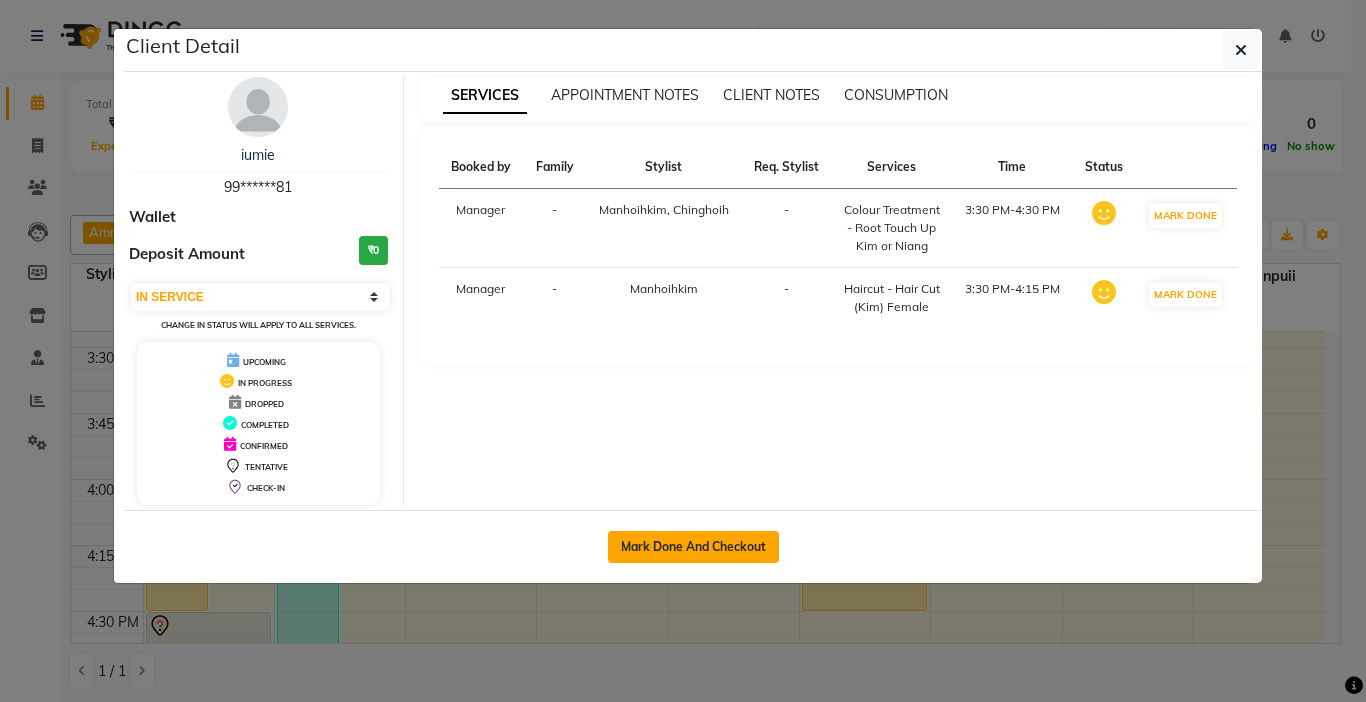 click on "Mark Done And Checkout" 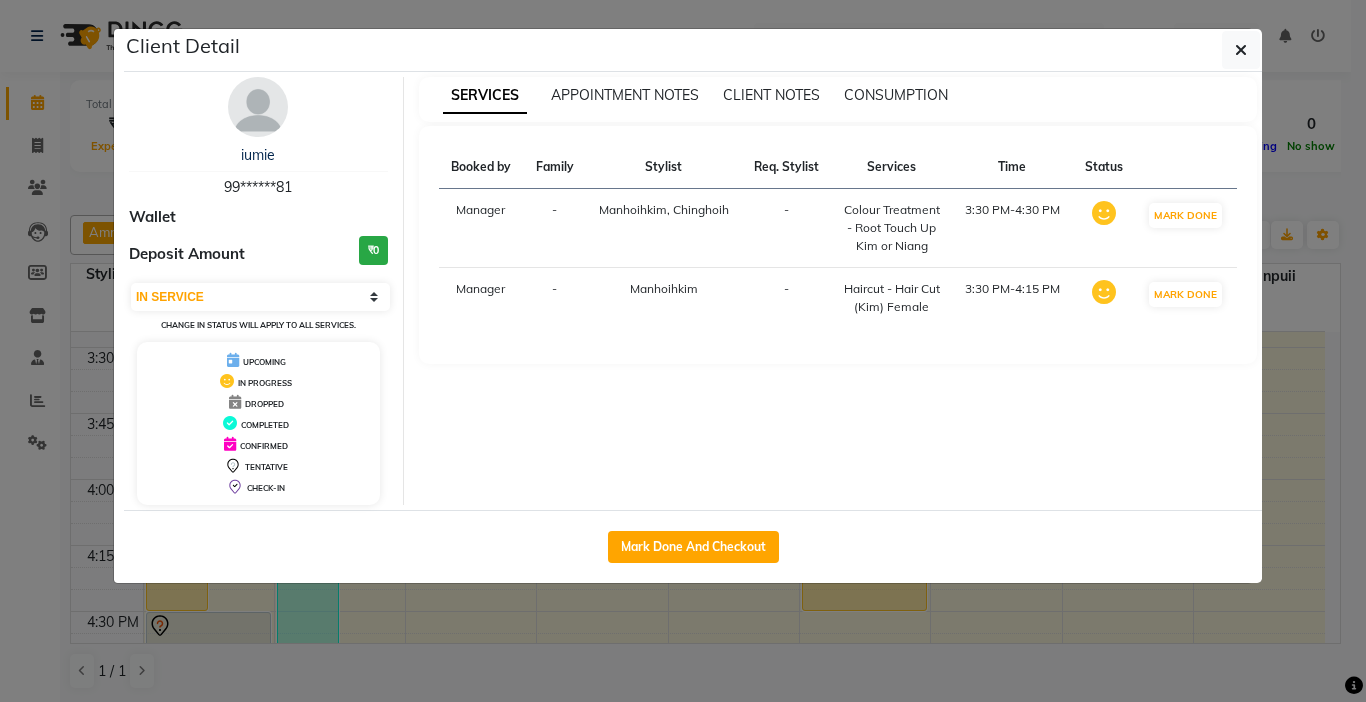 select on "service" 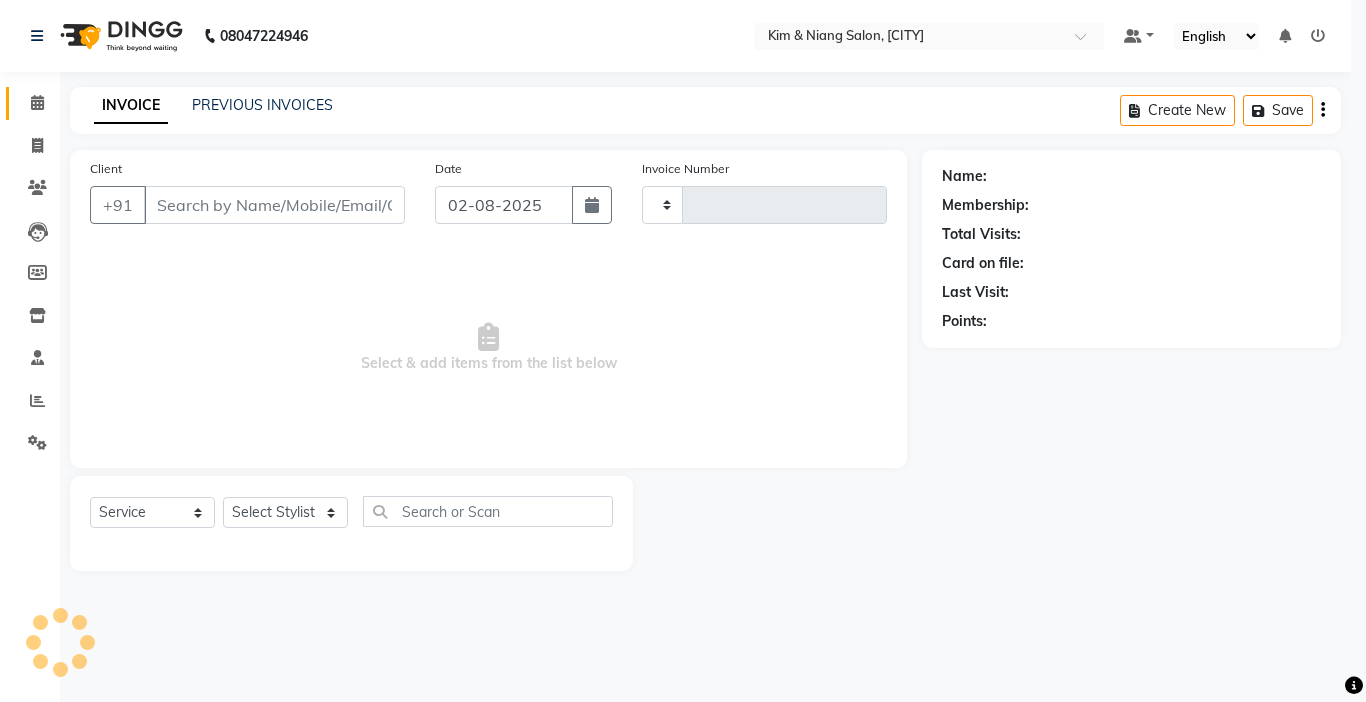 type on "0944" 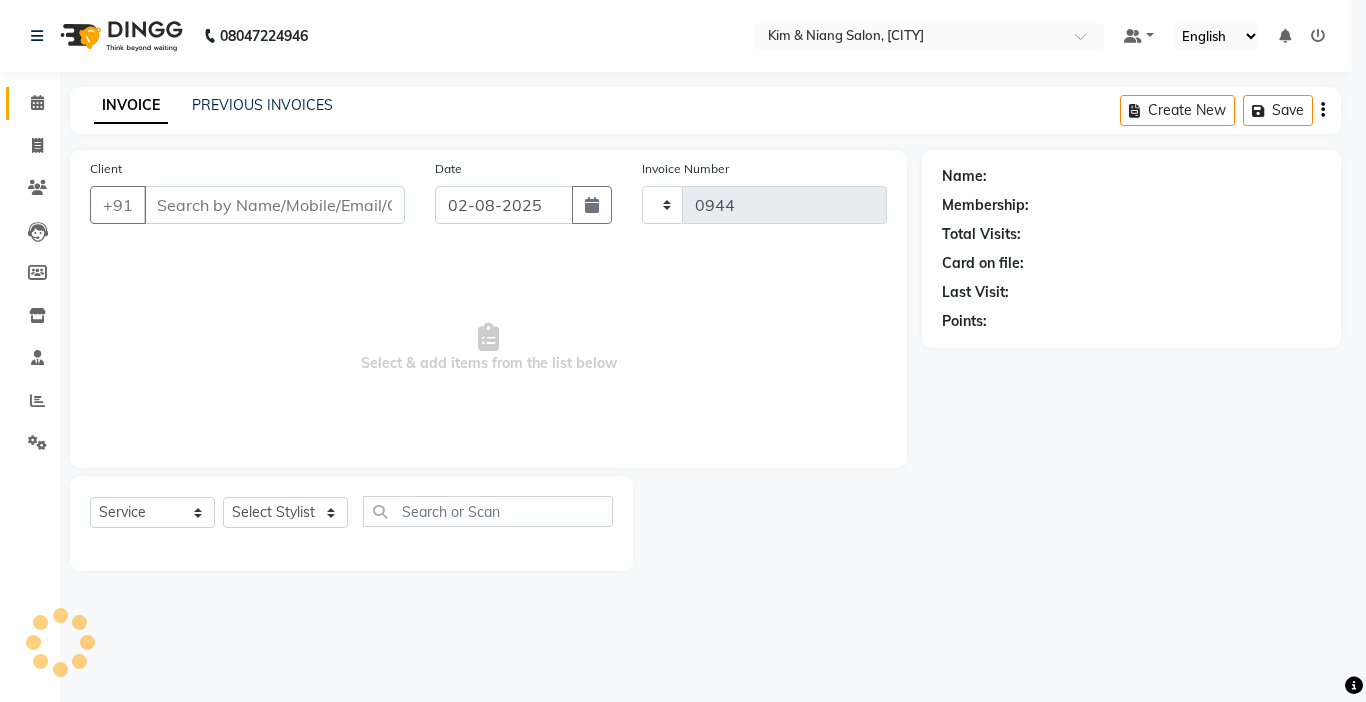select on "7750" 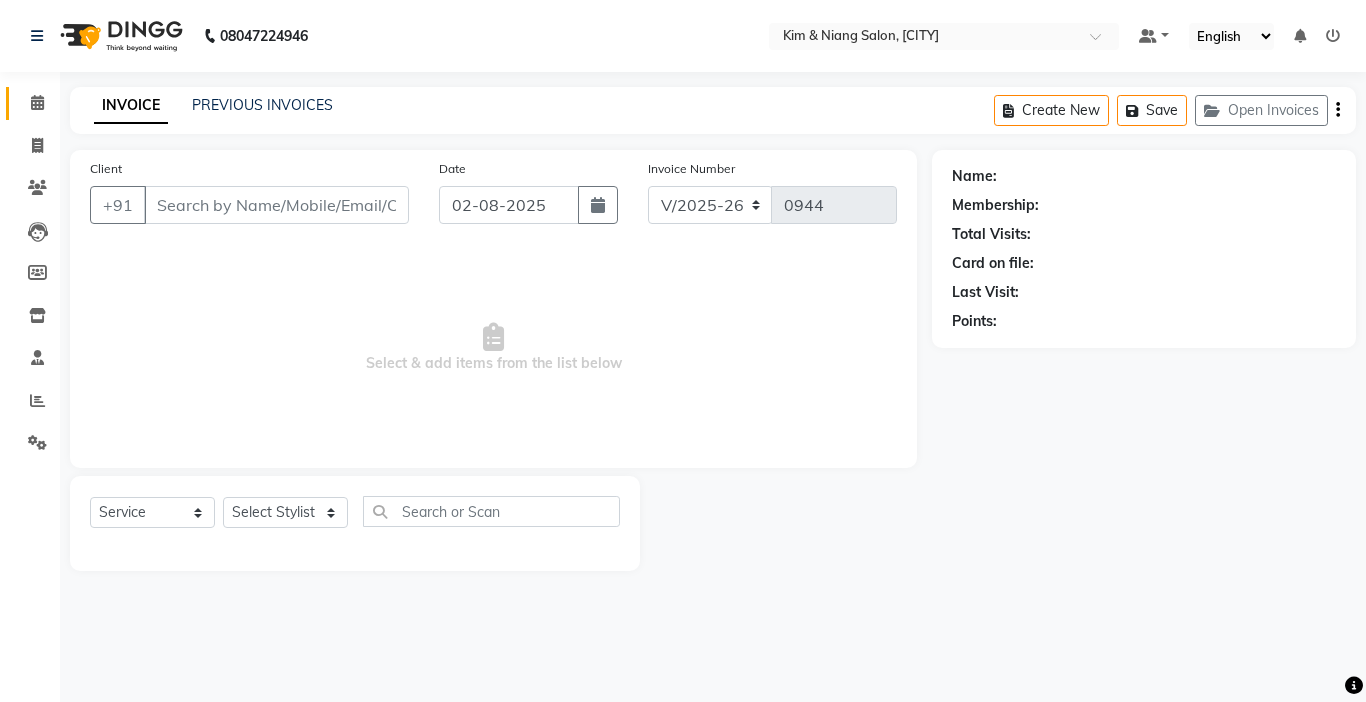 type on "99******81" 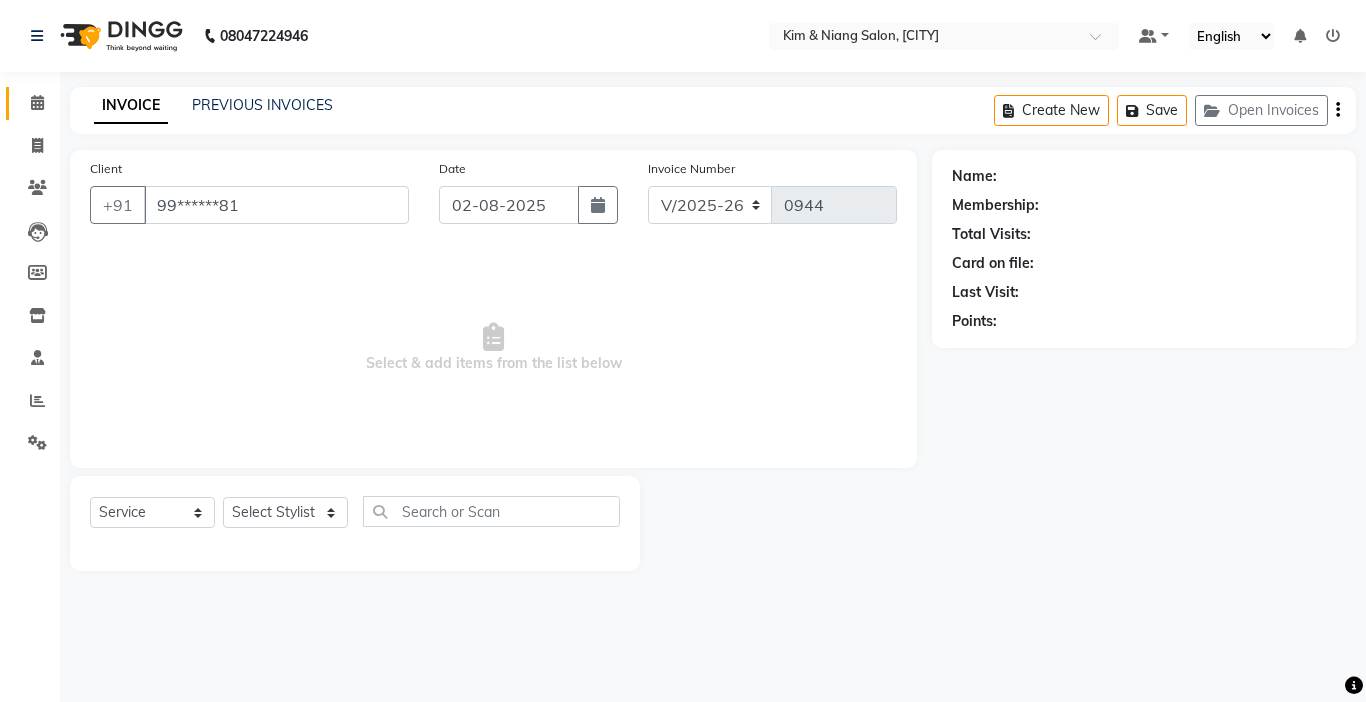 select on "70736" 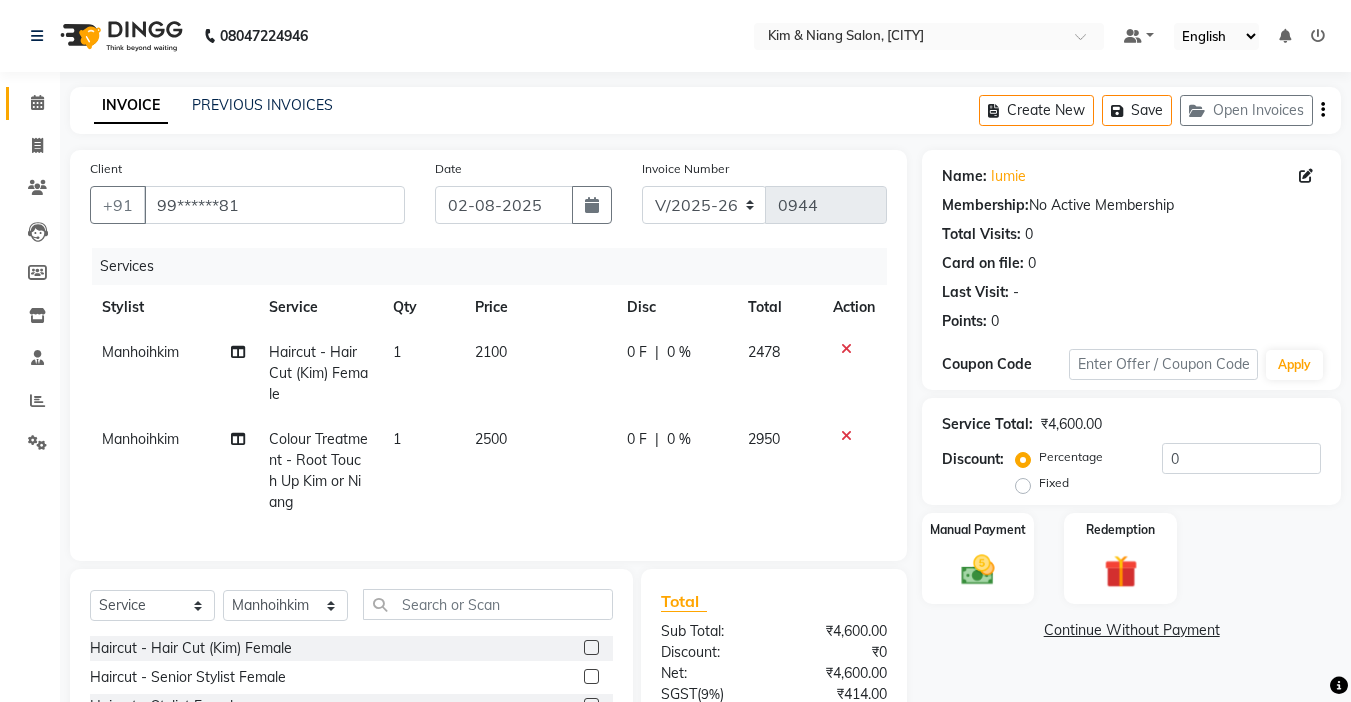 scroll, scrollTop: 100, scrollLeft: 0, axis: vertical 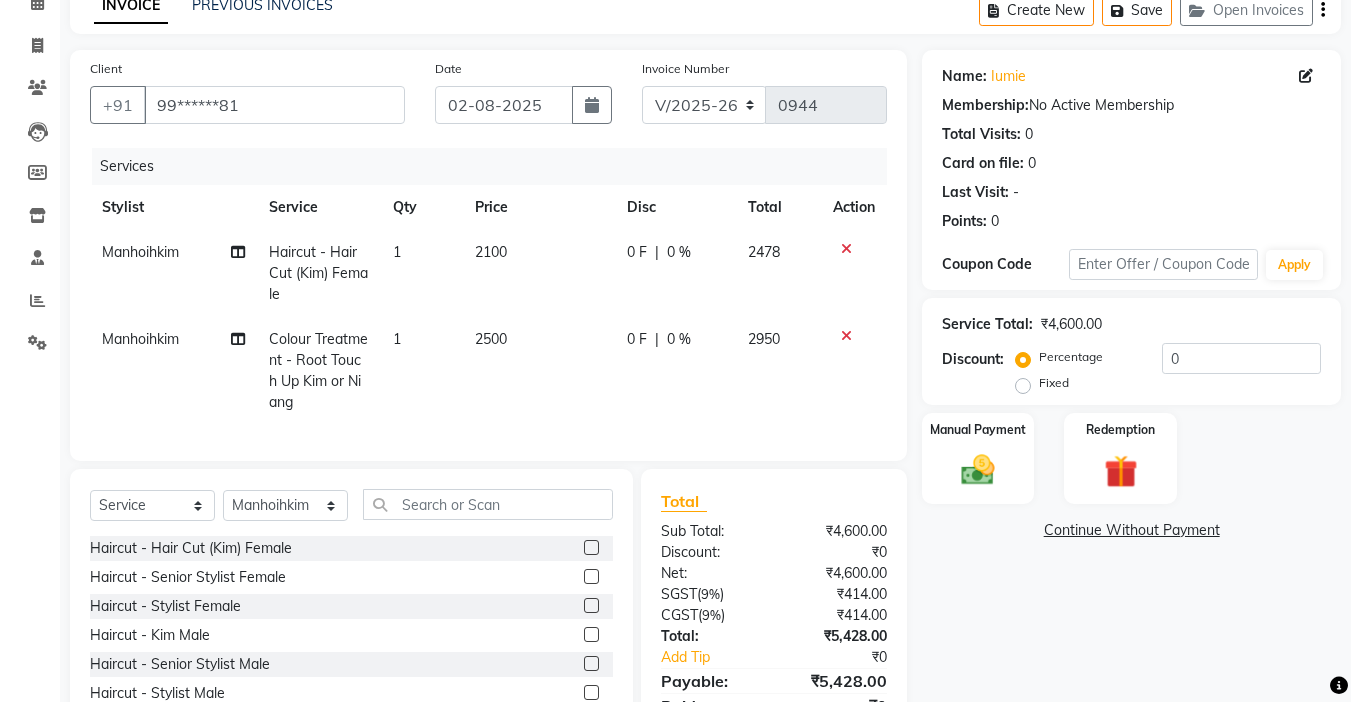 click on "Manhoihkim" 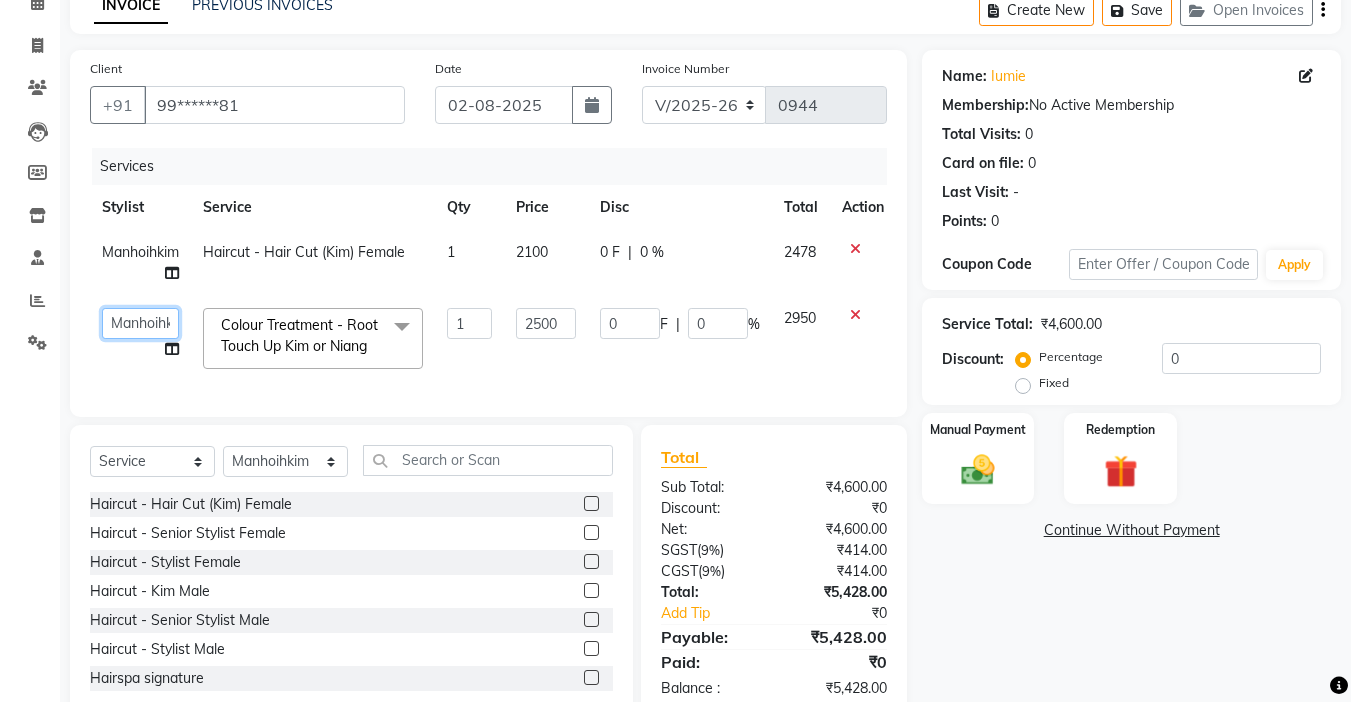 click on "Amrita Anna Boicy Chinghoih Khumlianniang Guite Linda Chingmuan Niang Manager Manhoihkim Protima Kami Remkim Tonsing Sonia vaiphei Steve .mynlyanSonangaihte Zothanpuii" 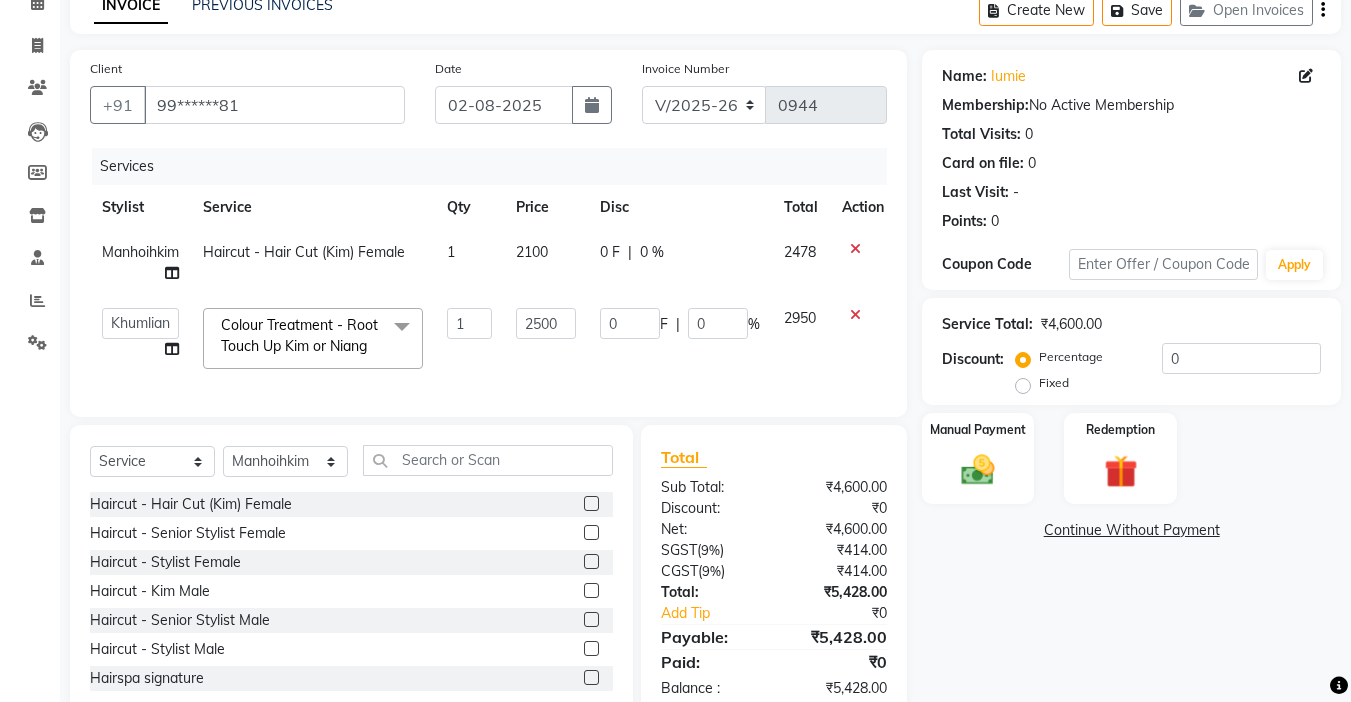 select on "70737" 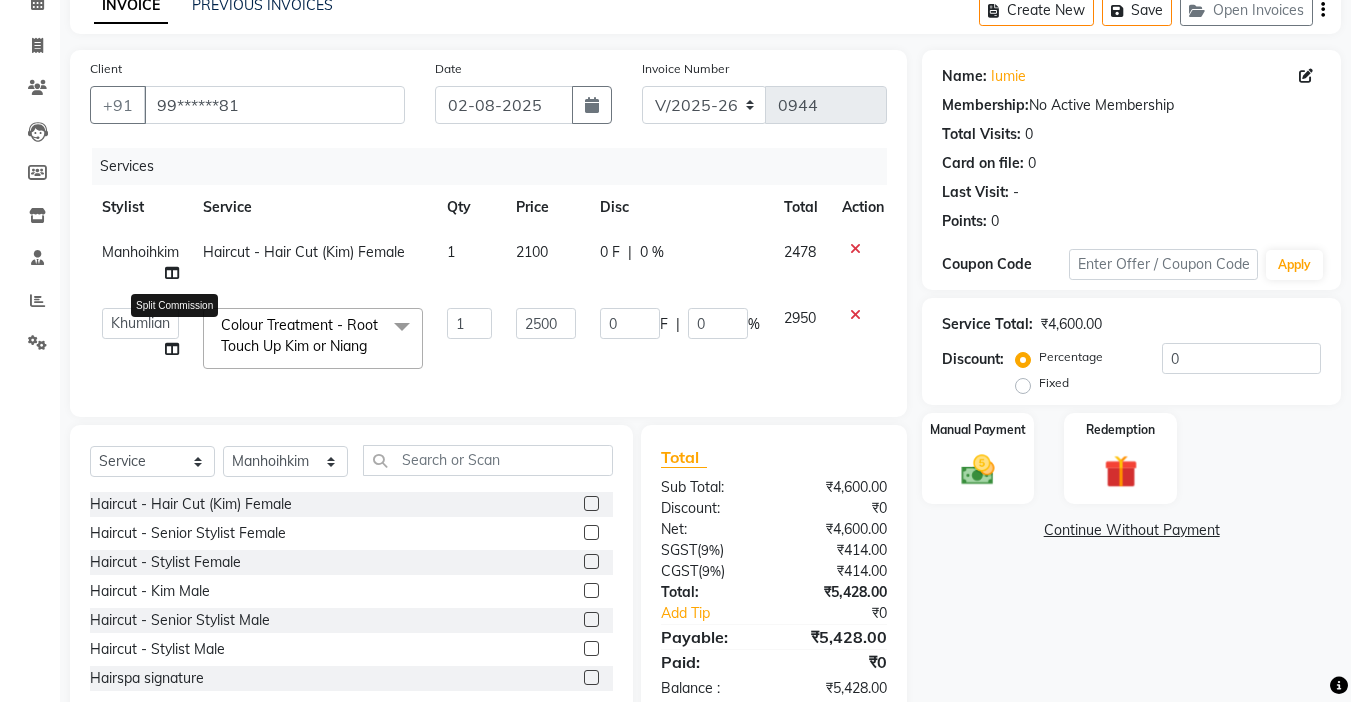 click 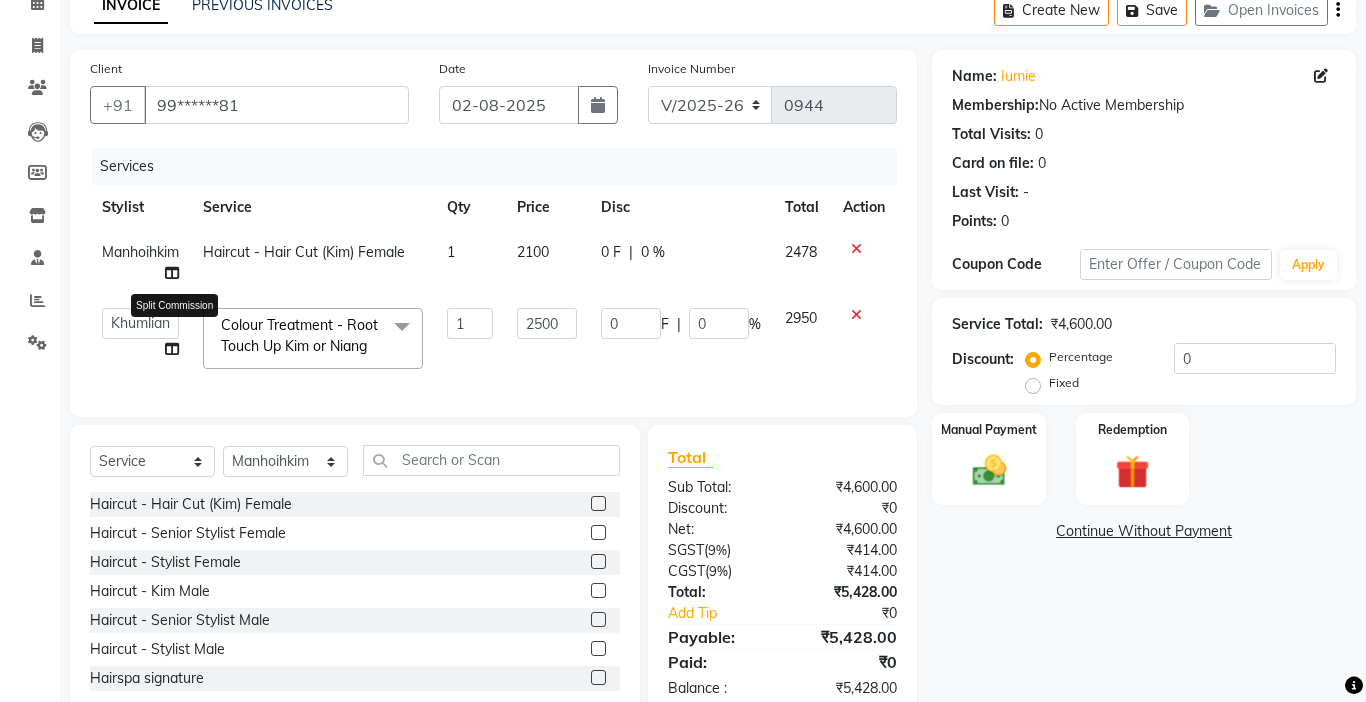 select on "70737" 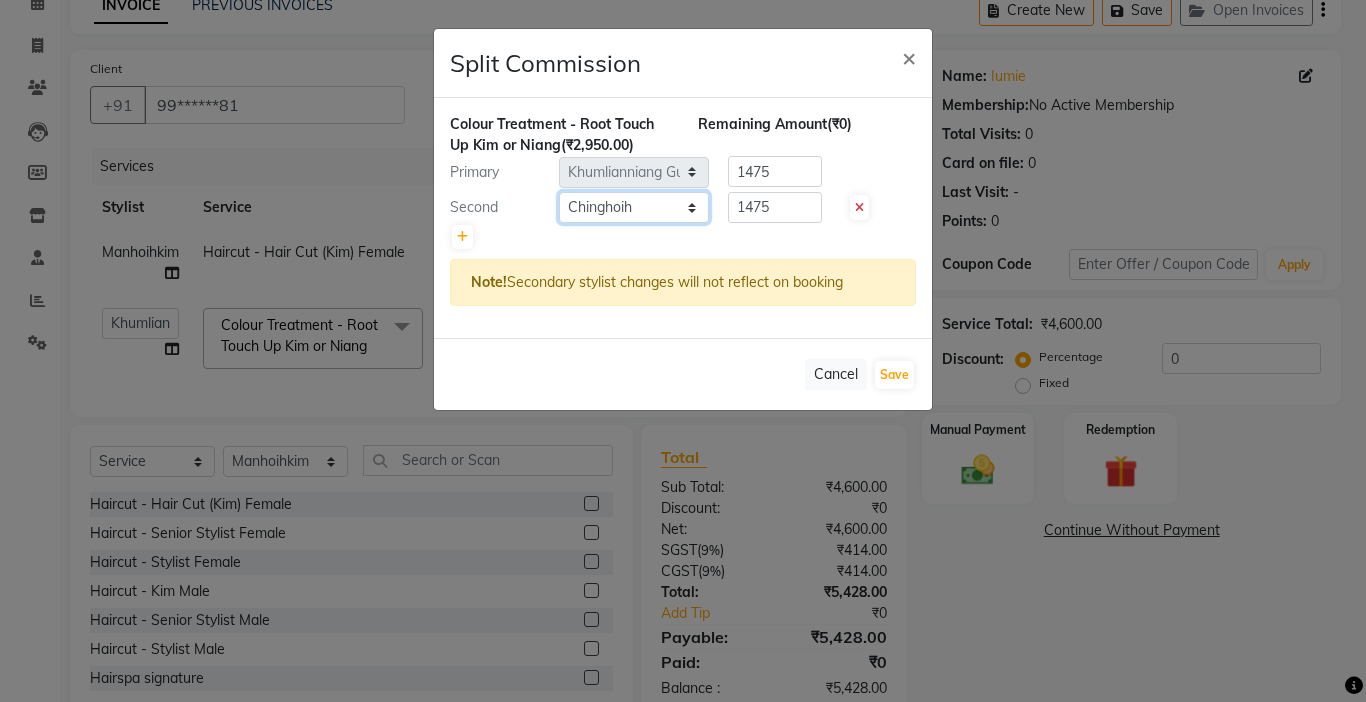 click on "Select Amrita Anna Boicy Chinghoih Khumlianniang Guite Linda Chingmuan Niang Manager Manhoihkim Protima Kami Remkim Tonsing Sonia vaiphei Steve .mynlyanSonangaihte Zothanpuii" 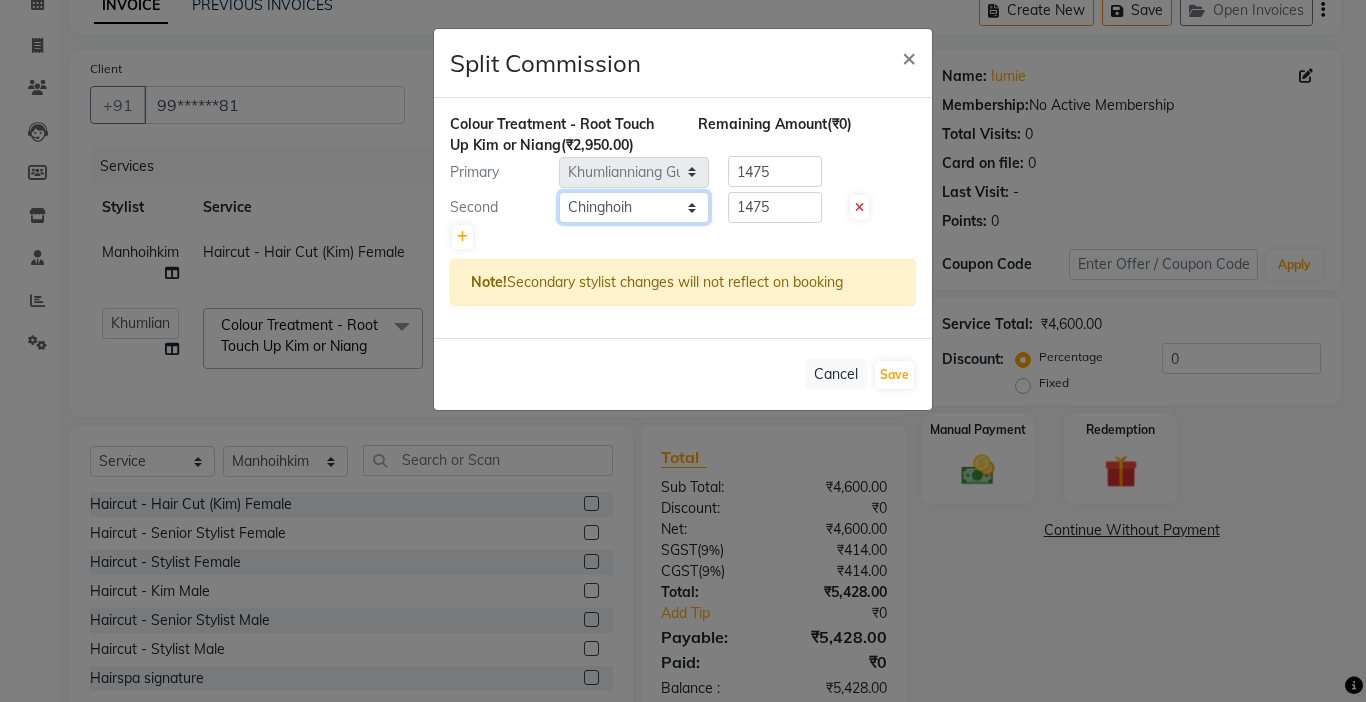 select on "79473" 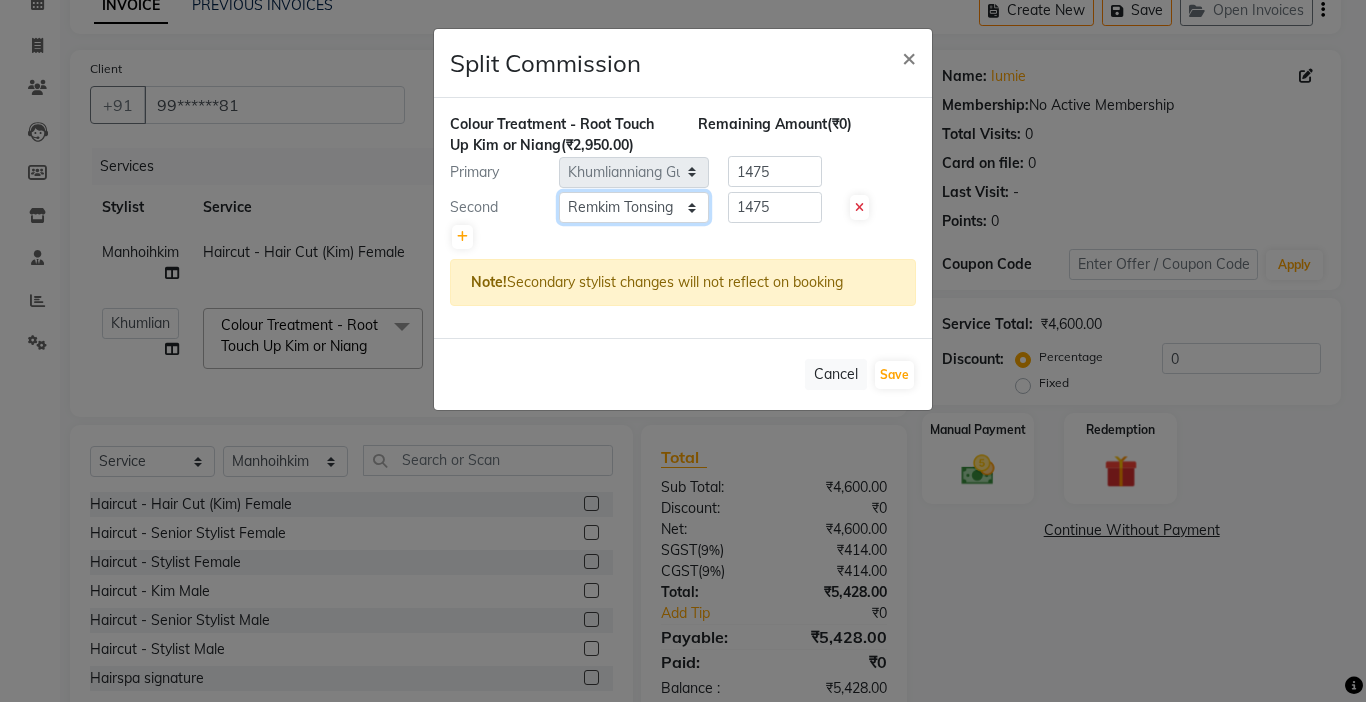 click on "Select Amrita Anna Boicy Chinghoih Khumlianniang Guite Linda Chingmuan Niang Manager Manhoihkim Protima Kami Remkim Tonsing Sonia vaiphei Steve .mynlyanSonangaihte Zothanpuii" 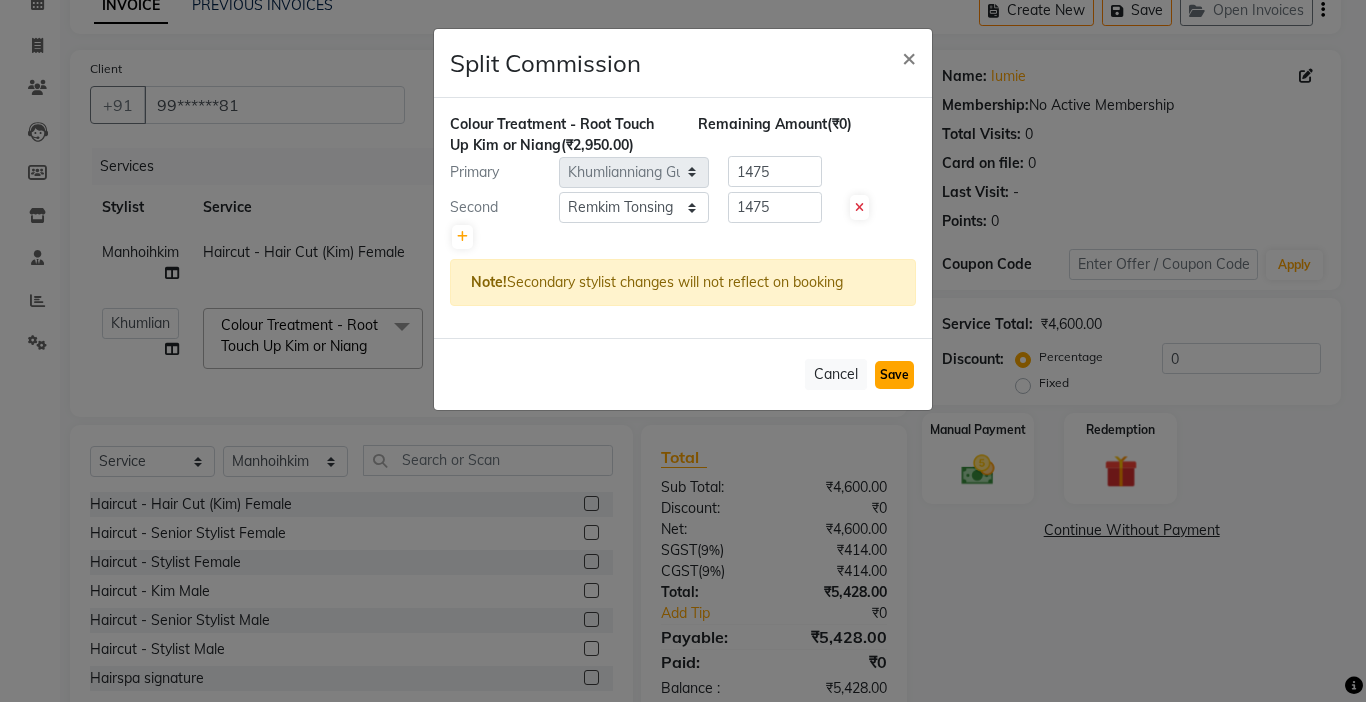 click on "Save" 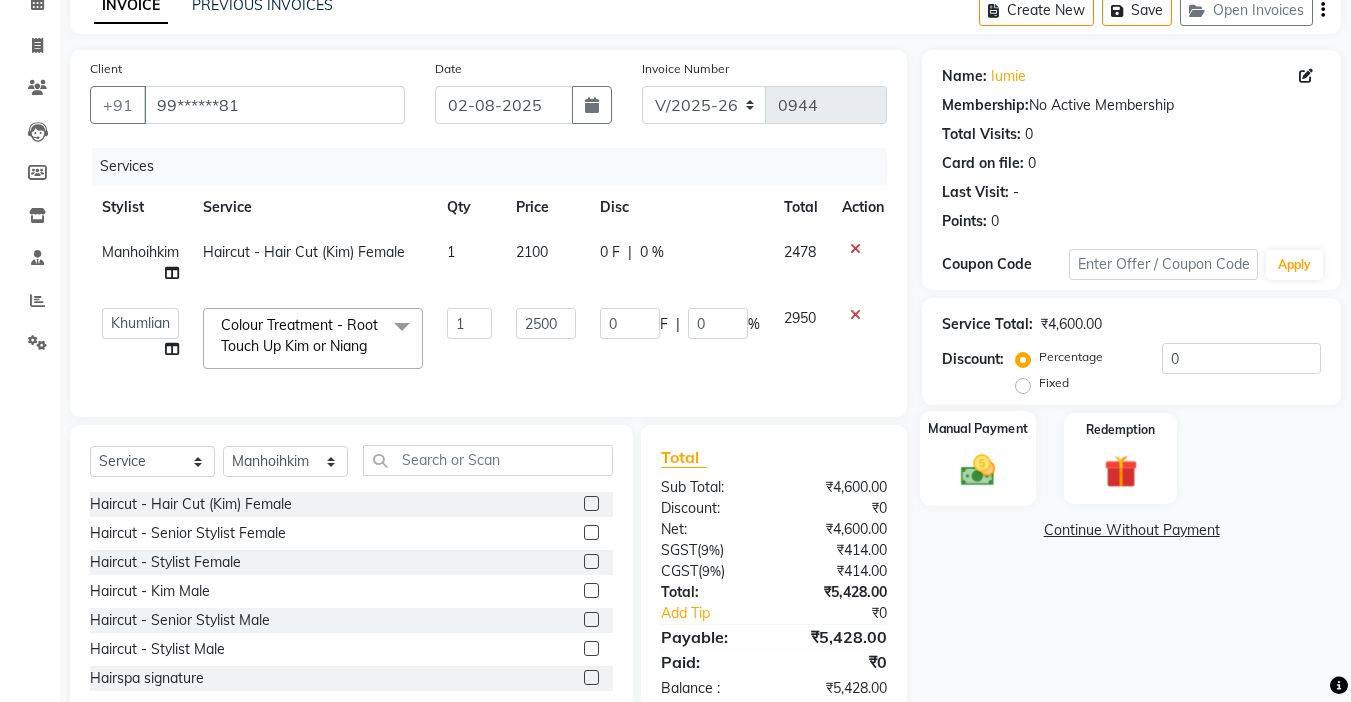 click 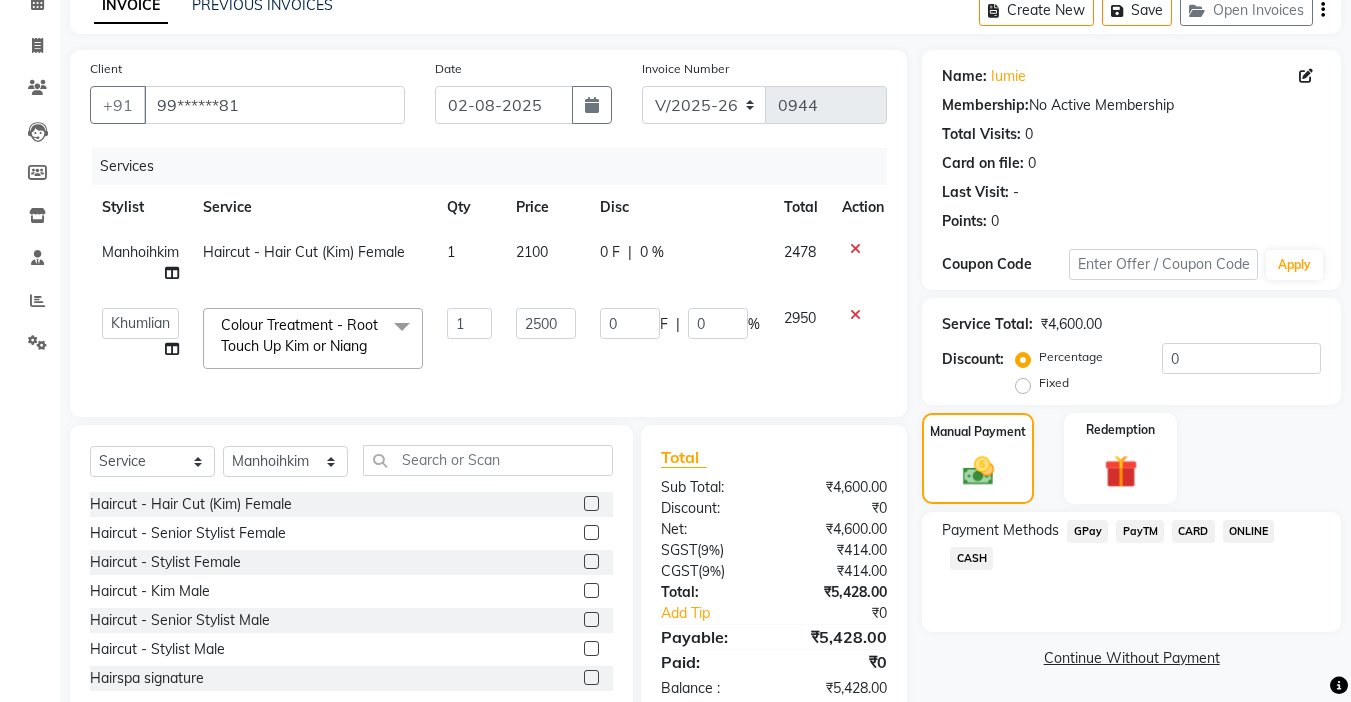 scroll, scrollTop: 163, scrollLeft: 0, axis: vertical 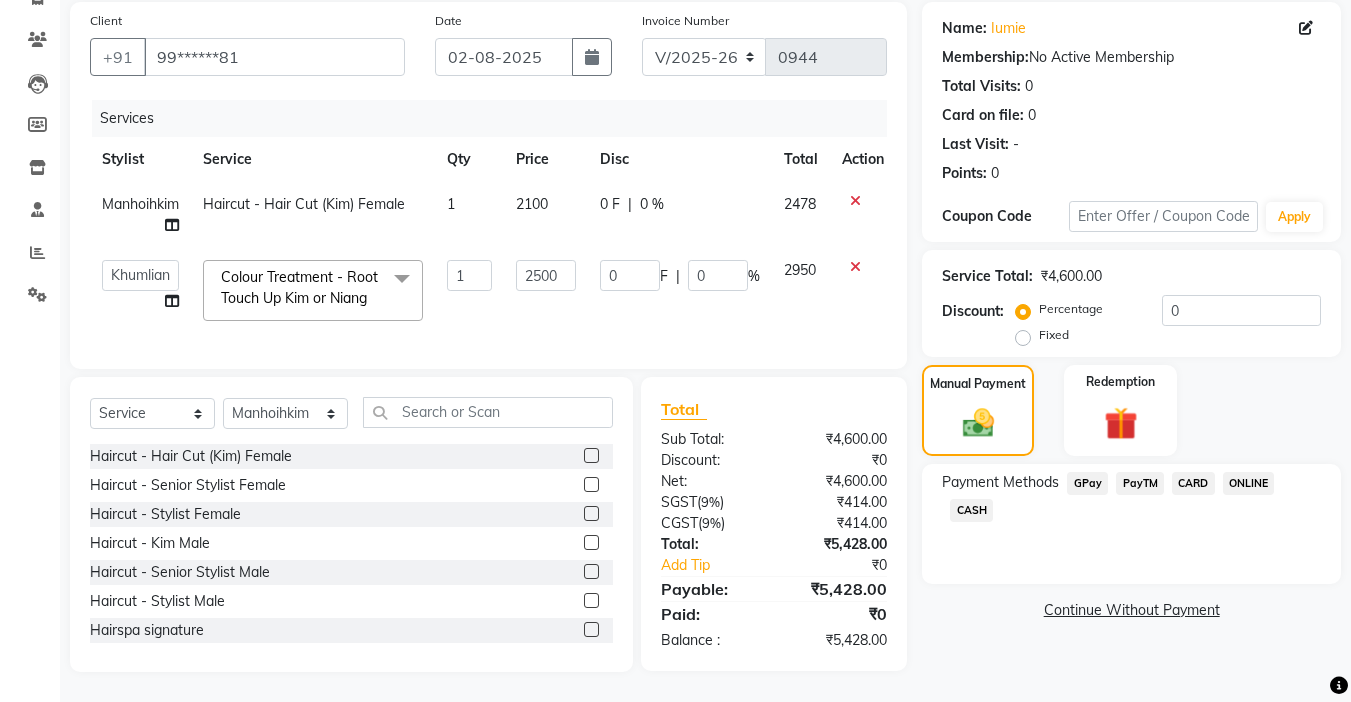 click on "GPay" 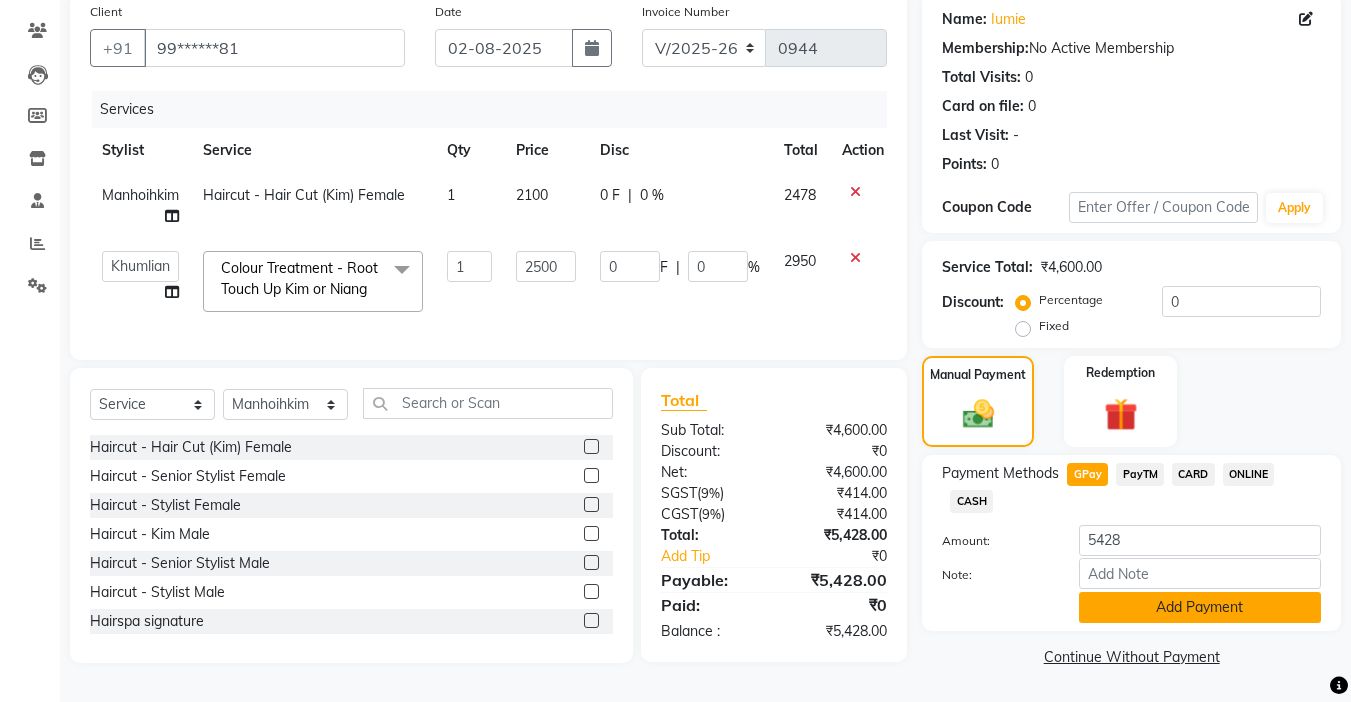 click on "Add Payment" 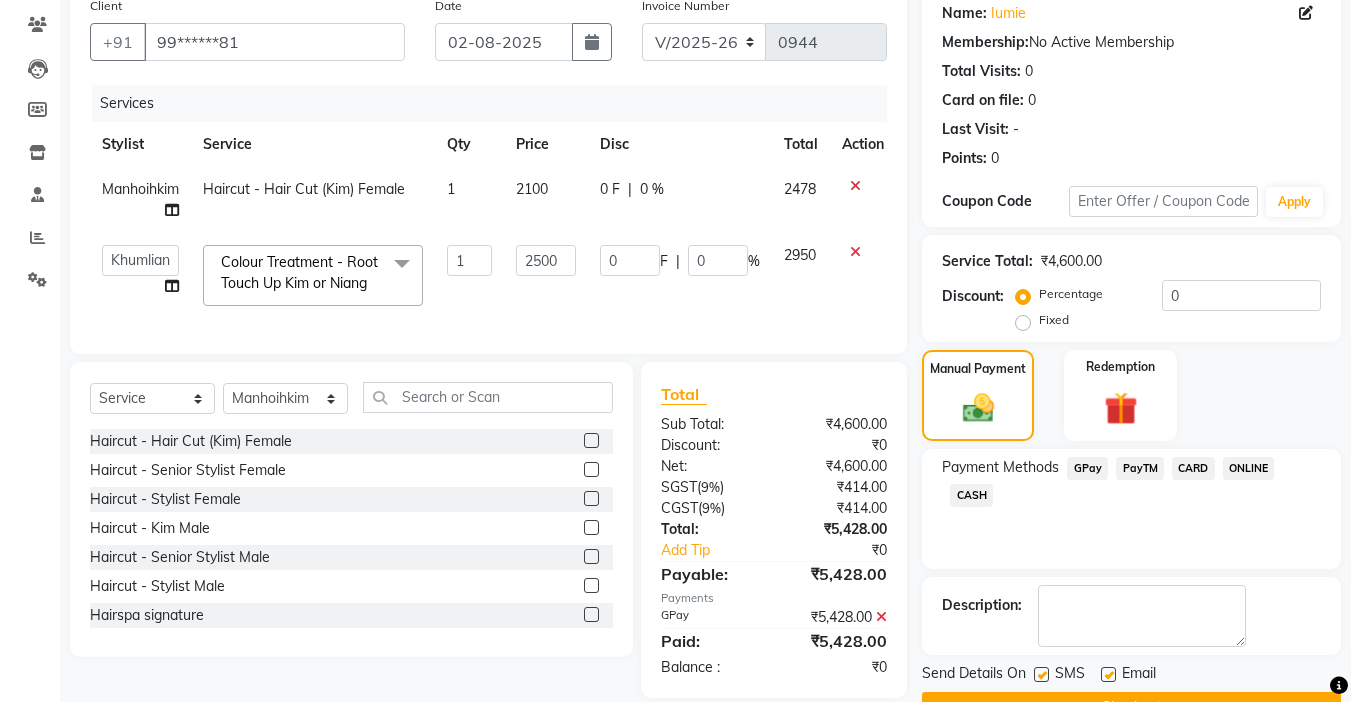 click on "Checkout" 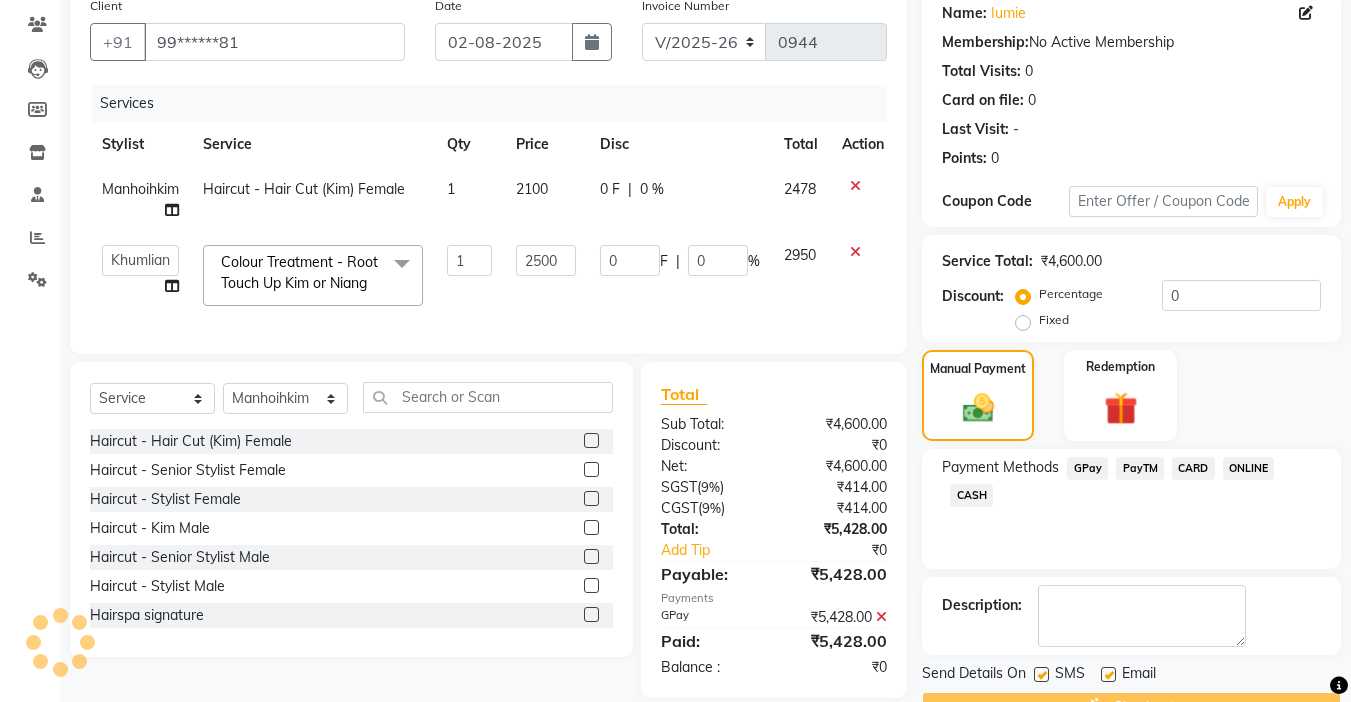 scroll, scrollTop: 214, scrollLeft: 0, axis: vertical 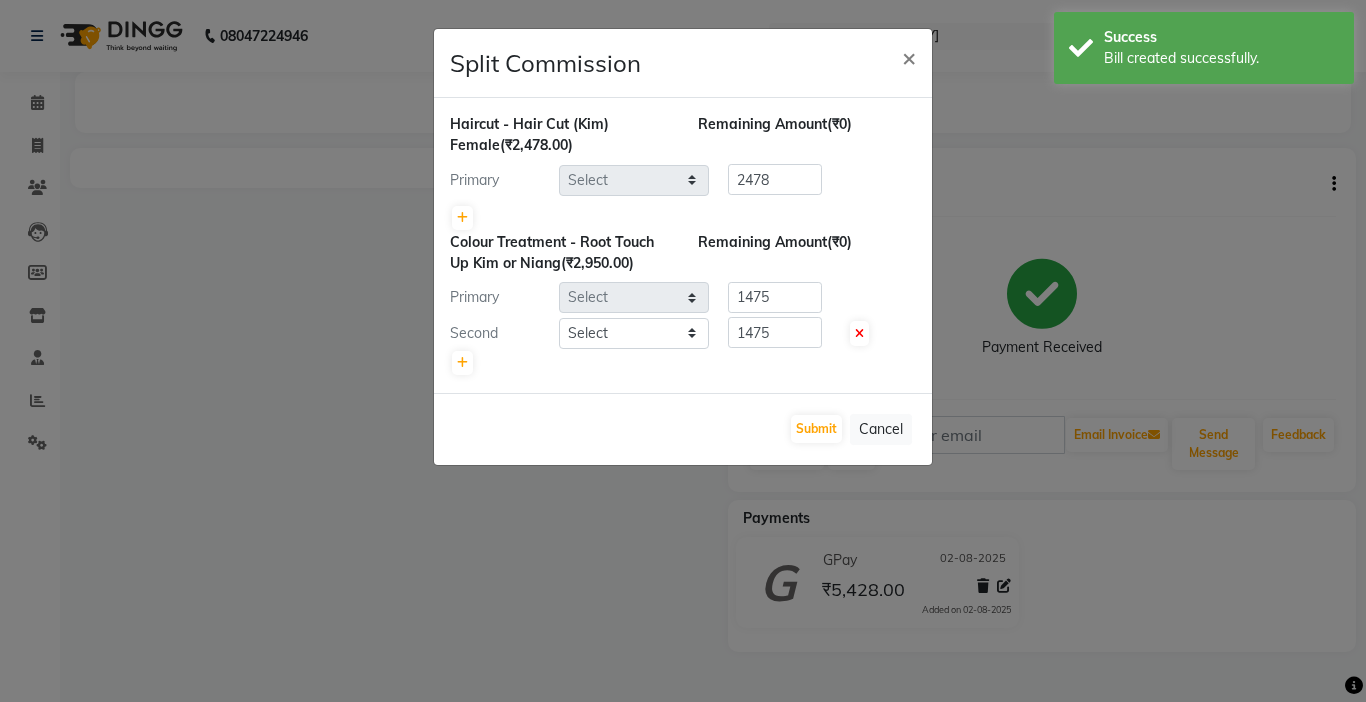 select on "70736" 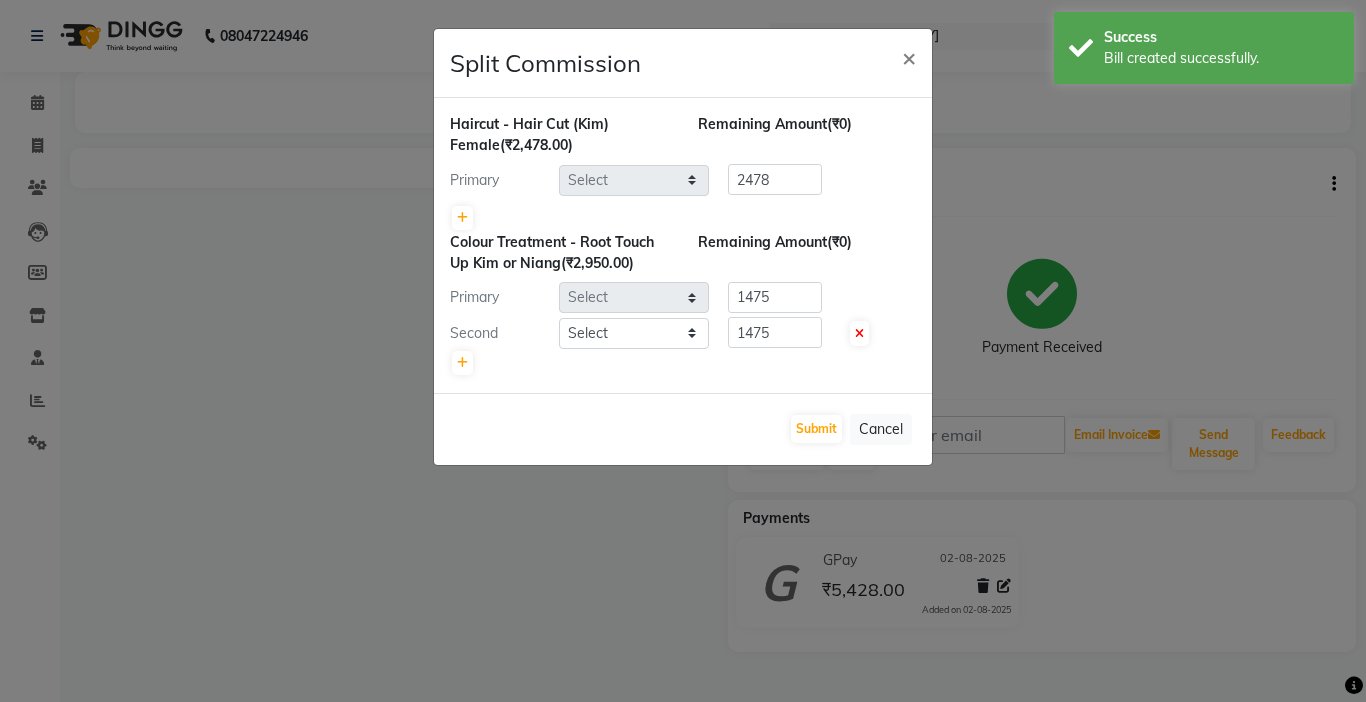 select on "70737" 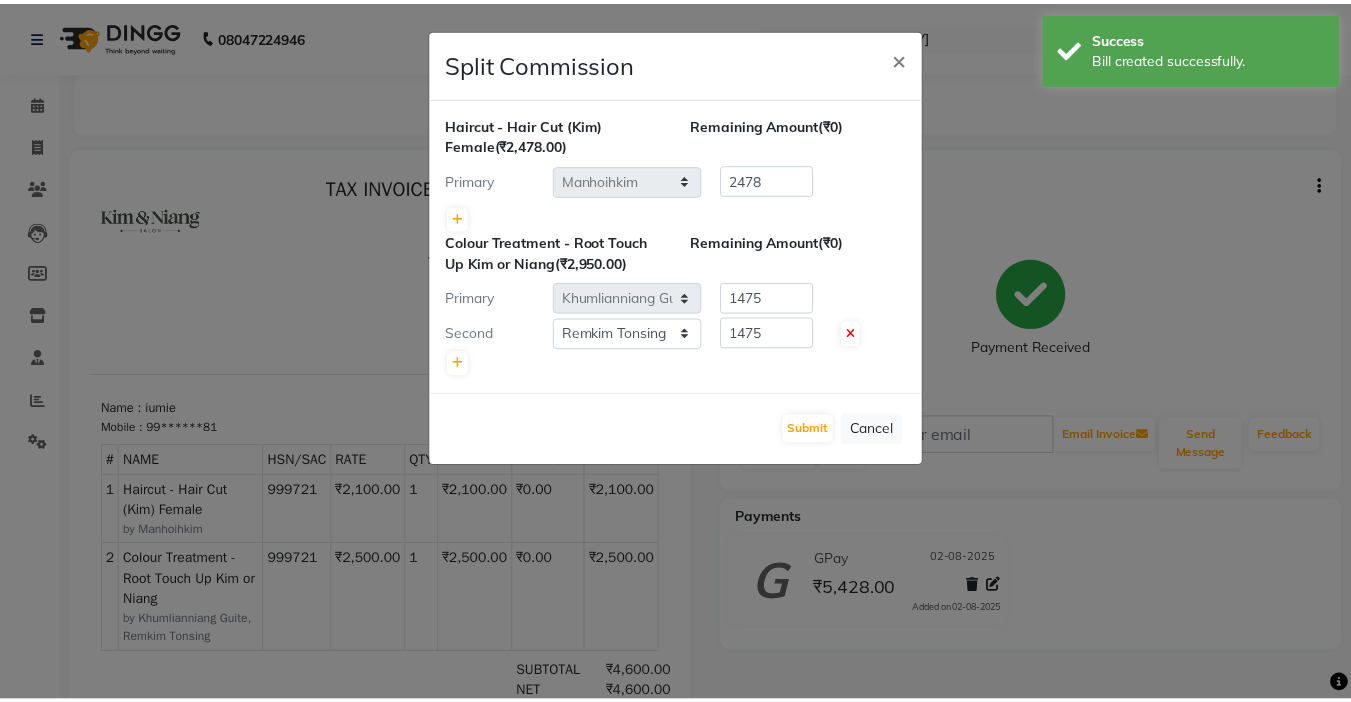 scroll, scrollTop: 0, scrollLeft: 0, axis: both 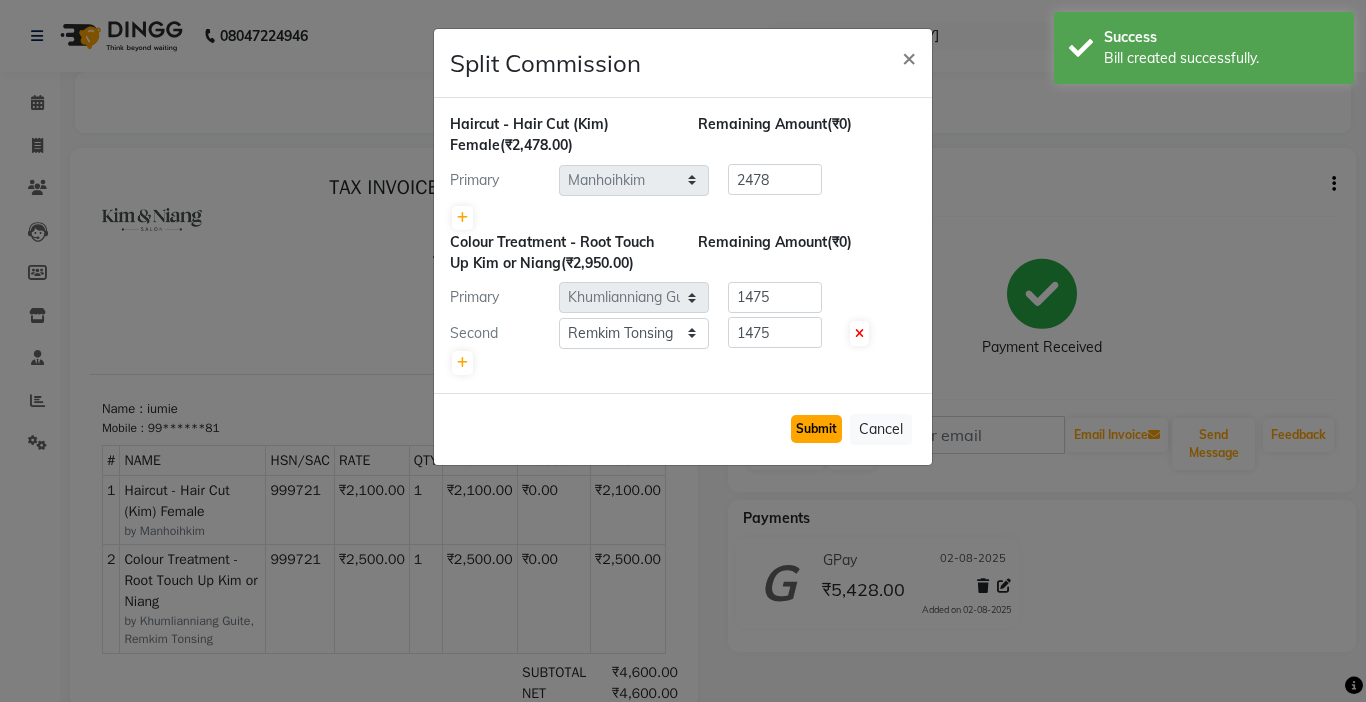 click on "Submit" 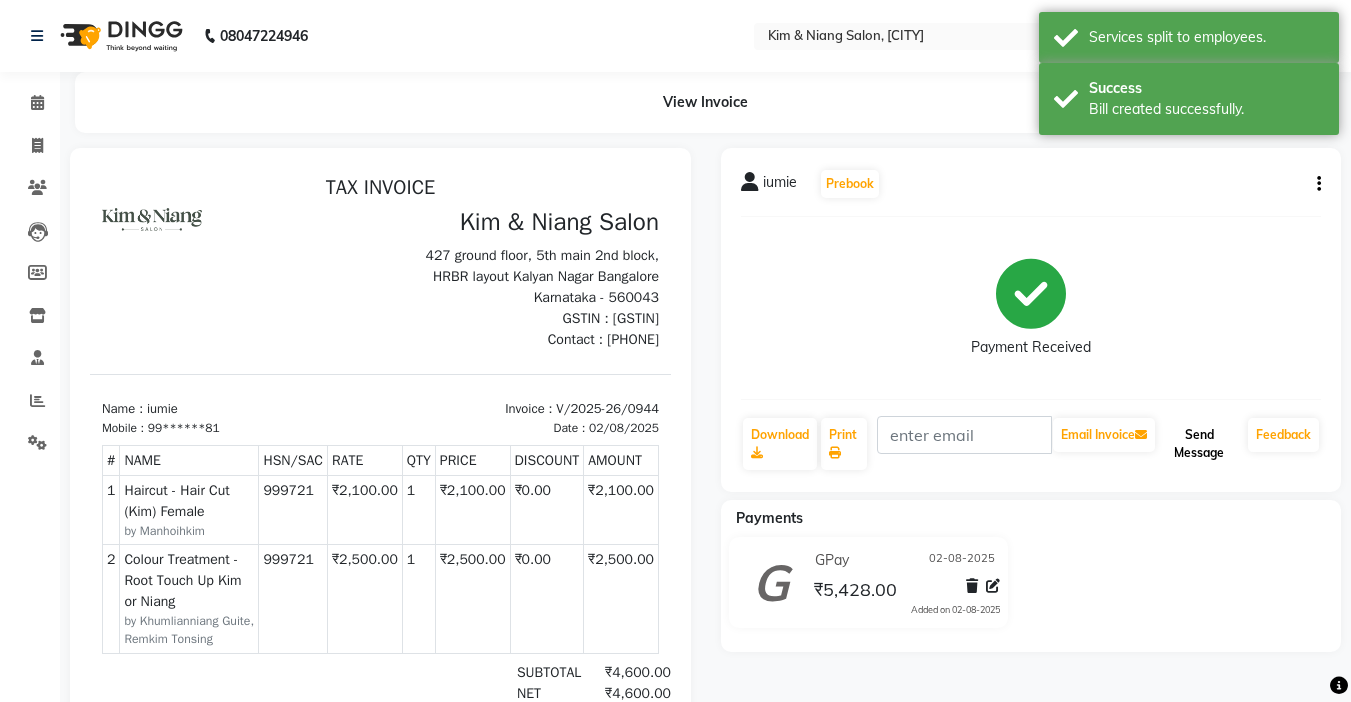 click on "Send Message" 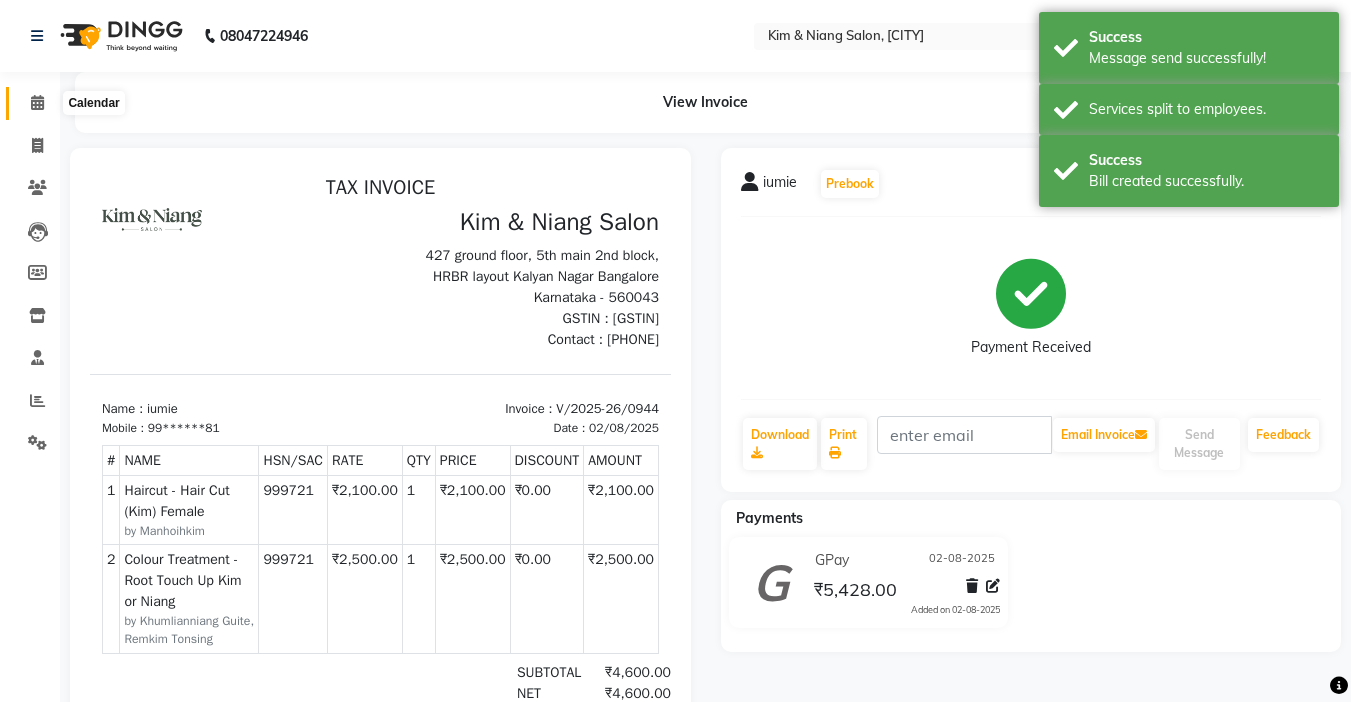 click 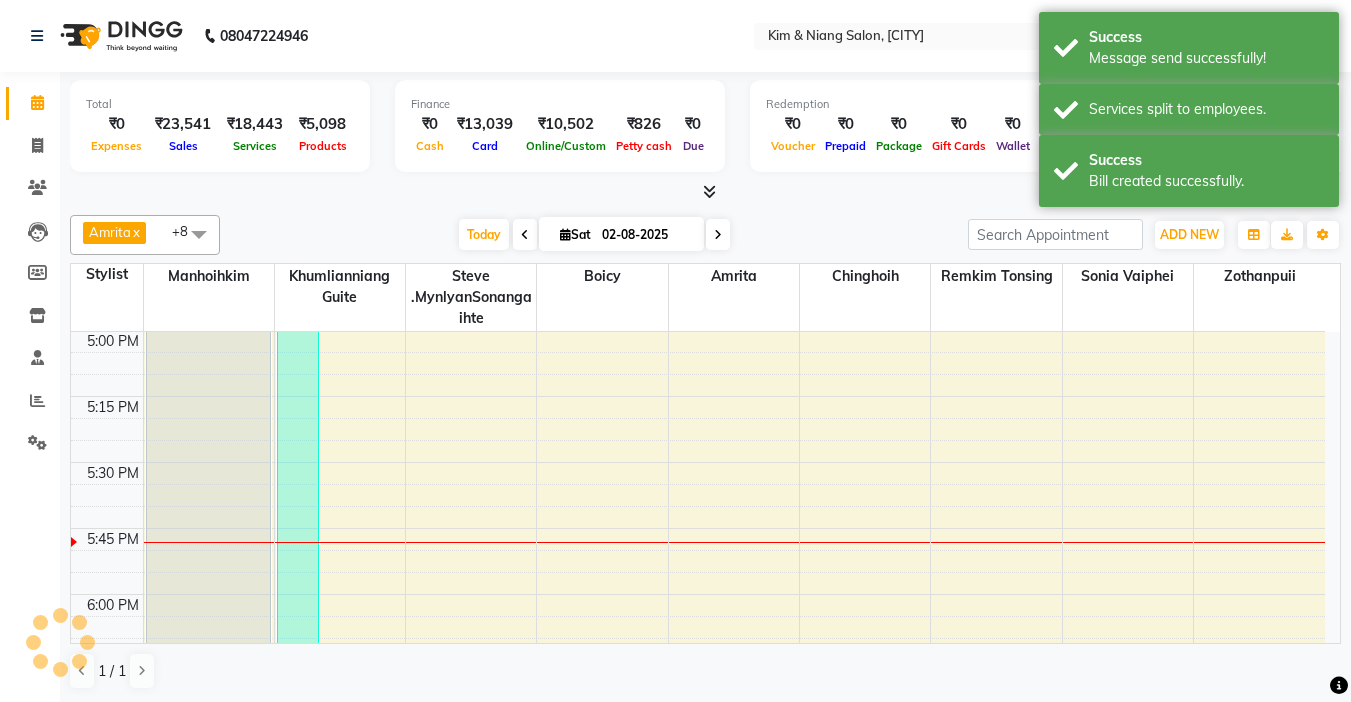 scroll, scrollTop: 0, scrollLeft: 0, axis: both 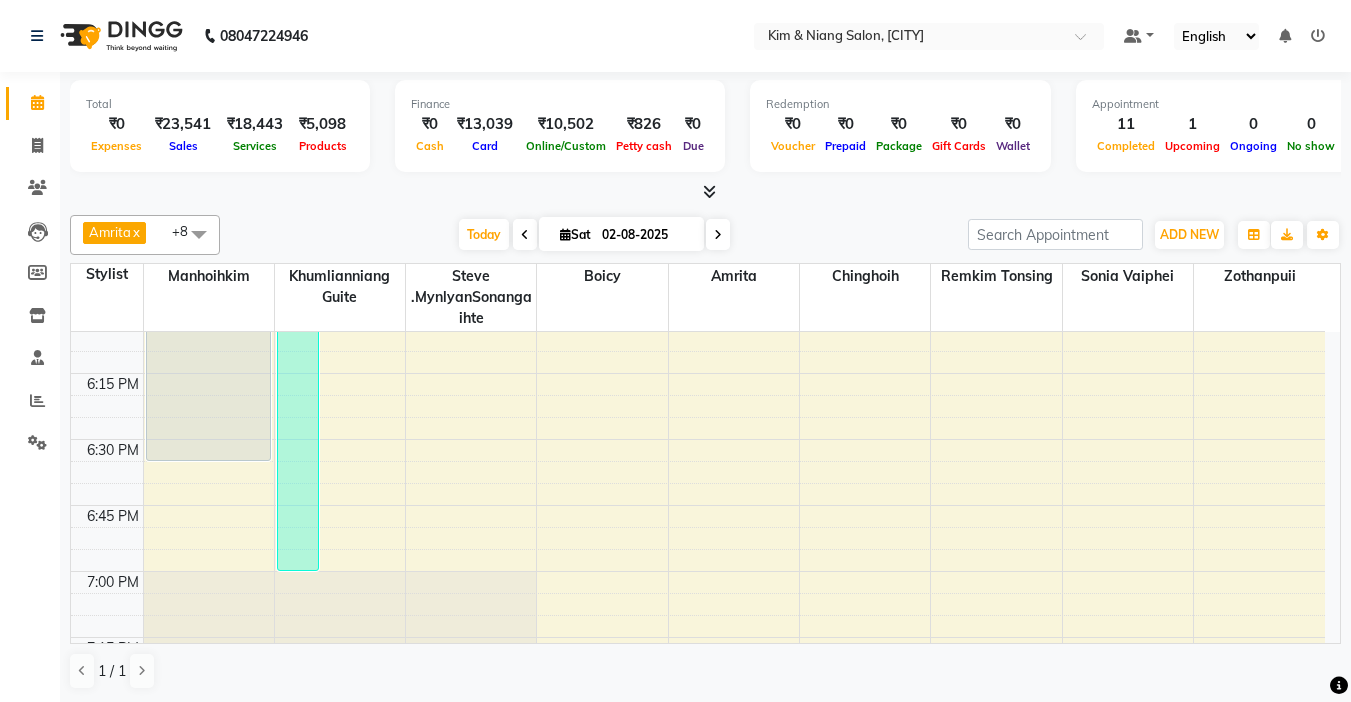click on "9:00 AM 9:15 AM 9:30 AM 9:45 AM 10:00 AM 10:15 AM 10:30 AM 10:45 AM 11:00 AM 11:15 AM 11:30 AM 11:45 AM 12:00 PM 12:15 PM 12:30 PM 12:45 PM 1:00 PM 1:15 PM 1:30 PM 1:45 PM 2:00 PM 2:15 PM 2:30 PM 2:45 PM 3:00 PM 3:15 PM 3:30 PM 3:45 PM 4:00 PM 4:15 PM 4:30 PM 4:45 PM 5:00 PM 5:15 PM 5:30 PM 5:45 PM 6:00 PM 6:15 PM 6:30 PM 6:45 PM 7:00 PM 7:15 PM 7:30 PM 7:45 PM 8:00 PM 8:15 PM 8:30 PM 8:45 PM 9:00 PM 9:15 PM 9:30 PM 9:45 PM iumie, TK02, 03:30 PM-04:30 PM, Colour Treatment - Root Touch Up Kim or Niang iumie, TK02, 03:30 PM-04:15 PM, Haircut - Hair Cut (Kim) Female Roopa, TK03, 11:30 AM-12:15 PM, Haircut - Hair Cut (Kim) Female Ritu ritu, TK08, 12:30 PM-01:15 PM, Haircut - Hair Cut (Kim) Female steve, TK01, 04:30 PM-06:35 PM, Blowdry - Stylist Anusha, TK04, 03:00 PM-07:00 PM, Colour Treatment - Root Touch Up Kim or Niang iumie, TK02, 03:30 PM-05:00 PM, Colour Treatment - Root Touch Up Kim or Niang Anusha, TK04, 03:30 PM-04:15 PM, Hair Cut (Niang) Female" at bounding box center (698, -353) 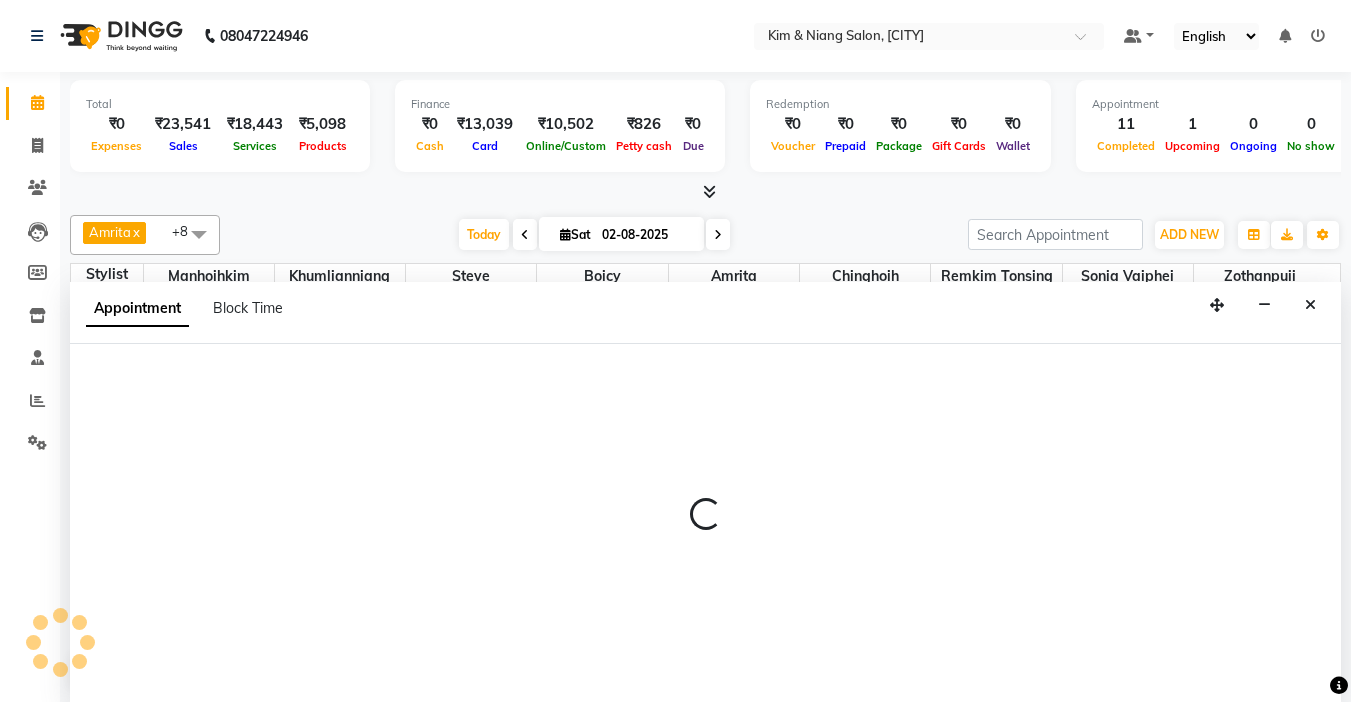 select on "70737" 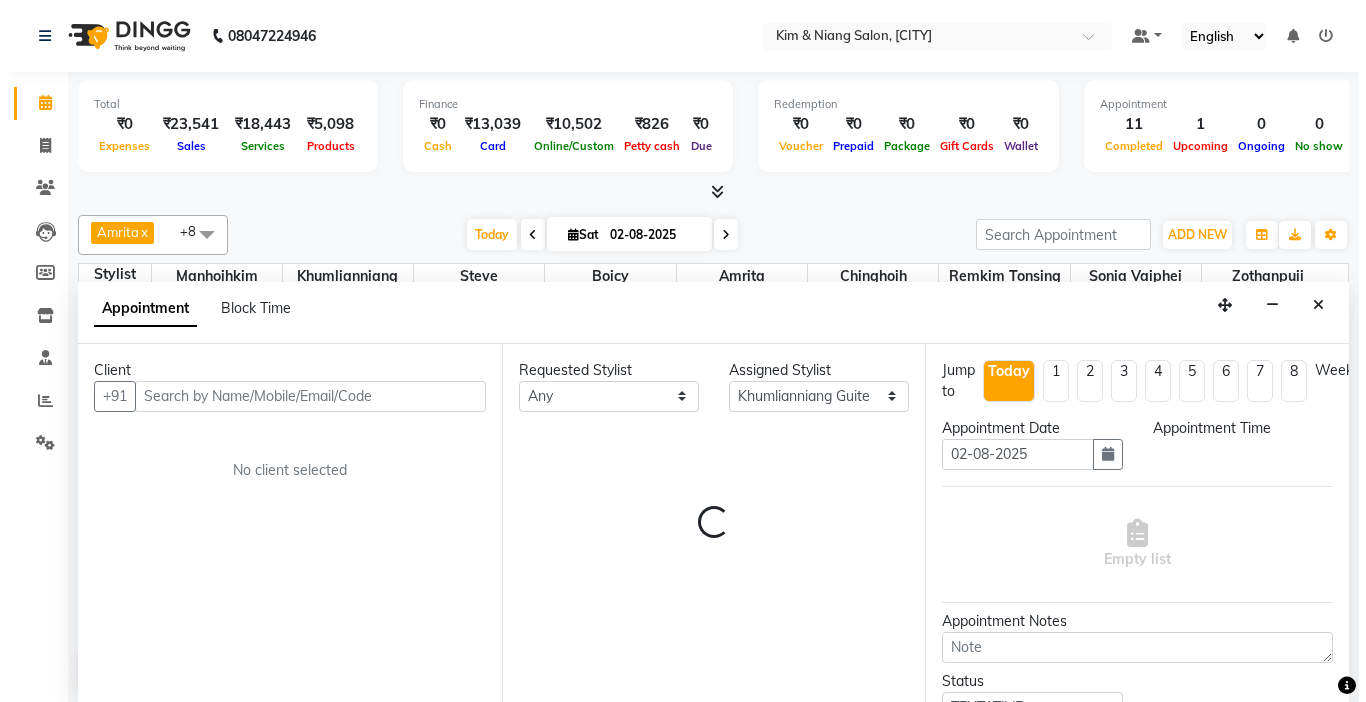scroll, scrollTop: 1, scrollLeft: 0, axis: vertical 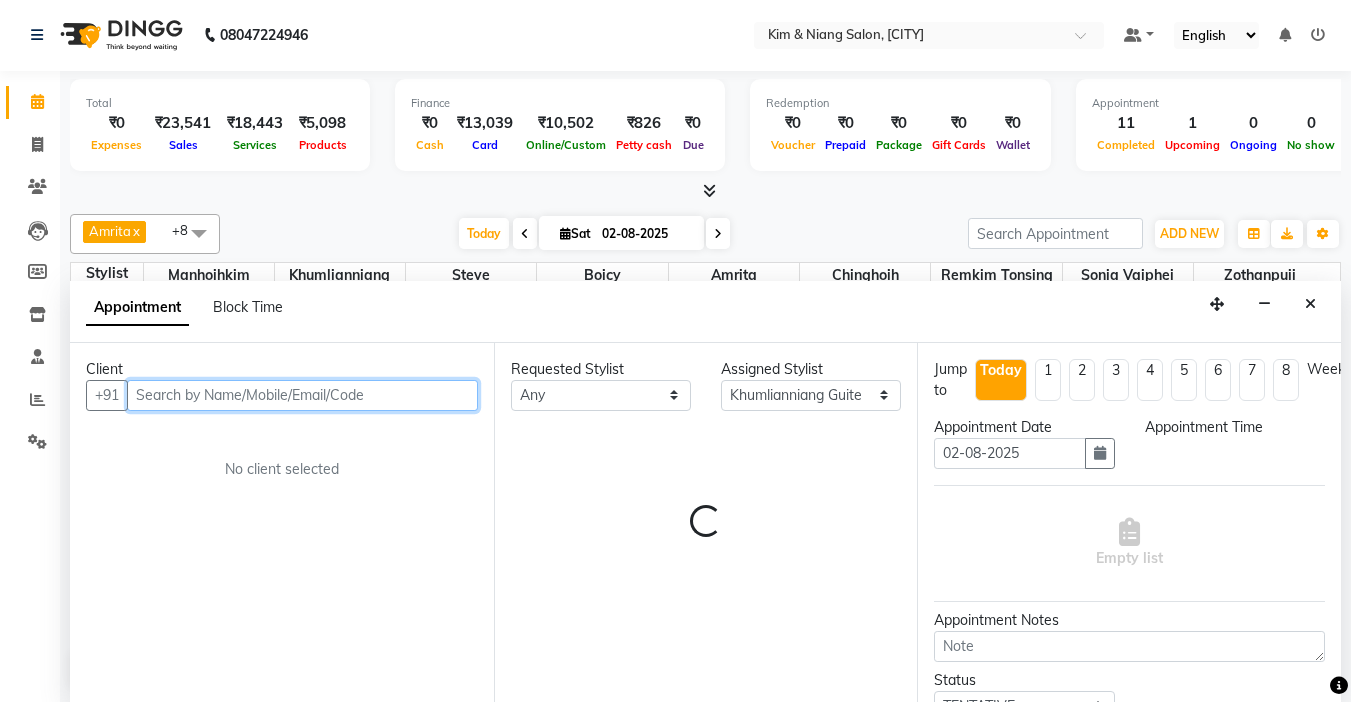 select on "1110" 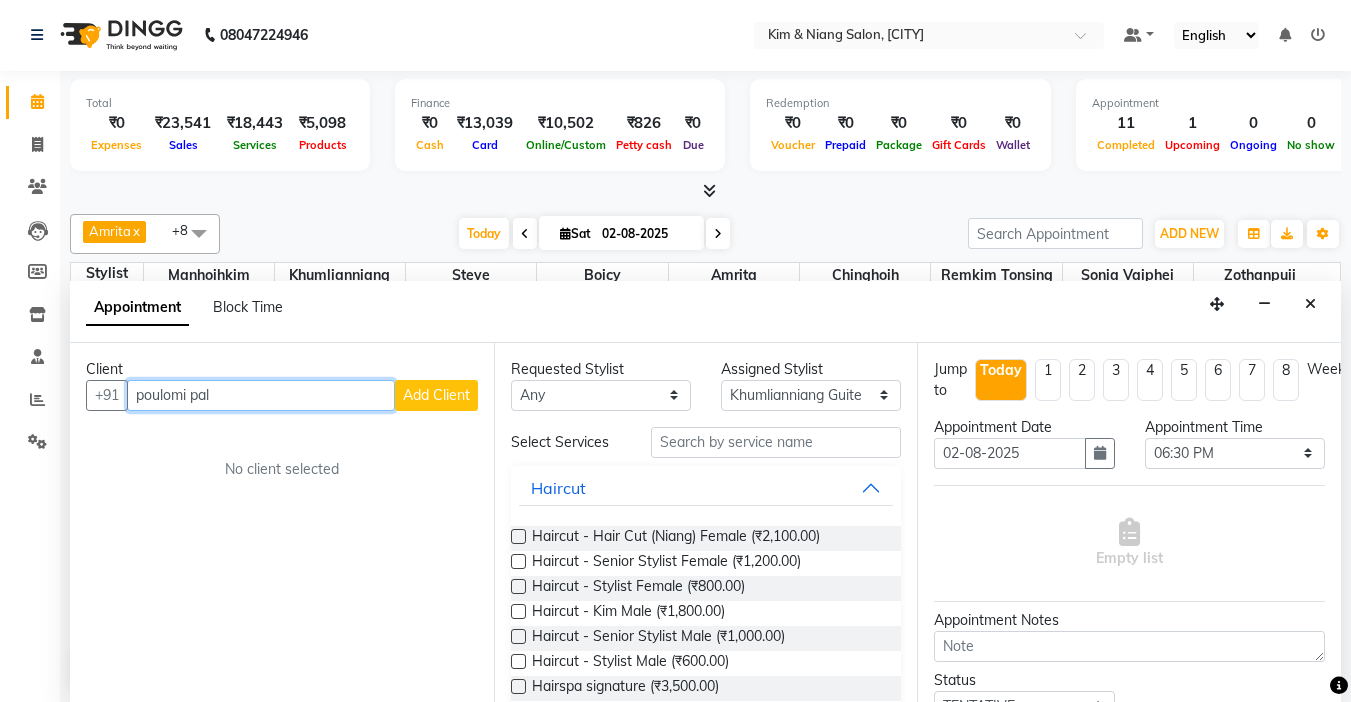 type on "poulomi pal" 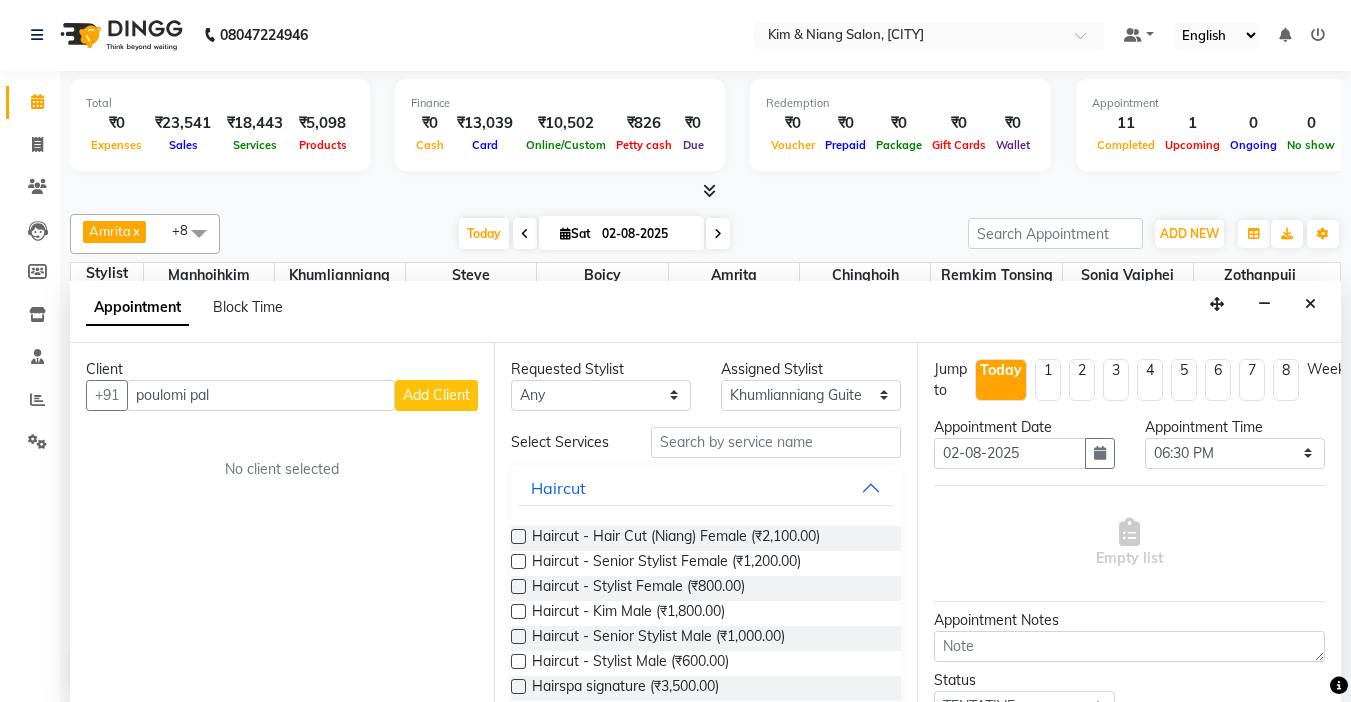 click on "Add Client" at bounding box center [436, 395] 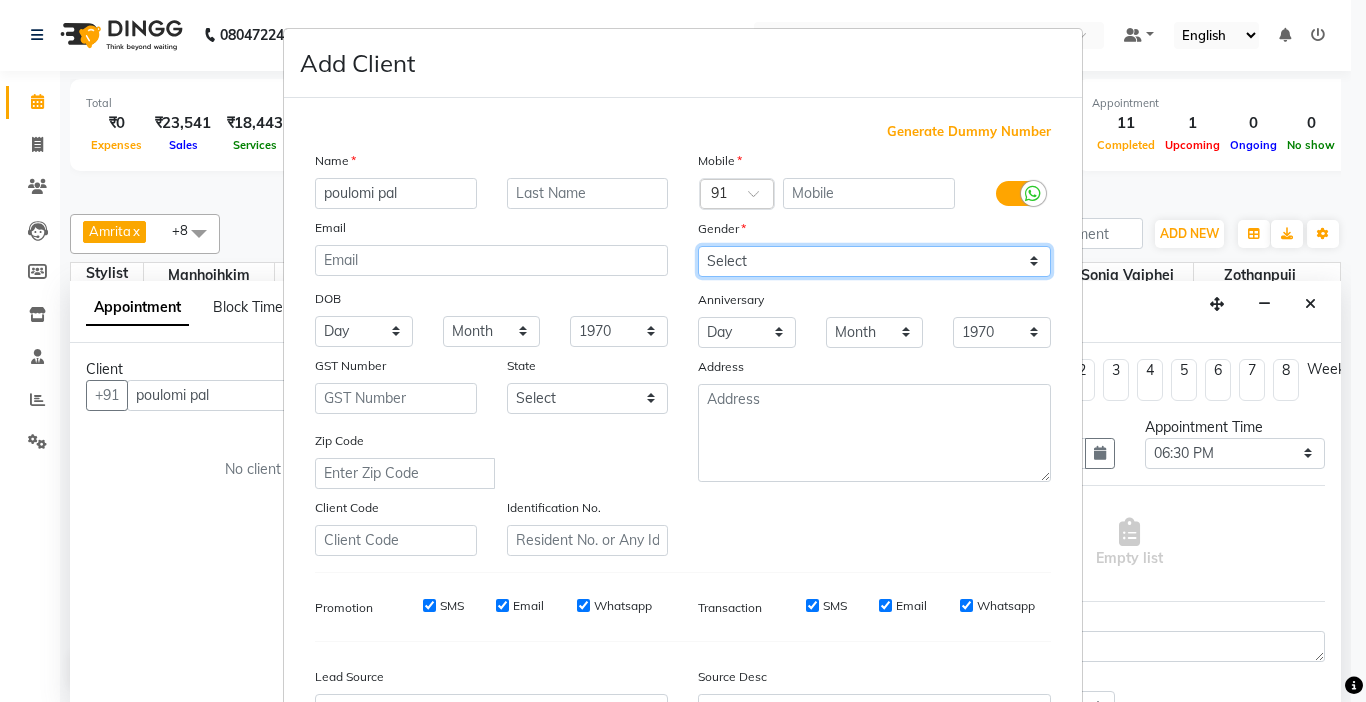 click on "Select Male Female Other Prefer Not To Say" at bounding box center (874, 261) 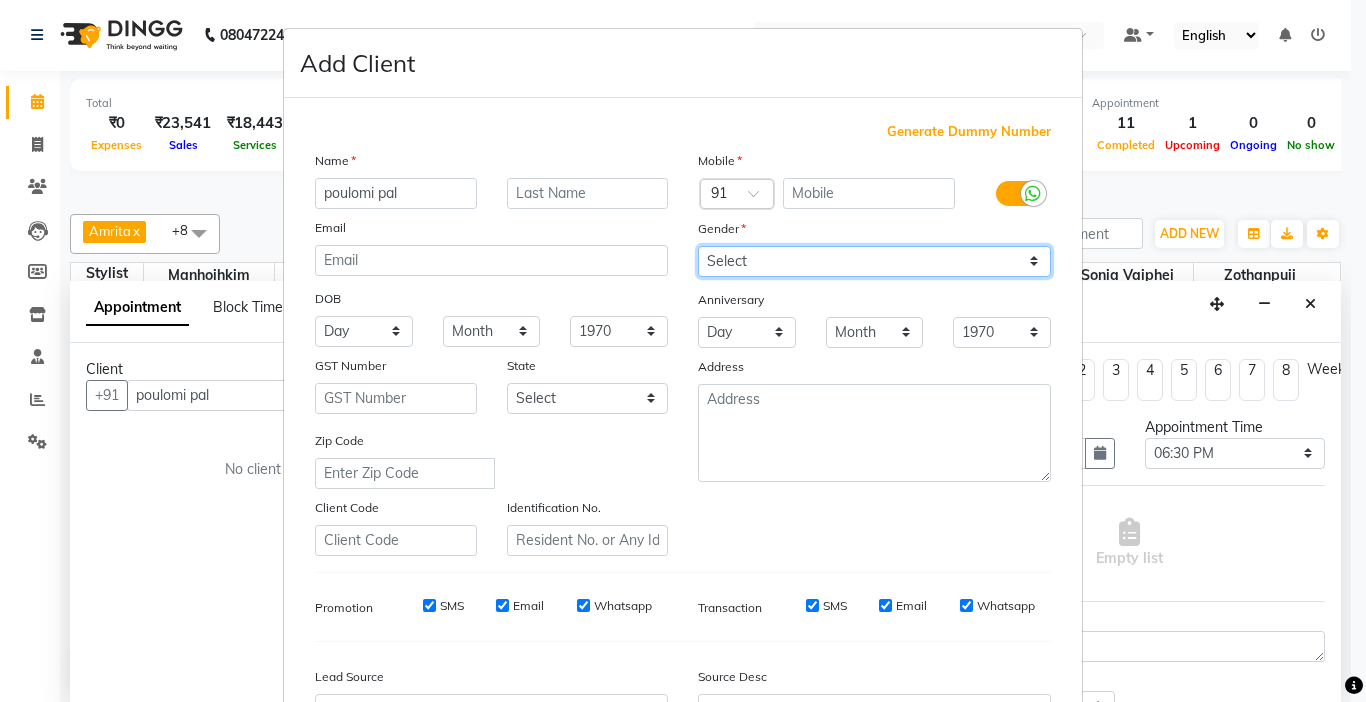 select on "female" 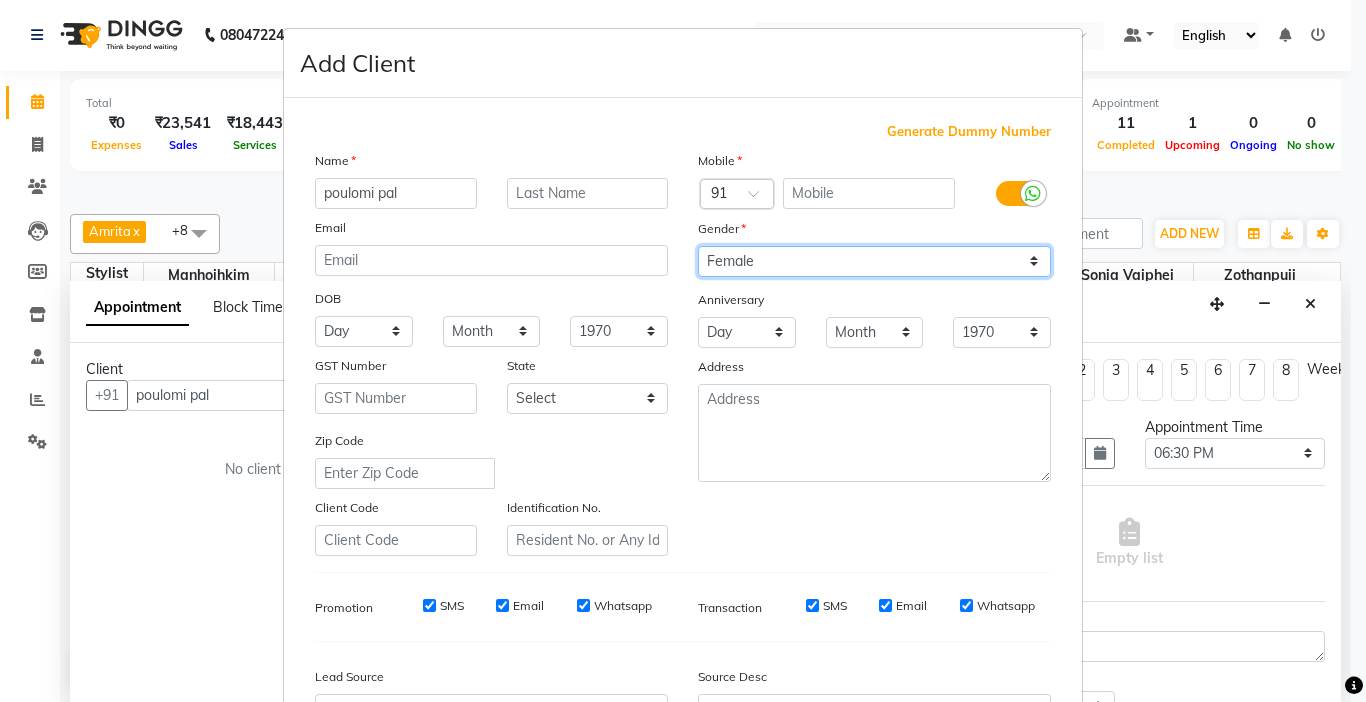 click on "Select Male Female Other Prefer Not To Say" at bounding box center (874, 261) 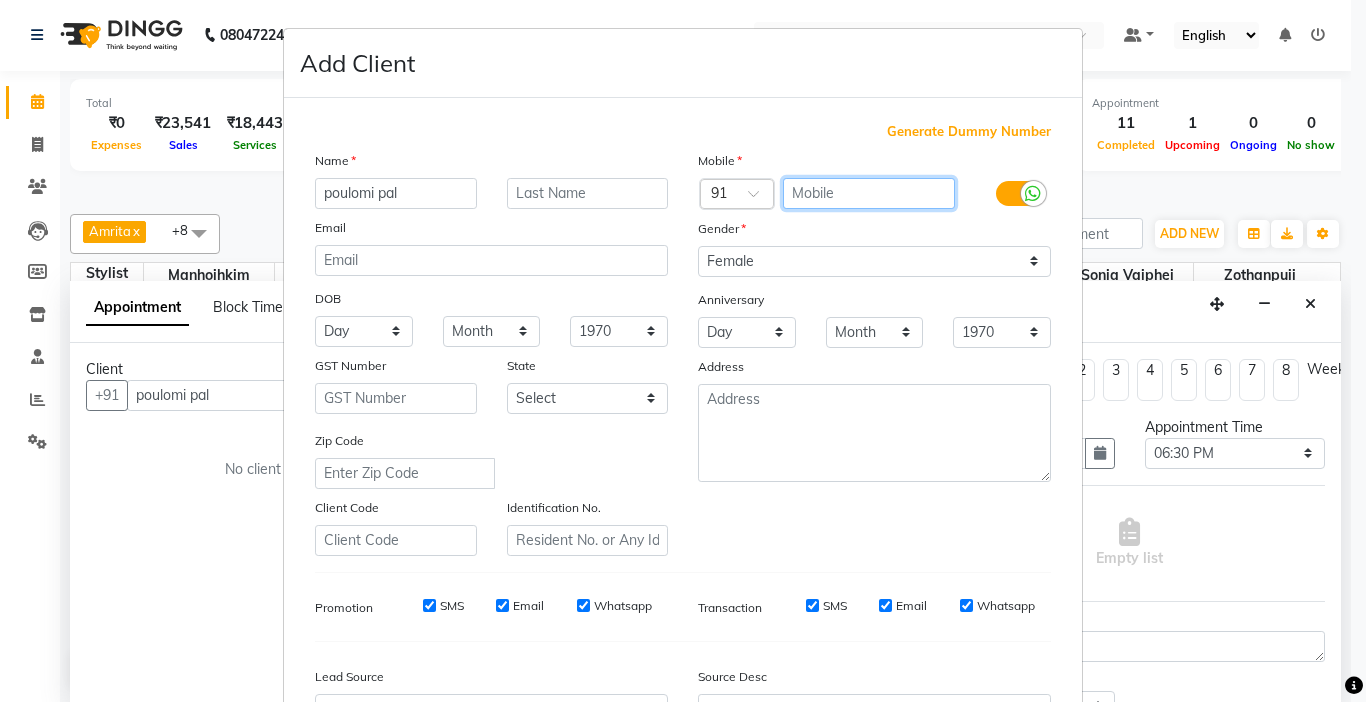 click at bounding box center (869, 193) 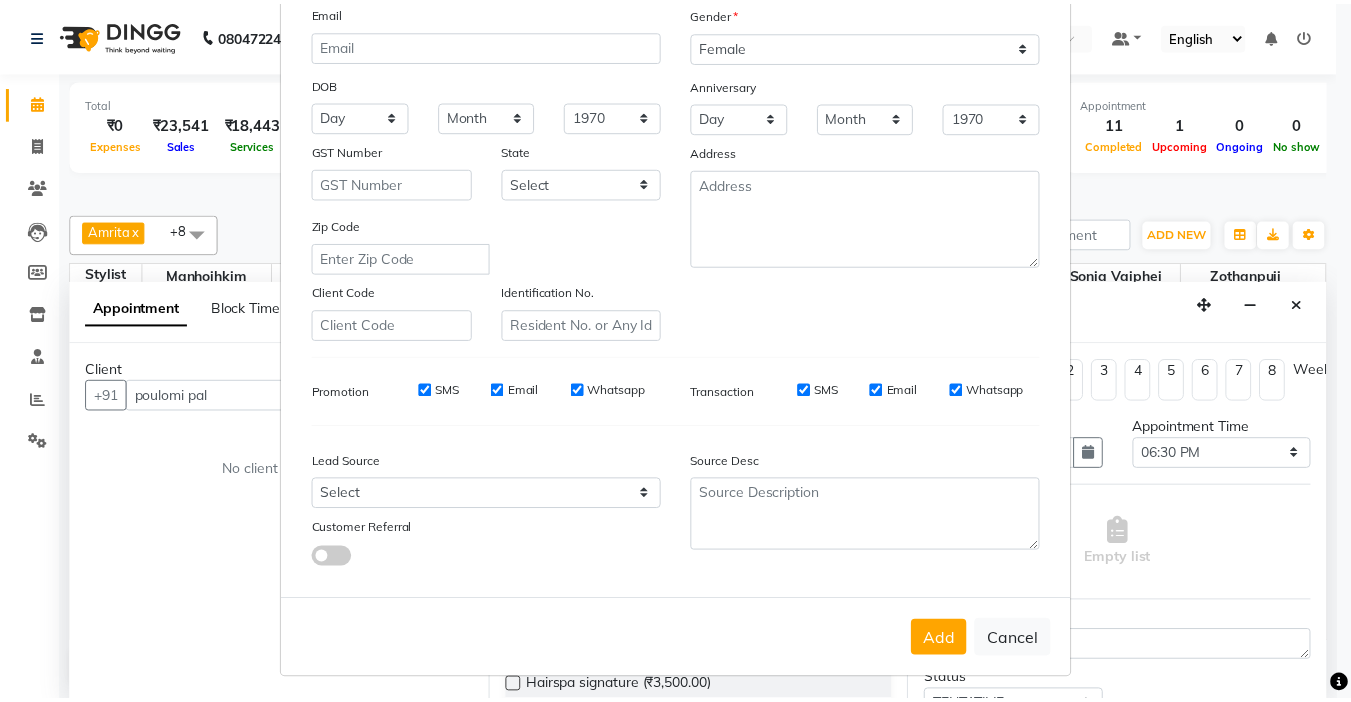 scroll, scrollTop: 221, scrollLeft: 0, axis: vertical 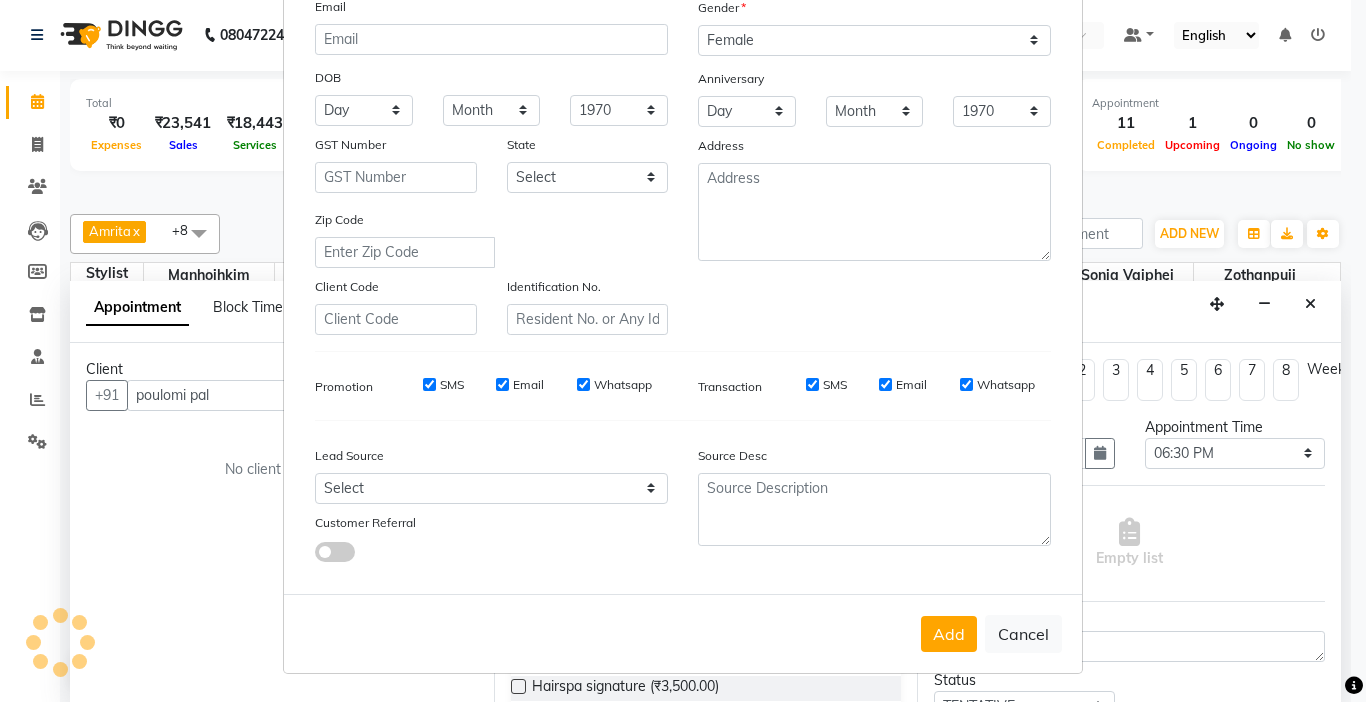 type on "[PHONE]" 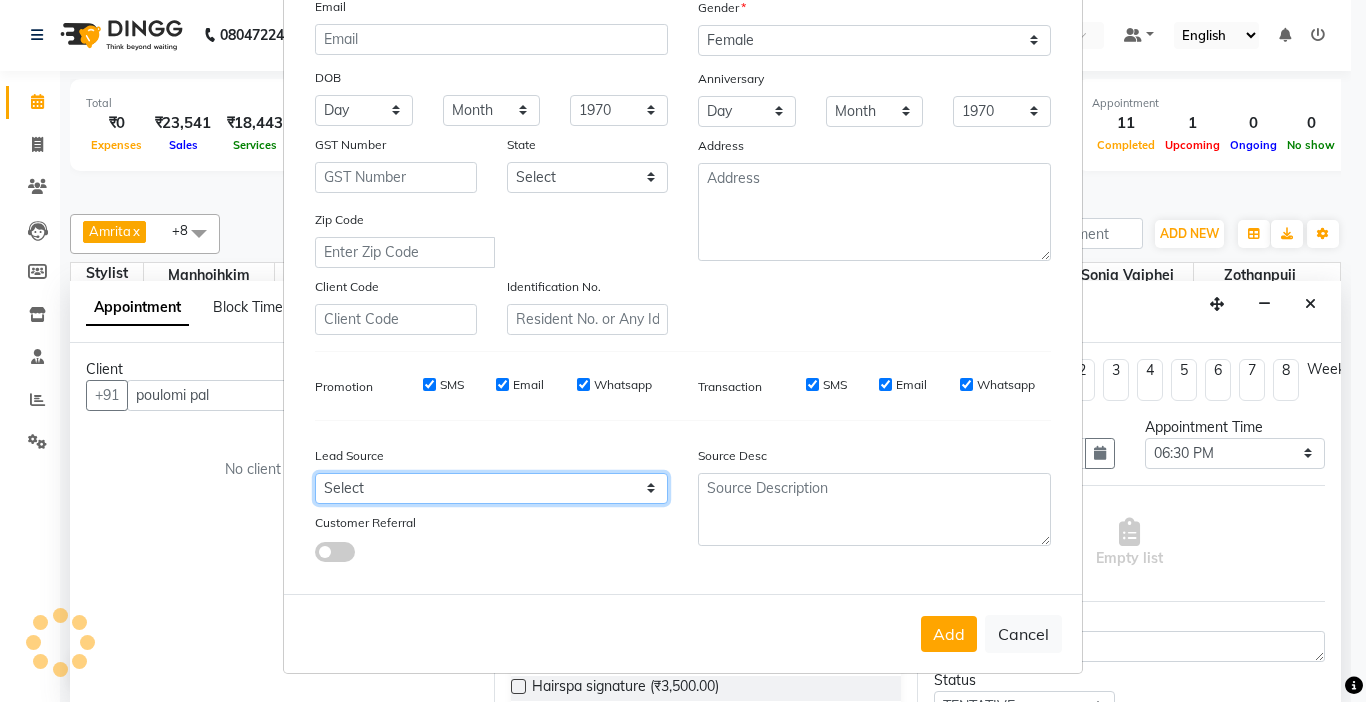 click on "Select Walk-in Referral Internet Friend Word of Mouth Advertisement Facebook JustDial Google Other" at bounding box center [491, 488] 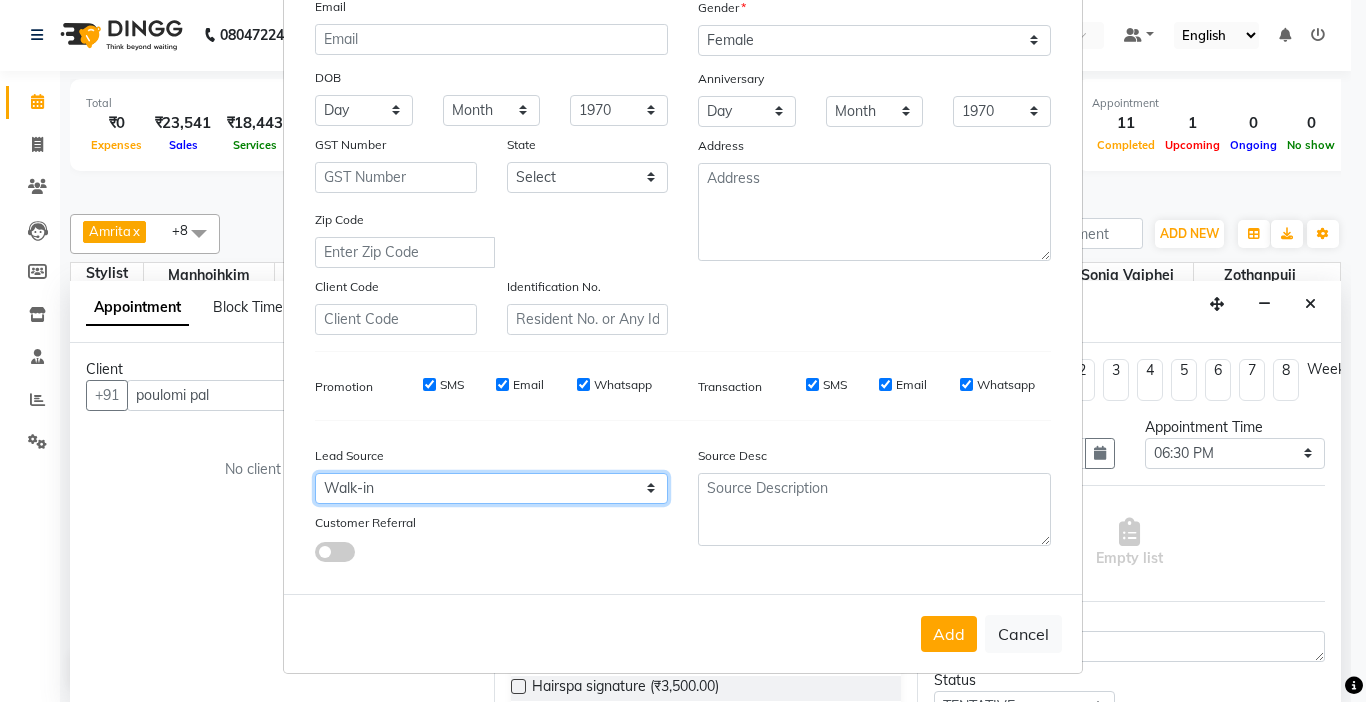 click on "Select Walk-in Referral Internet Friend Word of Mouth Advertisement Facebook JustDial Google Other" at bounding box center [491, 488] 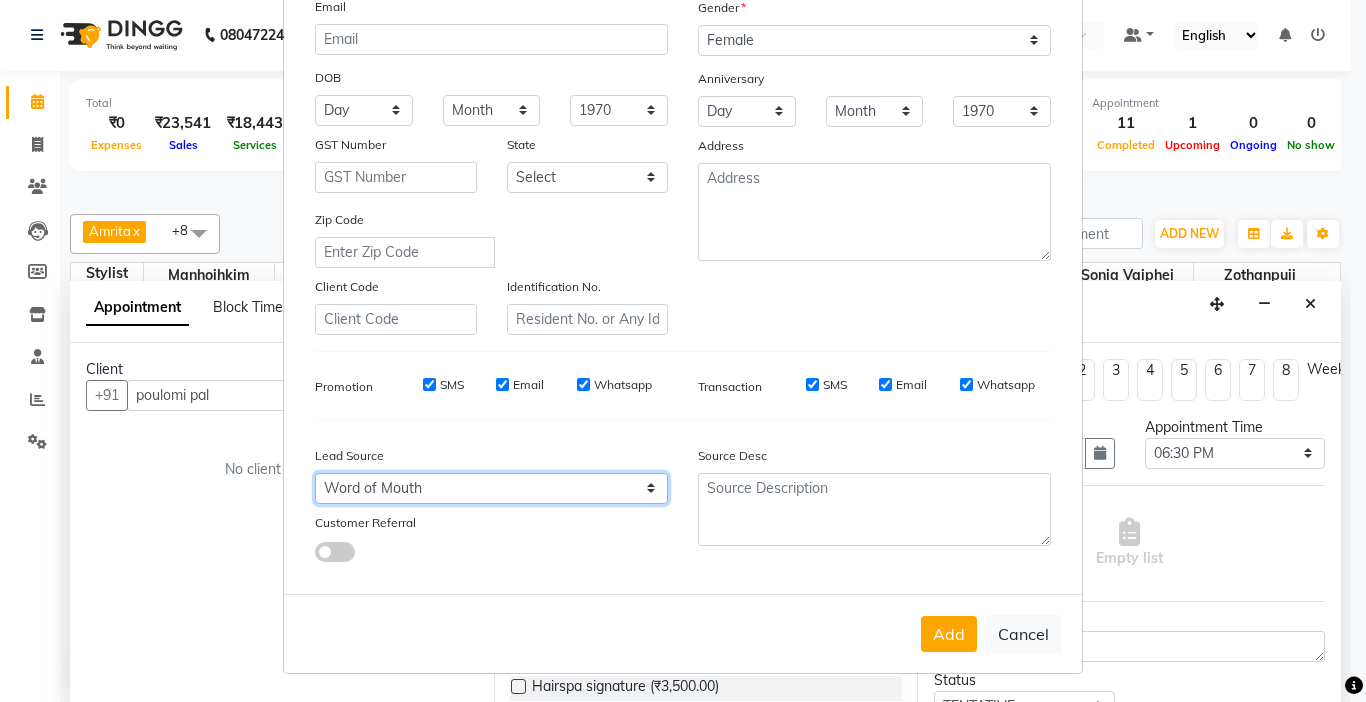 click on "Select Walk-in Referral Internet Friend Word of Mouth Advertisement Facebook JustDial Google Other" at bounding box center (491, 488) 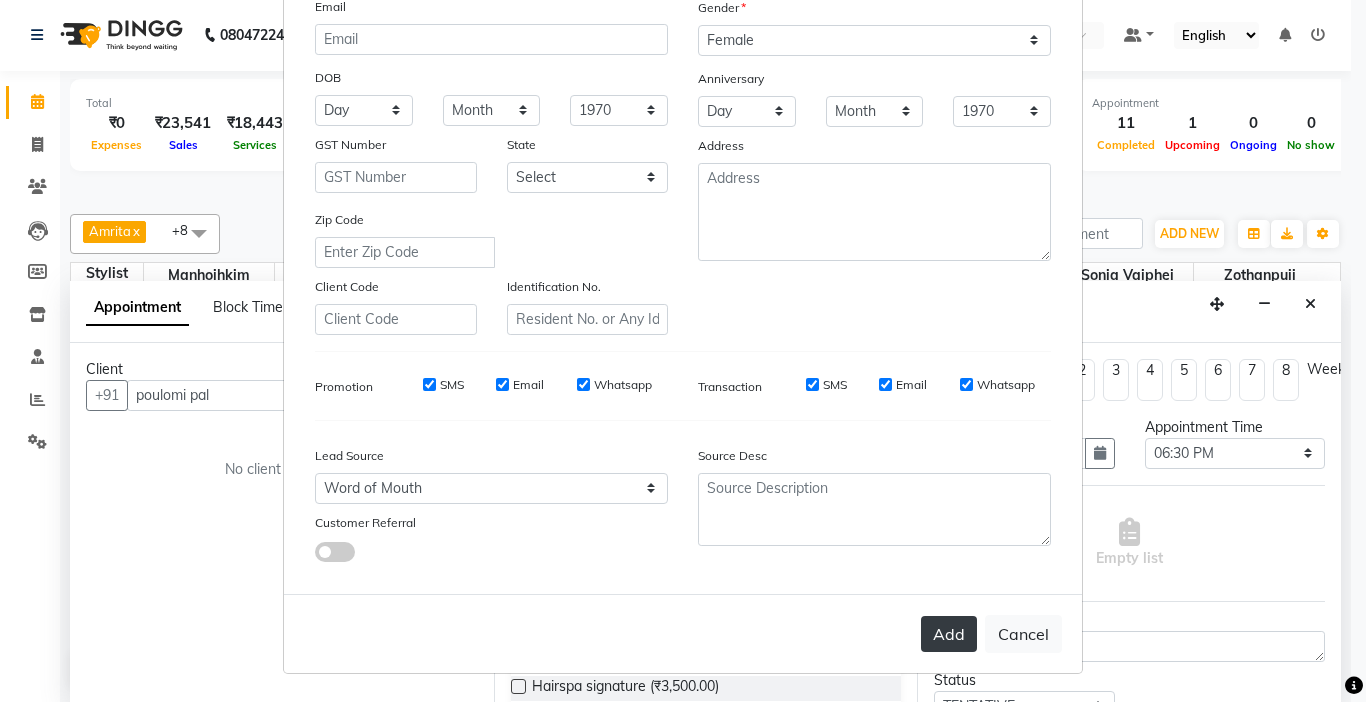 click on "Add" at bounding box center [949, 634] 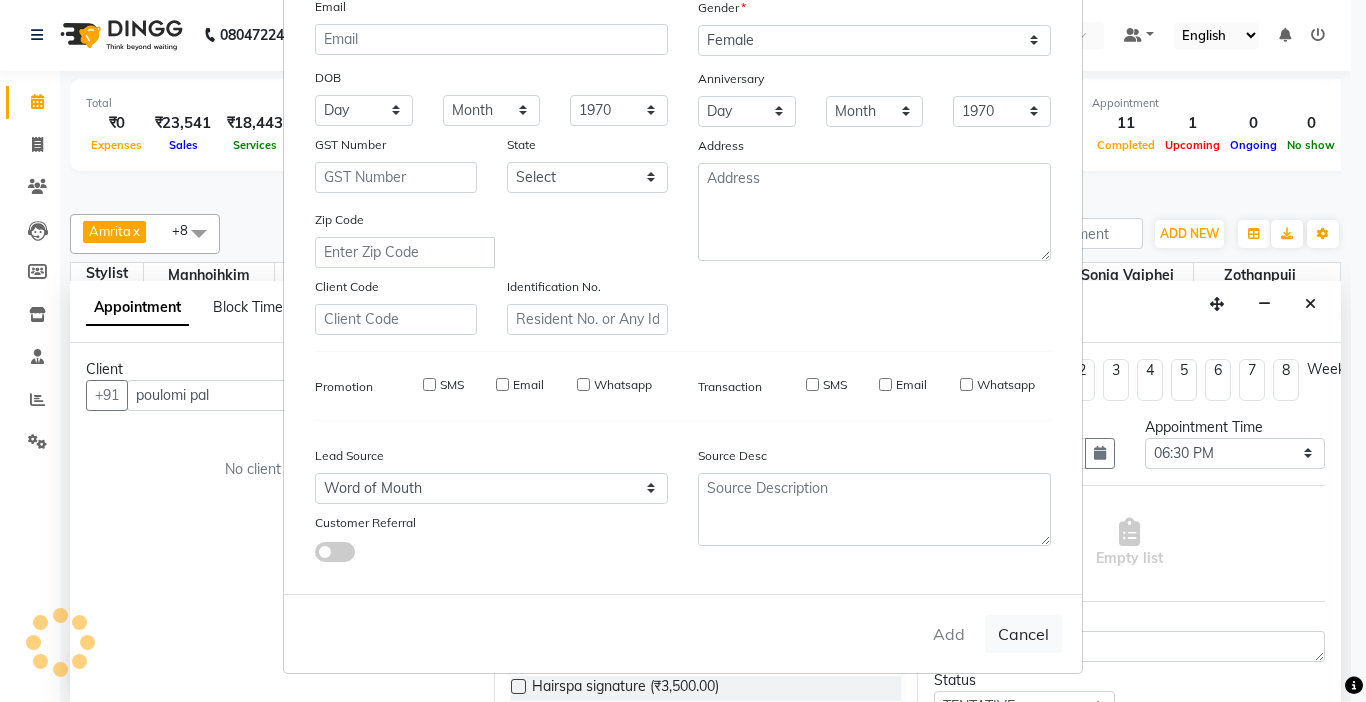 type on "99******91" 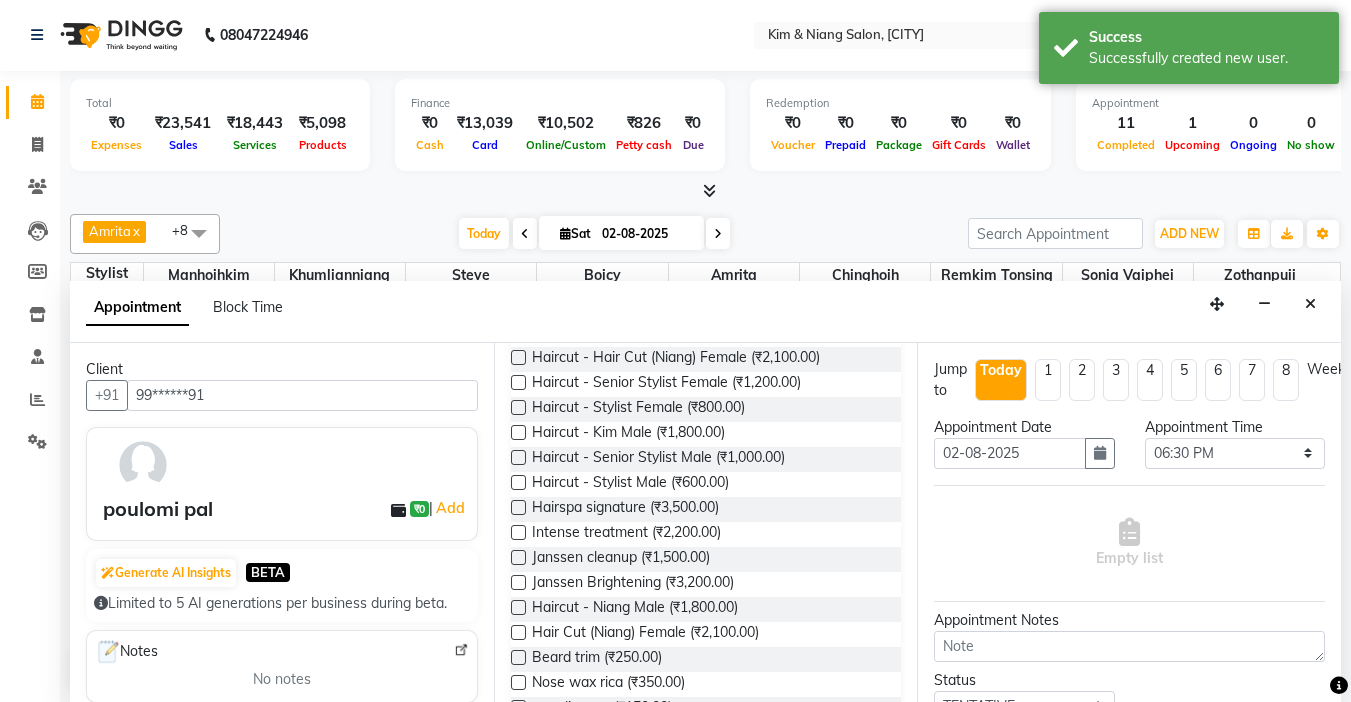 scroll, scrollTop: 400, scrollLeft: 0, axis: vertical 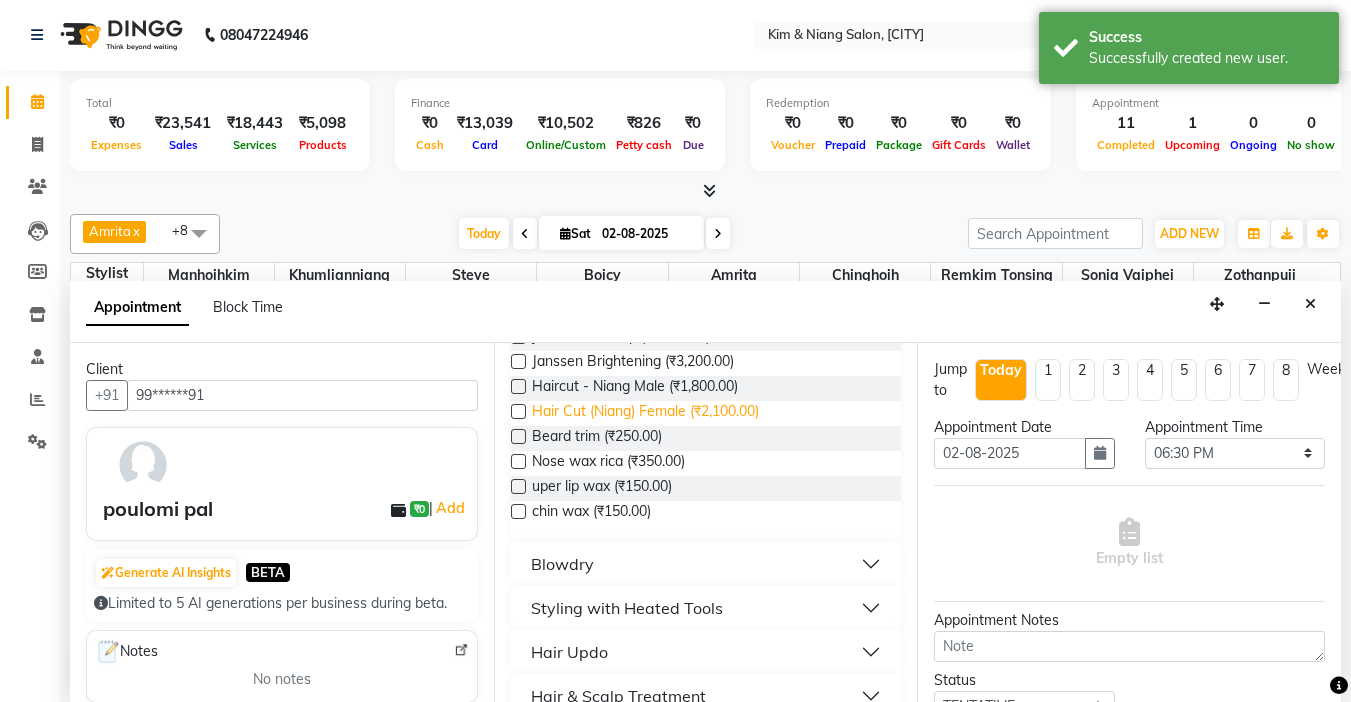 click on "Hair Cut (Niang) Female (₹2,100.00)" at bounding box center (645, 413) 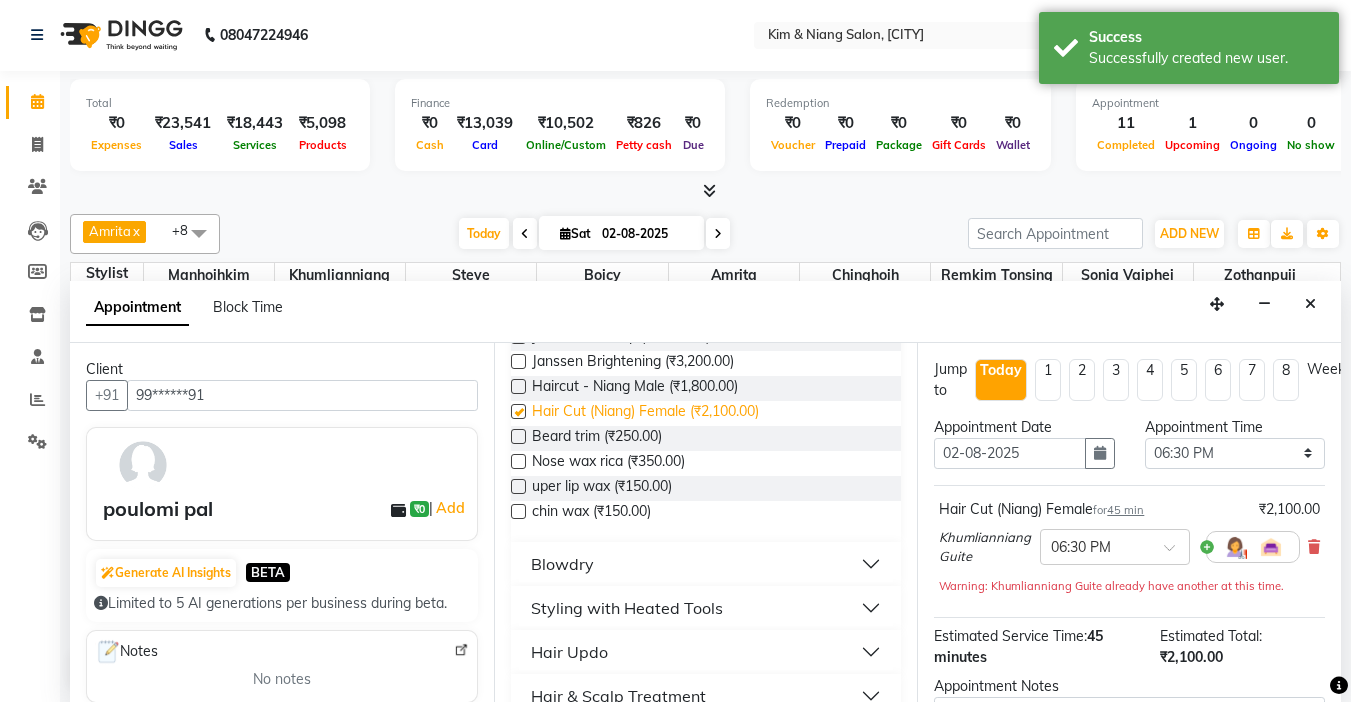 checkbox on "false" 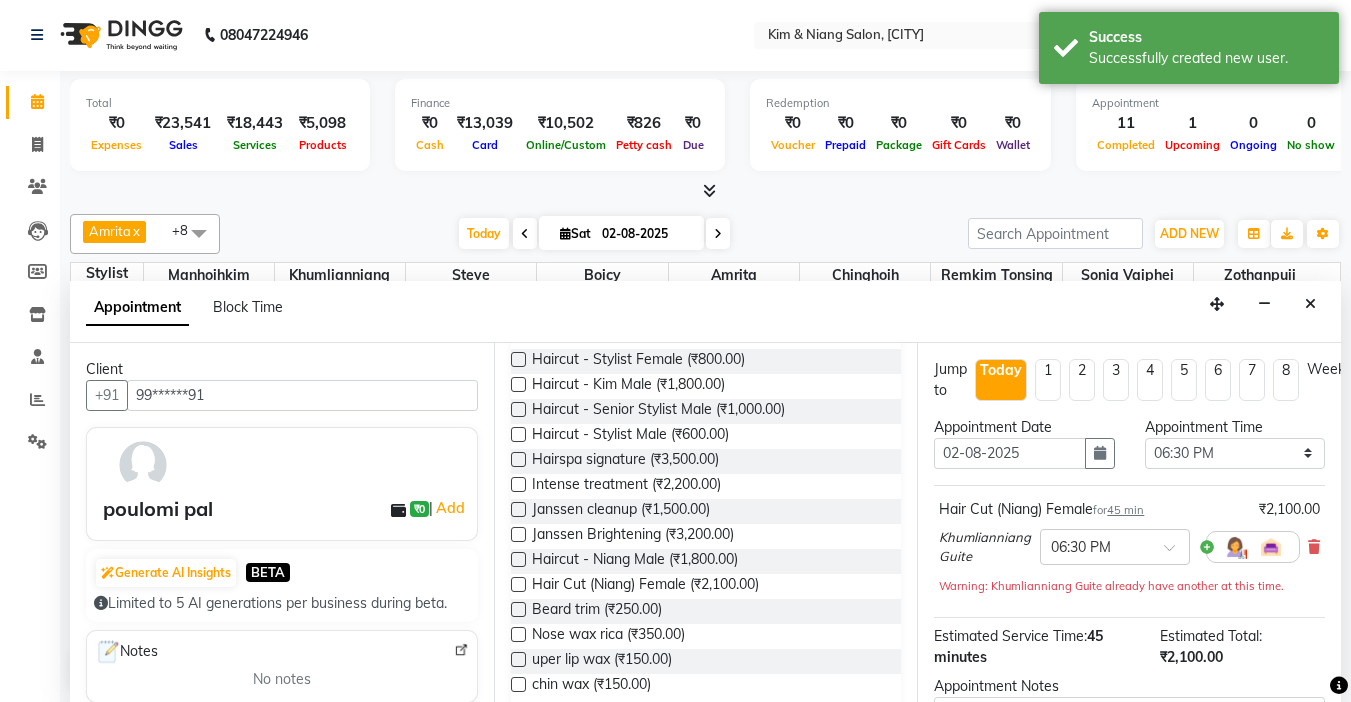 scroll, scrollTop: 200, scrollLeft: 0, axis: vertical 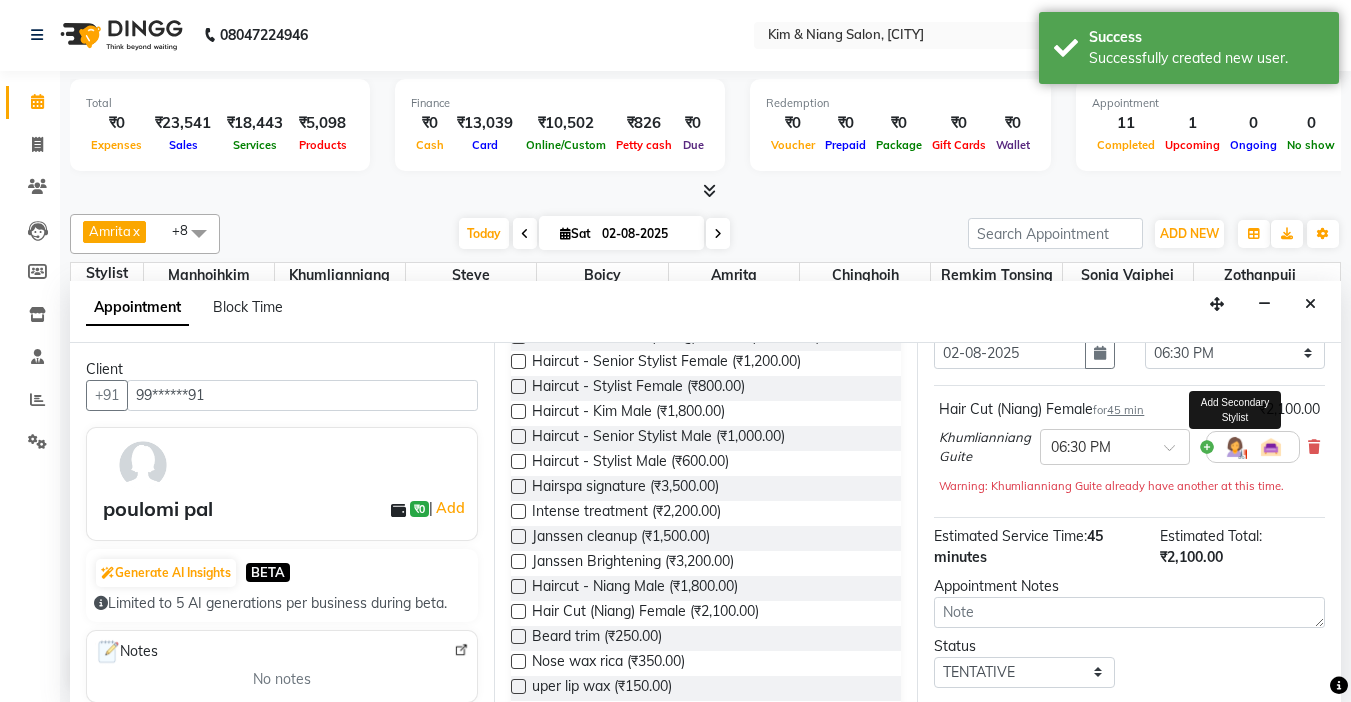 click at bounding box center (1235, 447) 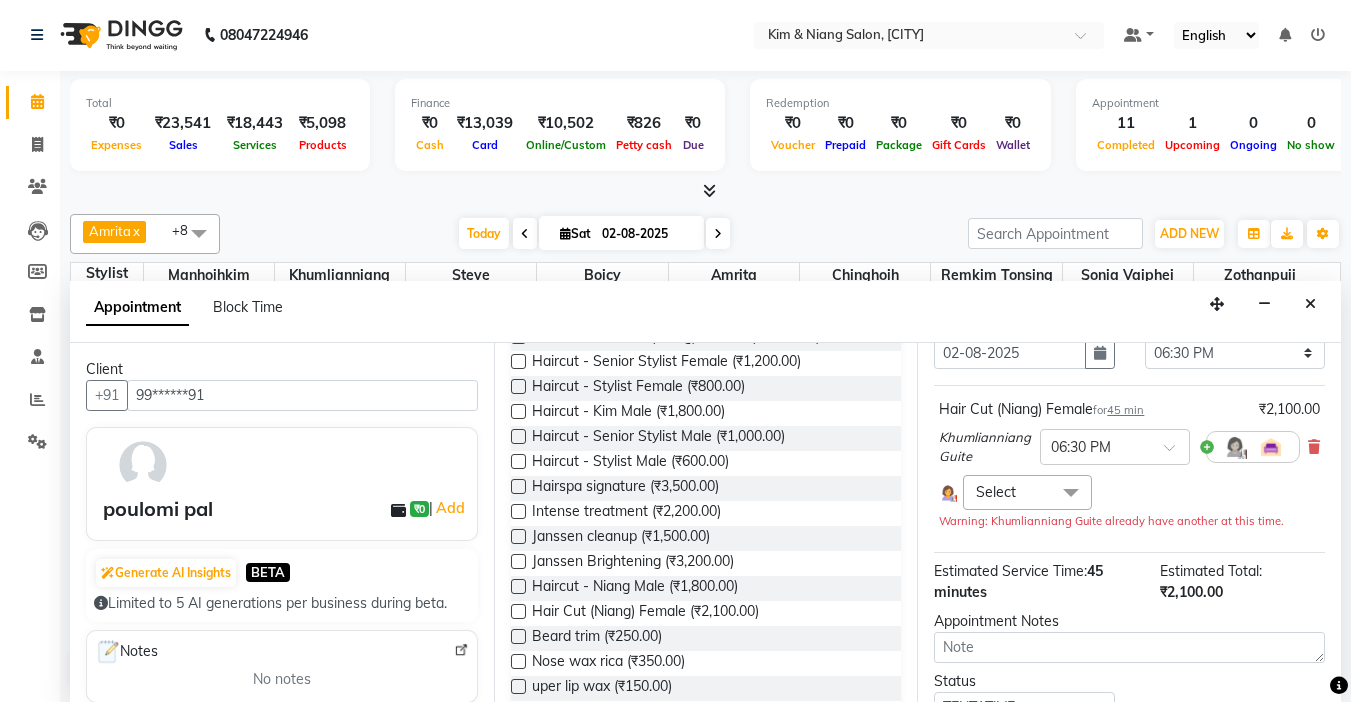 click on "Select" at bounding box center [996, 492] 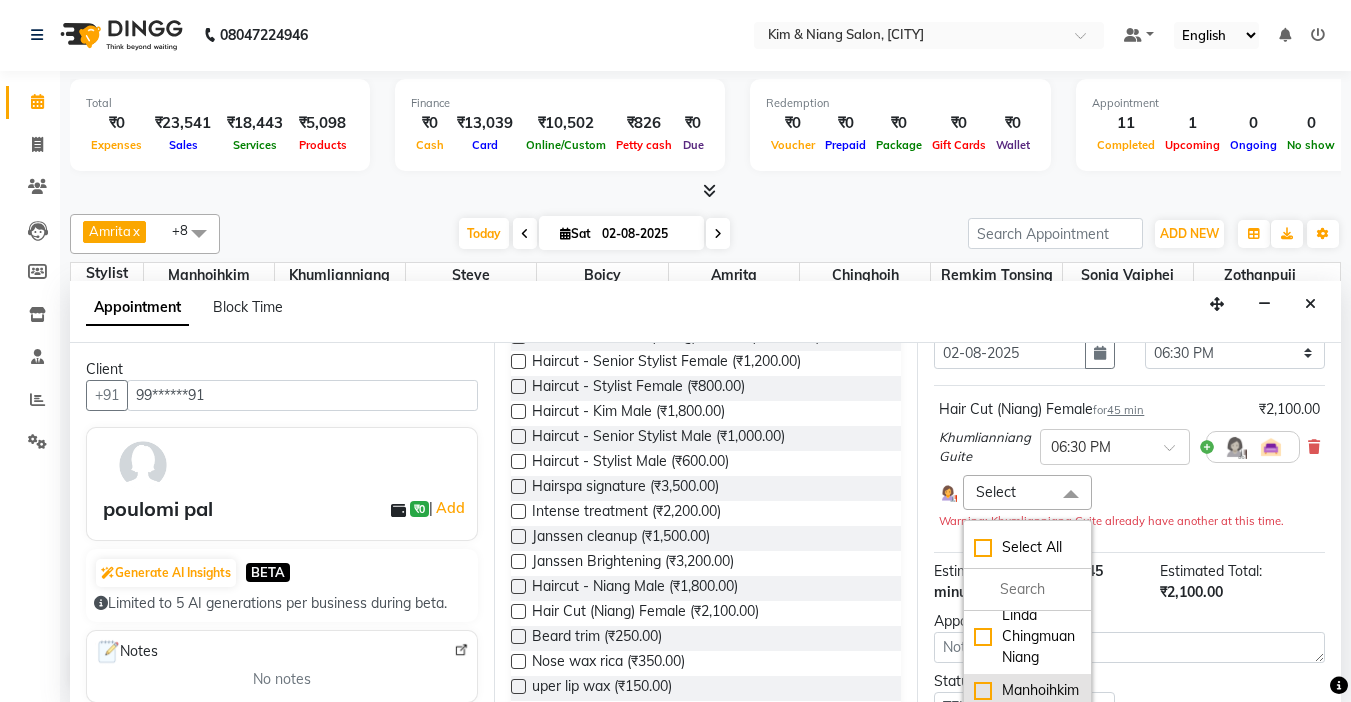 scroll, scrollTop: 100, scrollLeft: 0, axis: vertical 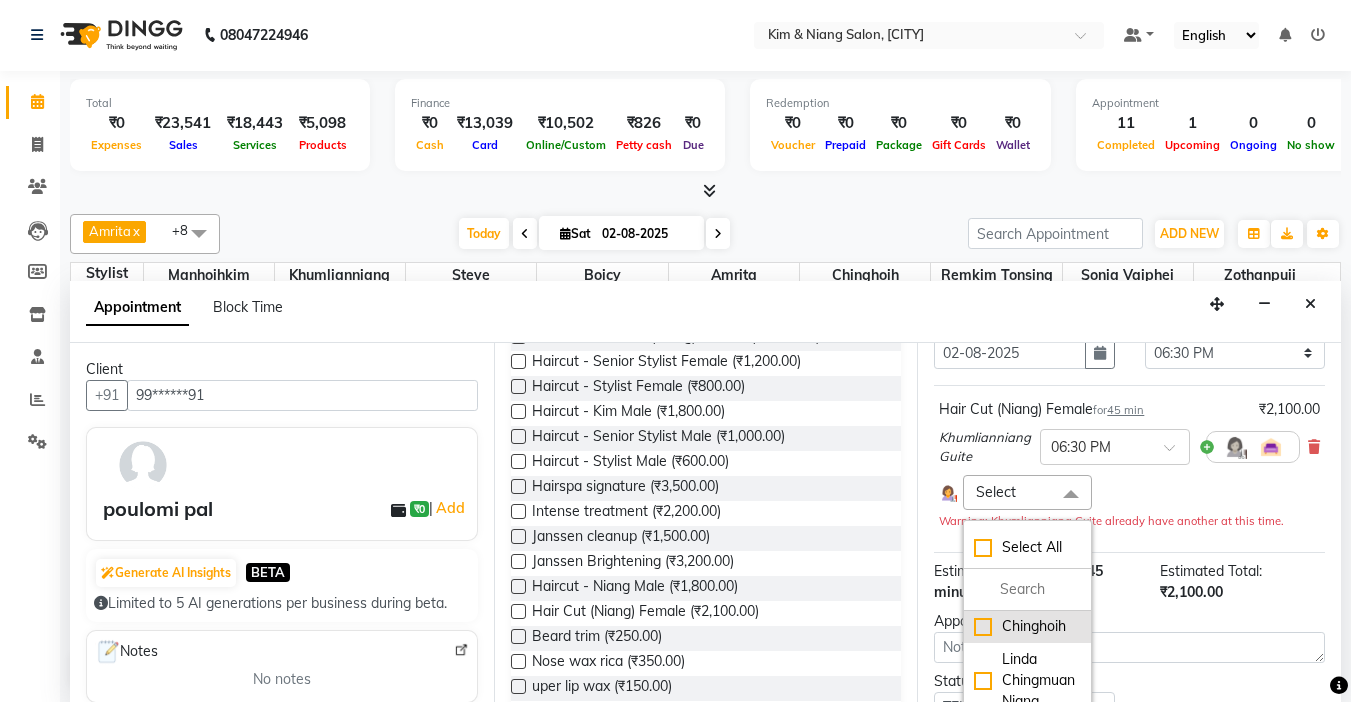click on "Chinghoih" at bounding box center (1027, 626) 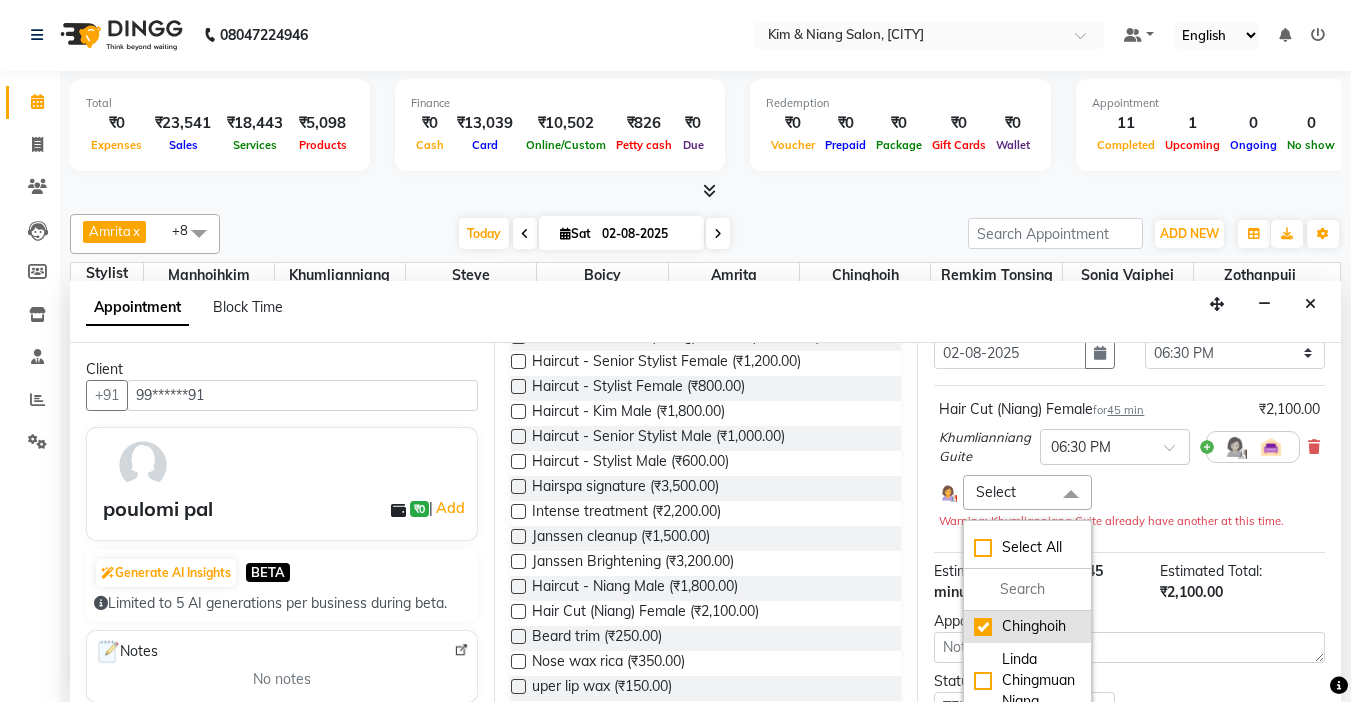 checkbox on "true" 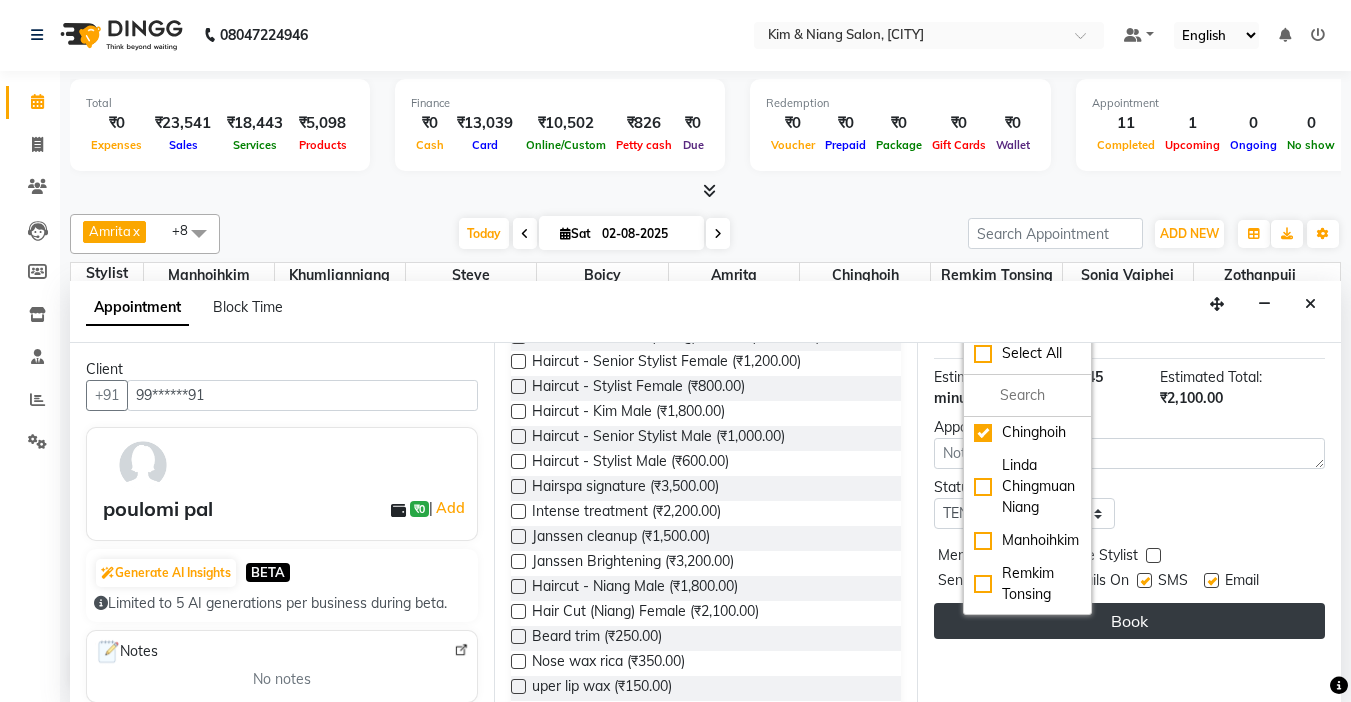 click on "Book" at bounding box center [1129, 621] 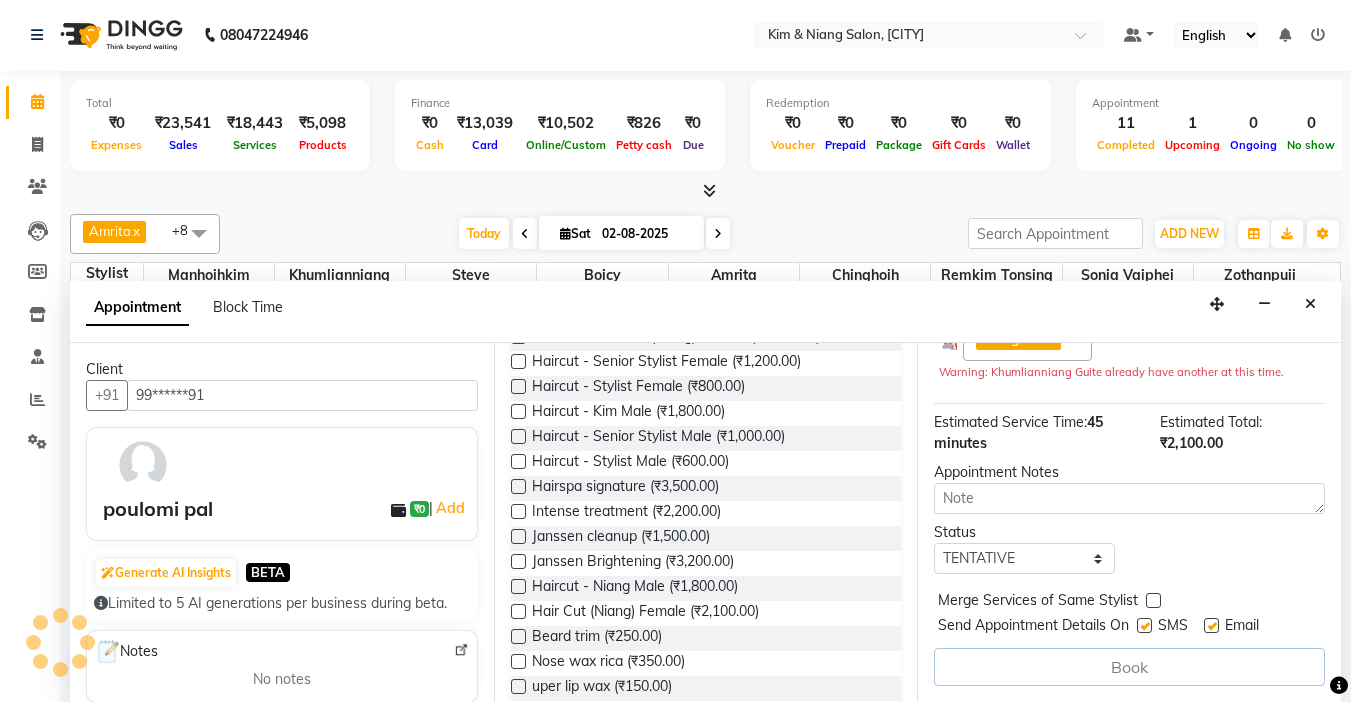 scroll, scrollTop: 270, scrollLeft: 0, axis: vertical 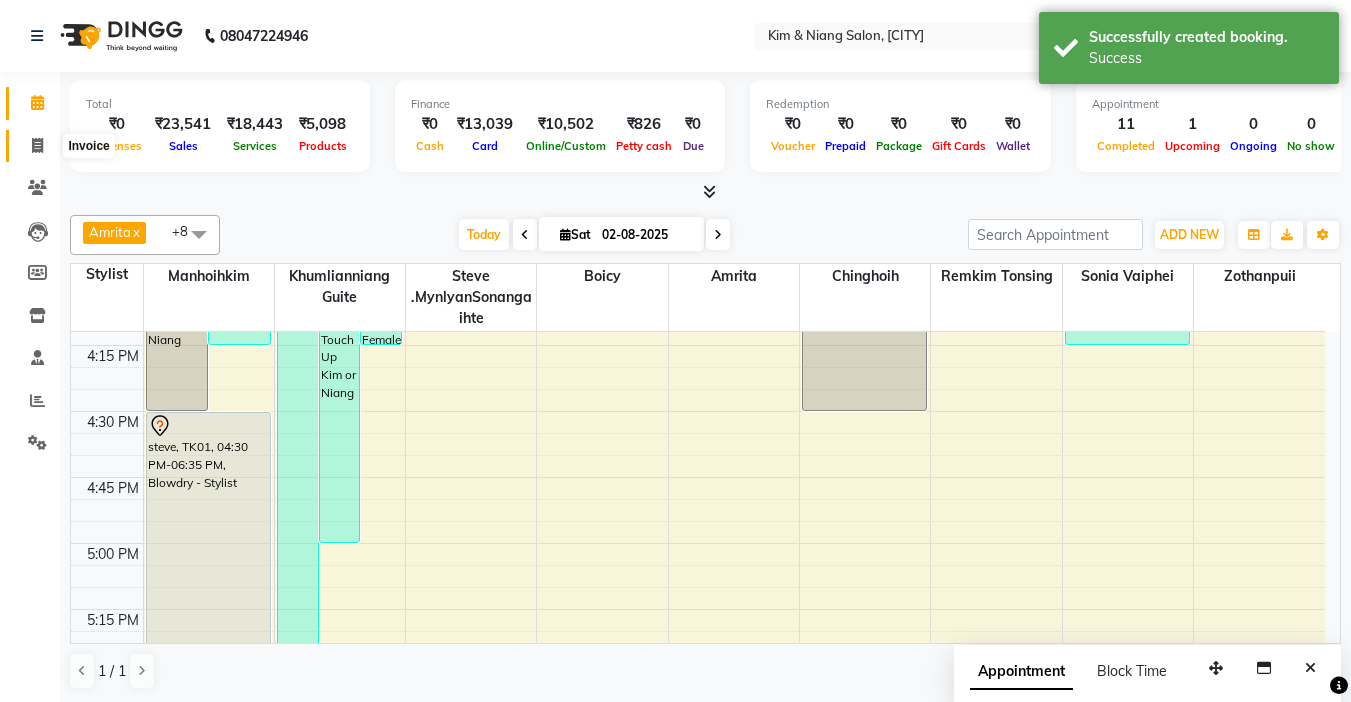 click 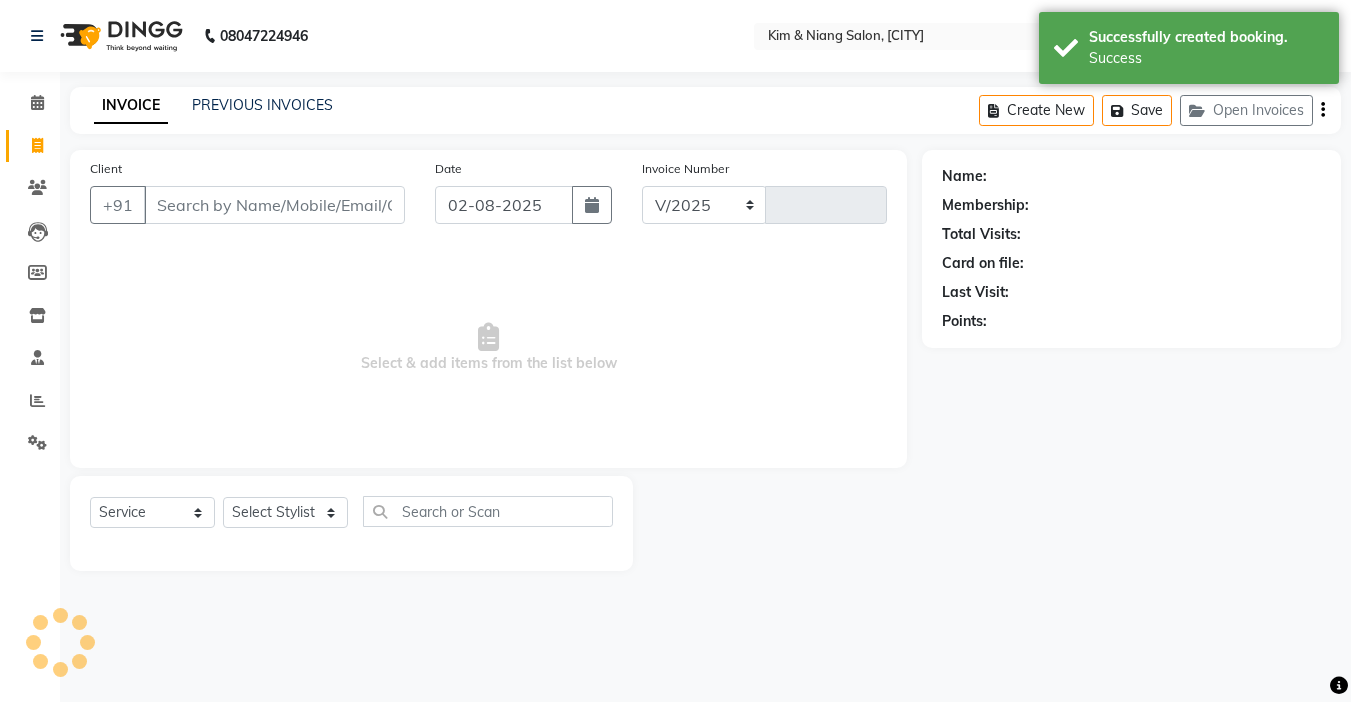 select on "7750" 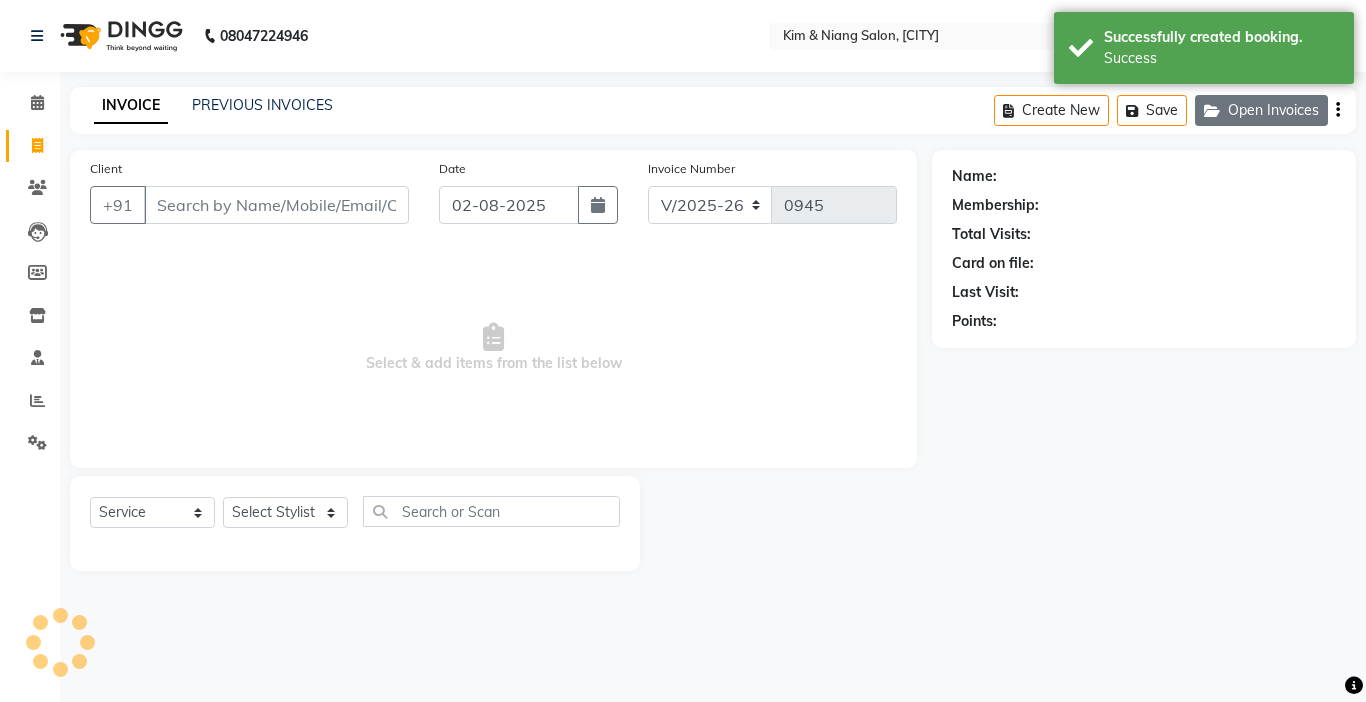 click 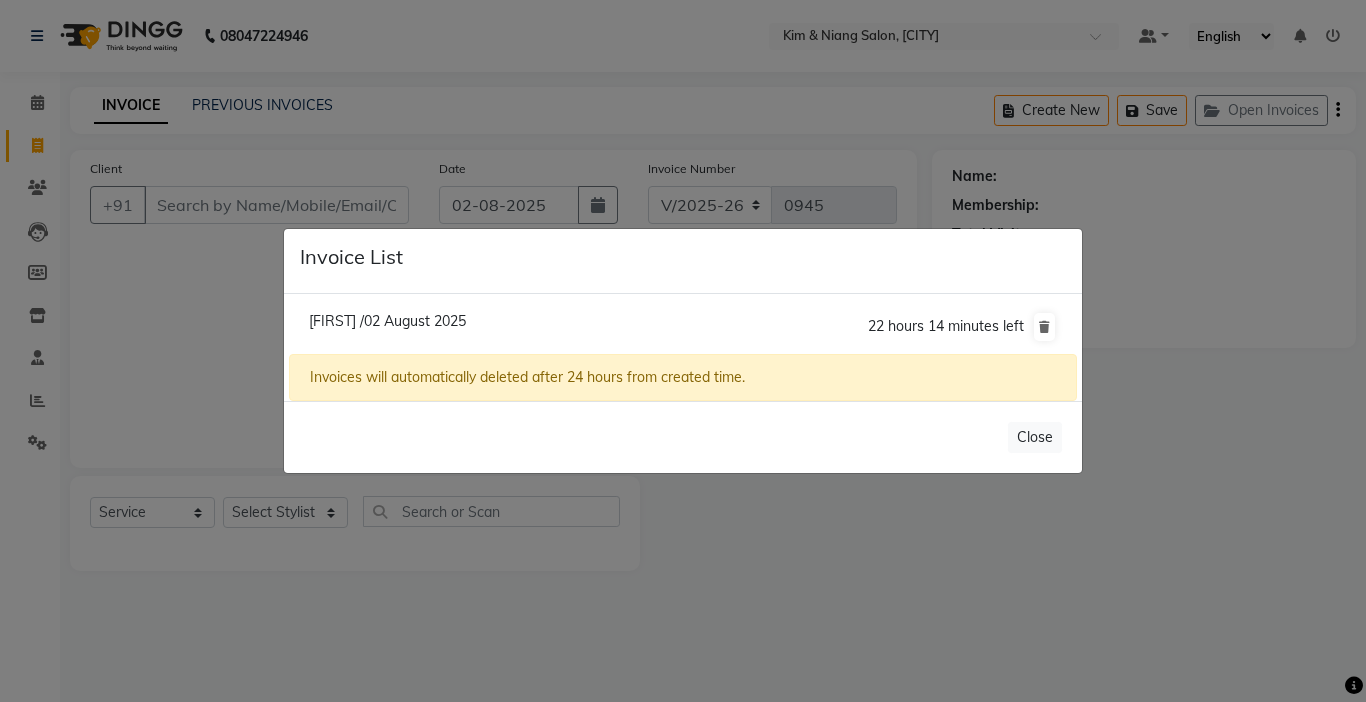 click on "[FIRST] /02 August 2025" 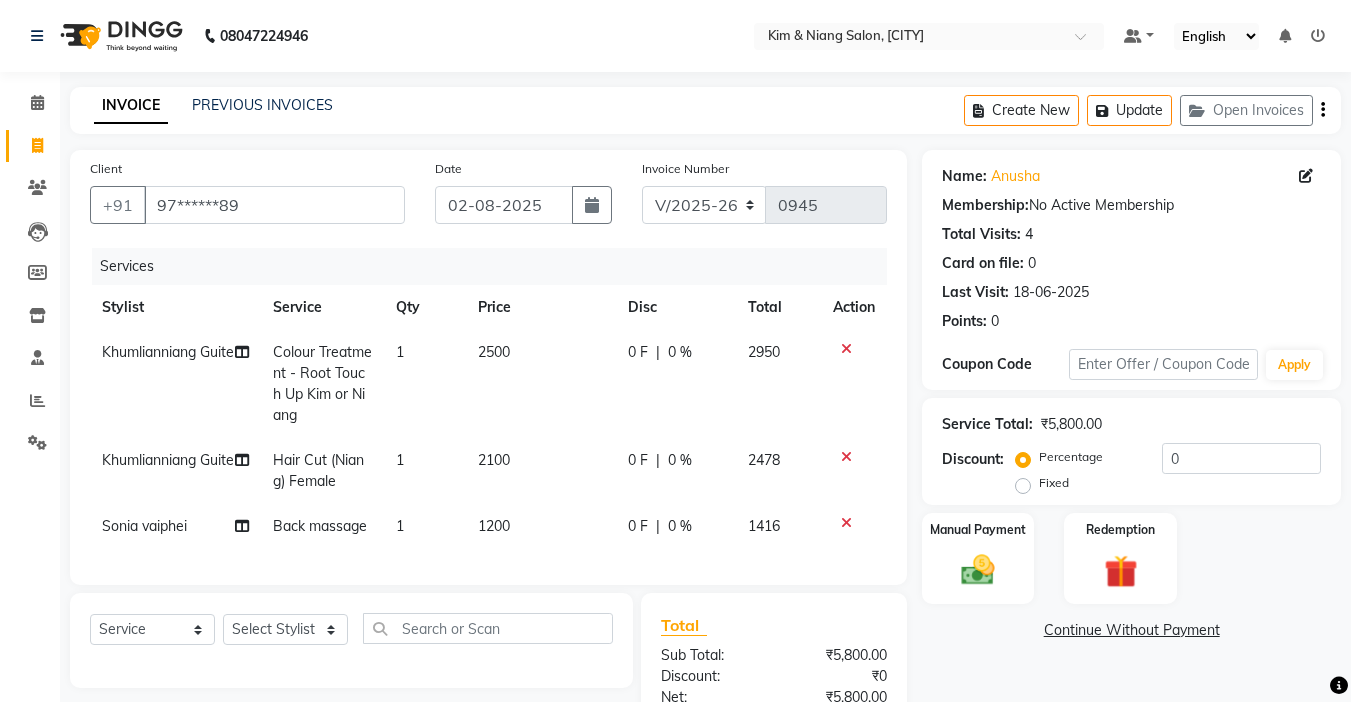 type 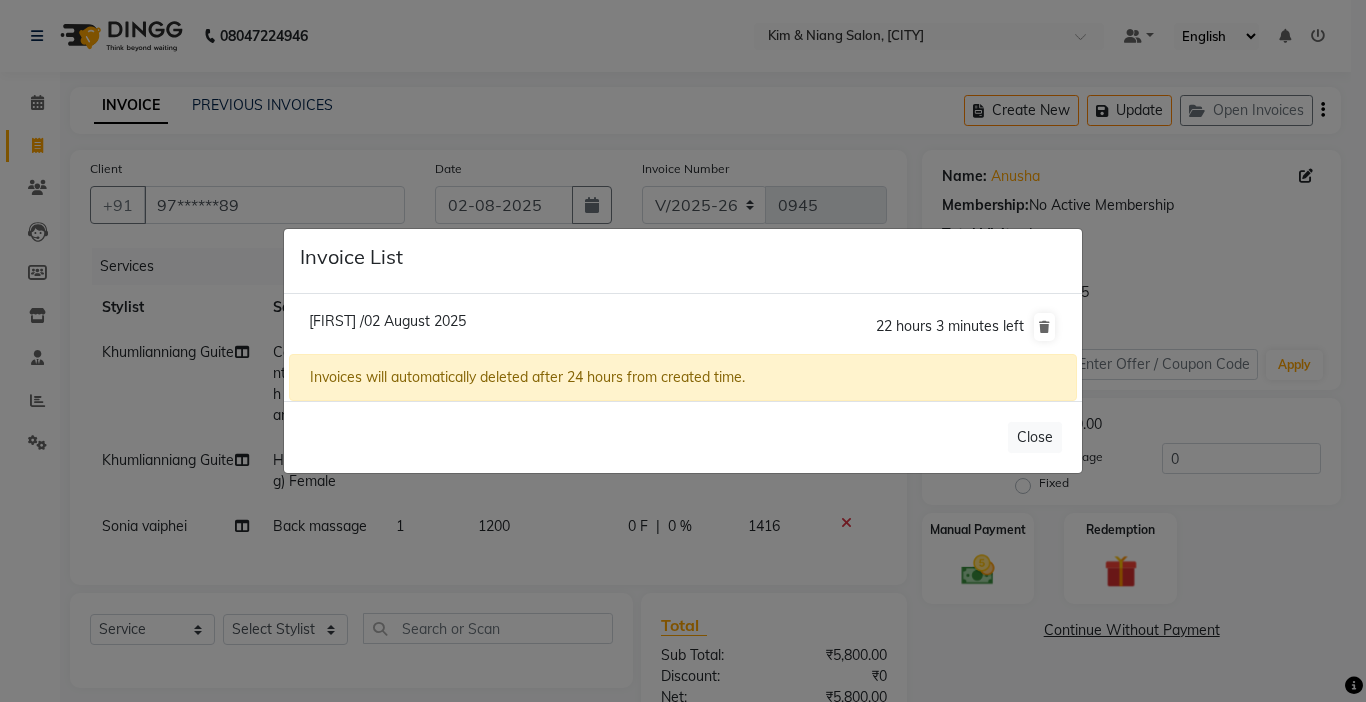 drag, startPoint x: 882, startPoint y: 359, endPoint x: 830, endPoint y: 506, distance: 155.92627 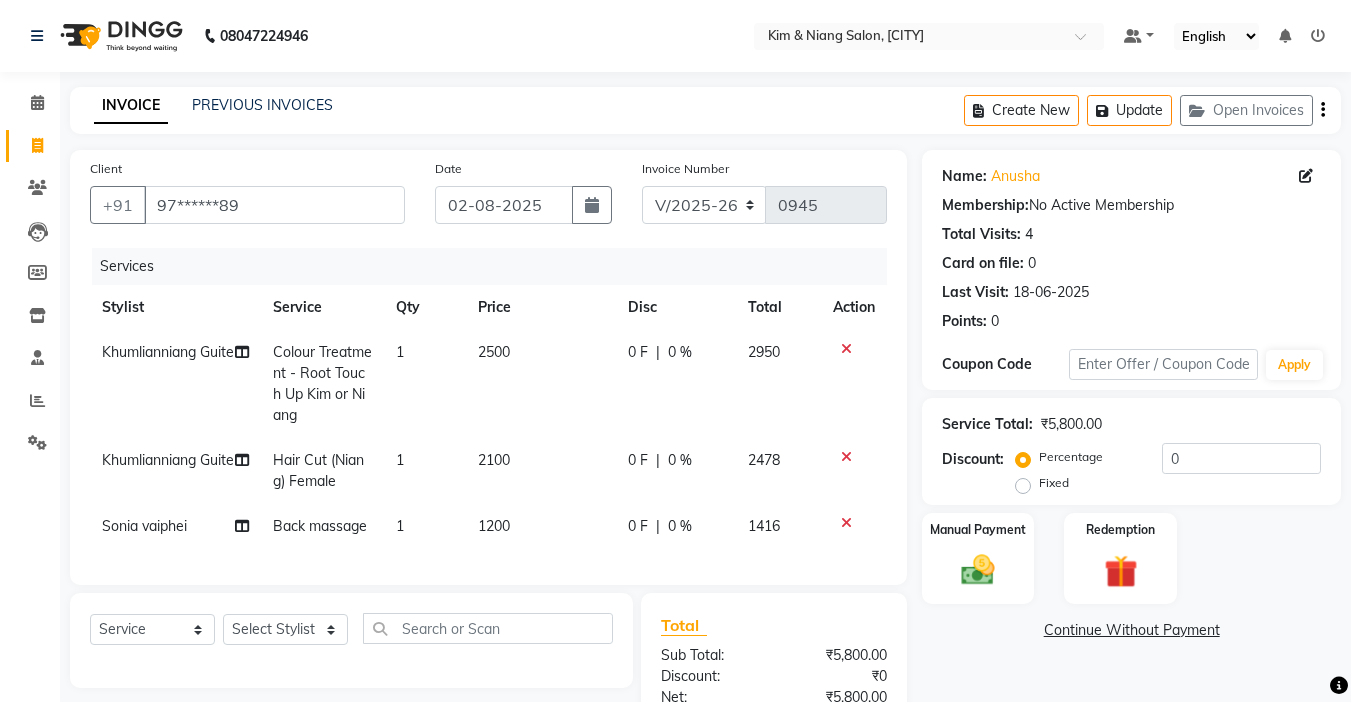 click on "Open Invoices" 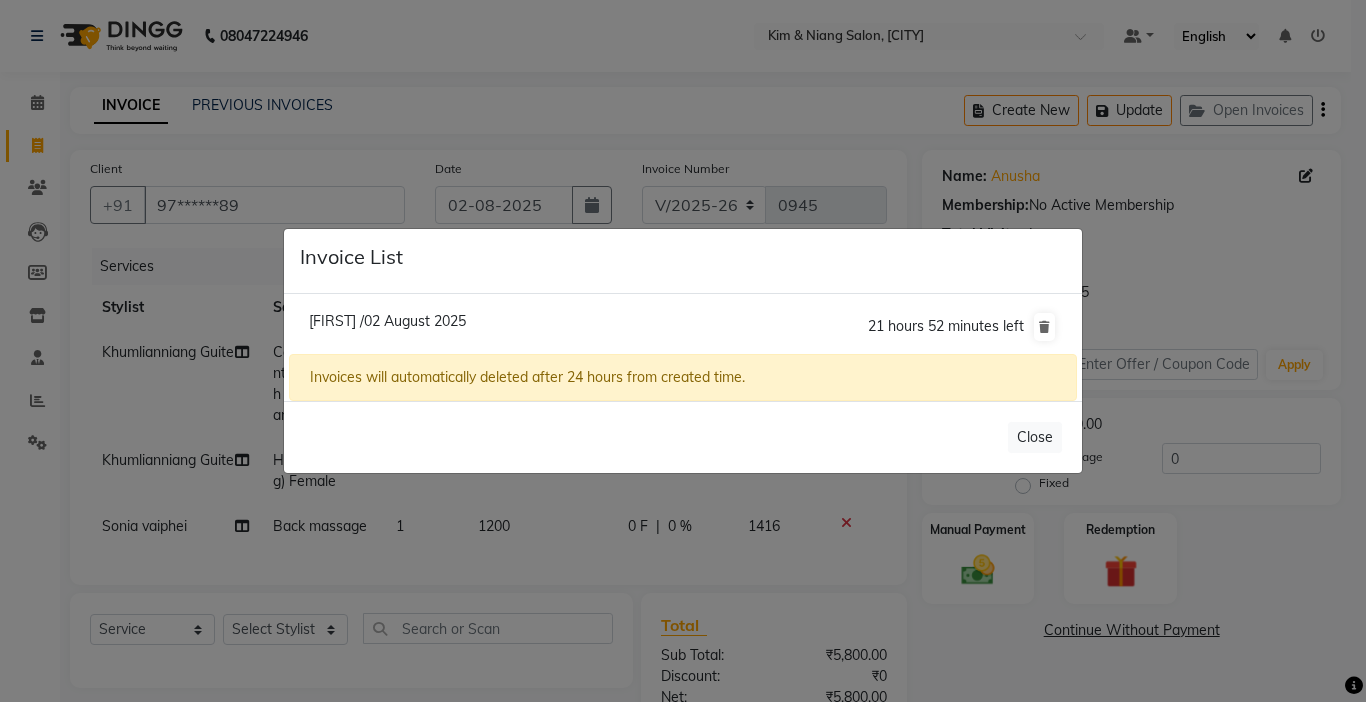 drag, startPoint x: 741, startPoint y: 471, endPoint x: 1185, endPoint y: 258, distance: 492.44797 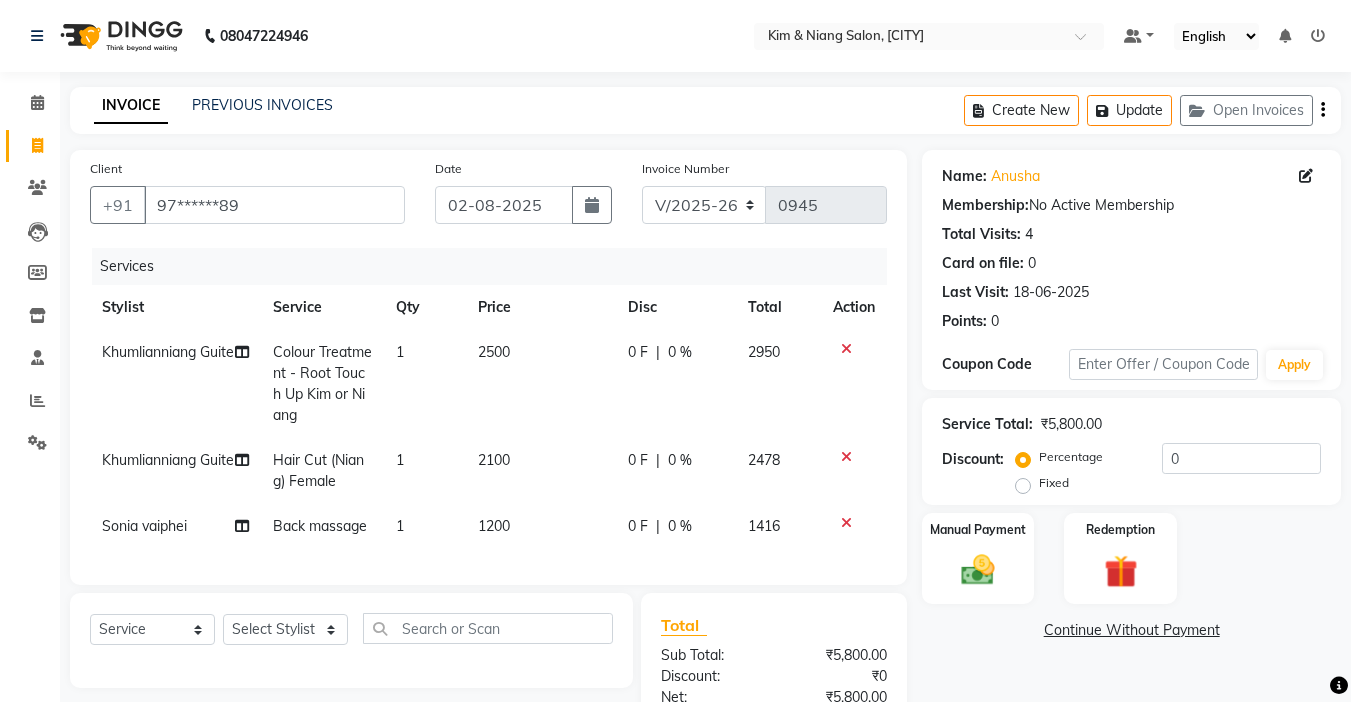 scroll, scrollTop: 230, scrollLeft: 0, axis: vertical 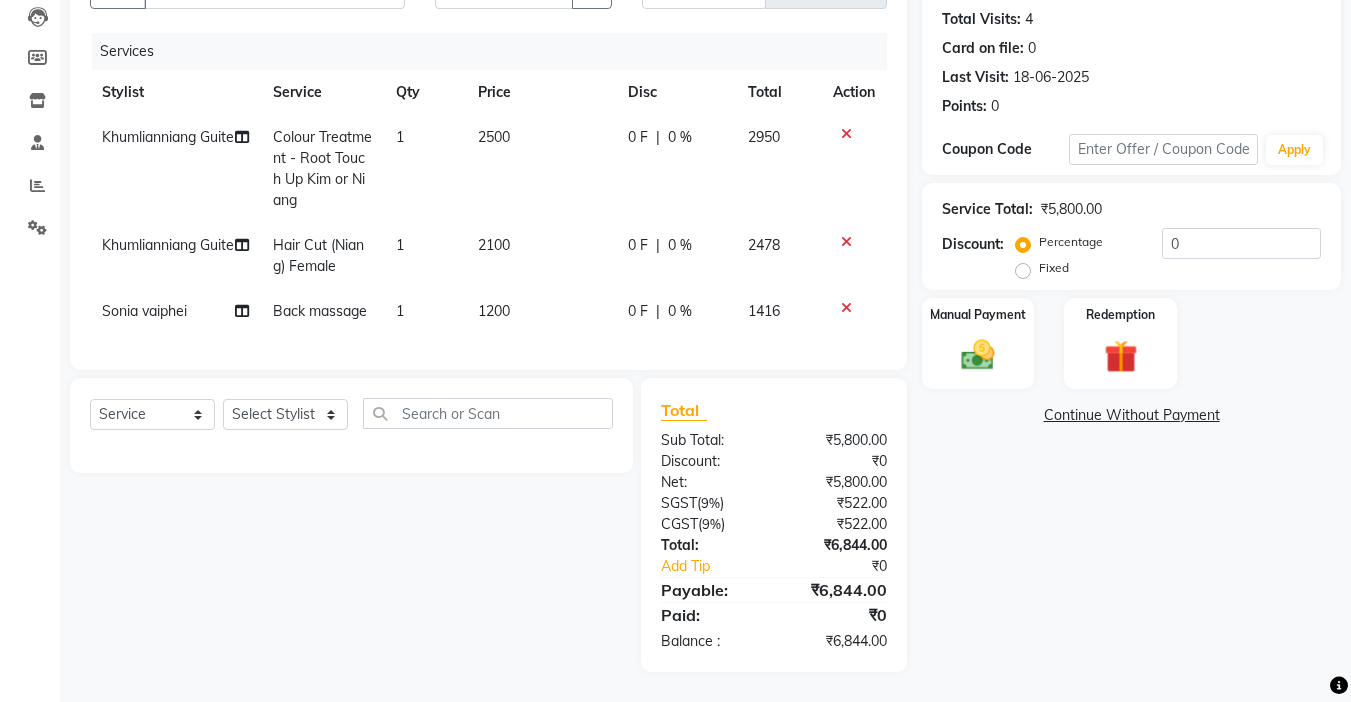 drag, startPoint x: 469, startPoint y: 700, endPoint x: 391, endPoint y: 628, distance: 106.15083 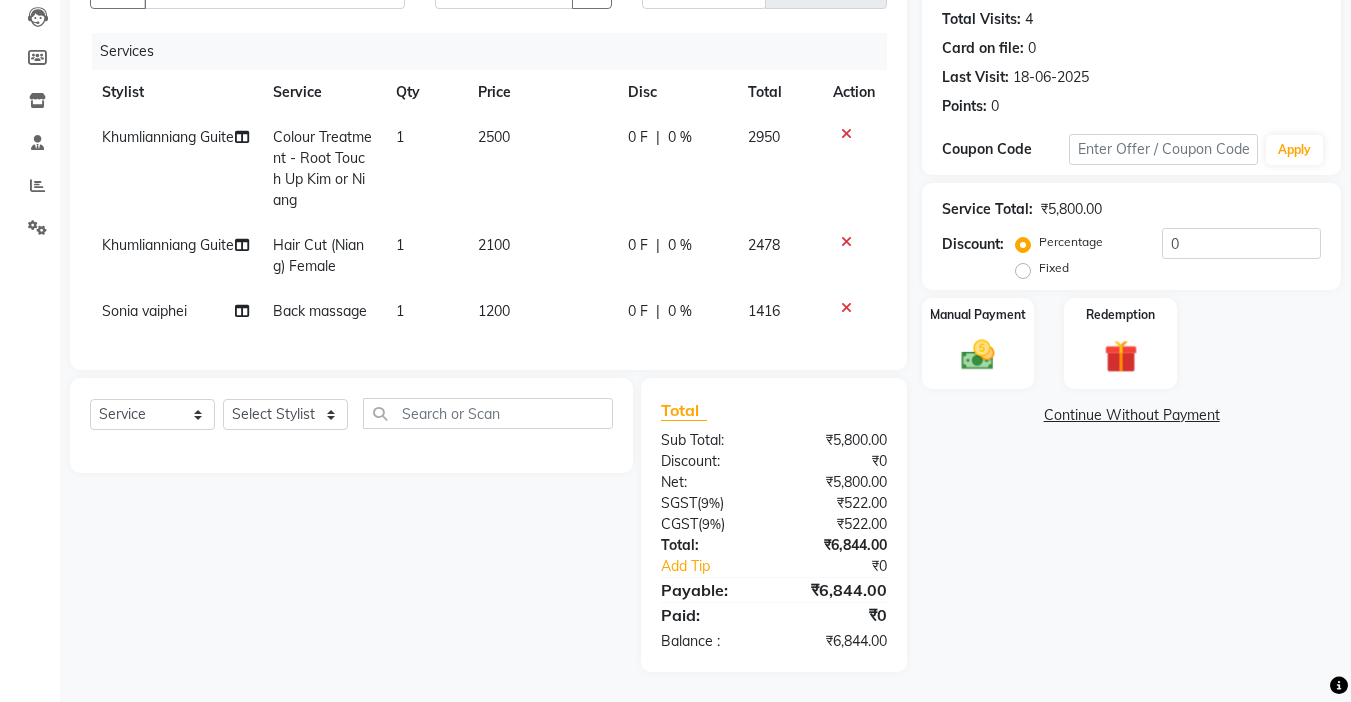 scroll, scrollTop: 0, scrollLeft: 0, axis: both 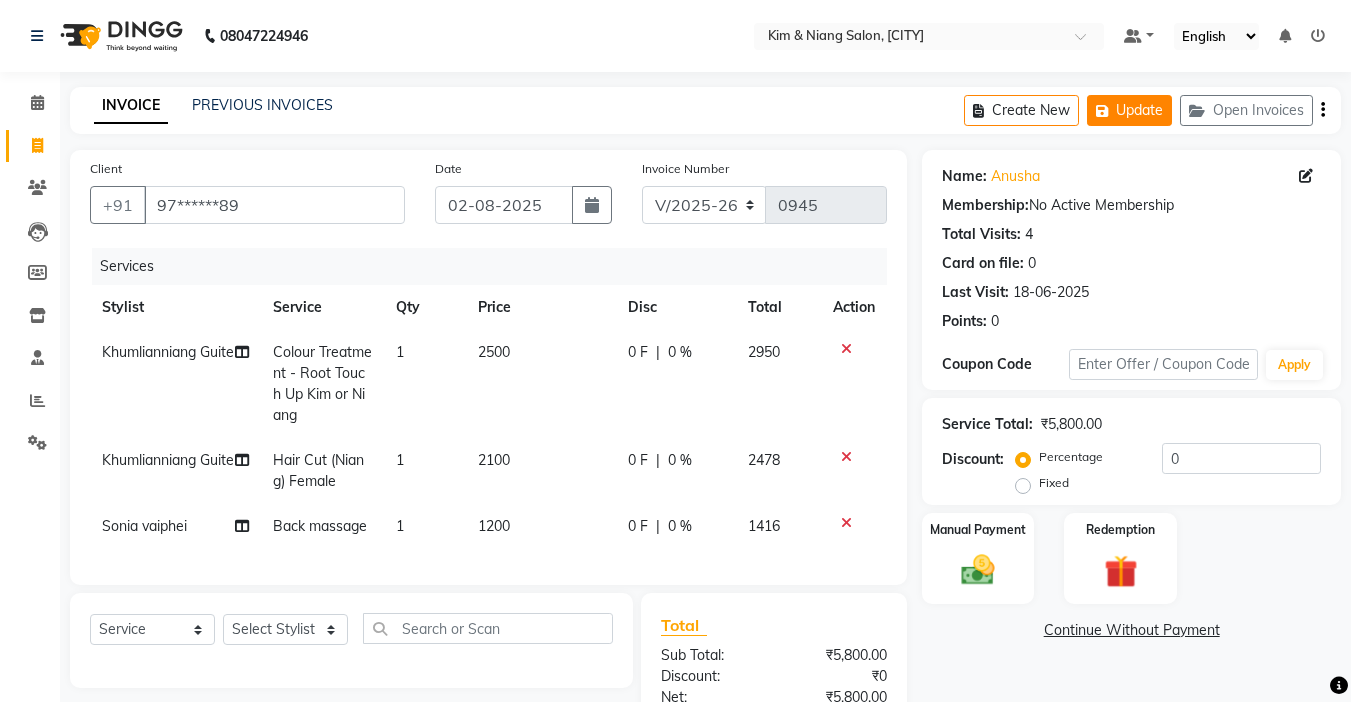 click on "Update" 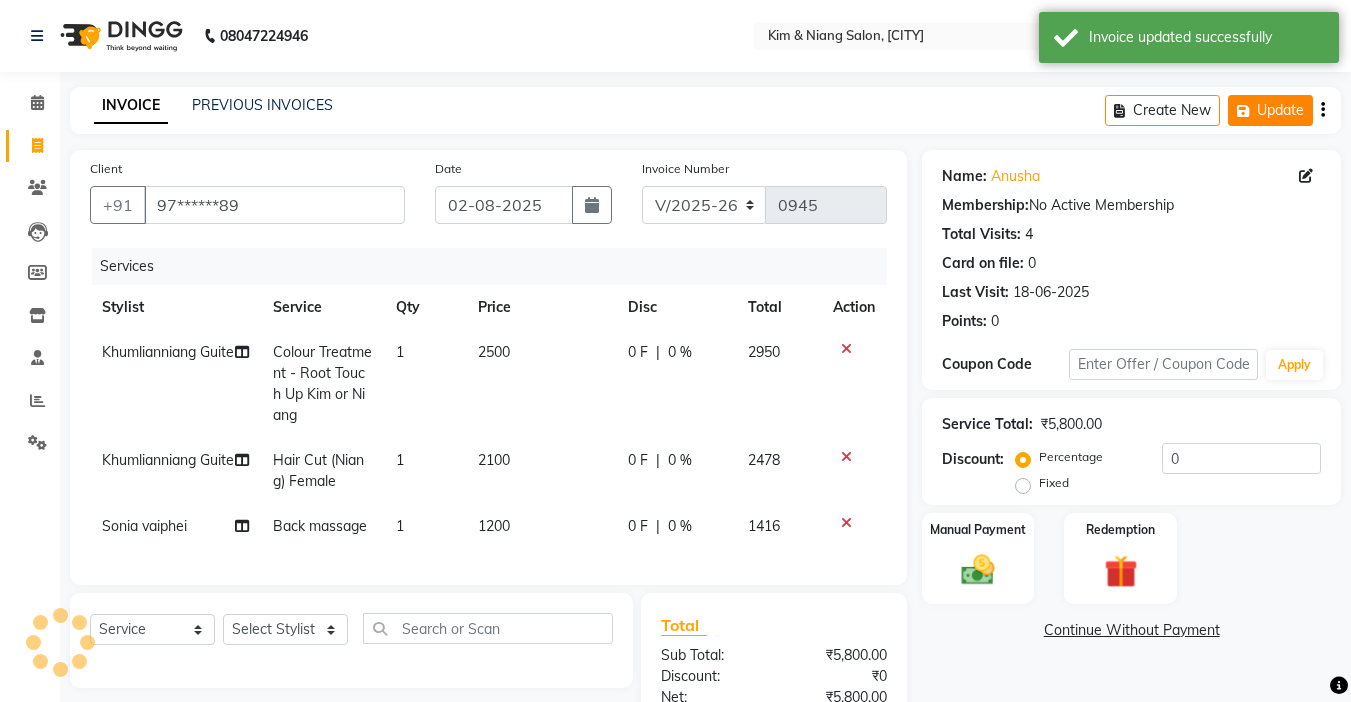click on "Update" 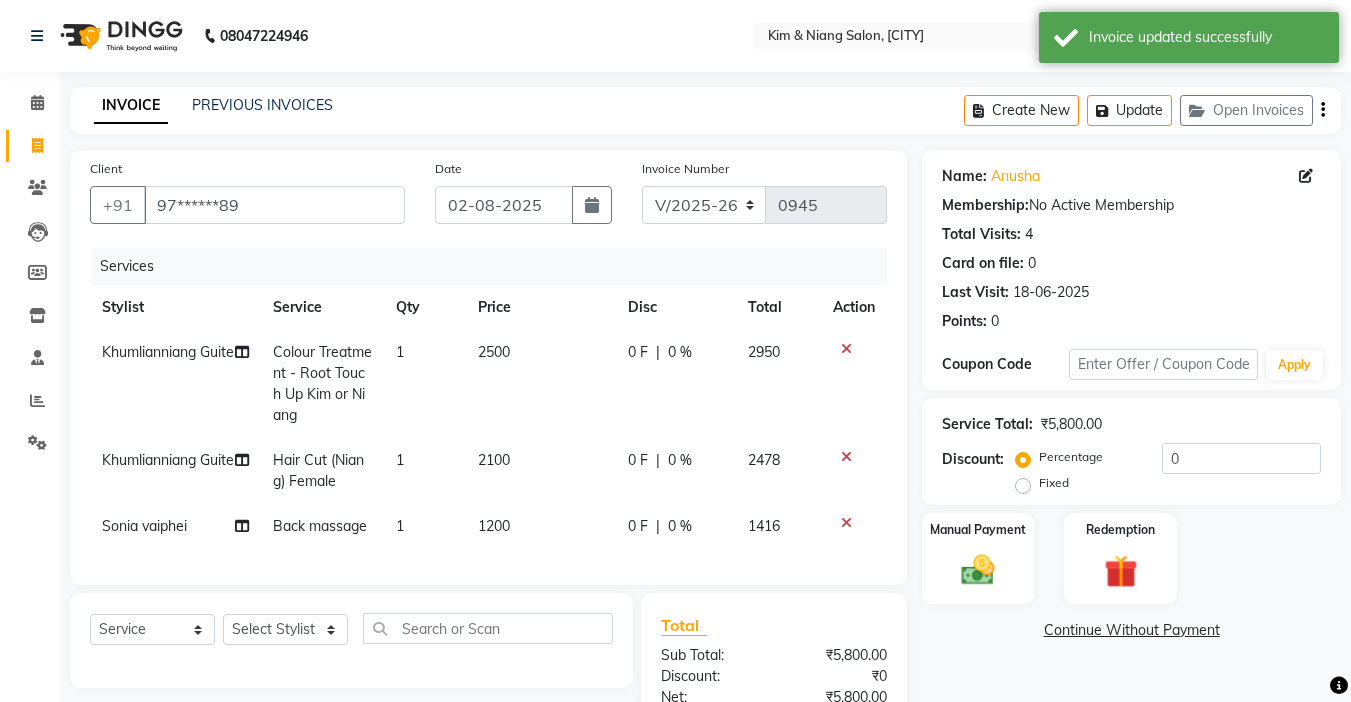 click on "Create New   Update   Open Invoices" 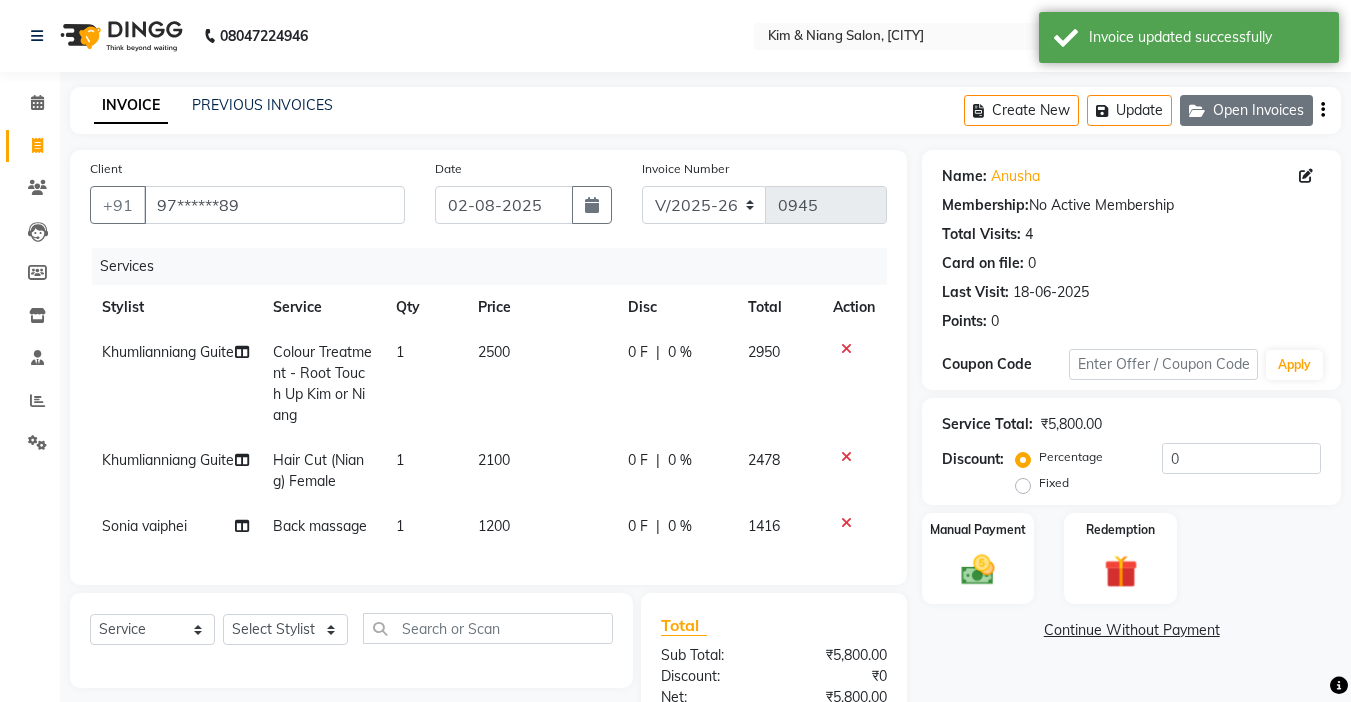 click on "Open Invoices" 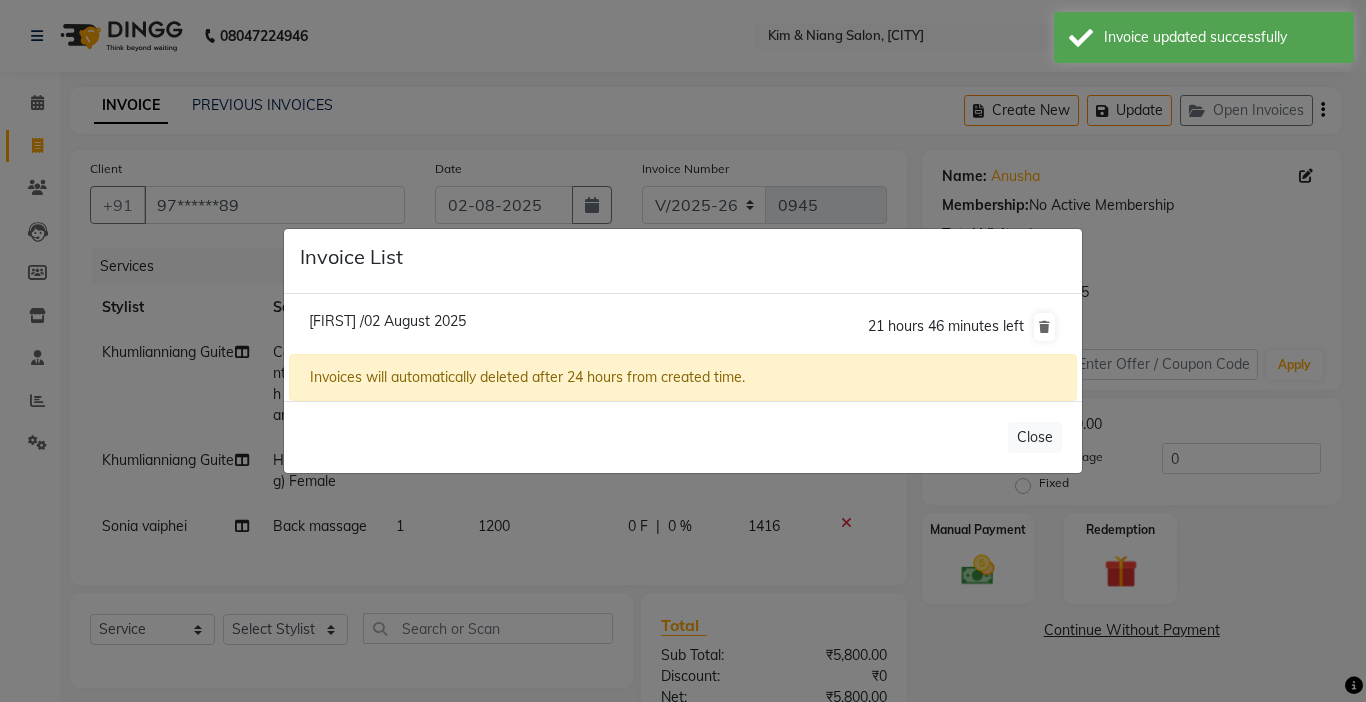 click on "[FIRST] /02 August 2025" 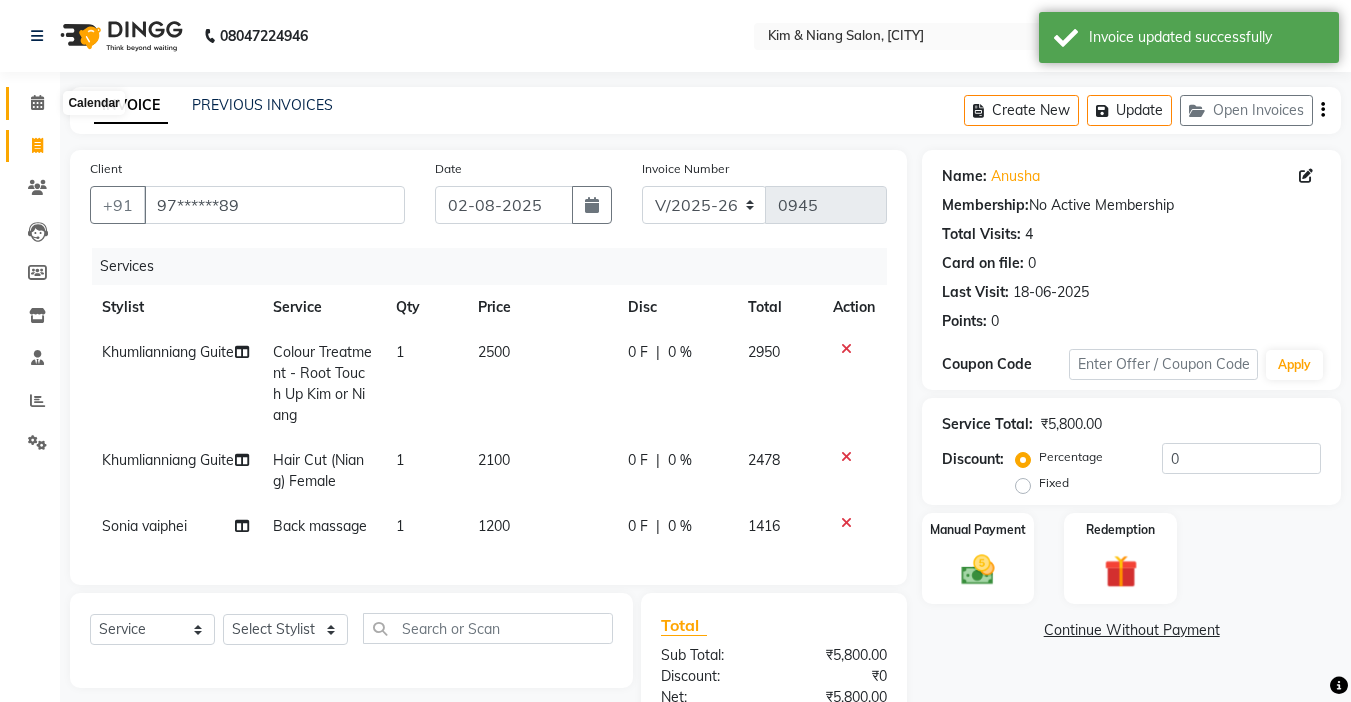click 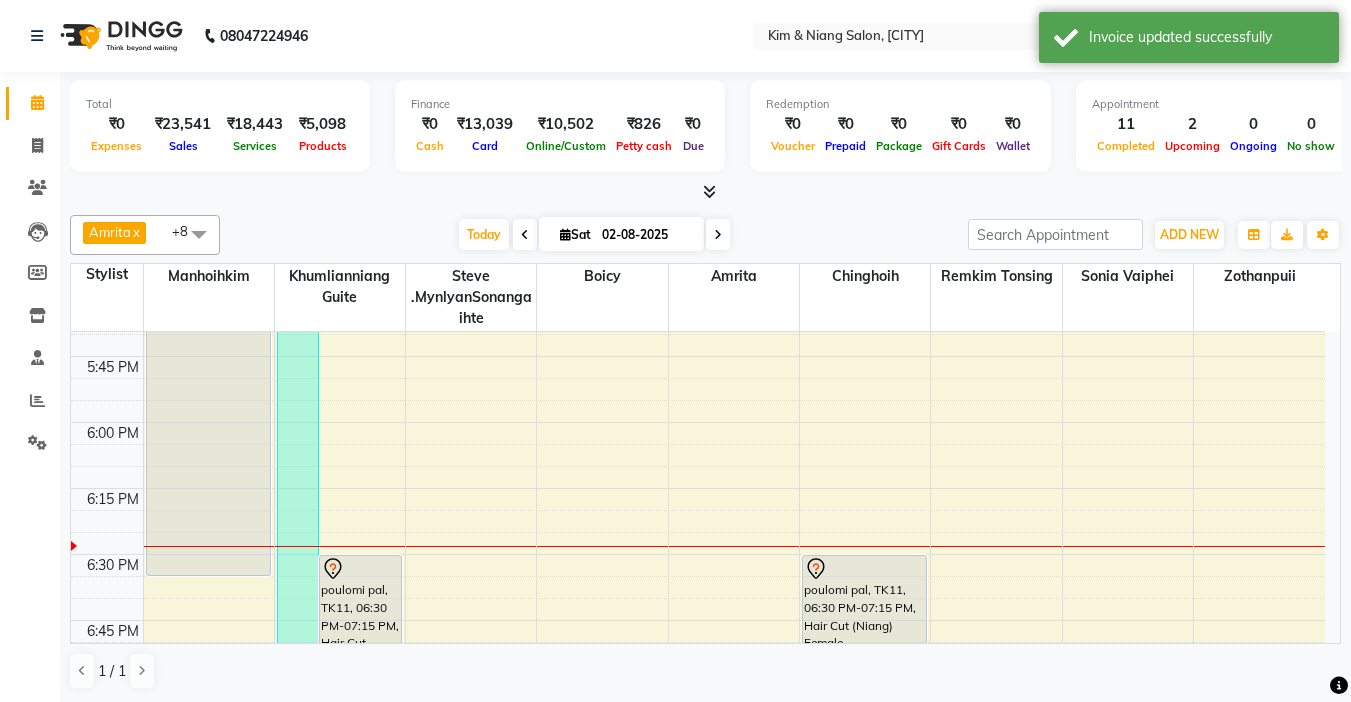 scroll, scrollTop: 2500, scrollLeft: 0, axis: vertical 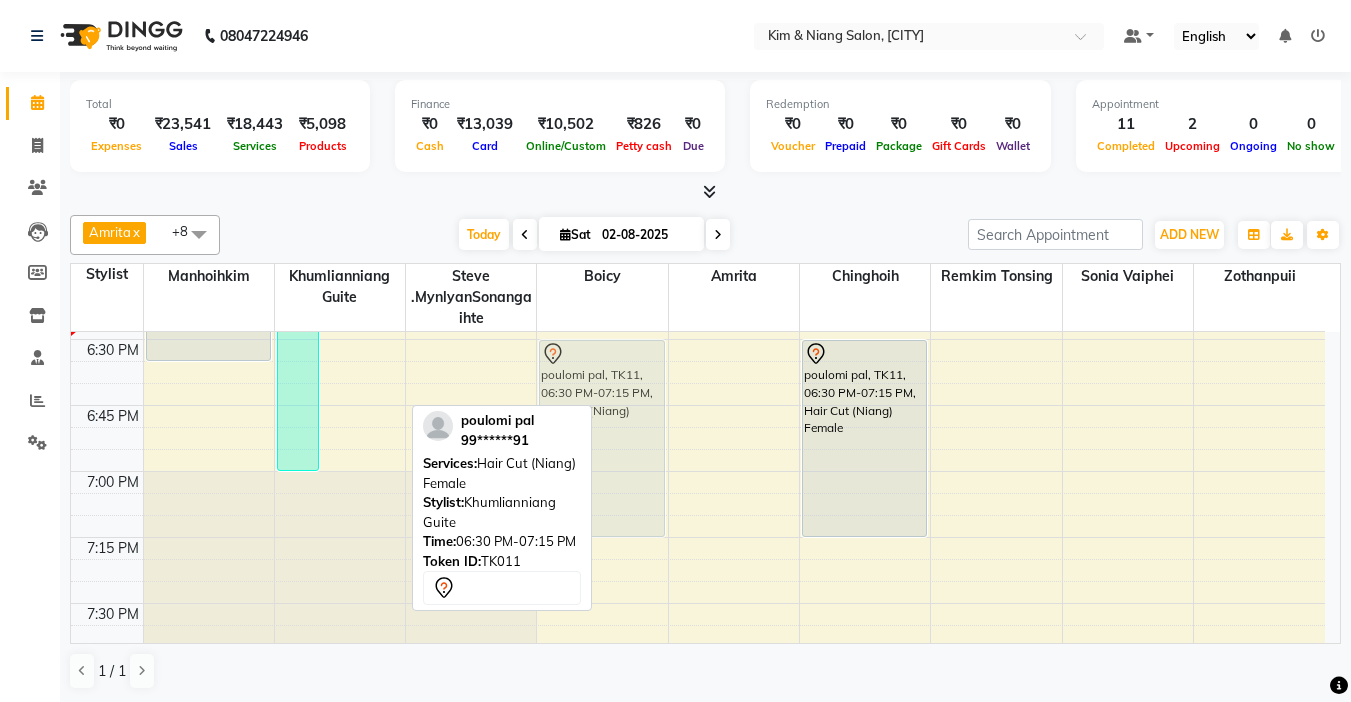 drag, startPoint x: 366, startPoint y: 410, endPoint x: 577, endPoint y: 404, distance: 211.0853 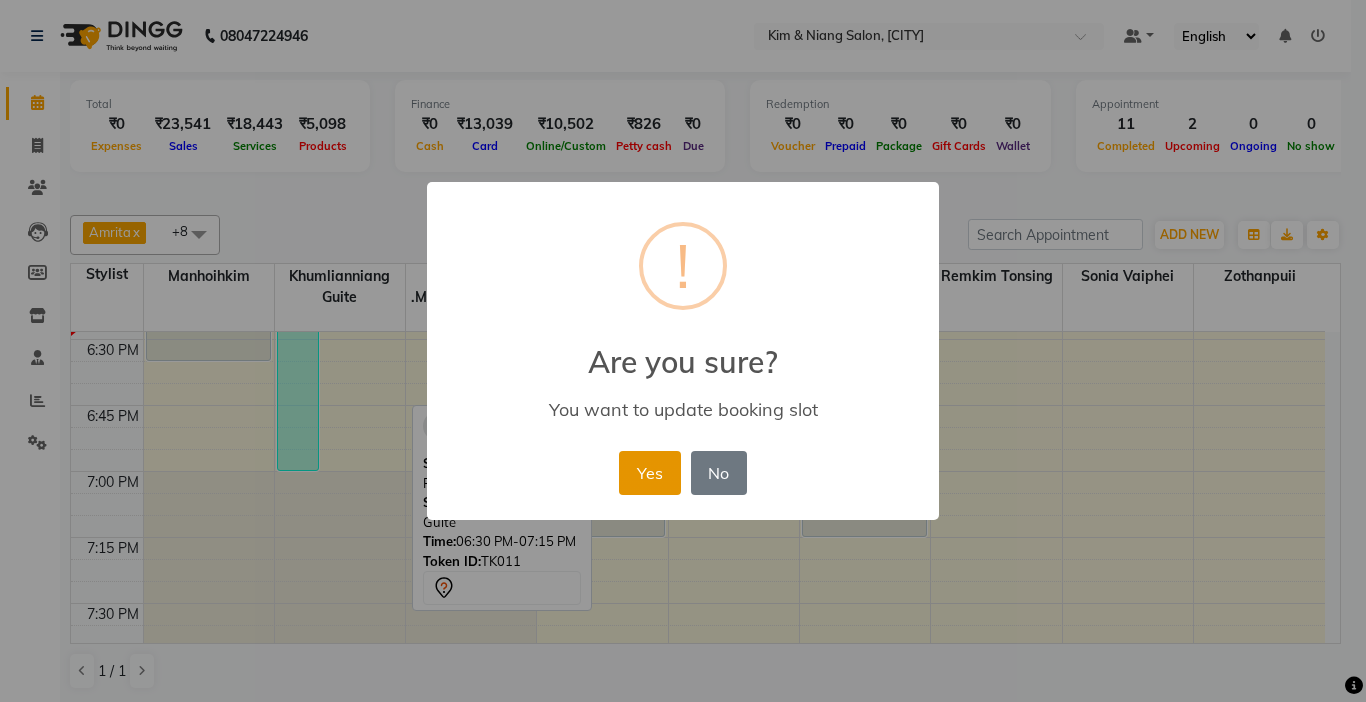 click on "Yes" at bounding box center (649, 473) 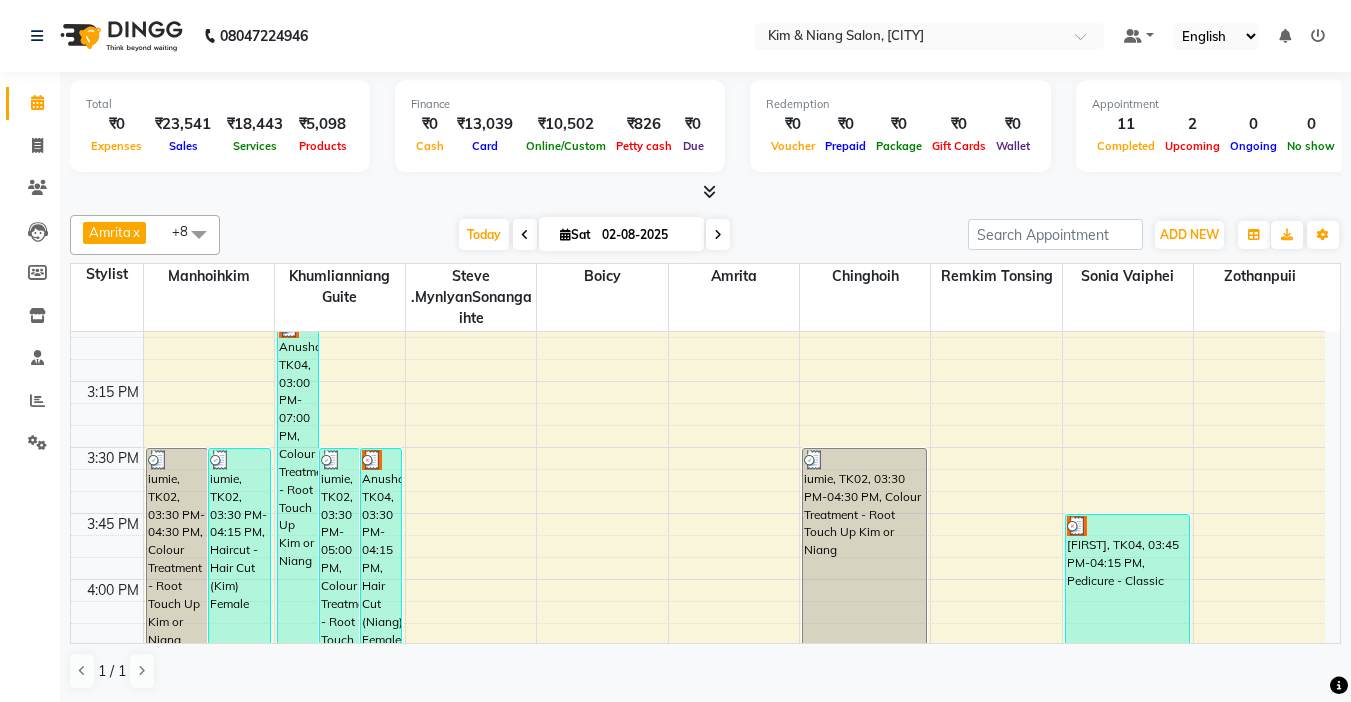 scroll, scrollTop: 1700, scrollLeft: 0, axis: vertical 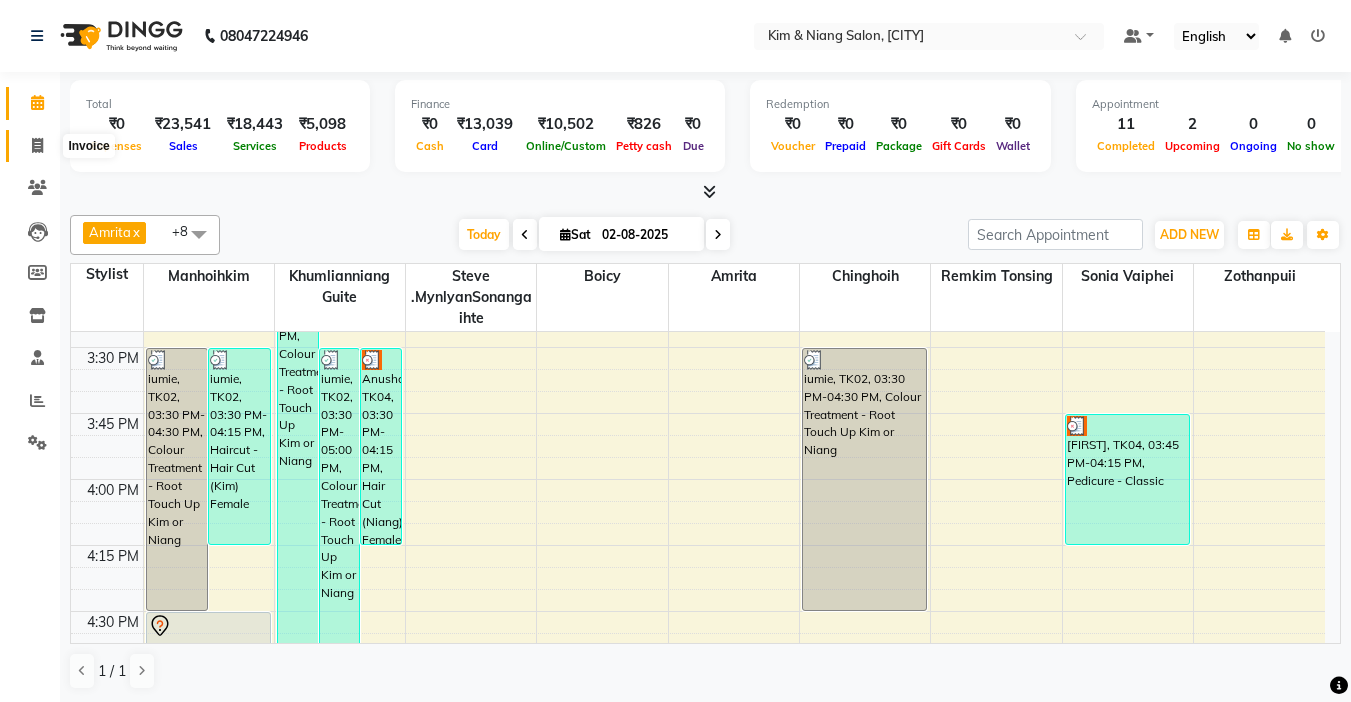 click 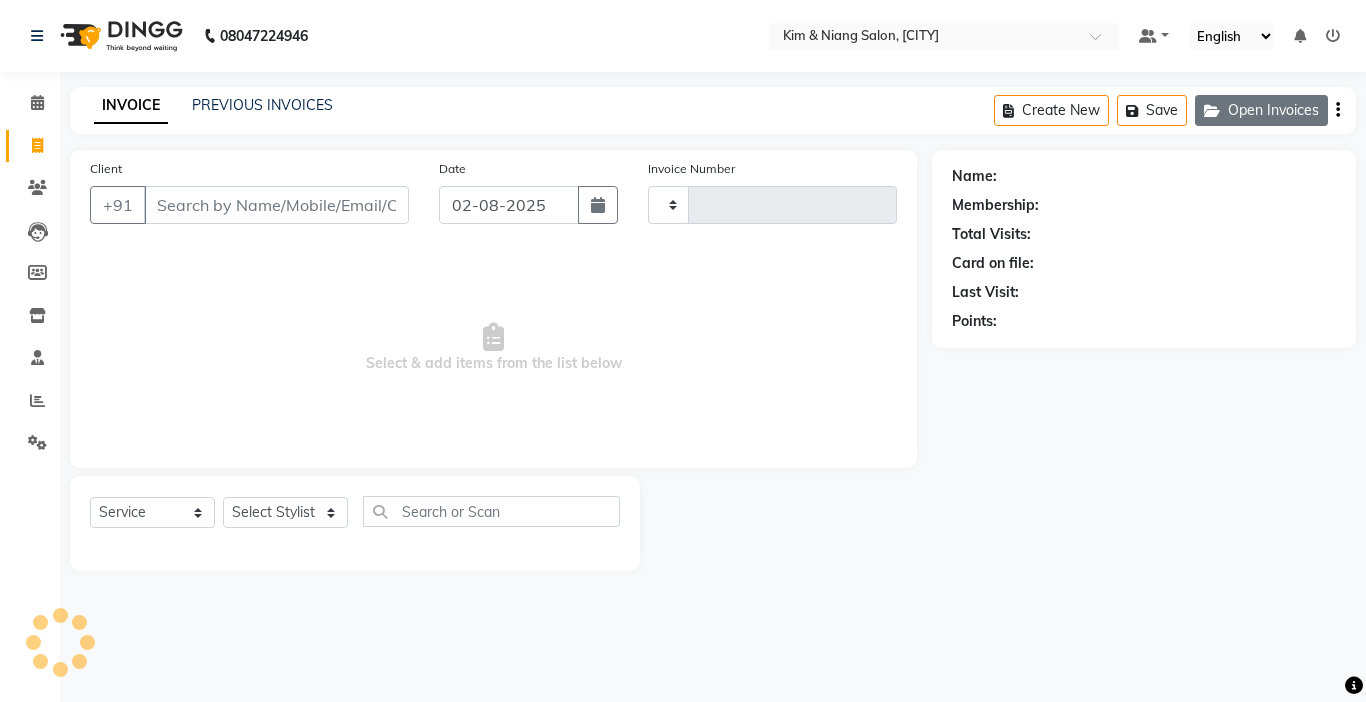 type on "0945" 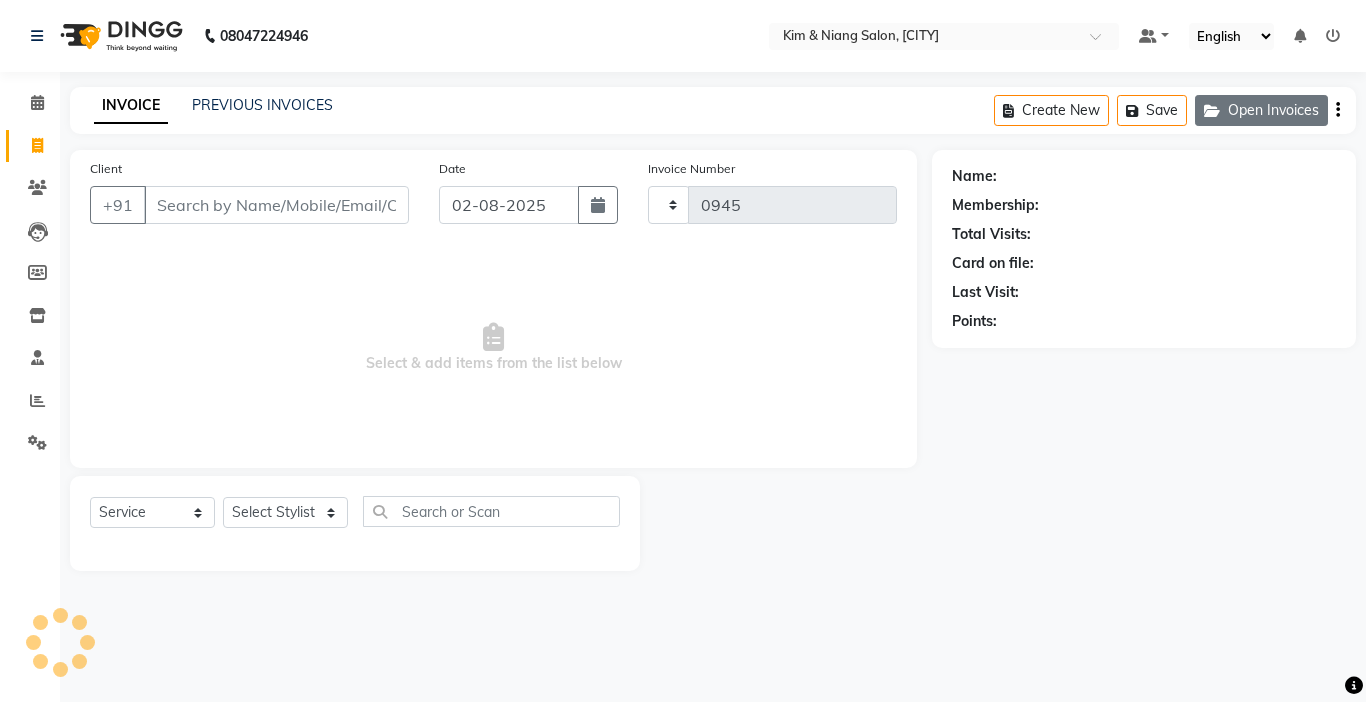 select on "7750" 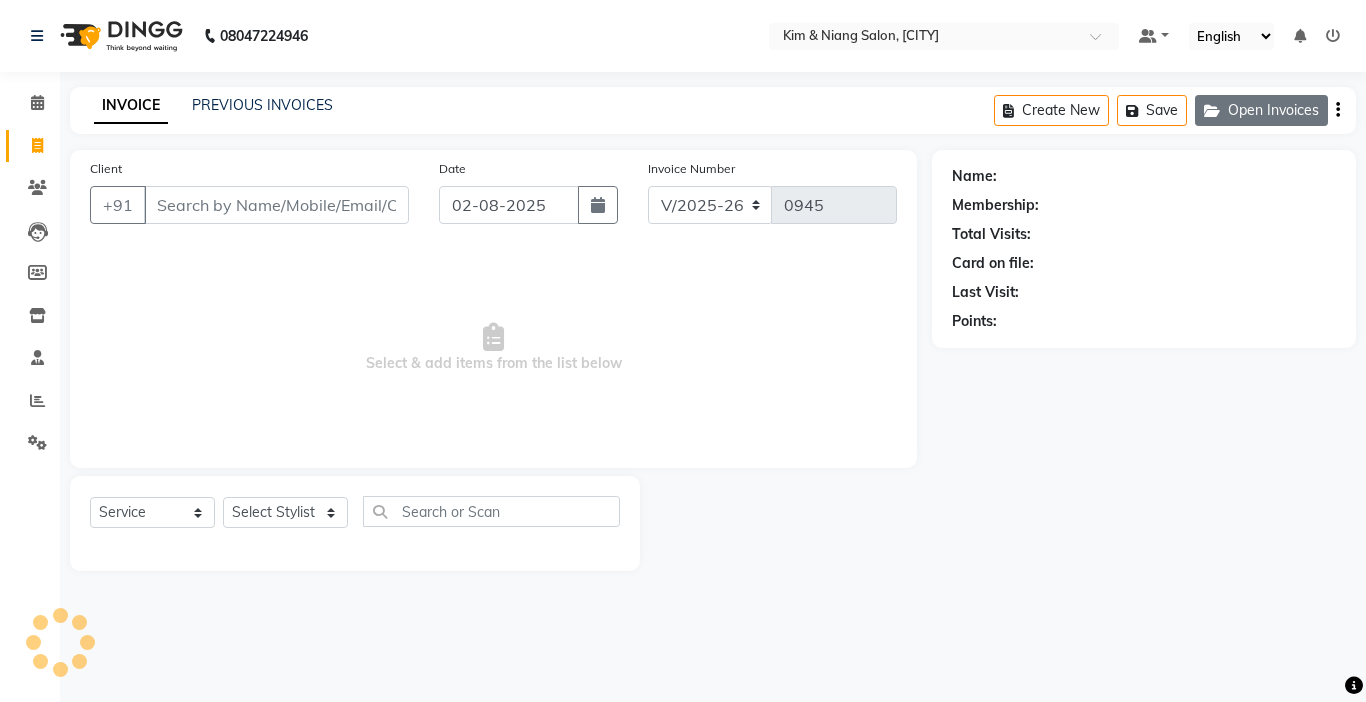 click on "Open Invoices" 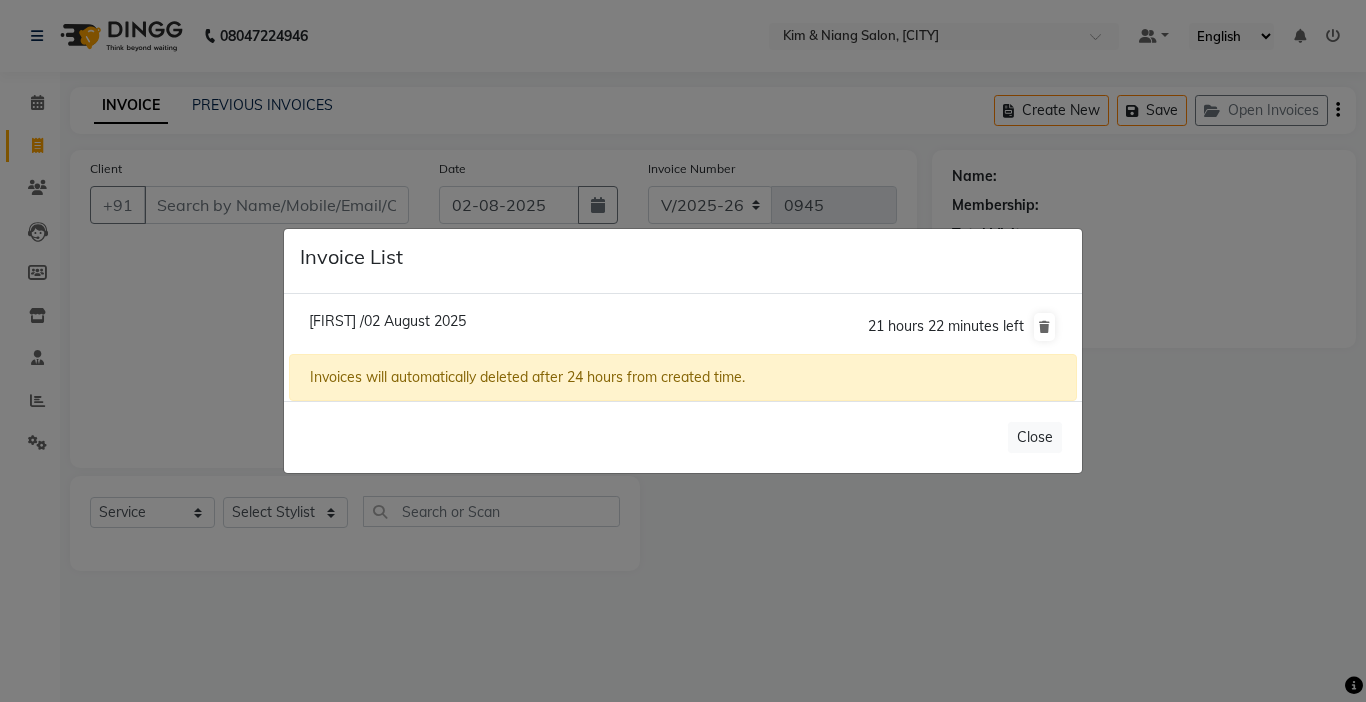 click on "[FIRST] /02 August 2025" 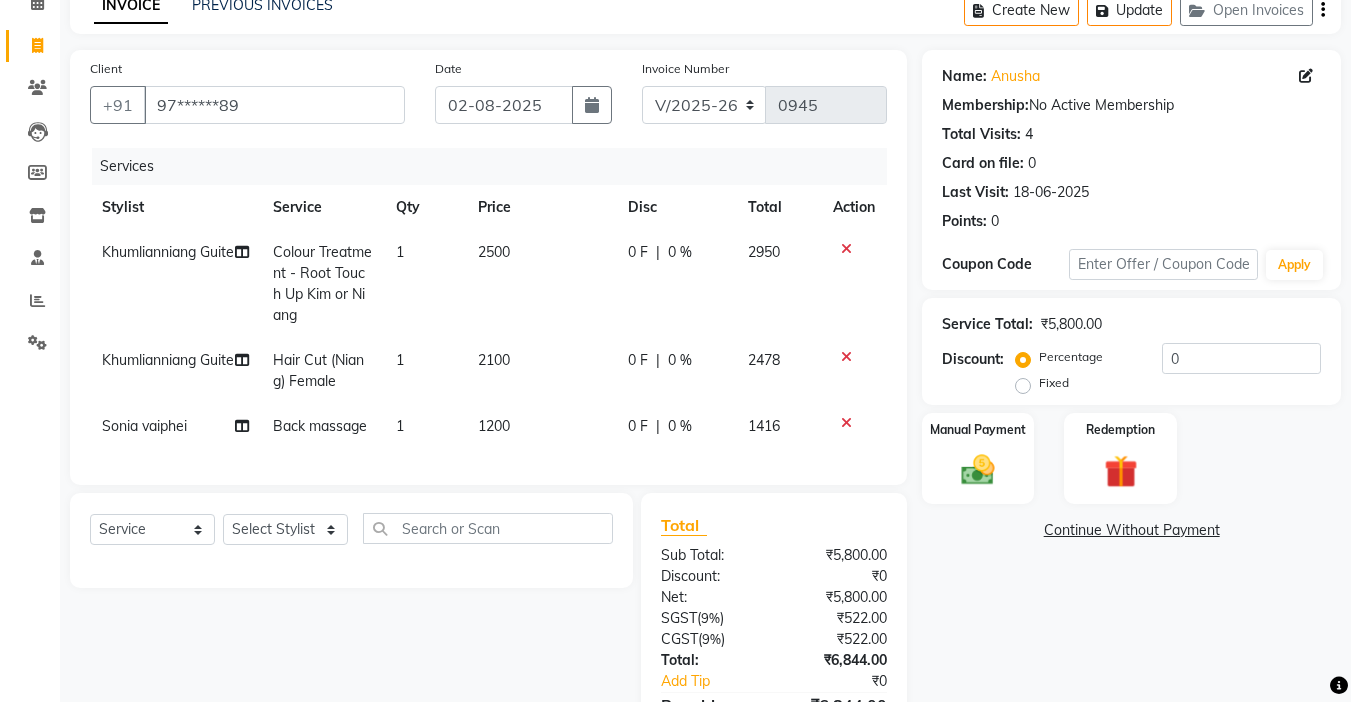 scroll, scrollTop: 230, scrollLeft: 0, axis: vertical 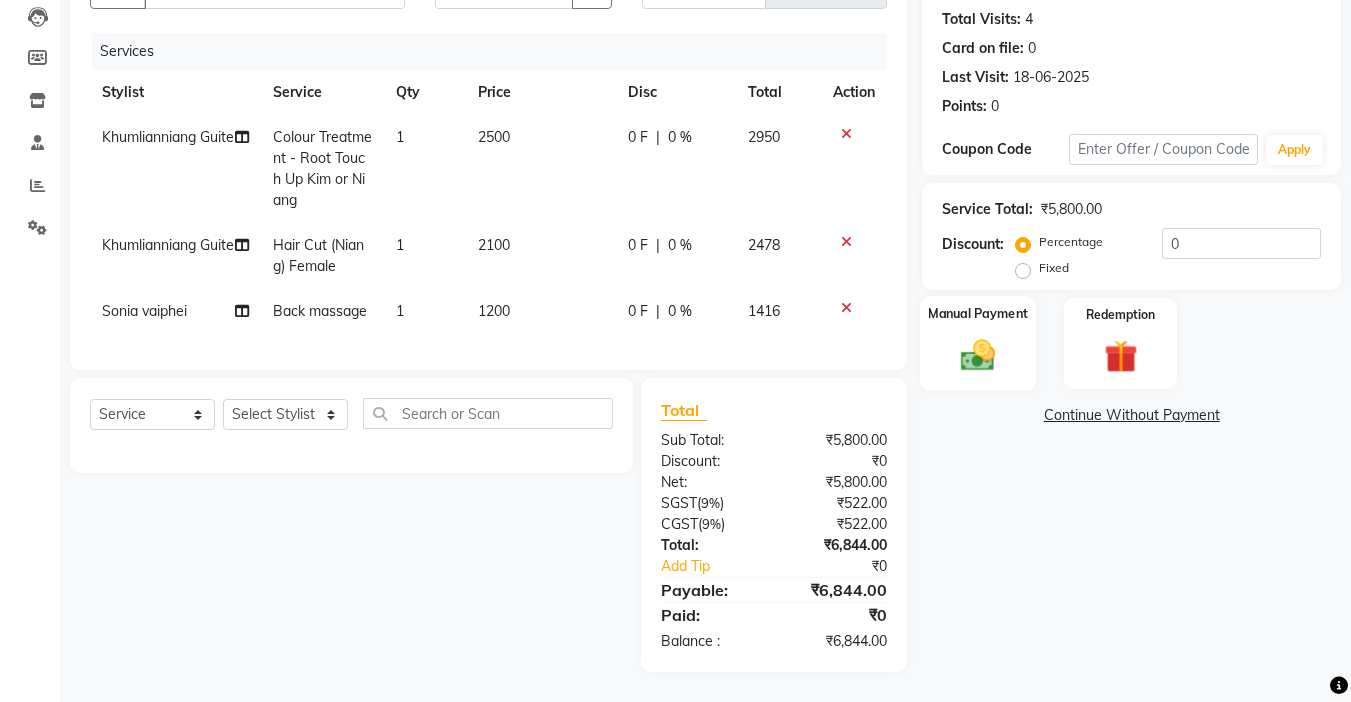 click 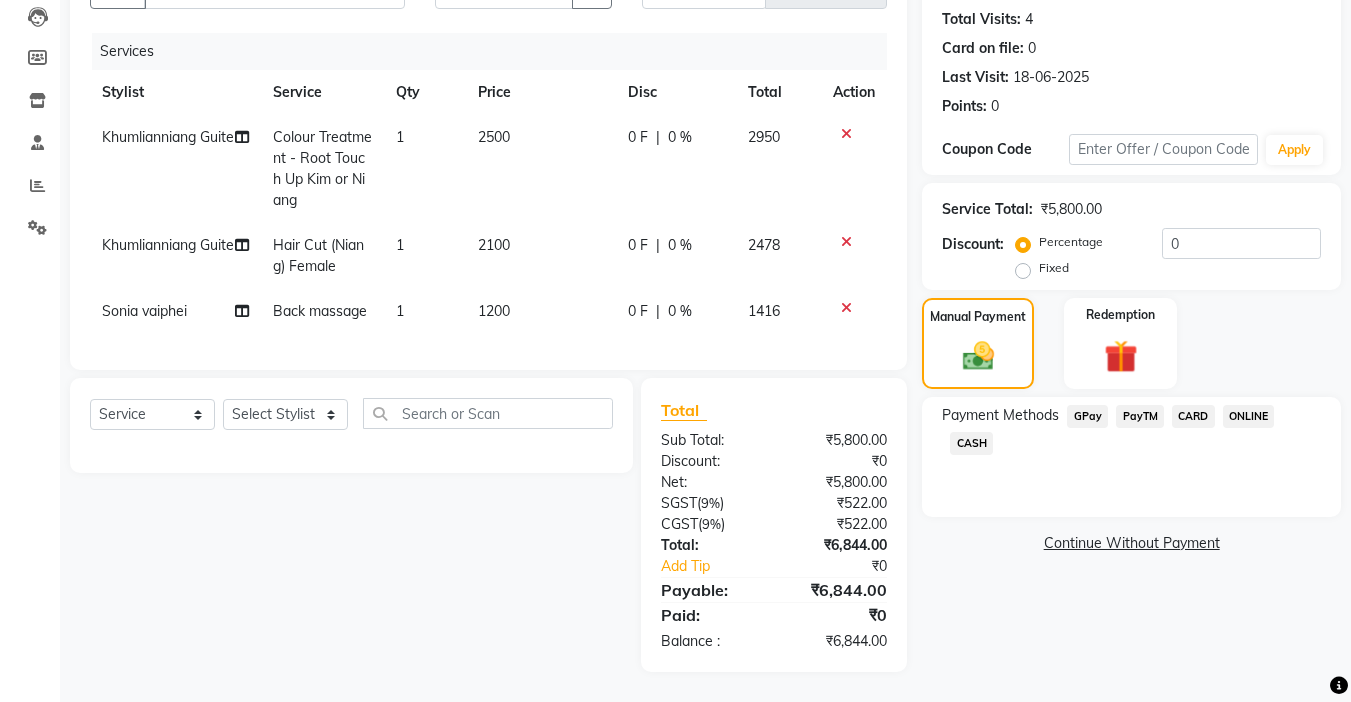 click on "GPay" 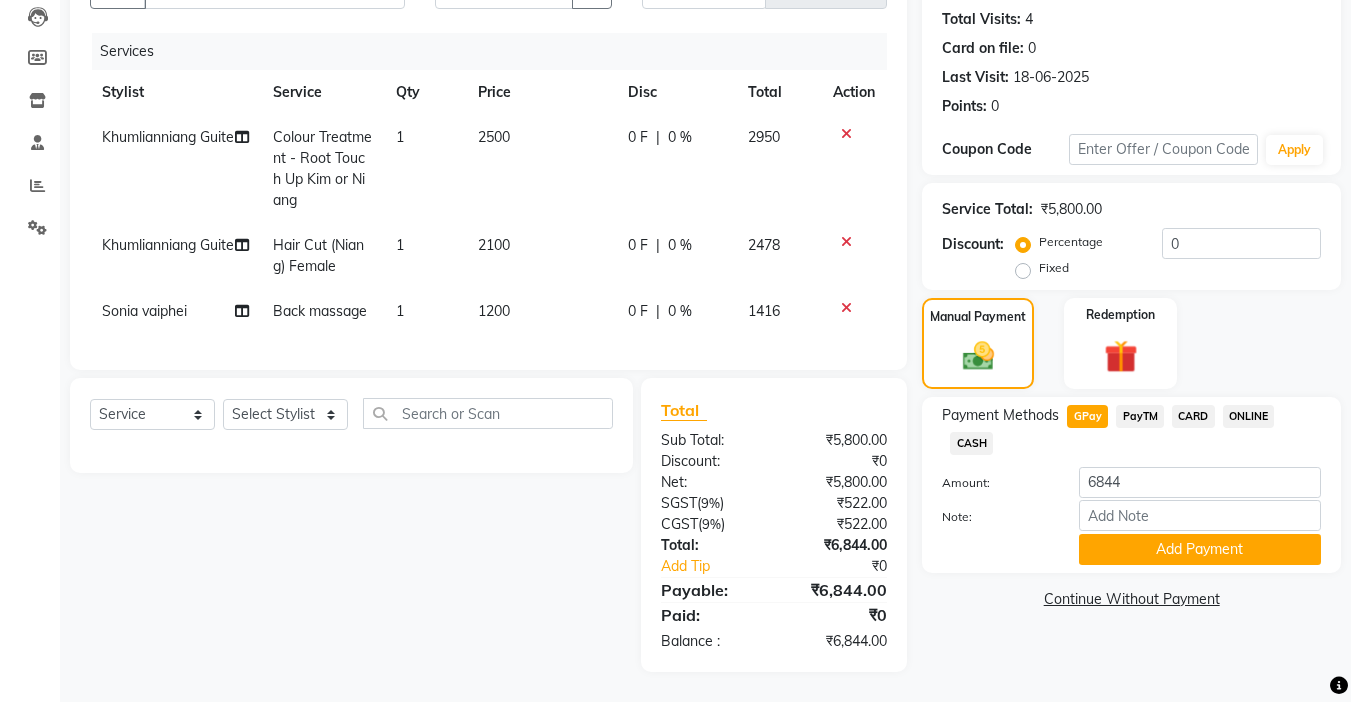 click on "PayTM" 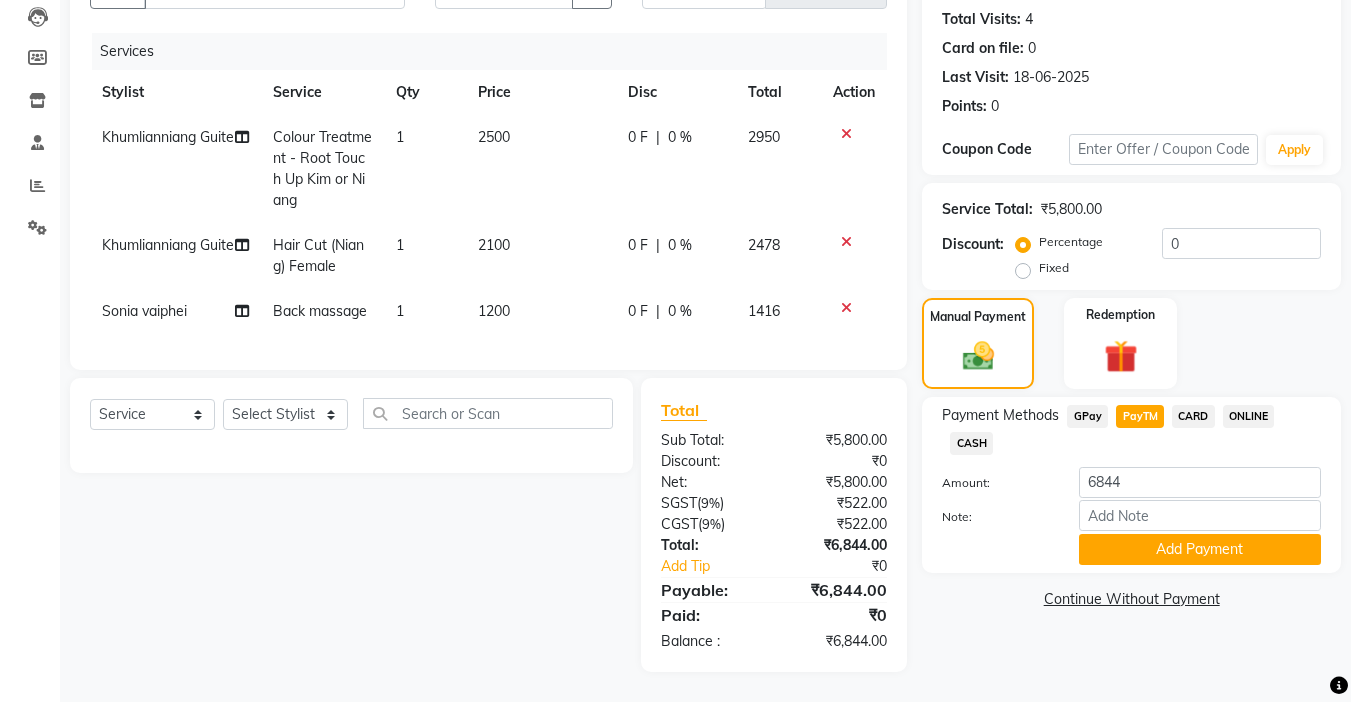 click on "CARD" 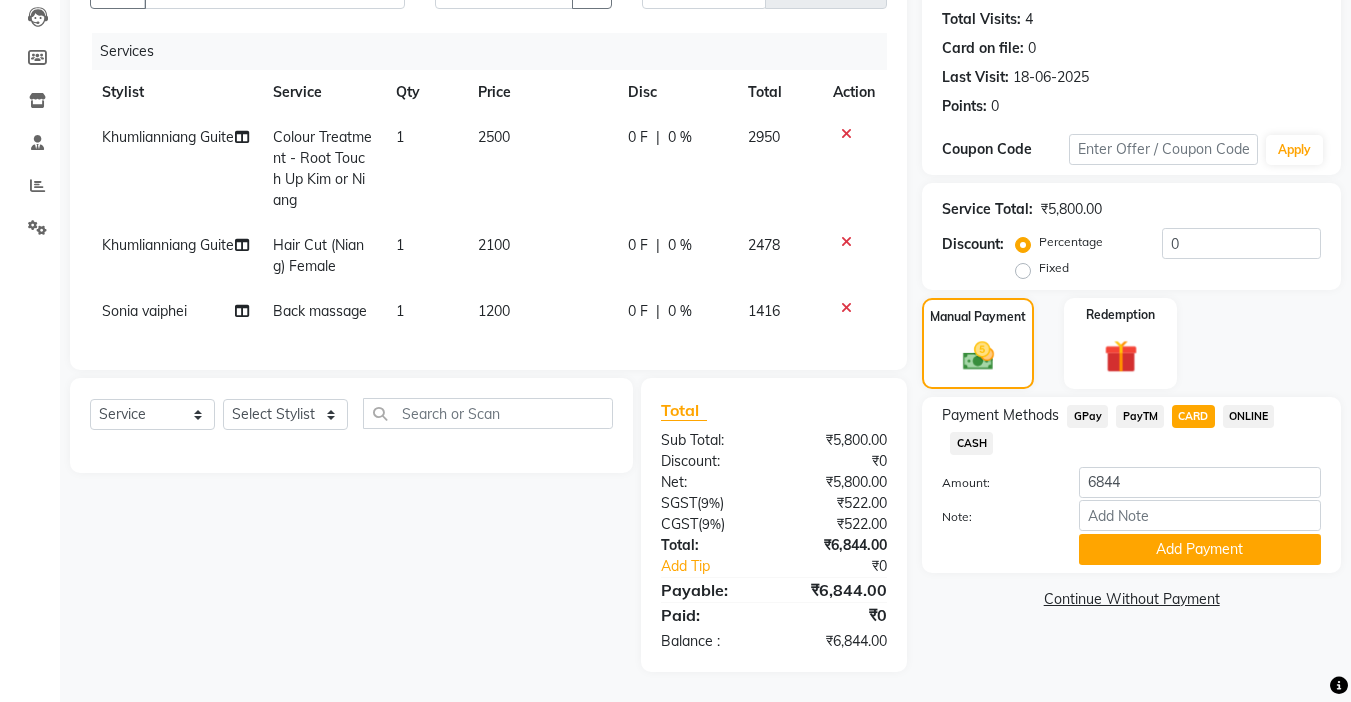 click on "GPay" 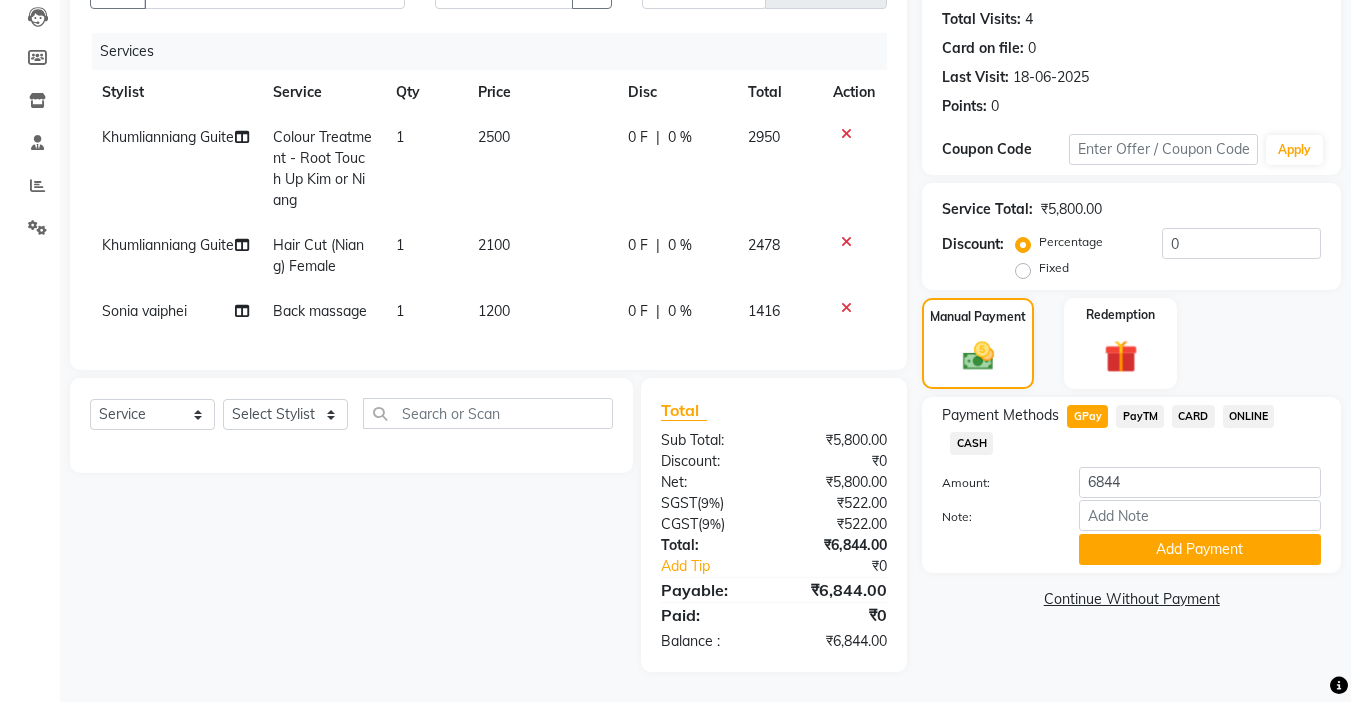 scroll, scrollTop: 0, scrollLeft: 0, axis: both 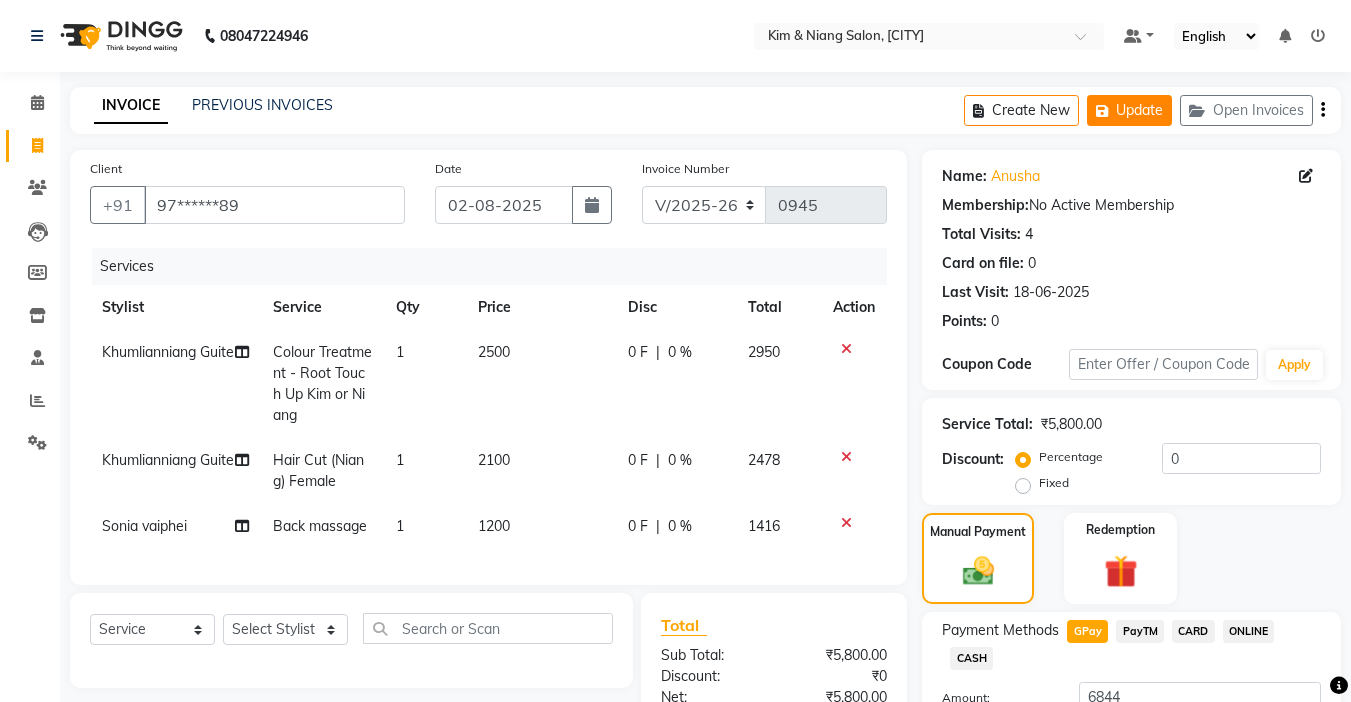 click on "Update" 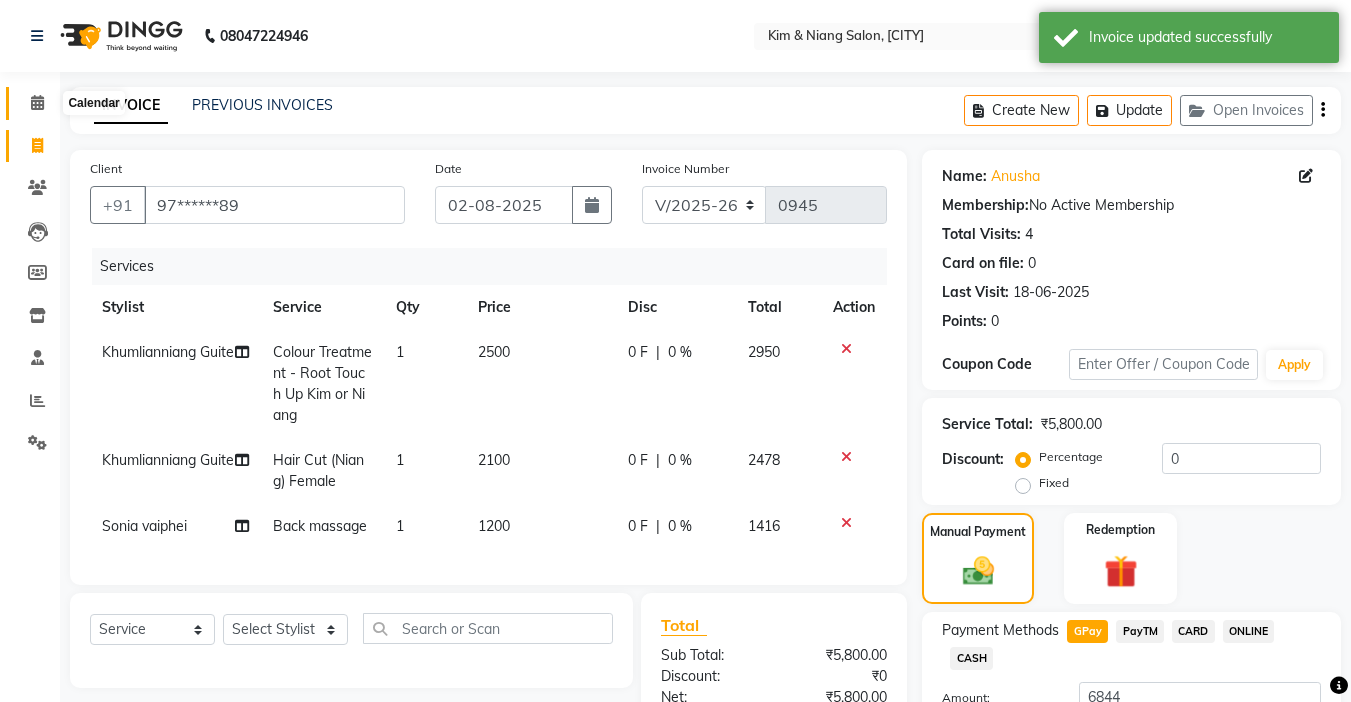 click 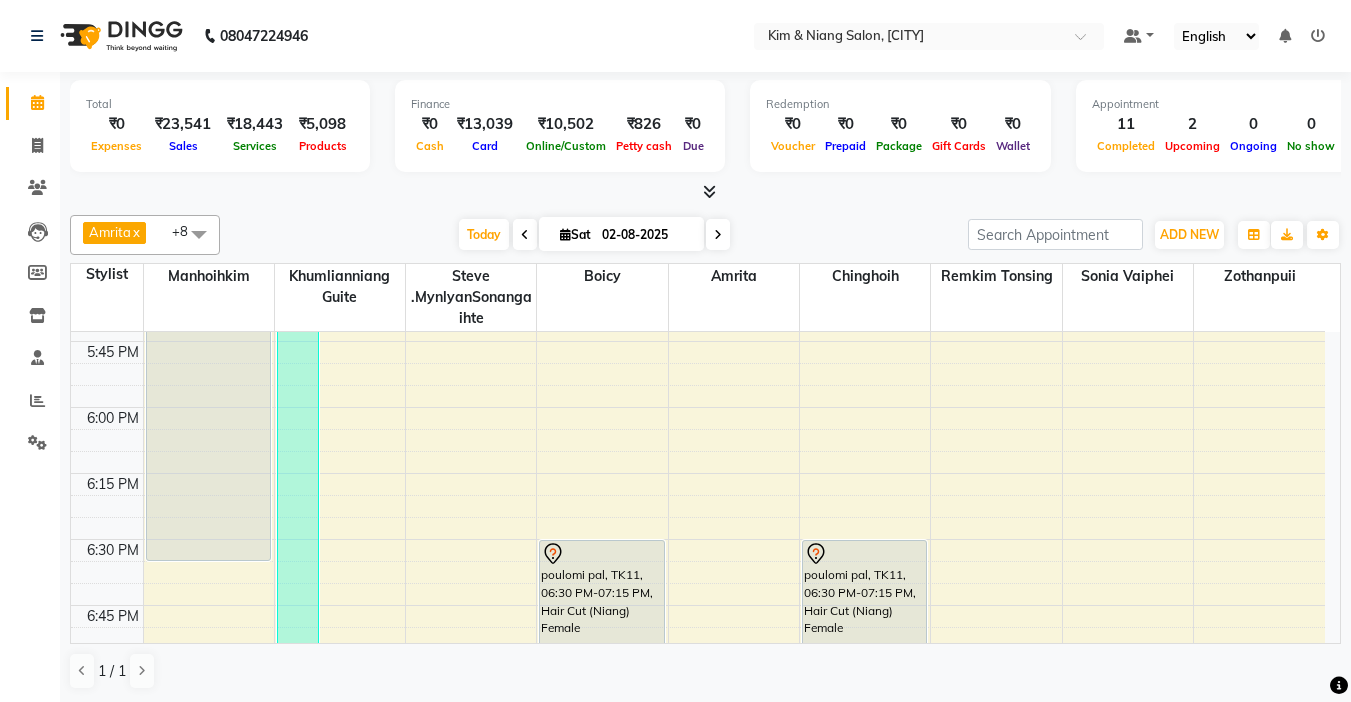 scroll, scrollTop: 2500, scrollLeft: 0, axis: vertical 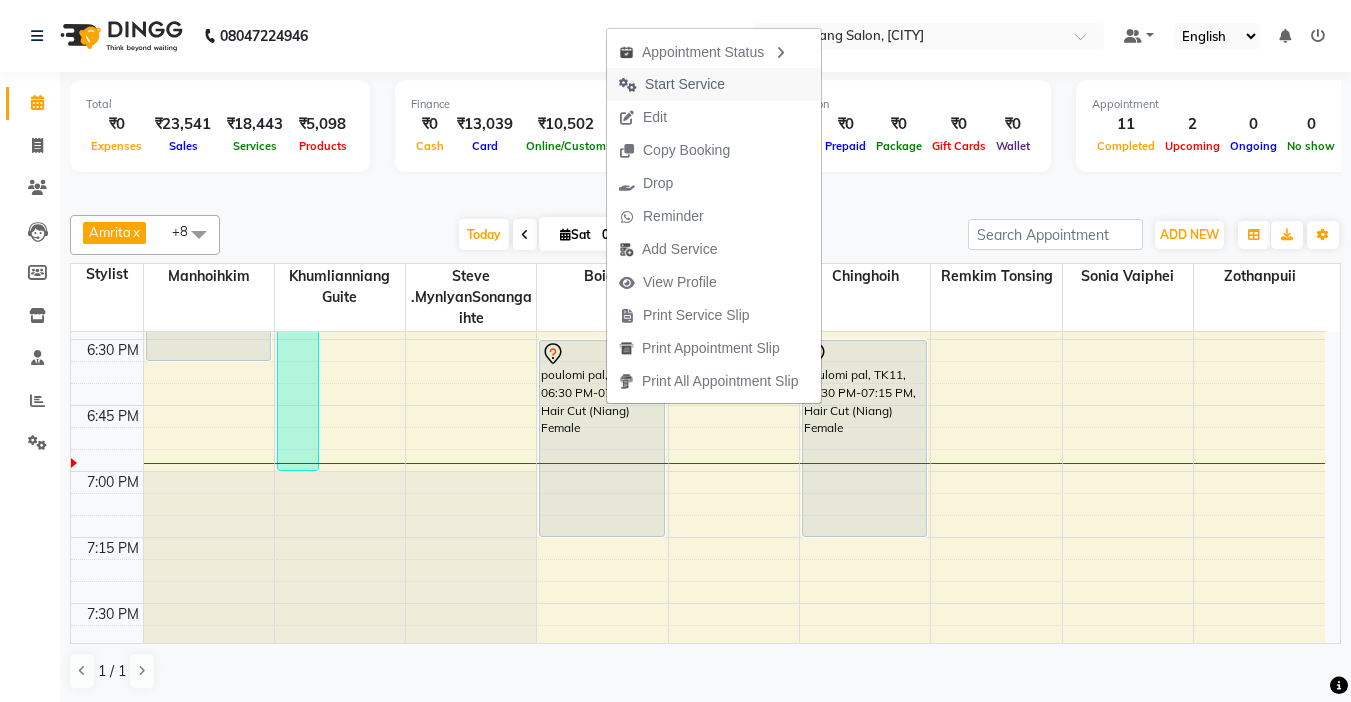 click on "Start Service" at bounding box center (685, 84) 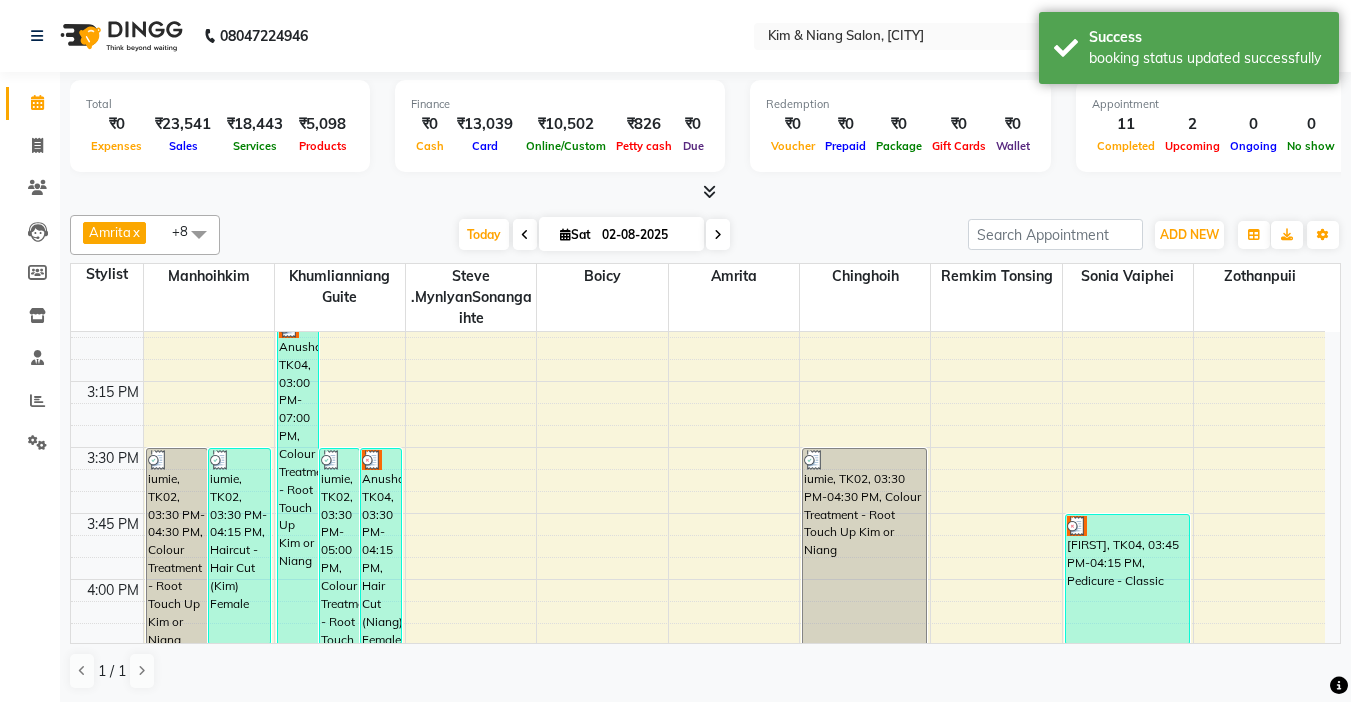 scroll, scrollTop: 1800, scrollLeft: 0, axis: vertical 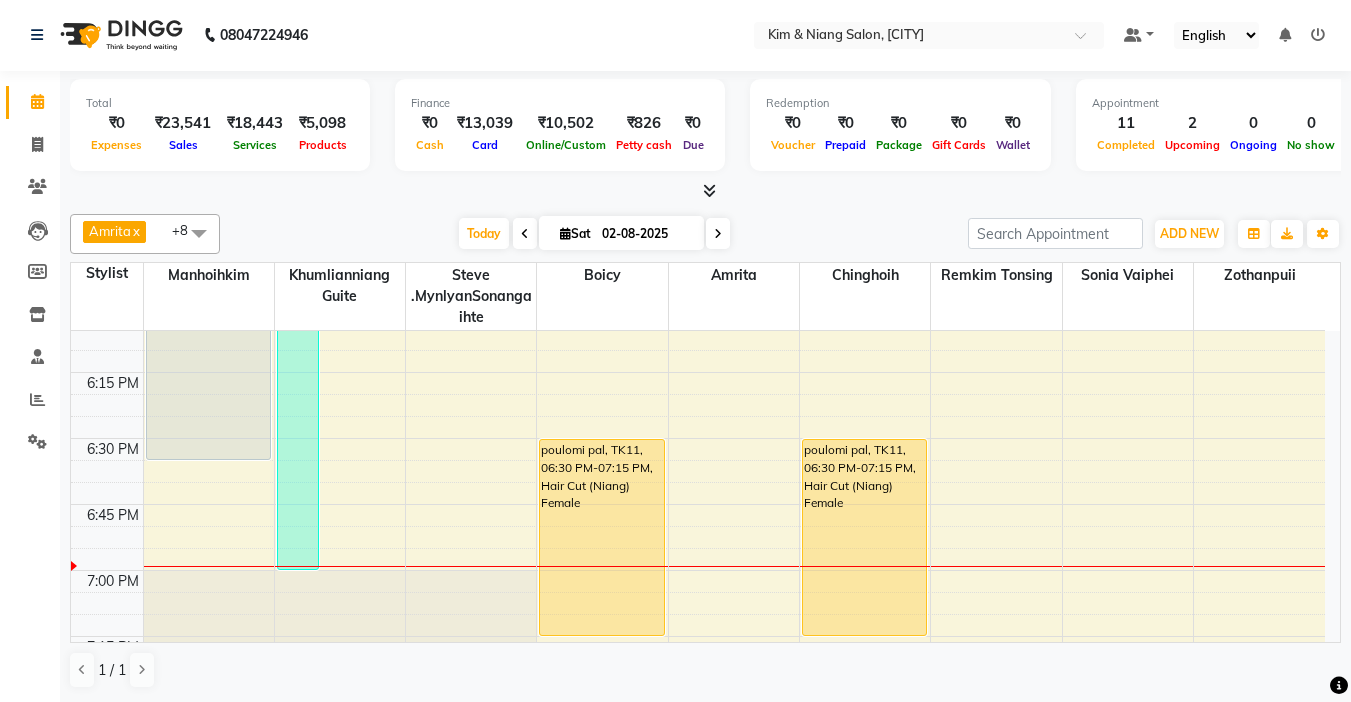 click on "9:00 AM 9:15 AM 9:30 AM 9:45 AM 10:00 AM 10:15 AM 10:30 AM 10:45 AM 11:00 AM 11:15 AM 11:30 AM 11:45 AM 12:00 PM 12:15 PM 12:30 PM 12:45 PM 1:00 PM 1:15 PM 1:30 PM 1:45 PM 2:00 PM 2:15 PM 2:30 PM 2:45 PM 3:00 PM 3:15 PM 3:30 PM 3:45 PM 4:00 PM 4:15 PM 4:30 PM 4:45 PM 5:00 PM 5:15 PM 5:30 PM 5:45 PM 6:00 PM 6:15 PM 6:30 PM 6:45 PM 7:00 PM 7:15 PM 7:30 PM 7:45 PM 8:00 PM 8:15 PM 8:30 PM 8:45 PM 9:00 PM 9:15 PM 9:30 PM 9:45 PM iumie, TK02, 03:30 PM-04:30 PM, Colour Treatment - Root Touch Up Kim or Niang iumie, TK02, 03:30 PM-04:15 PM, Haircut - Hair Cut (Kim) Female Roopa, TK03, 11:30 AM-12:15 PM, Haircut - Hair Cut (Kim) Female Ritu ritu, TK08, 12:30 PM-01:15 PM, Haircut - Hair Cut (Kim) Female steve, TK01, 04:30 PM-06:35 PM, Blowdry - Stylist Anusha, TK04, 03:00 PM-07:00 PM, Colour Treatment - Root Touch Up Kim or Niang iumie, TK02, 03:30 PM-05:00 PM, Colour Treatment - Root Touch Up Kim or Niang Anusha, TK04, 03:30 PM-04:15 PM, Hair Cut (Niang) Female" at bounding box center (698, -354) 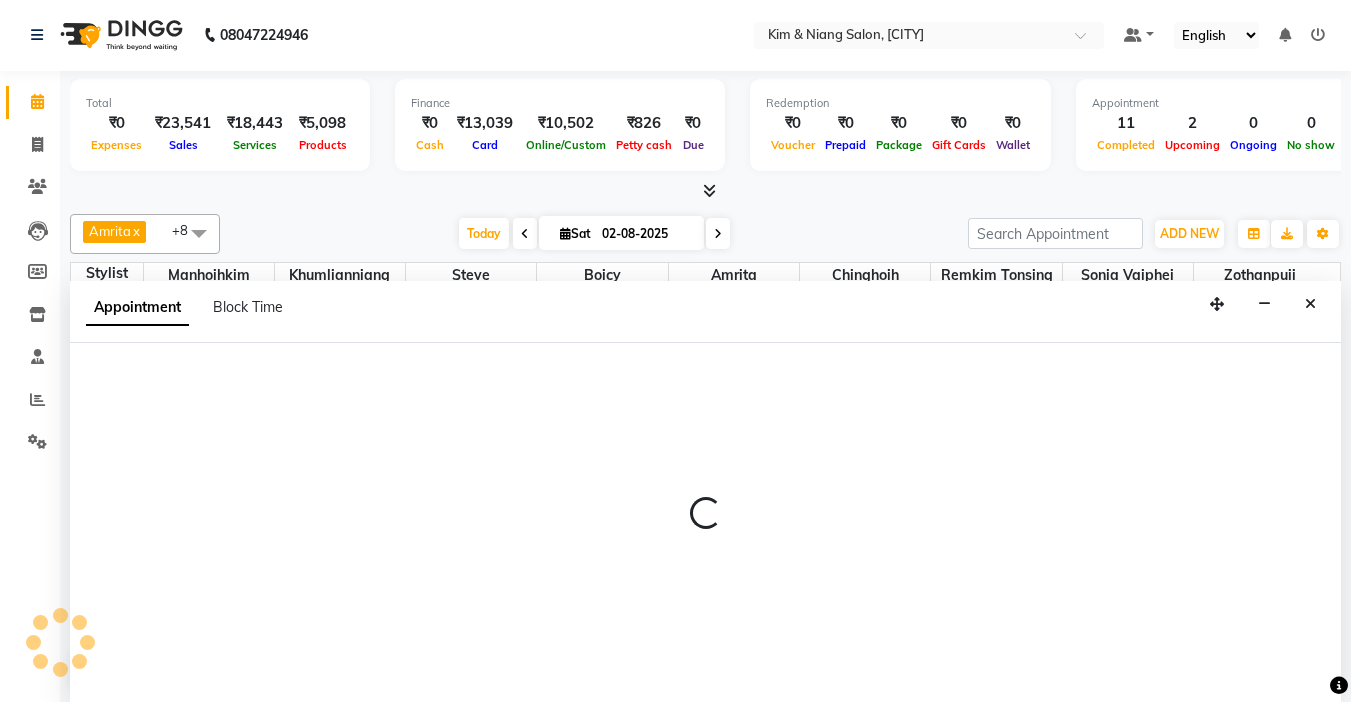 select on "79473" 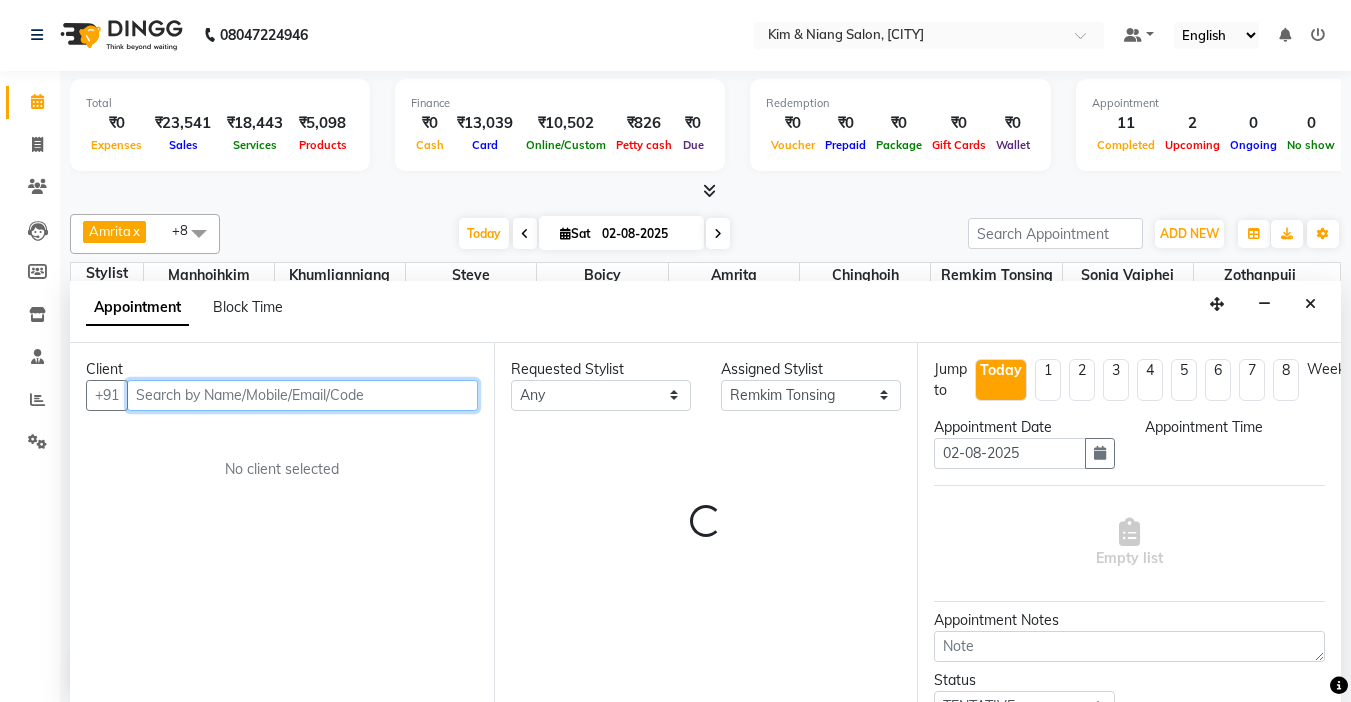 select on "1125" 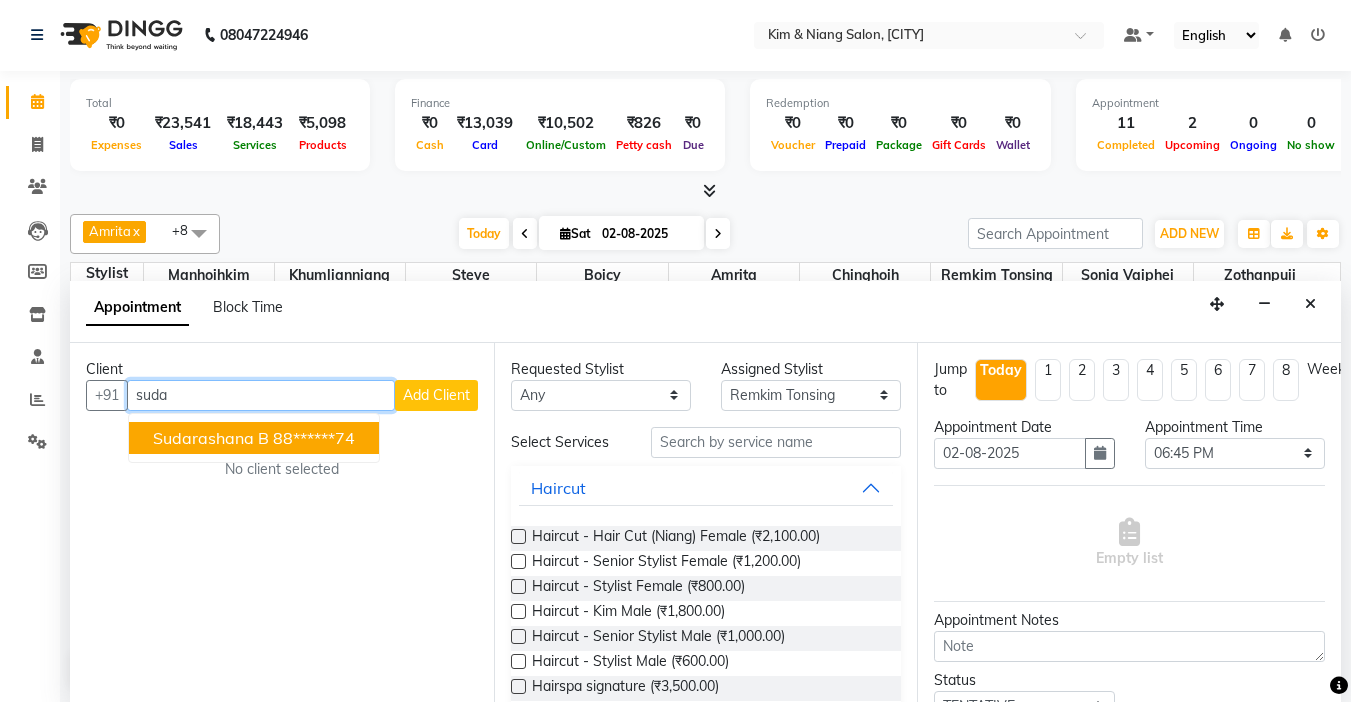 click on "88******74" at bounding box center [314, 438] 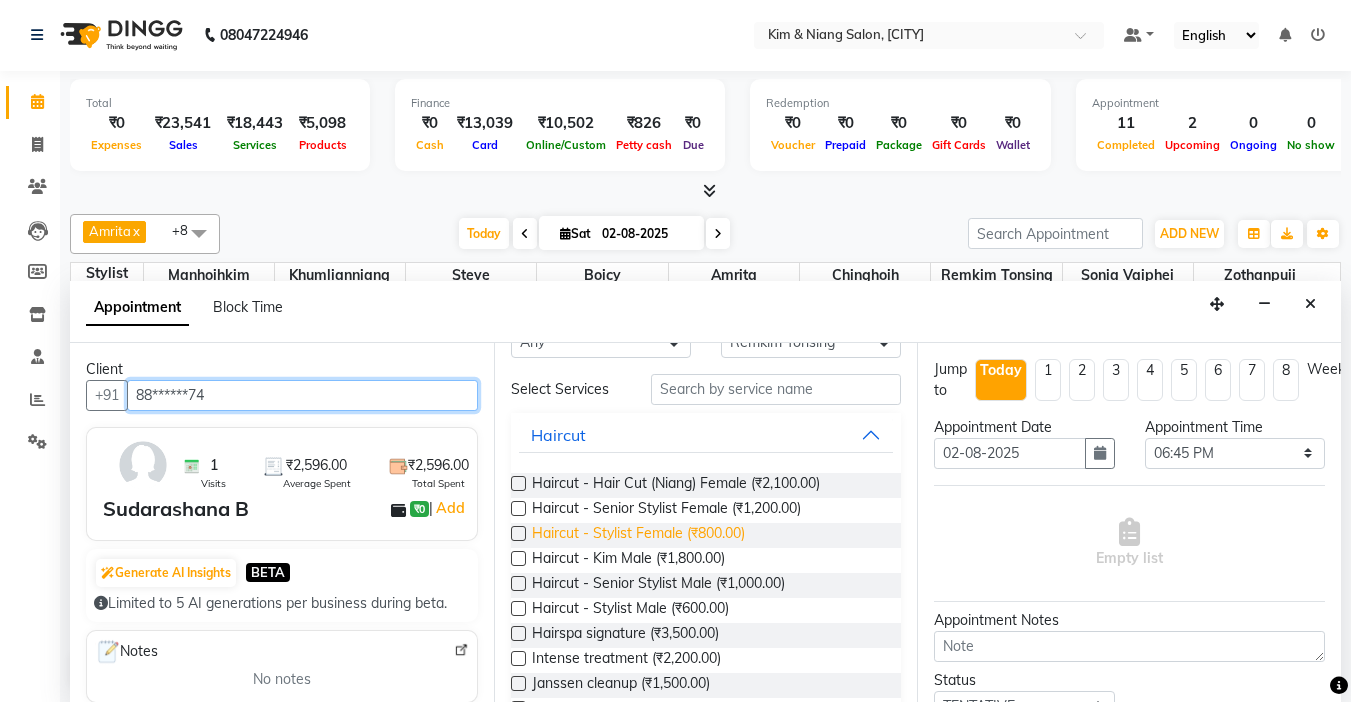 scroll, scrollTop: 100, scrollLeft: 0, axis: vertical 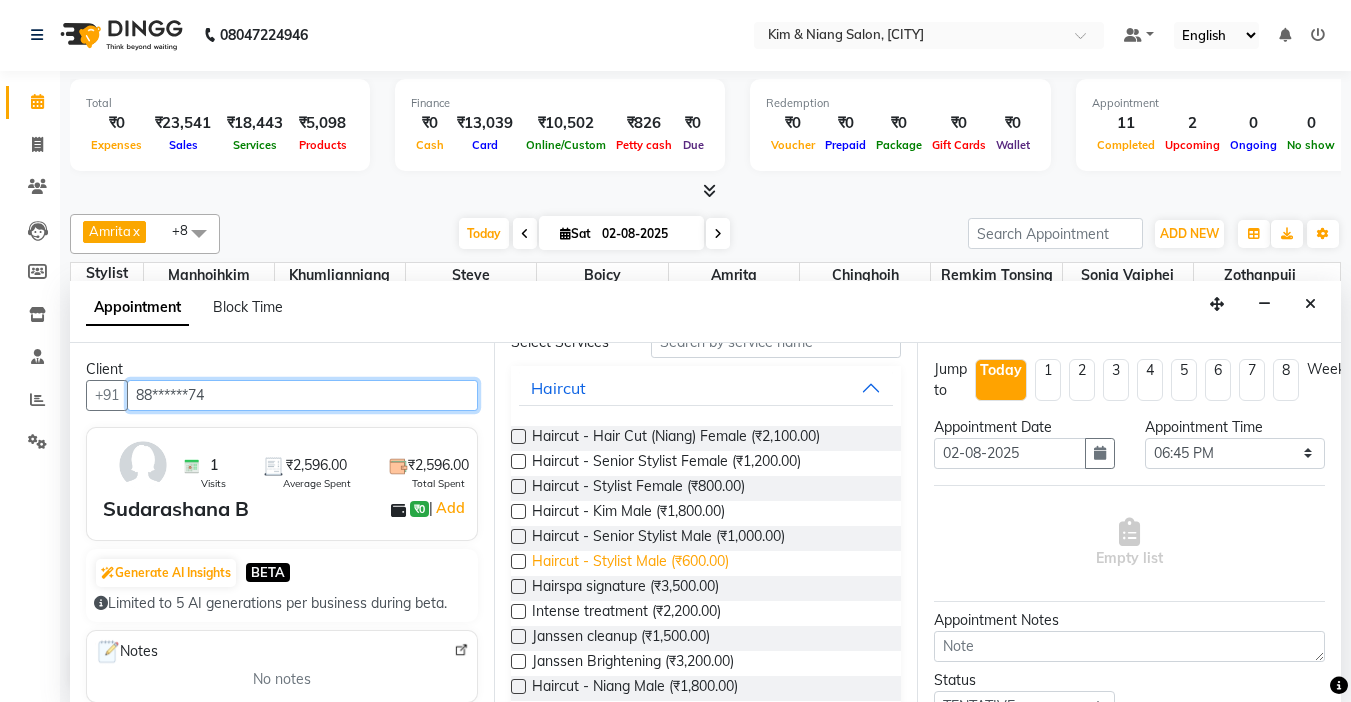 type on "88******74" 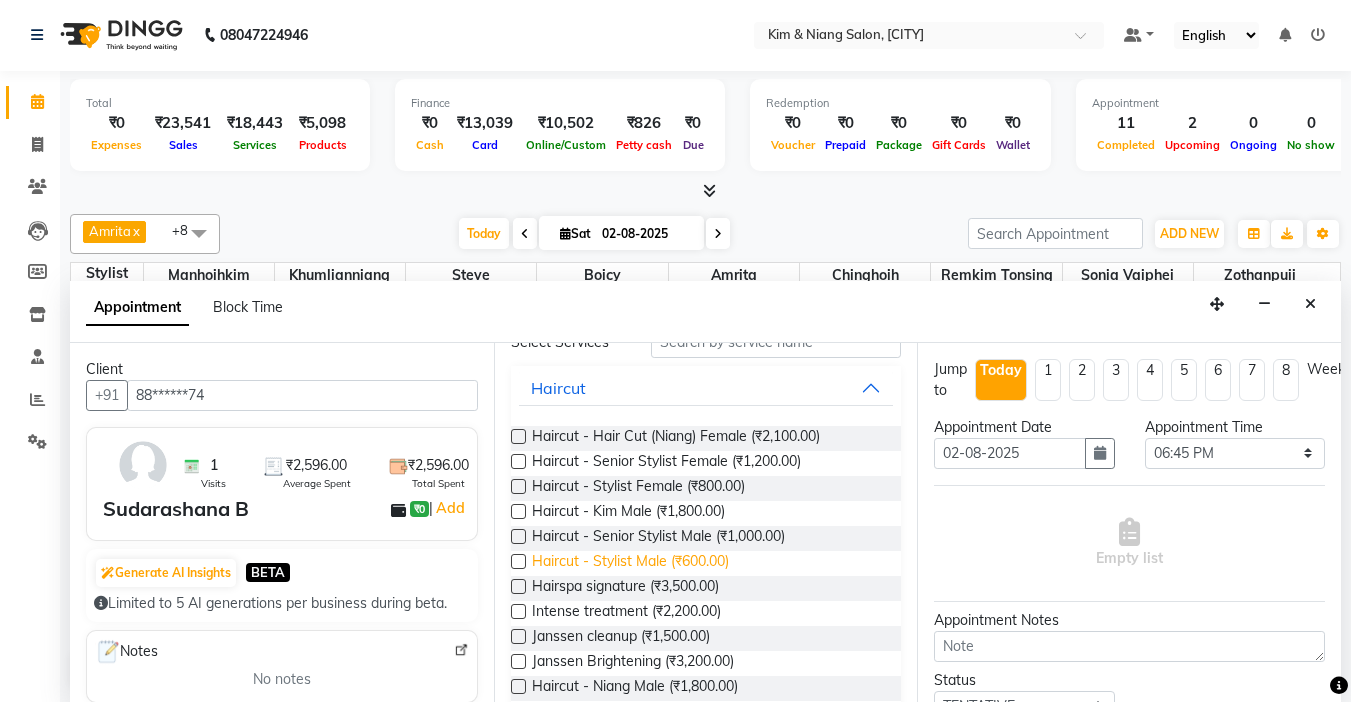 click on "Haircut - Stylist Male (₹600.00)" at bounding box center (630, 563) 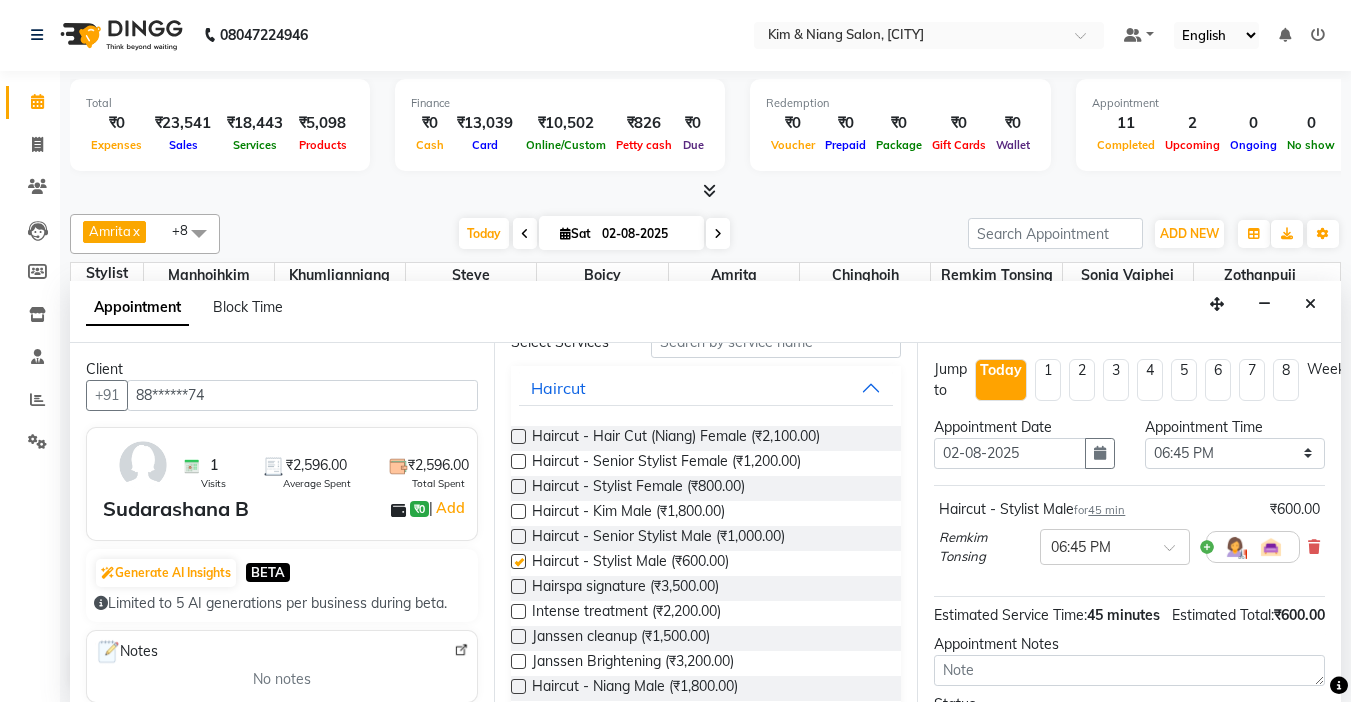 checkbox on "false" 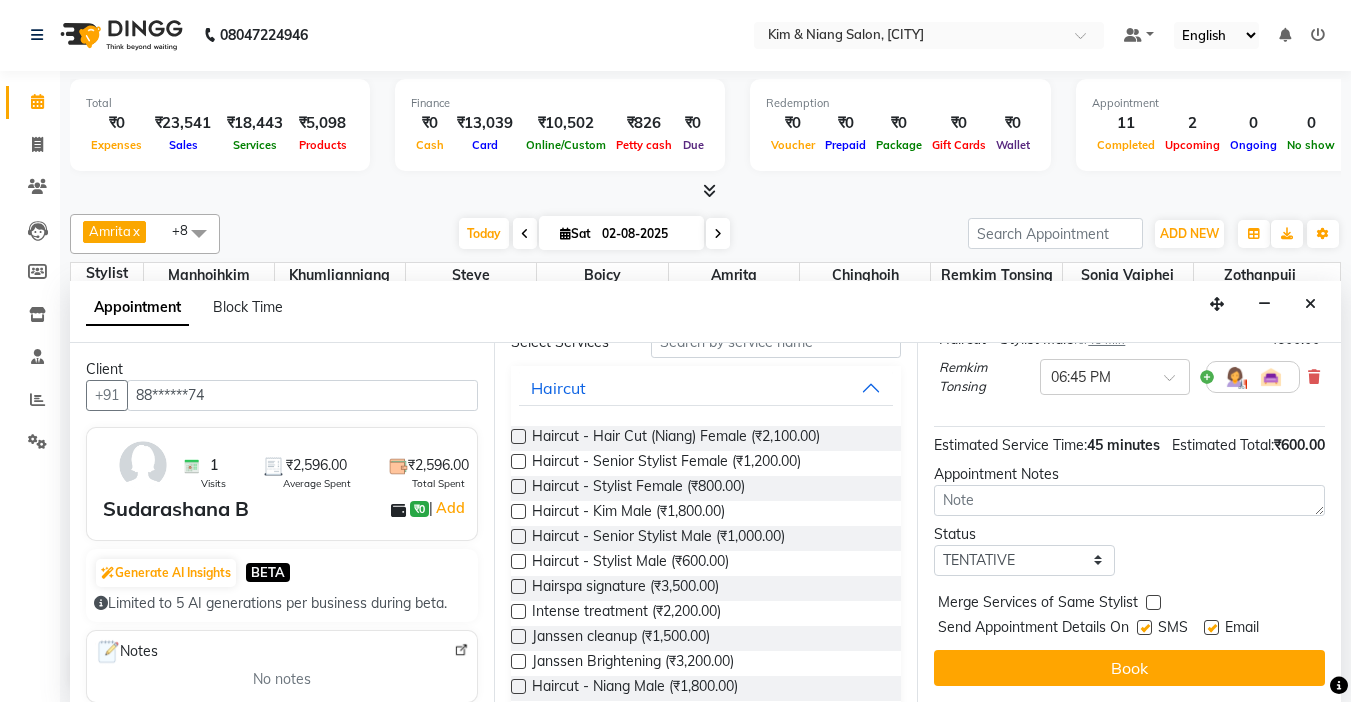 scroll, scrollTop: 206, scrollLeft: 0, axis: vertical 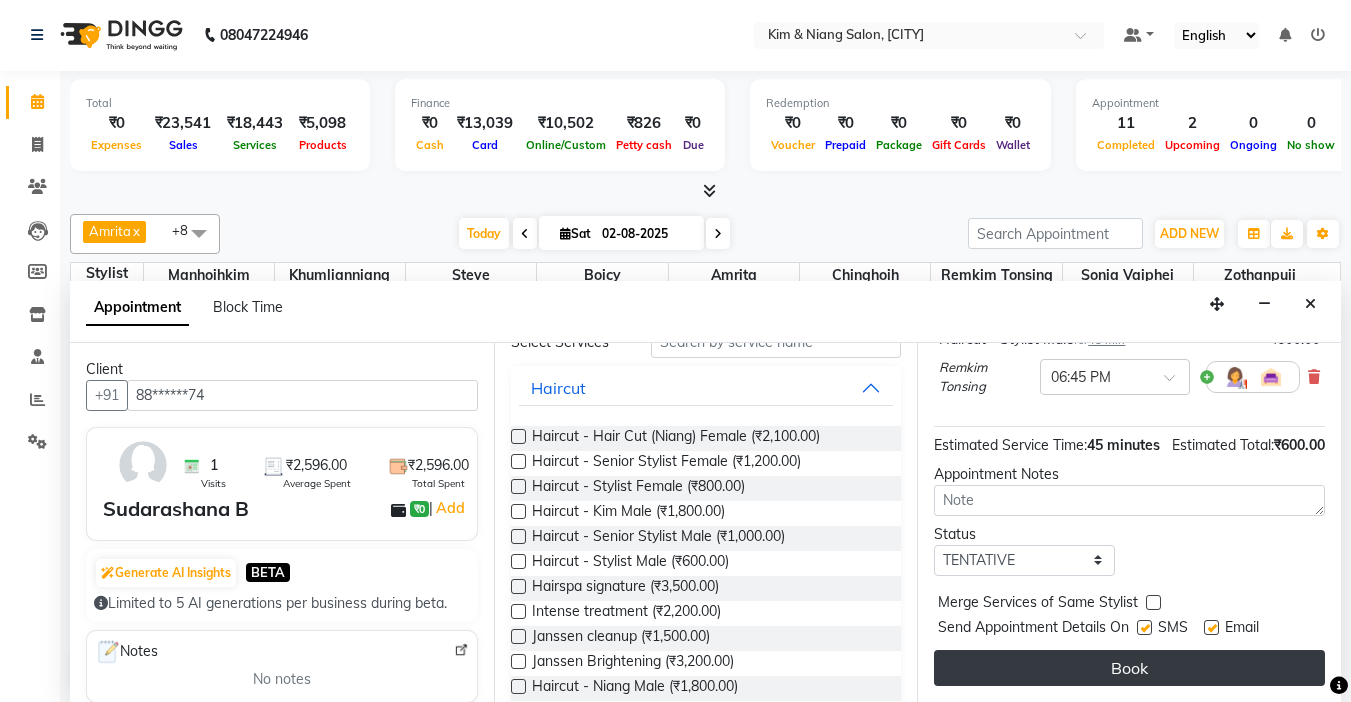 click on "Book" at bounding box center [1129, 668] 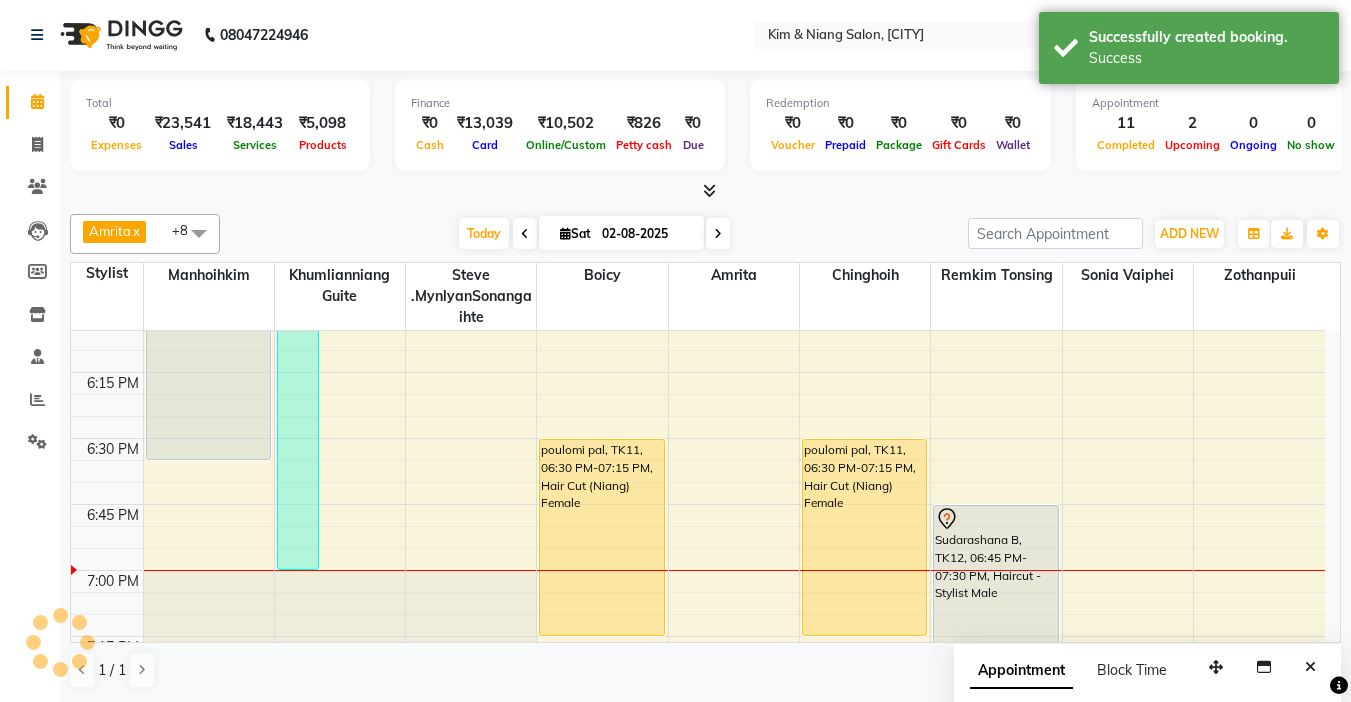 scroll, scrollTop: 0, scrollLeft: 0, axis: both 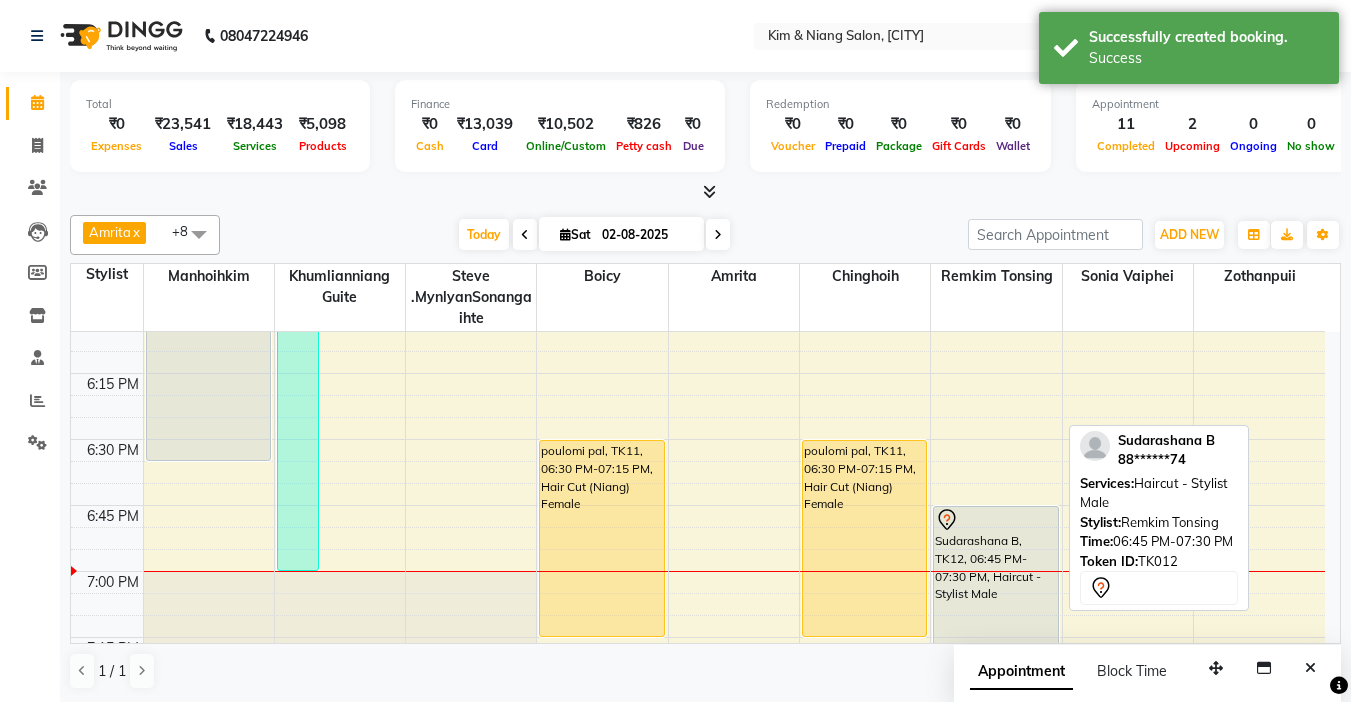 click at bounding box center (995, 520) 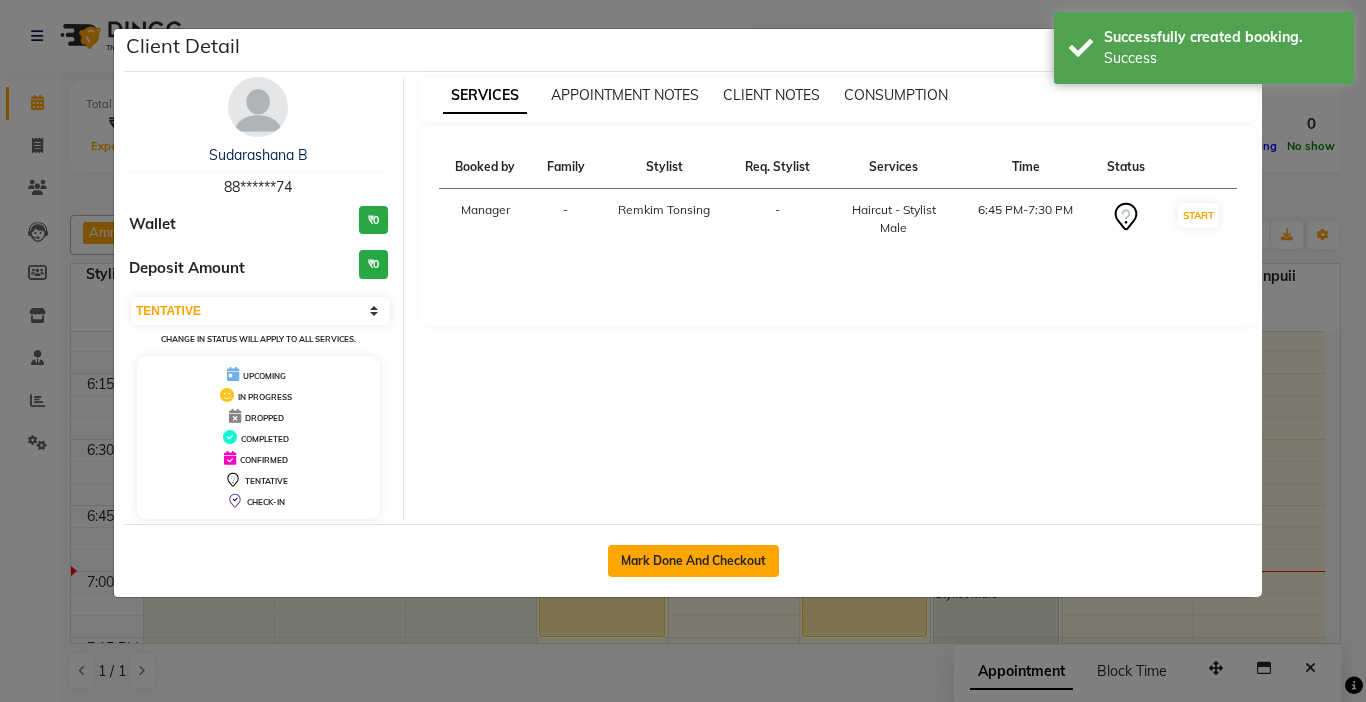 click on "Mark Done And Checkout" 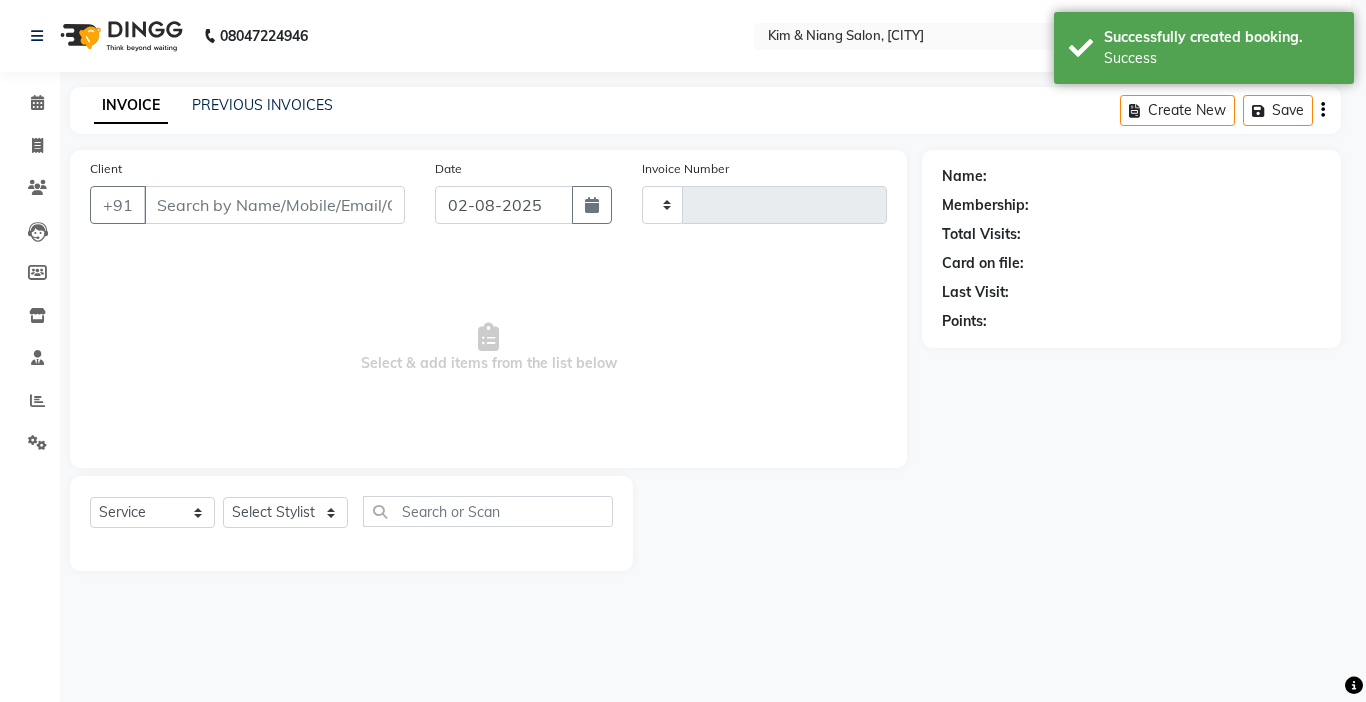 type on "0945" 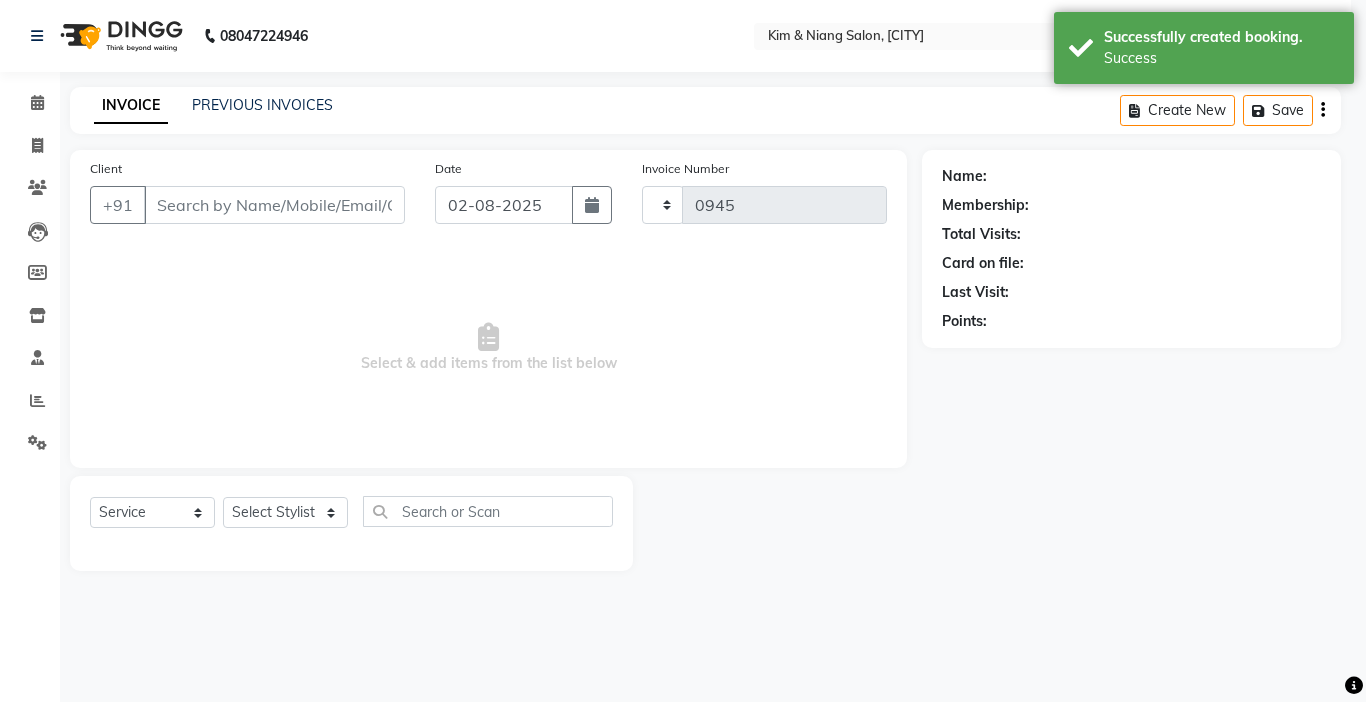 select on "7750" 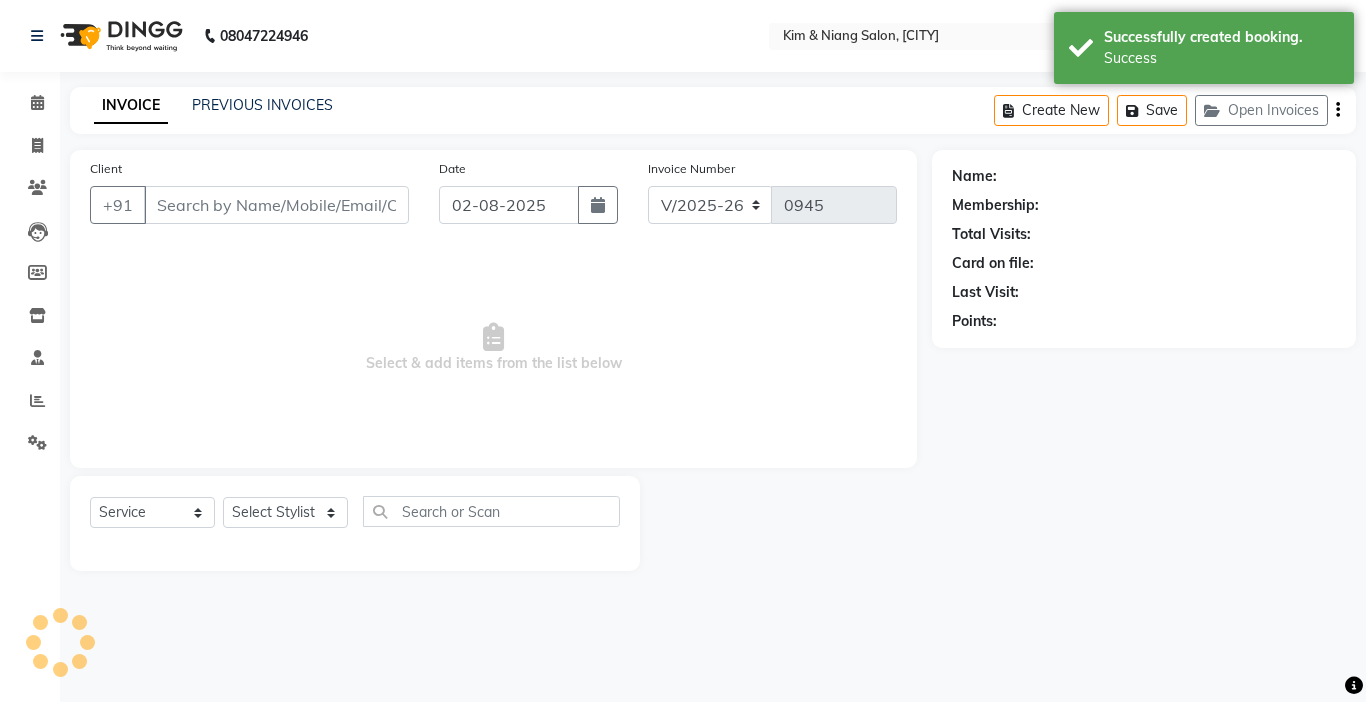 type on "88******74" 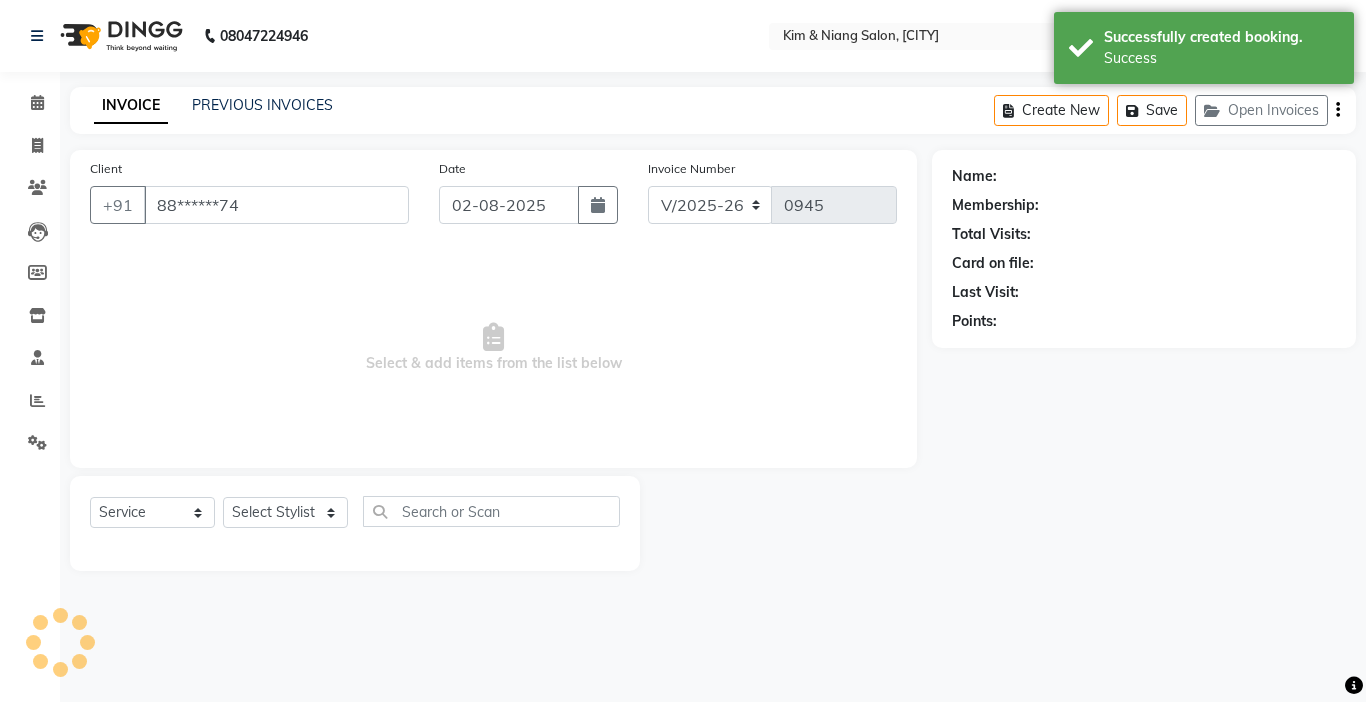 select on "79473" 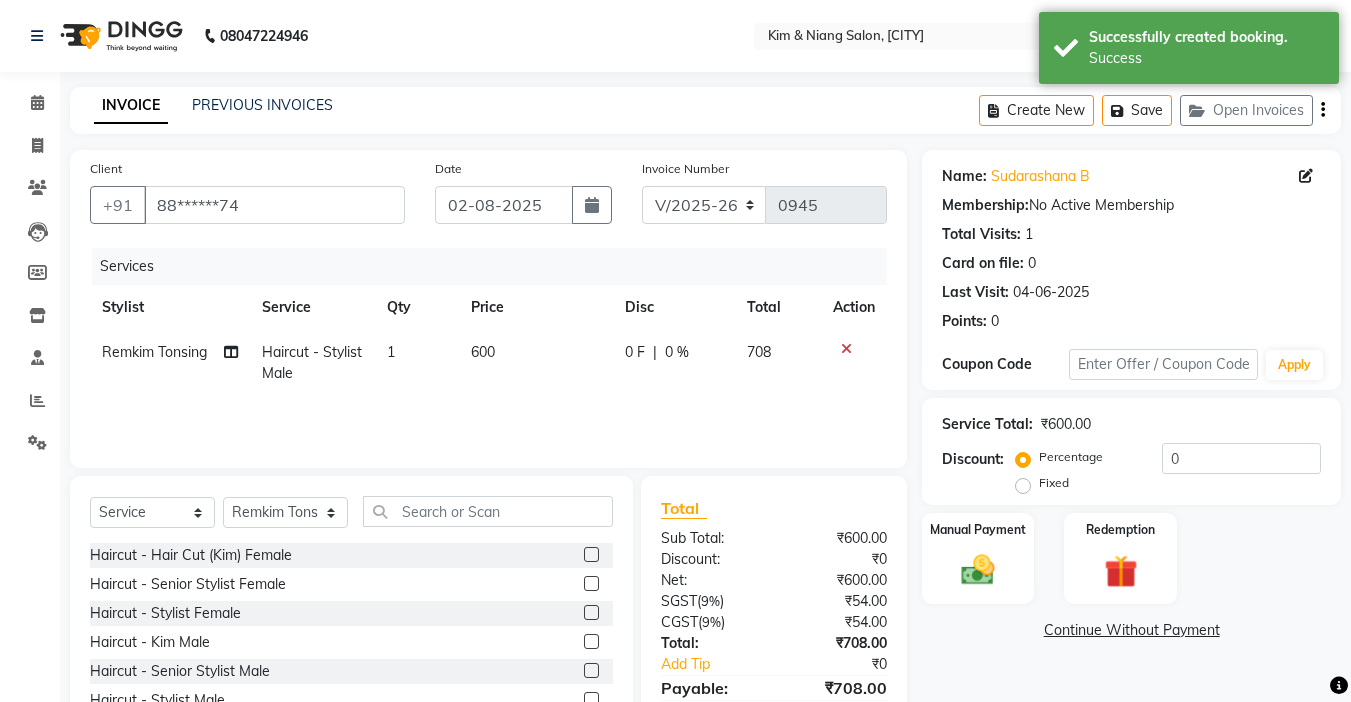 scroll, scrollTop: 99, scrollLeft: 0, axis: vertical 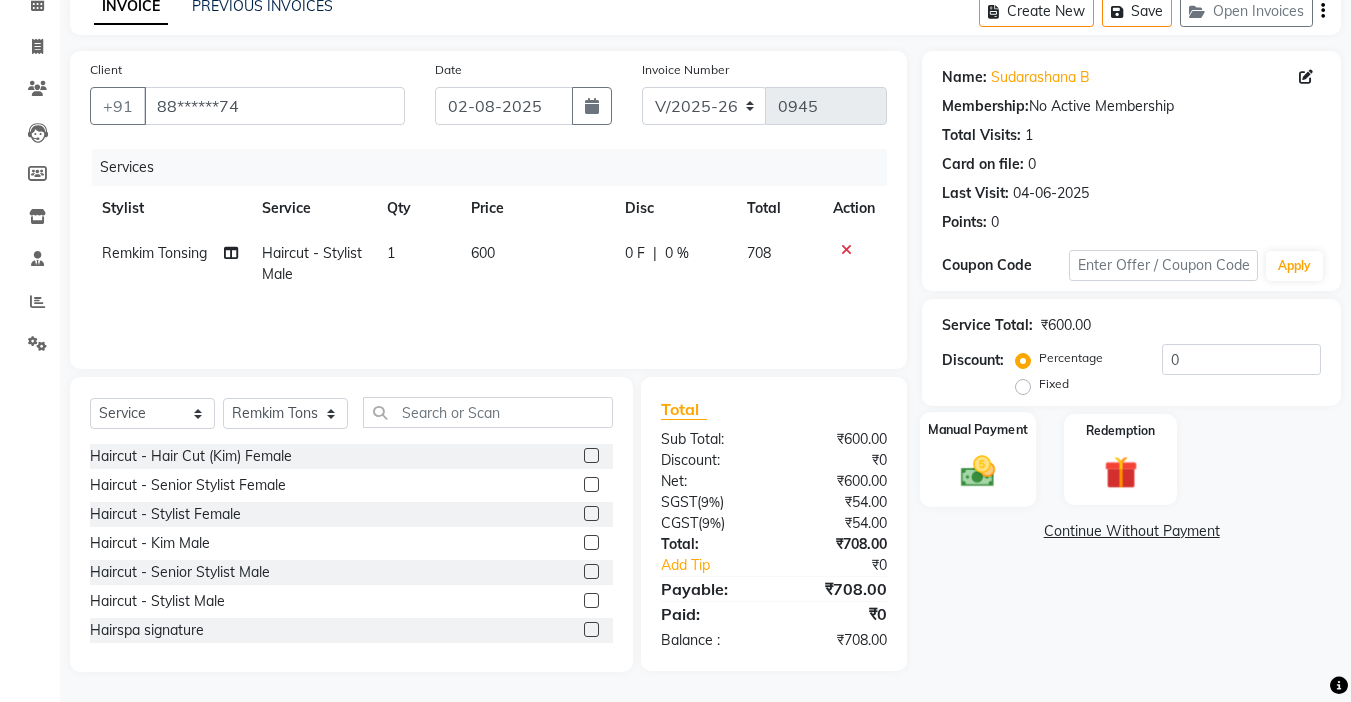 click 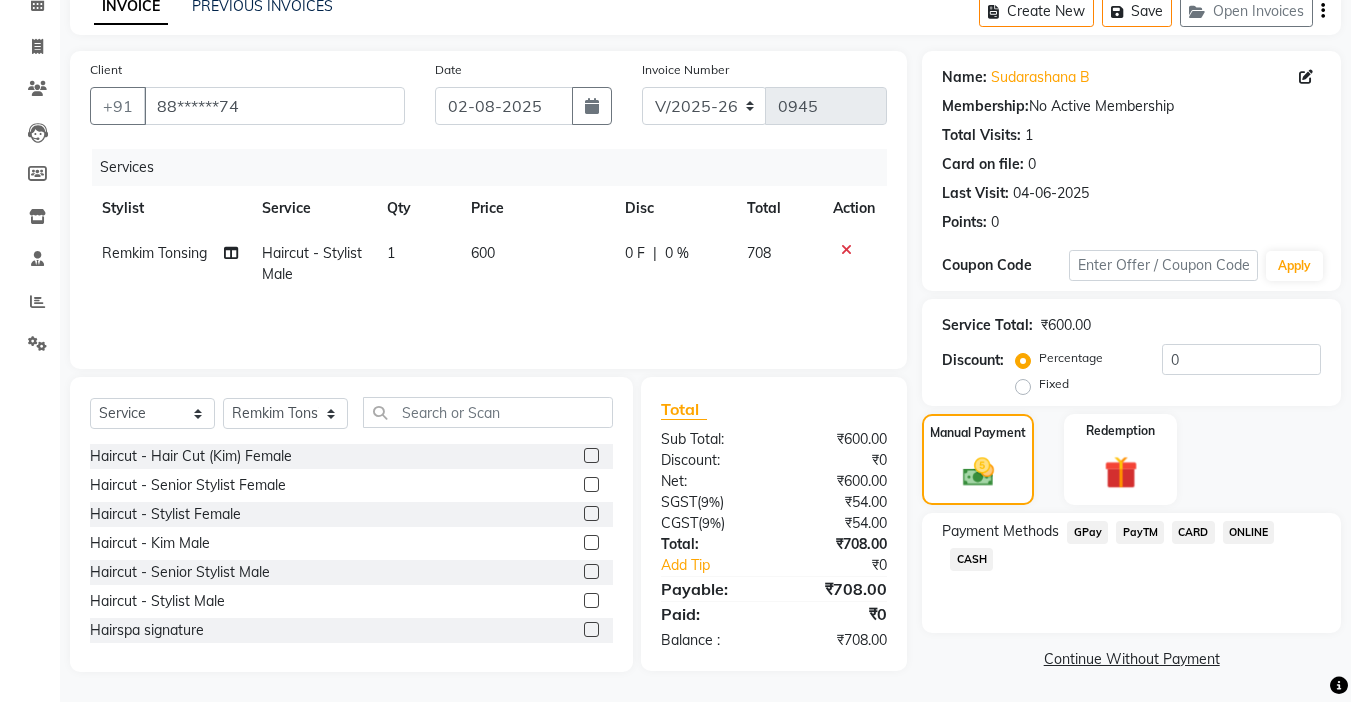 click on "GPay" 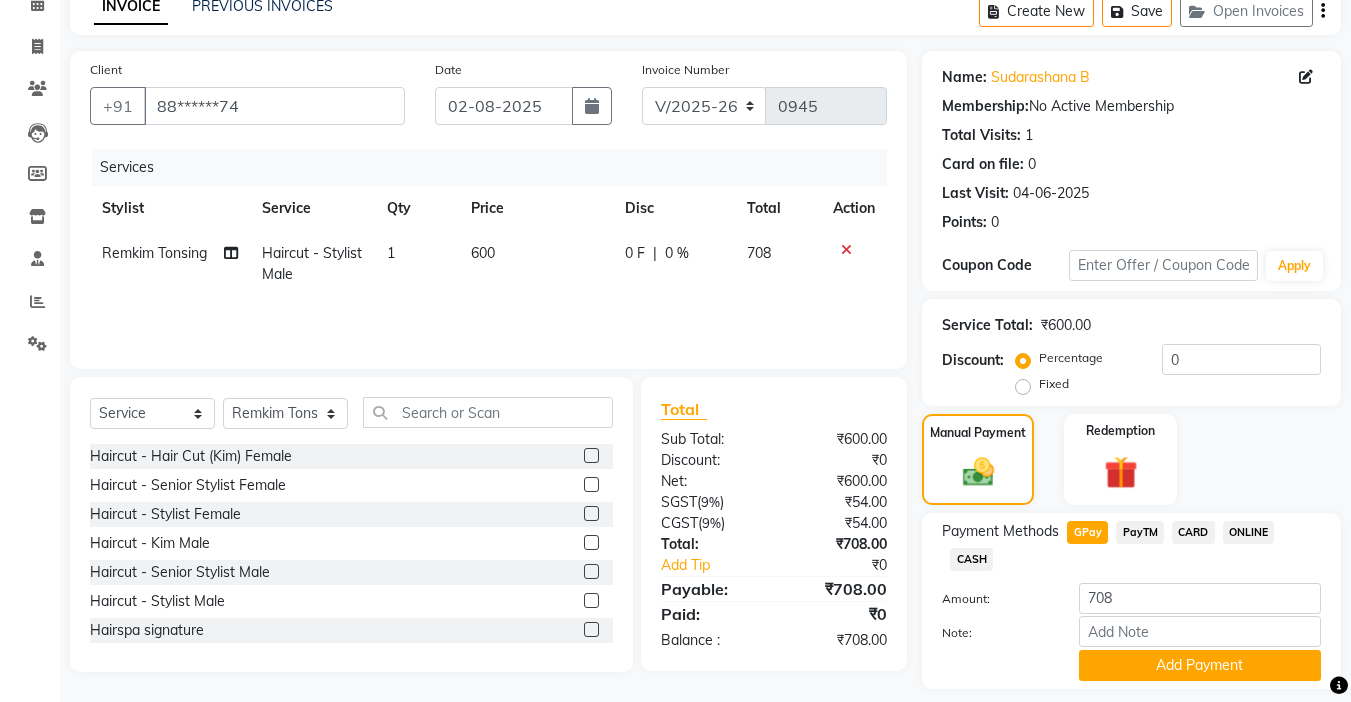 click on "Add Payment" 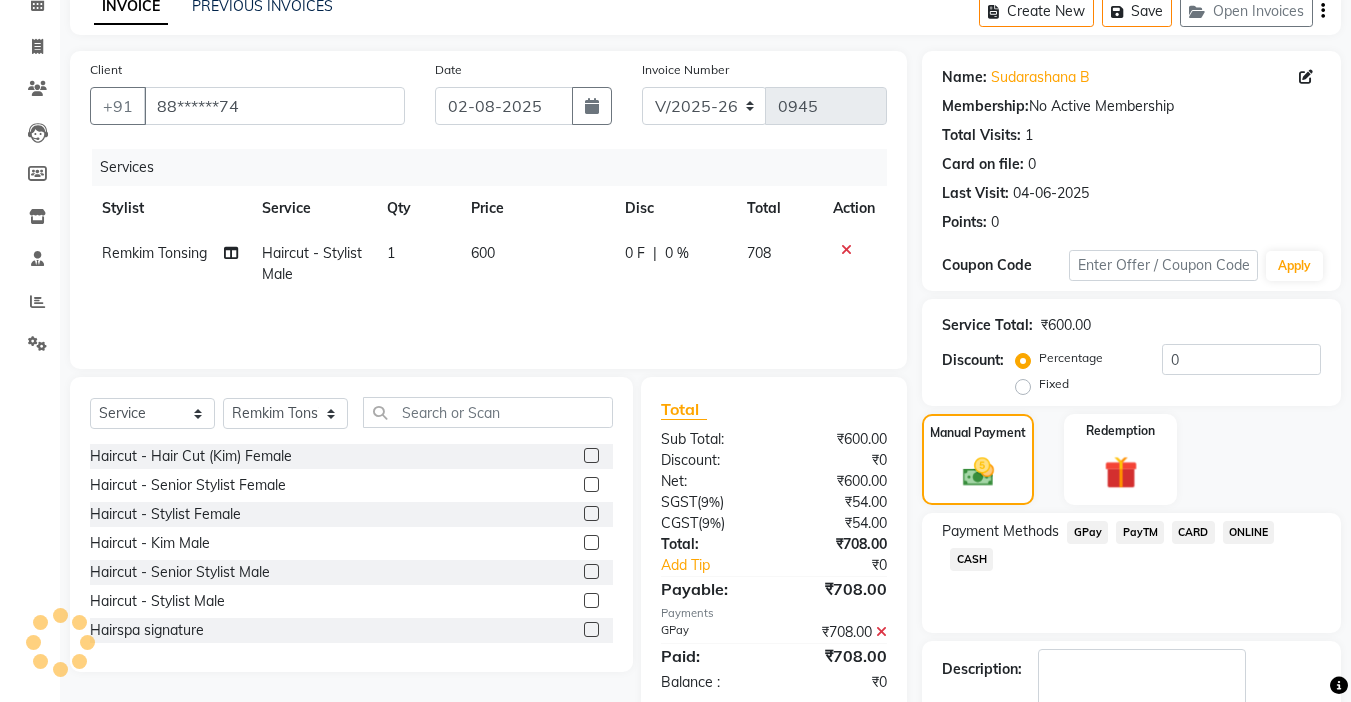 scroll, scrollTop: 160, scrollLeft: 0, axis: vertical 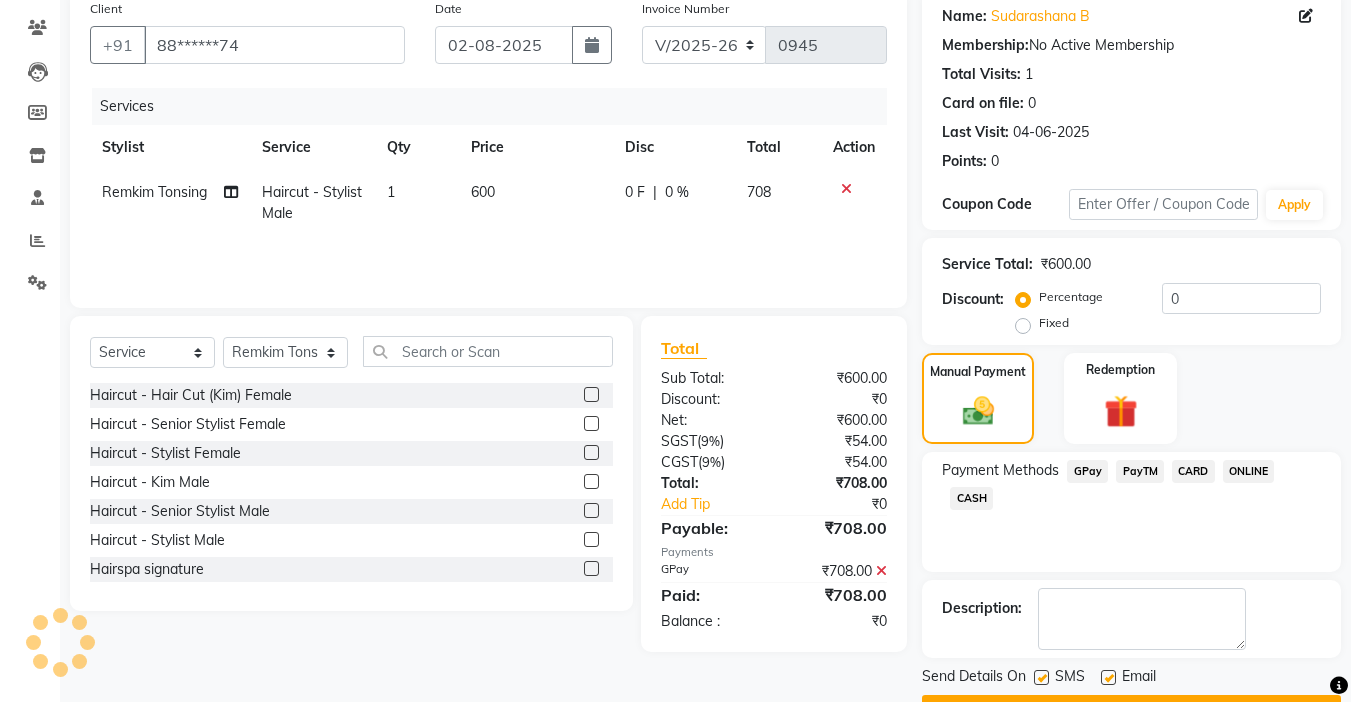 click on "Checkout" 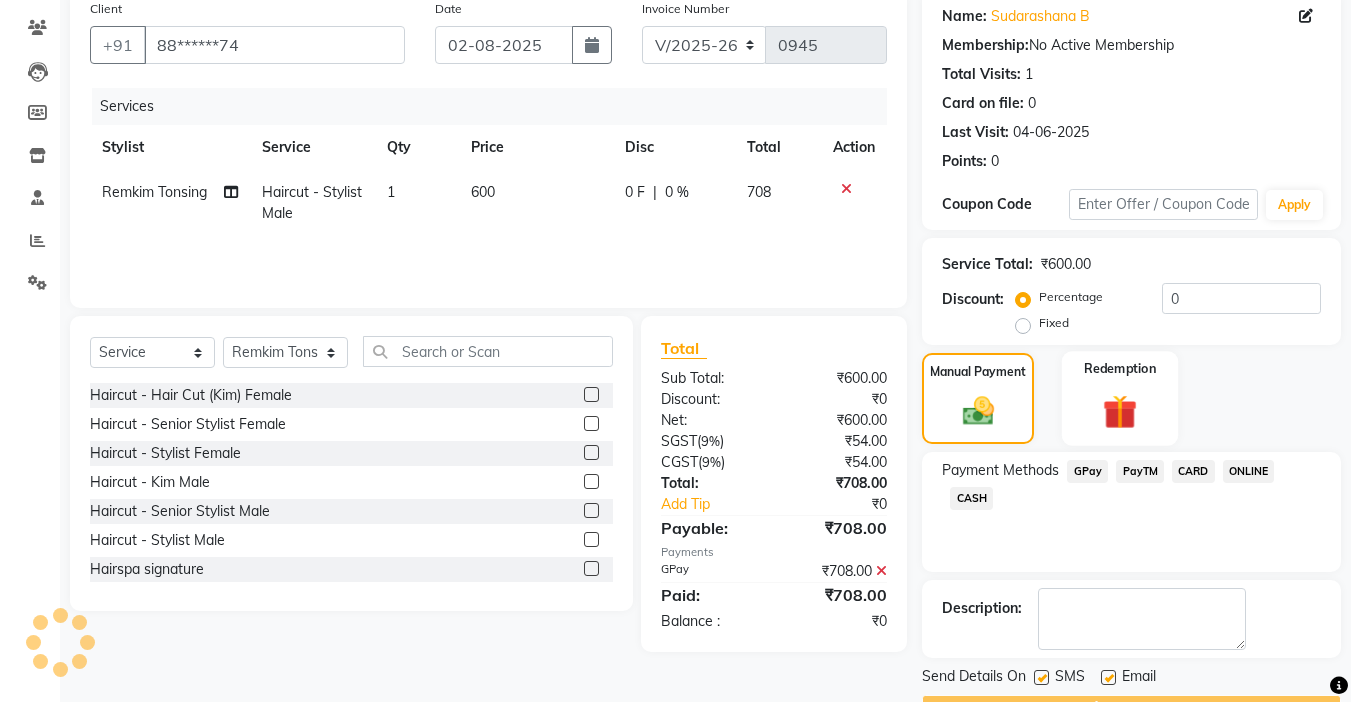 scroll, scrollTop: 214, scrollLeft: 0, axis: vertical 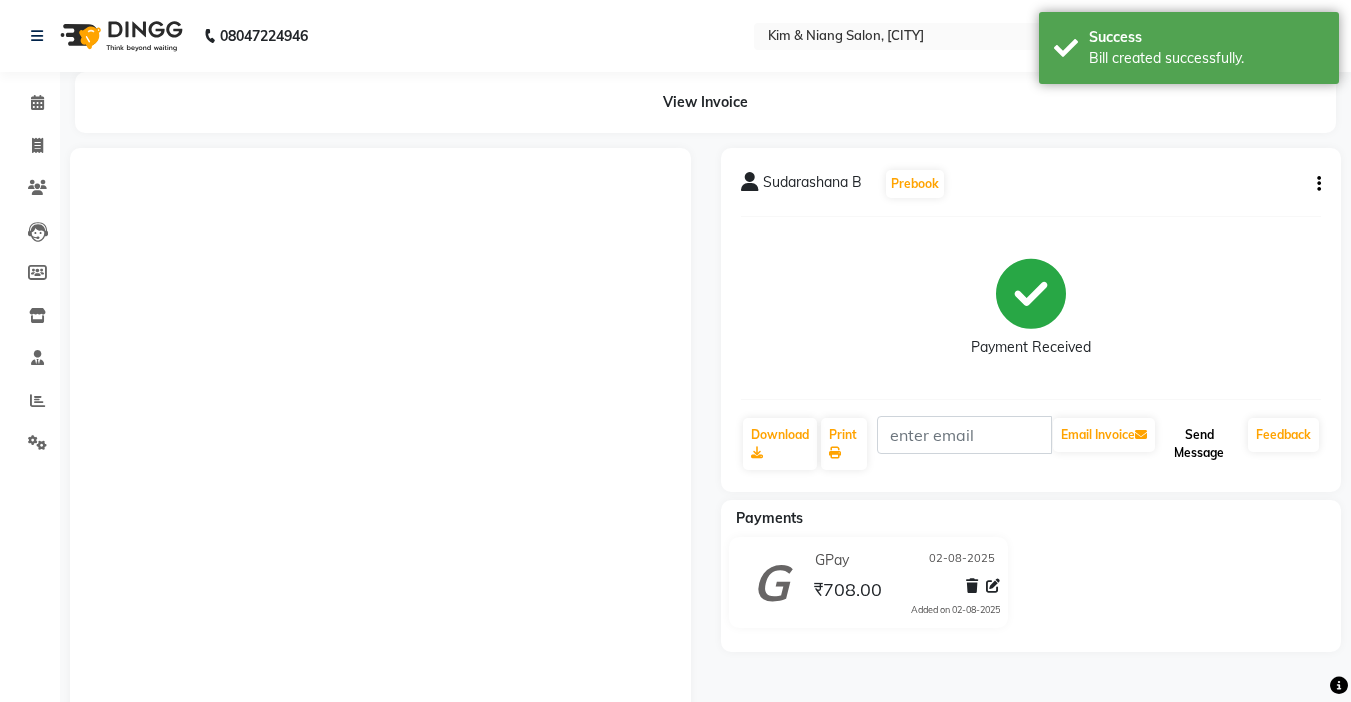 click on "Send Message" 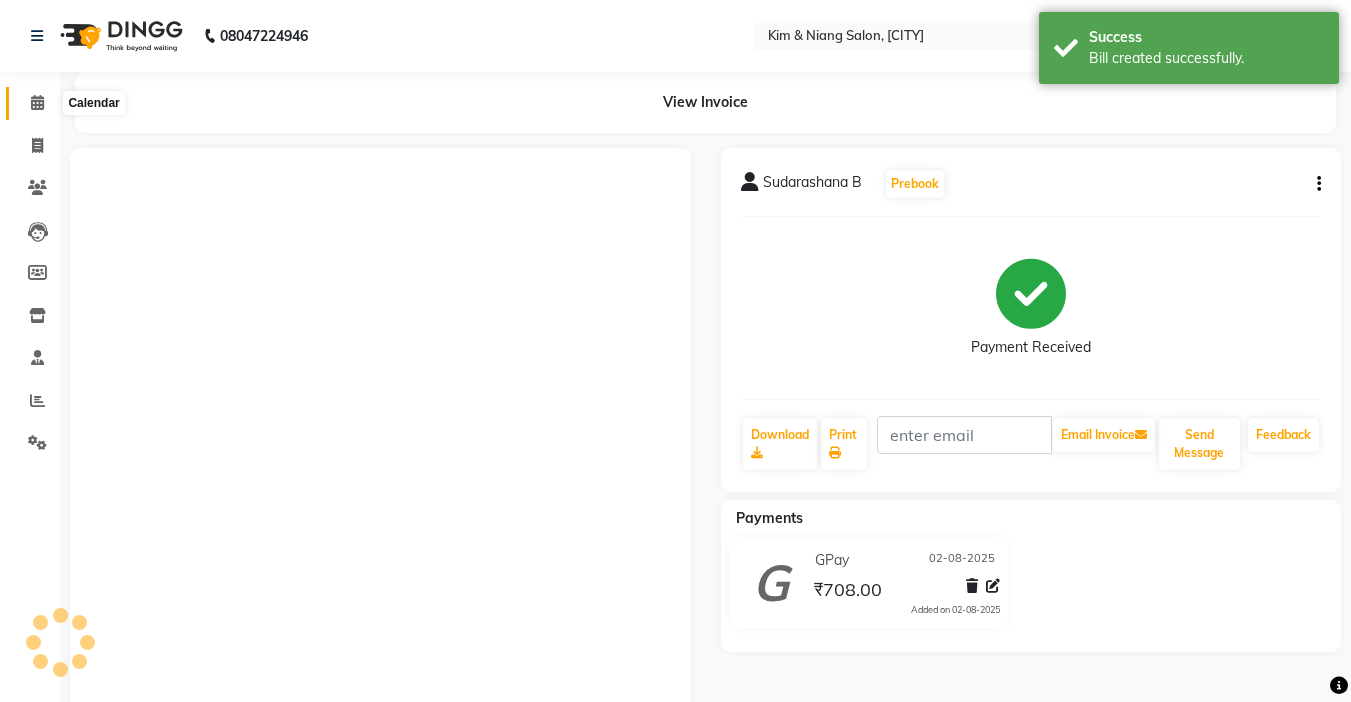 click 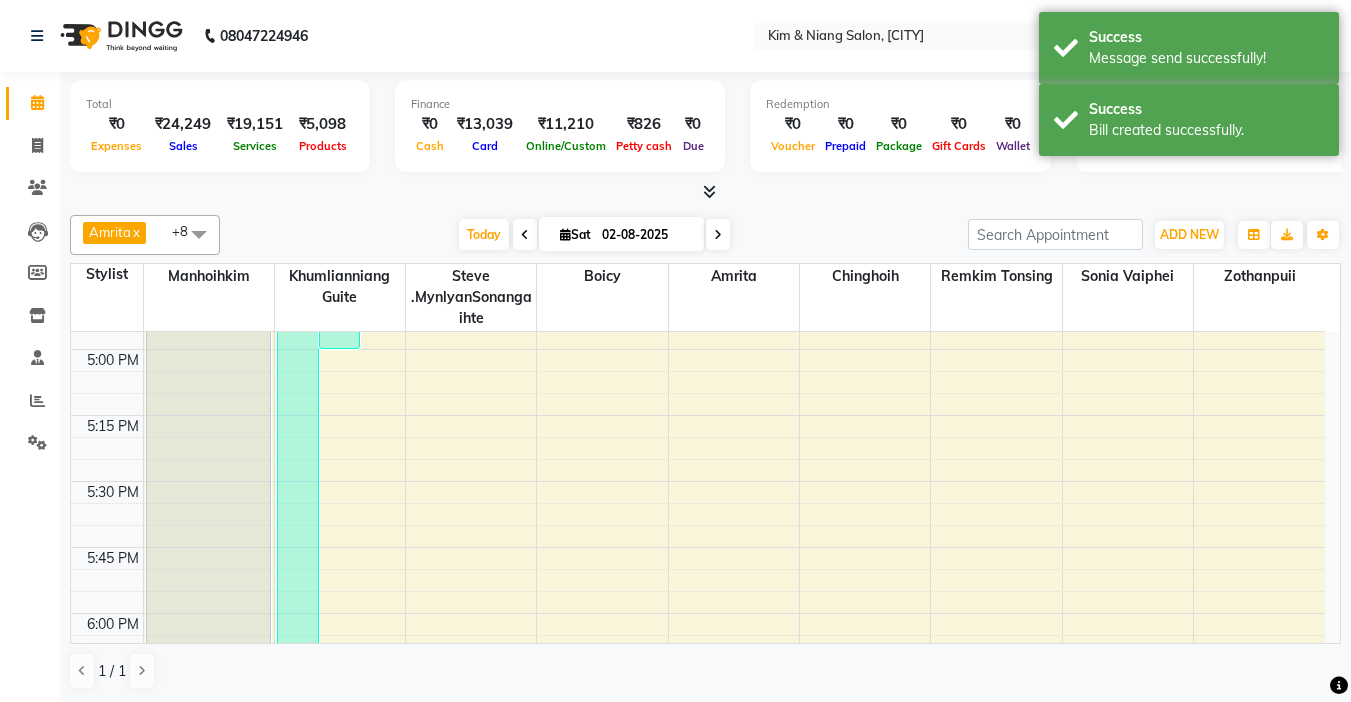 scroll, scrollTop: 2020, scrollLeft: 0, axis: vertical 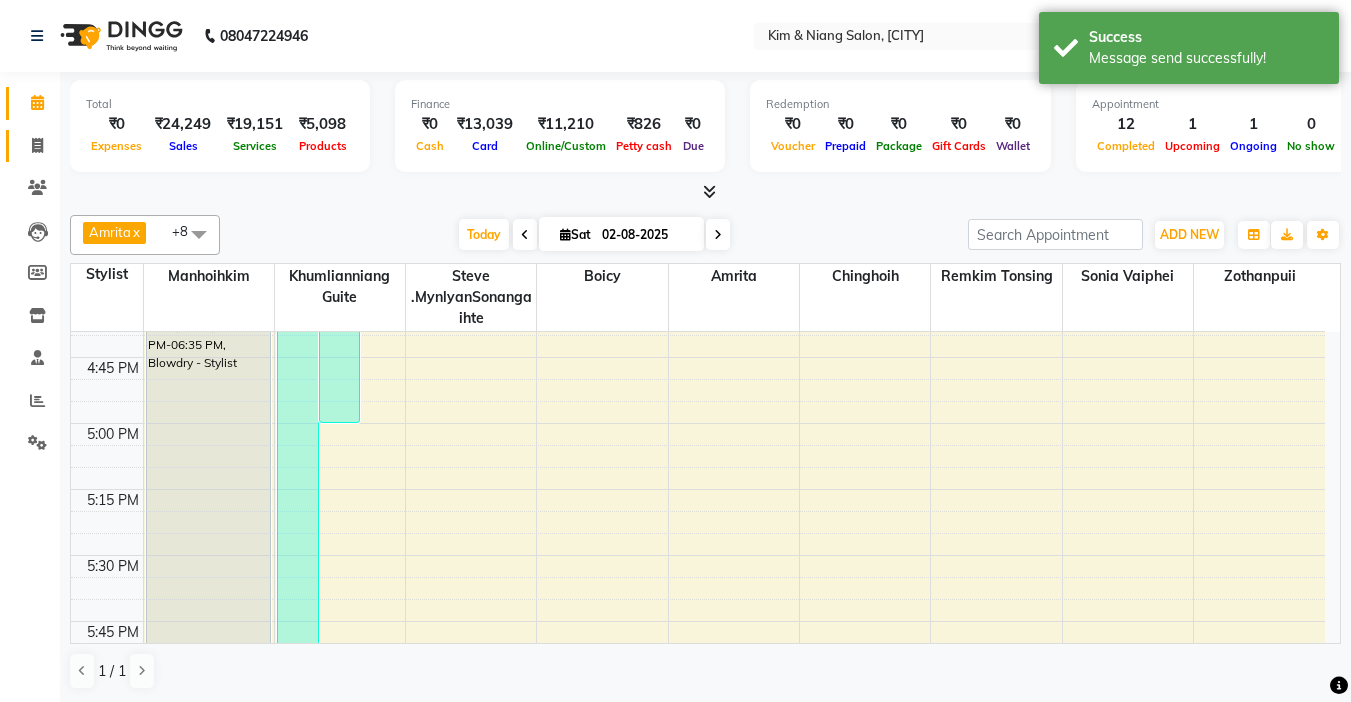 click on "Invoice" 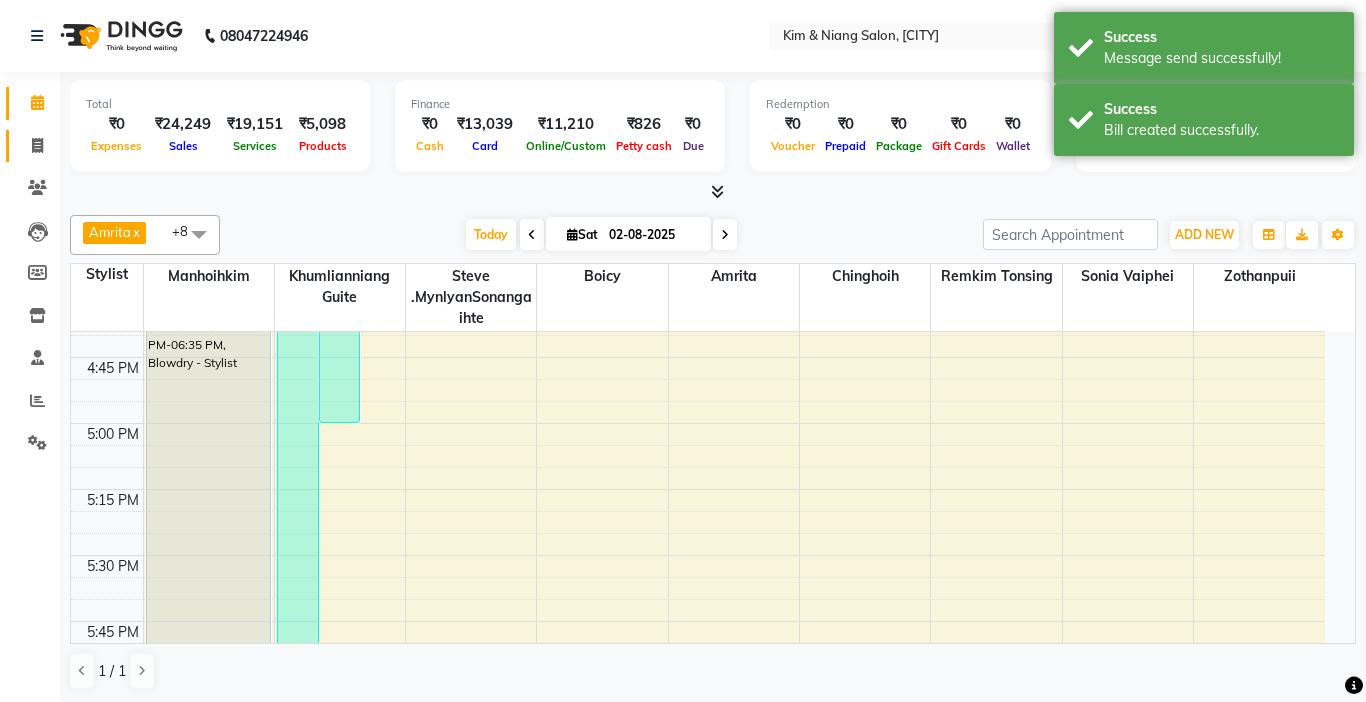 select on "service" 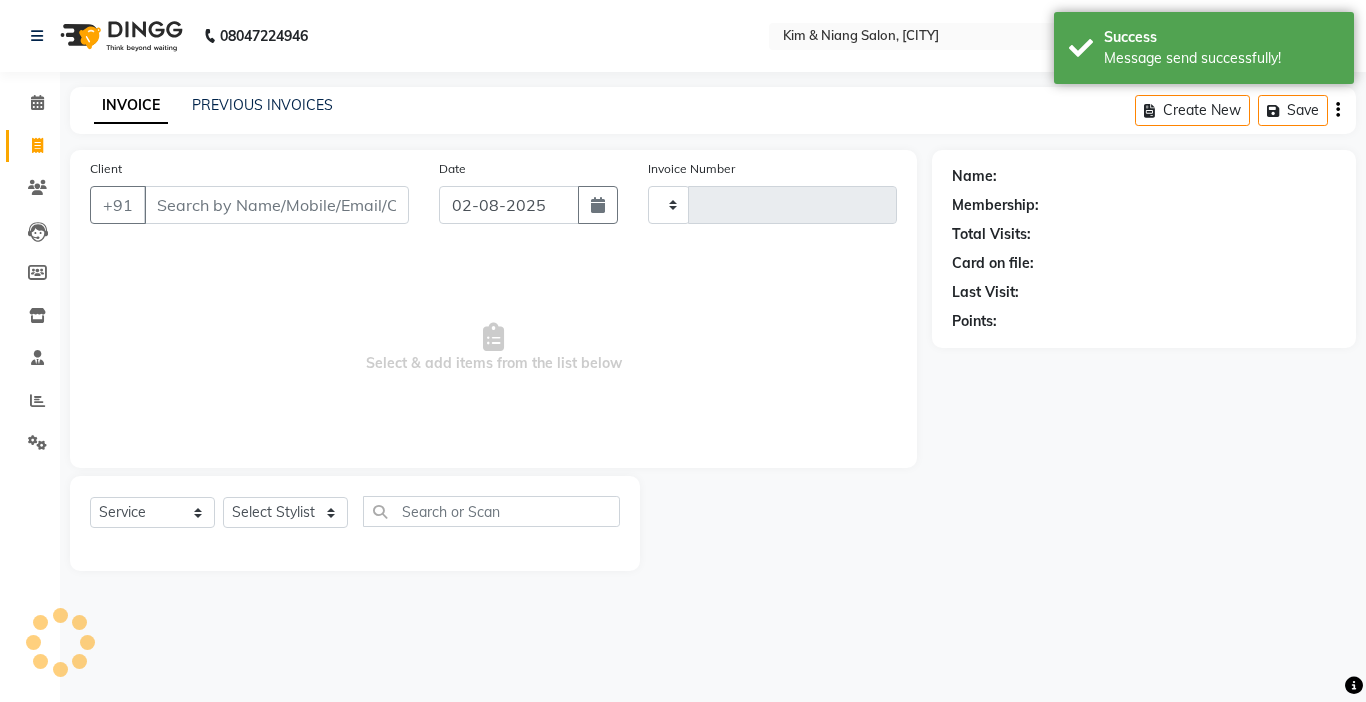 type on "0946" 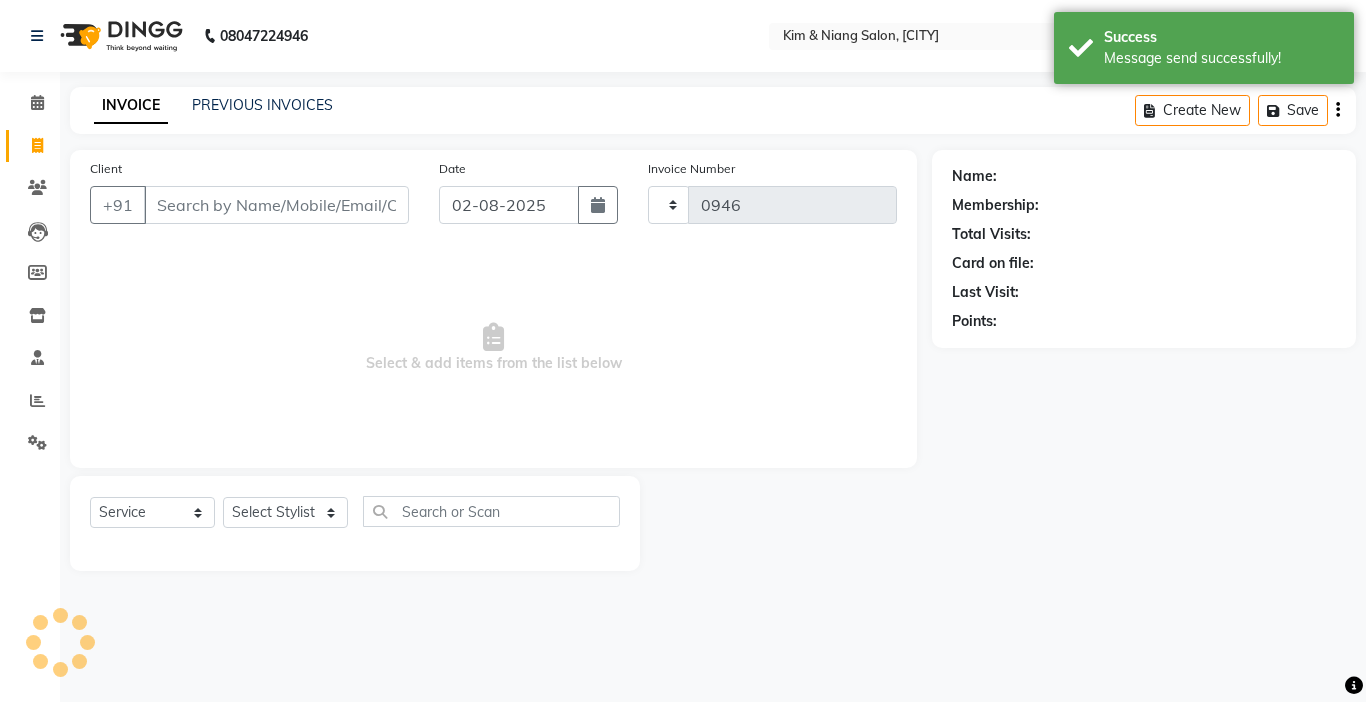 select on "7750" 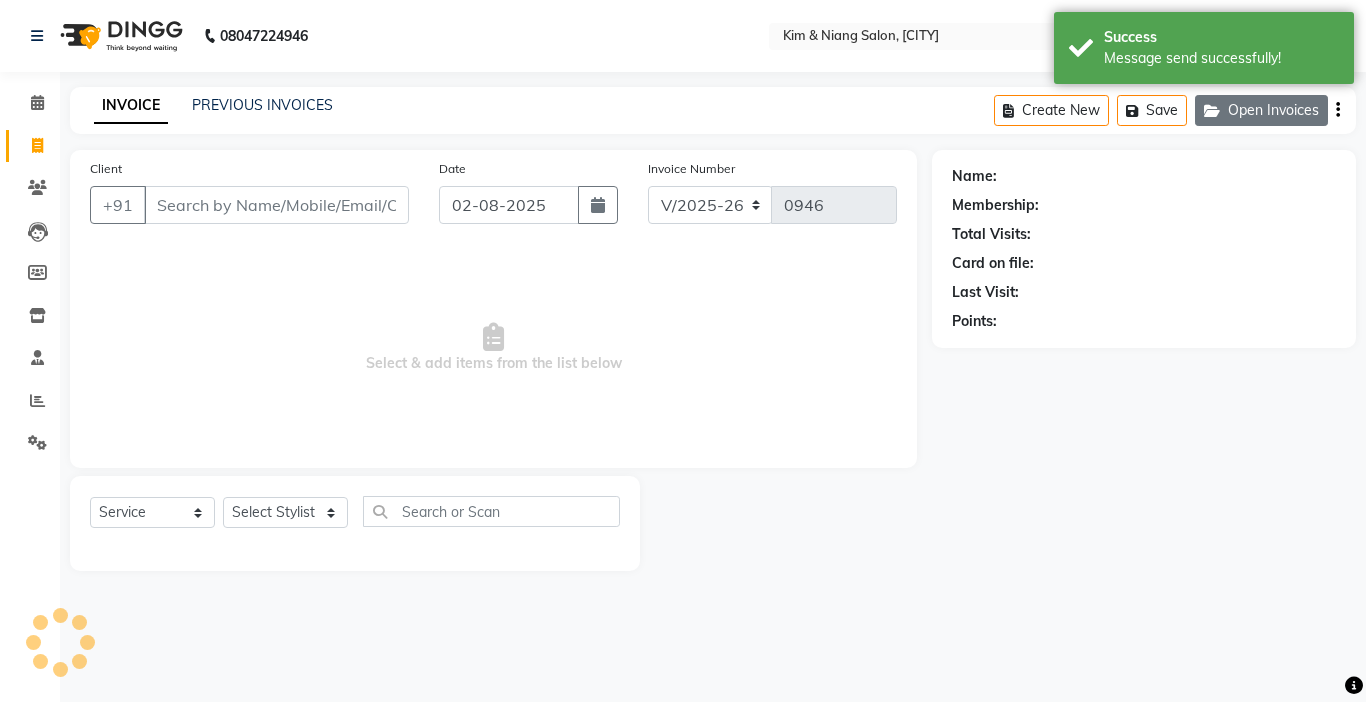 click on "Open Invoices" 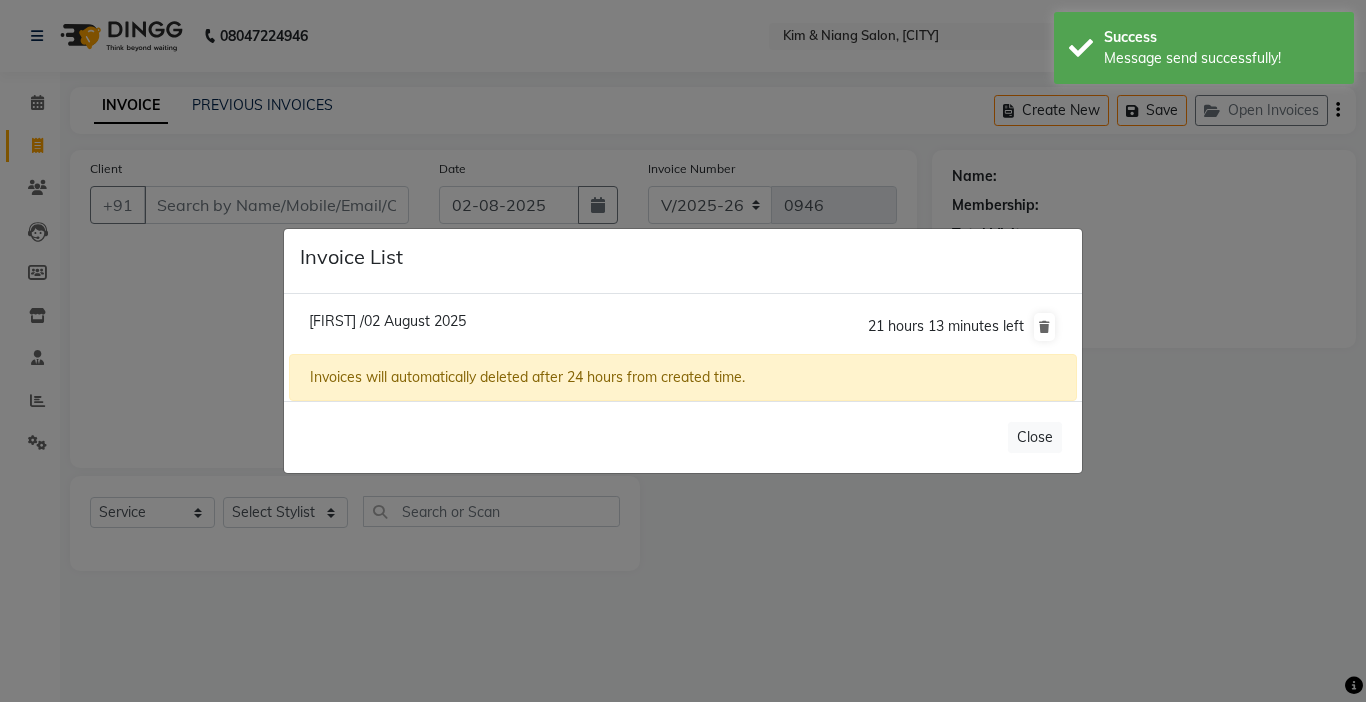 click on "[FIRST] /02 August 2025" 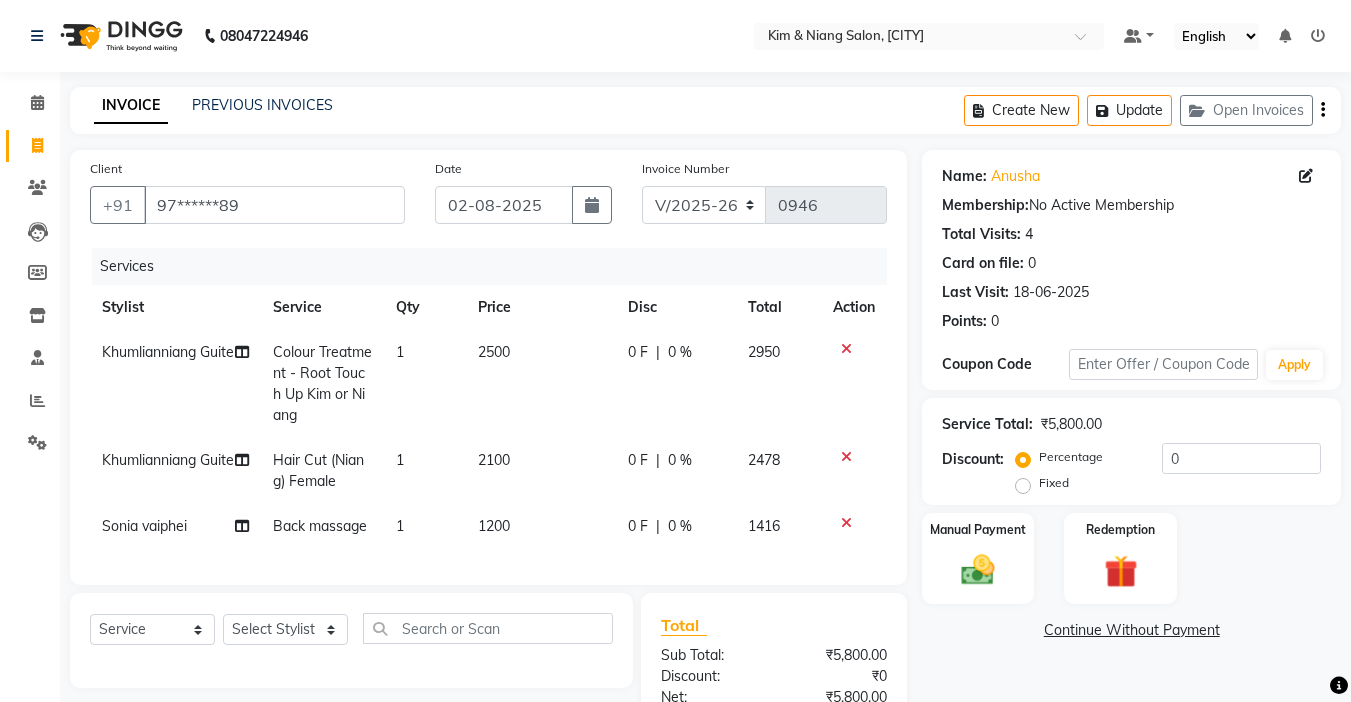 scroll, scrollTop: 100, scrollLeft: 0, axis: vertical 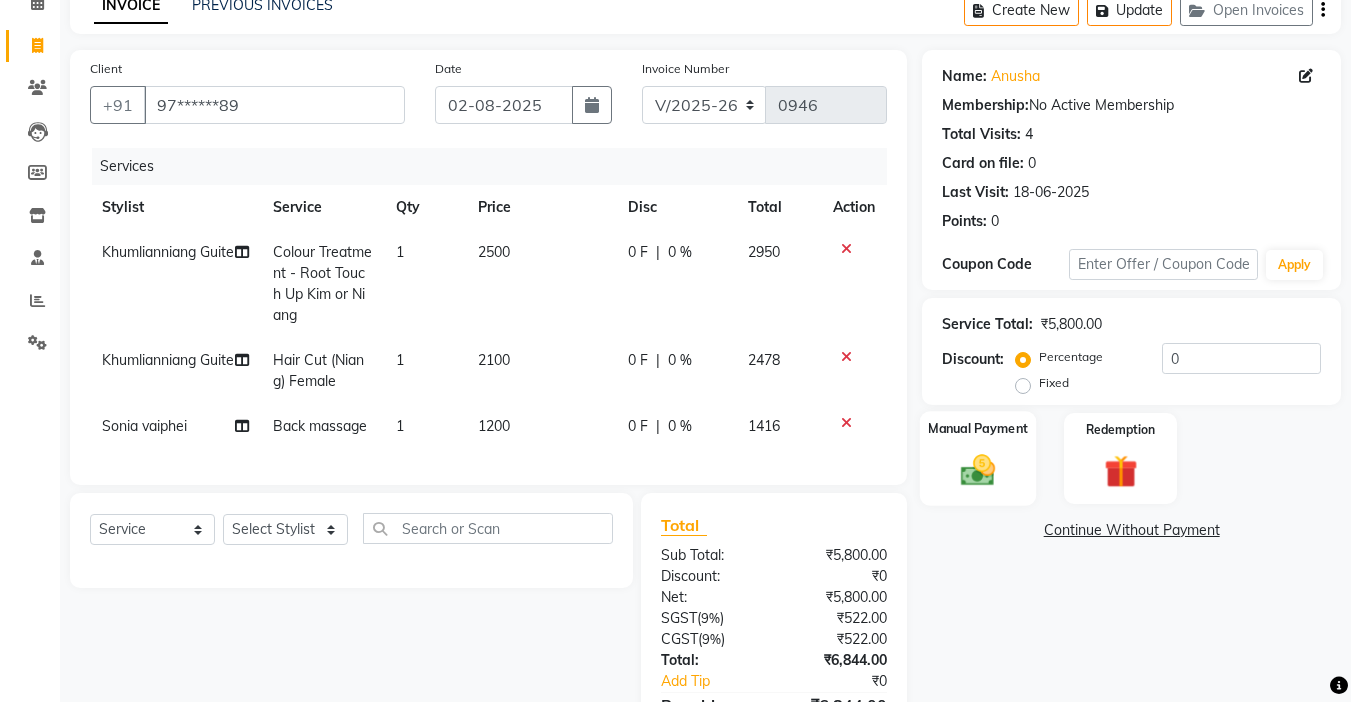 click on "Manual Payment" 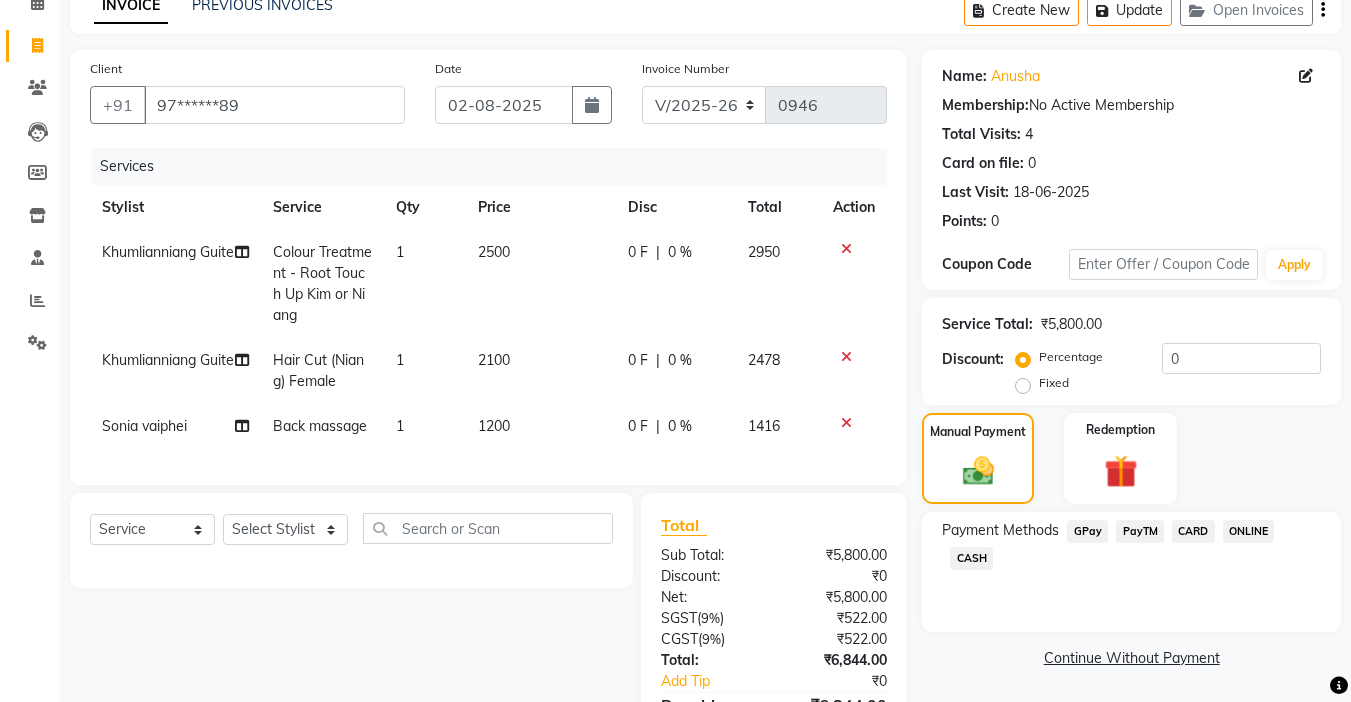 click on "CARD" 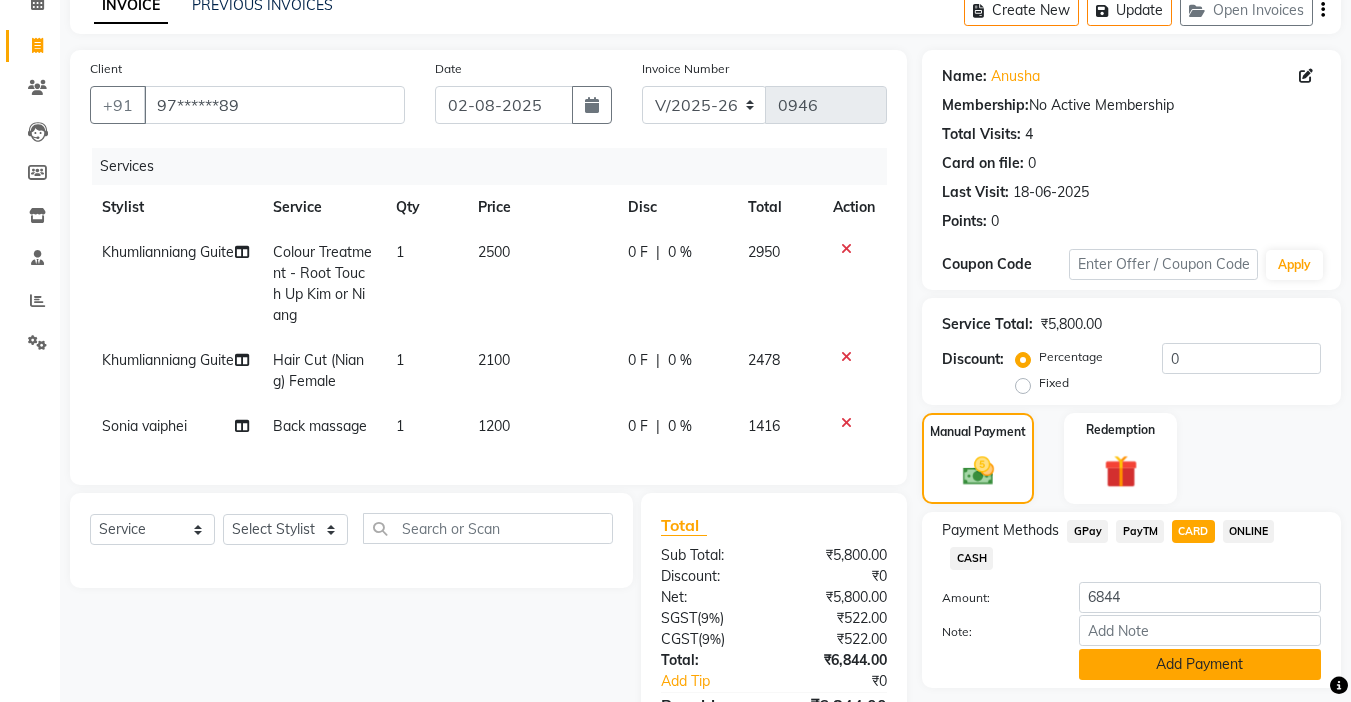 scroll, scrollTop: 230, scrollLeft: 0, axis: vertical 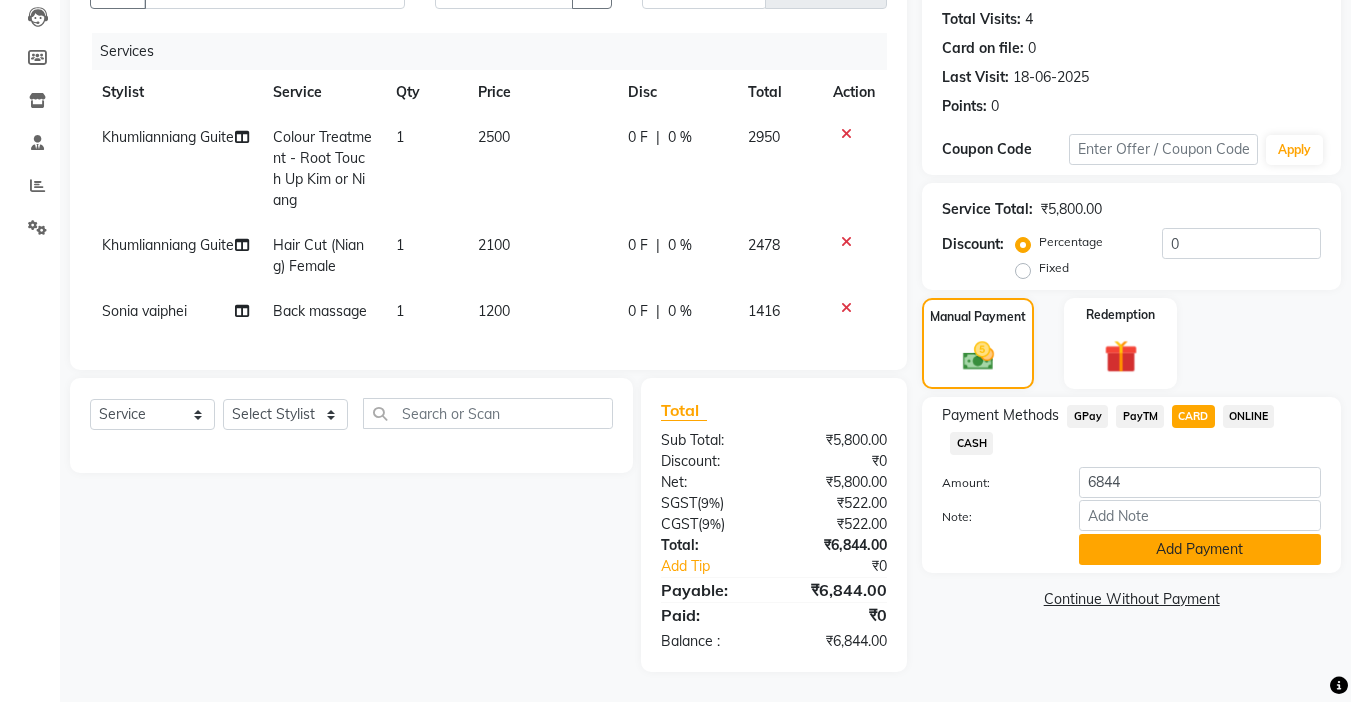 click on "Add Payment" 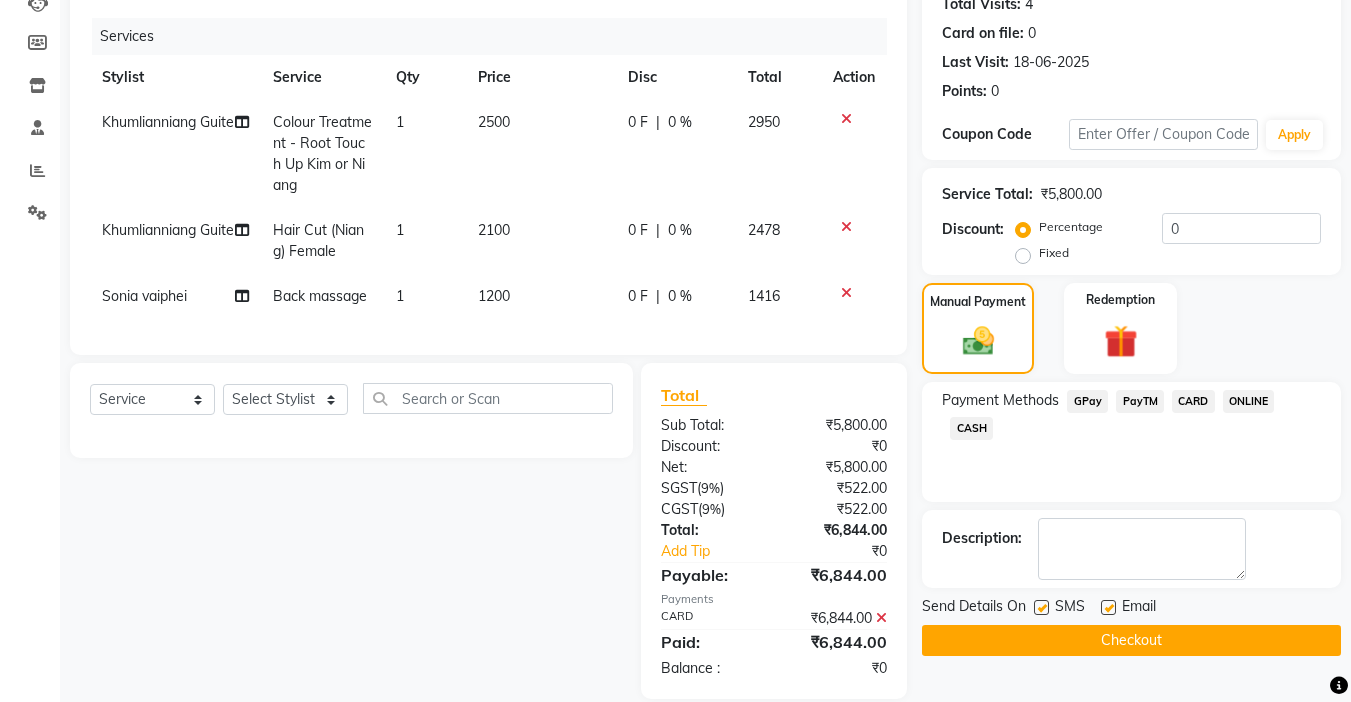 click on "Checkout" 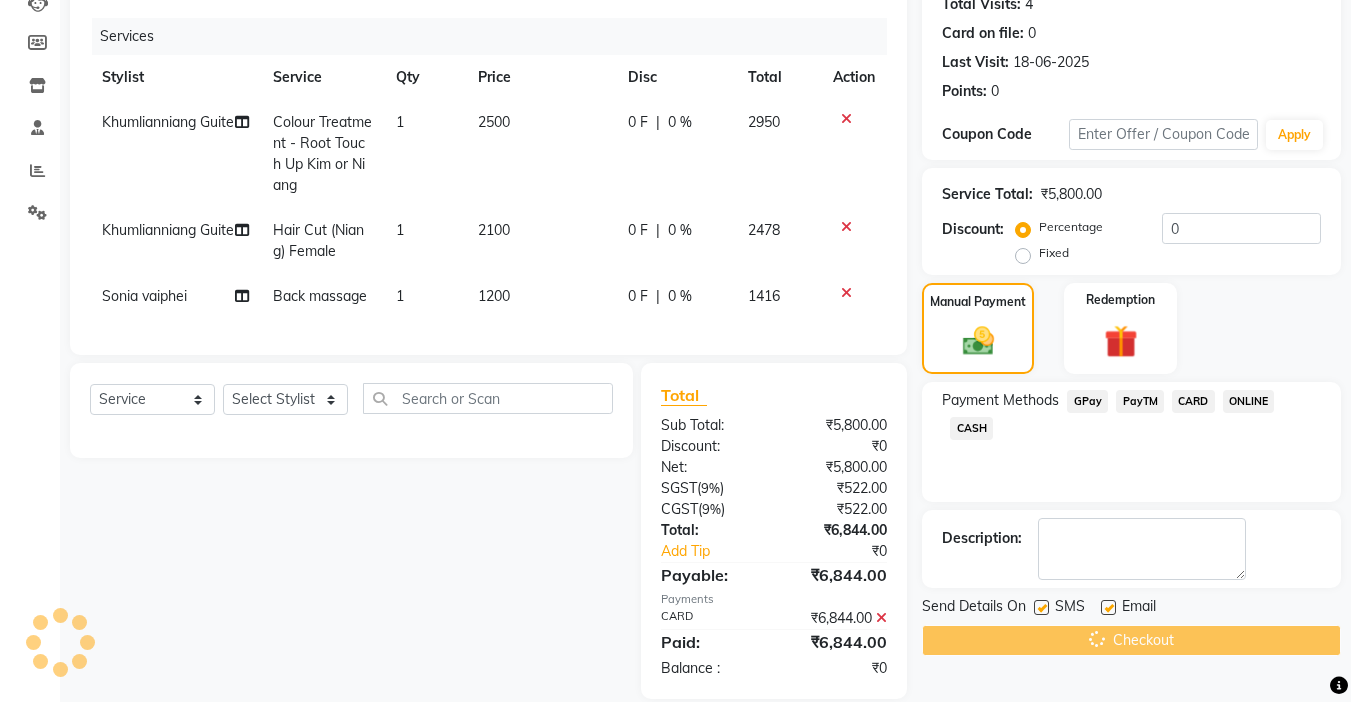 scroll, scrollTop: 272, scrollLeft: 0, axis: vertical 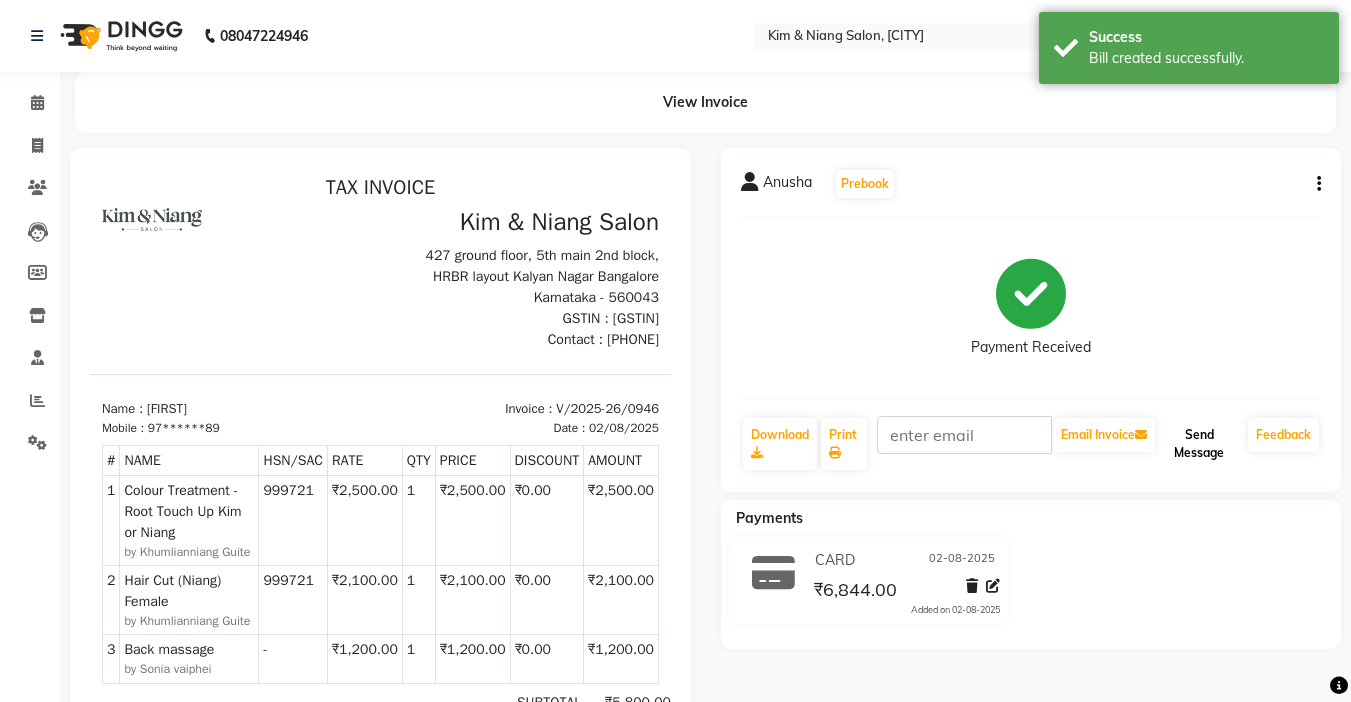 click on "Send Message" 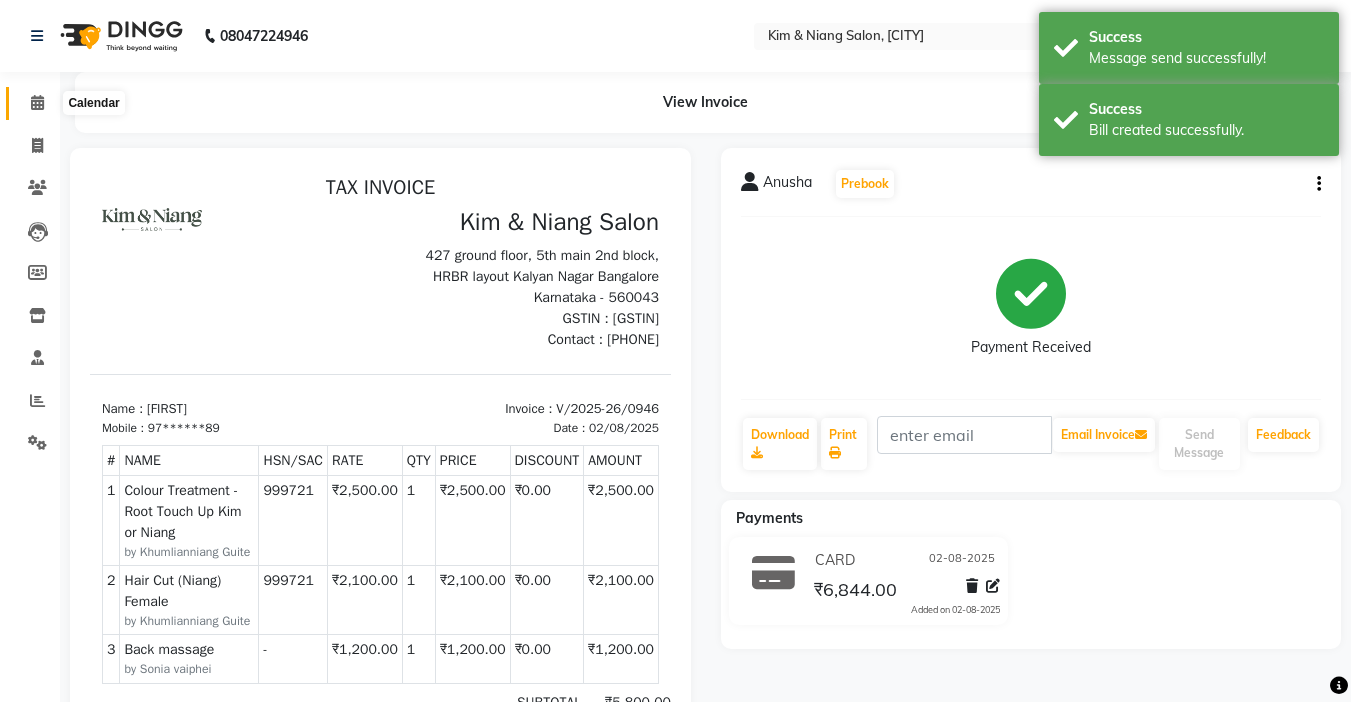 click 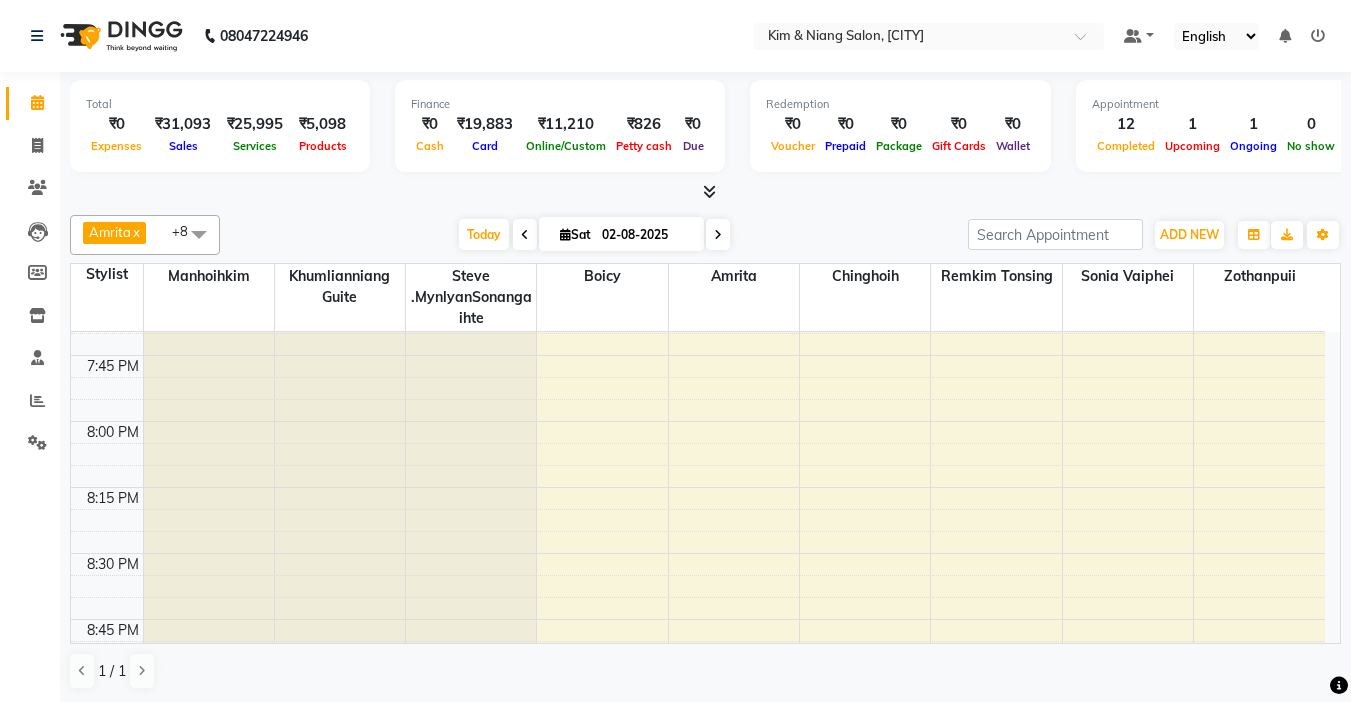scroll, scrollTop: 2600, scrollLeft: 0, axis: vertical 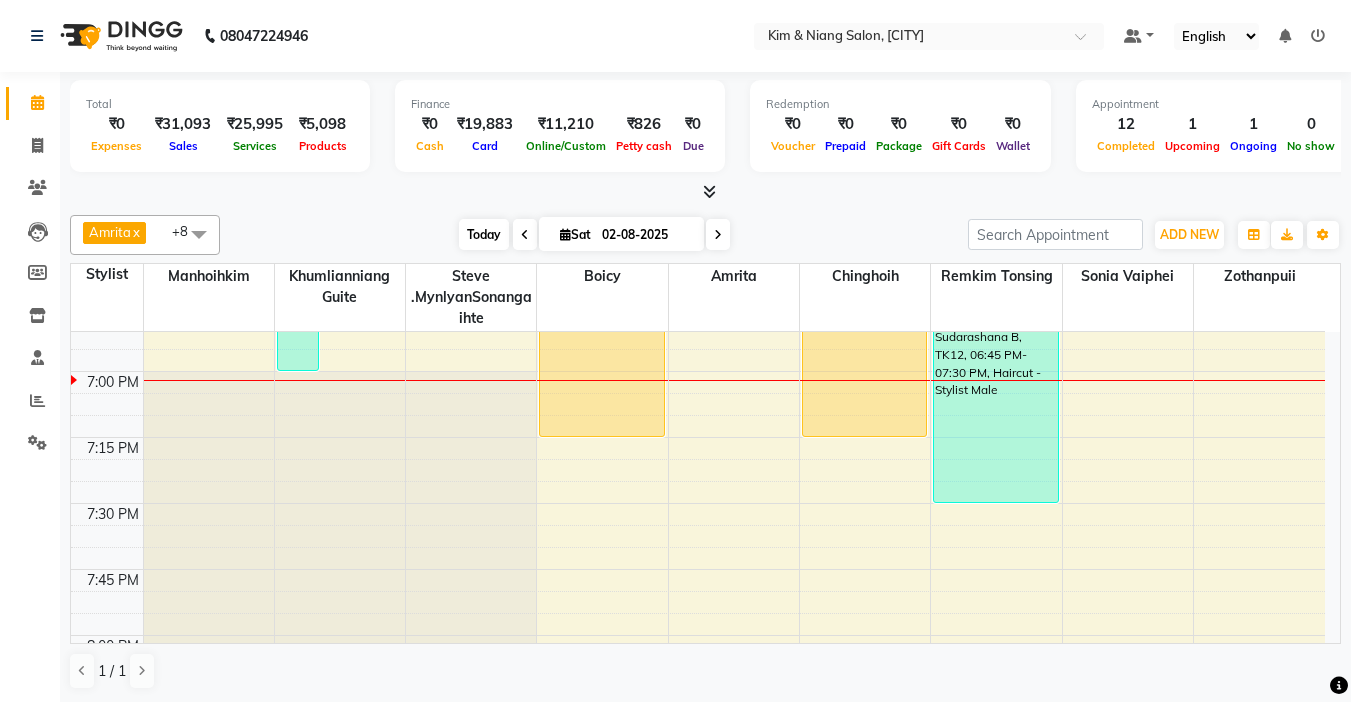 click on "Today" at bounding box center [484, 234] 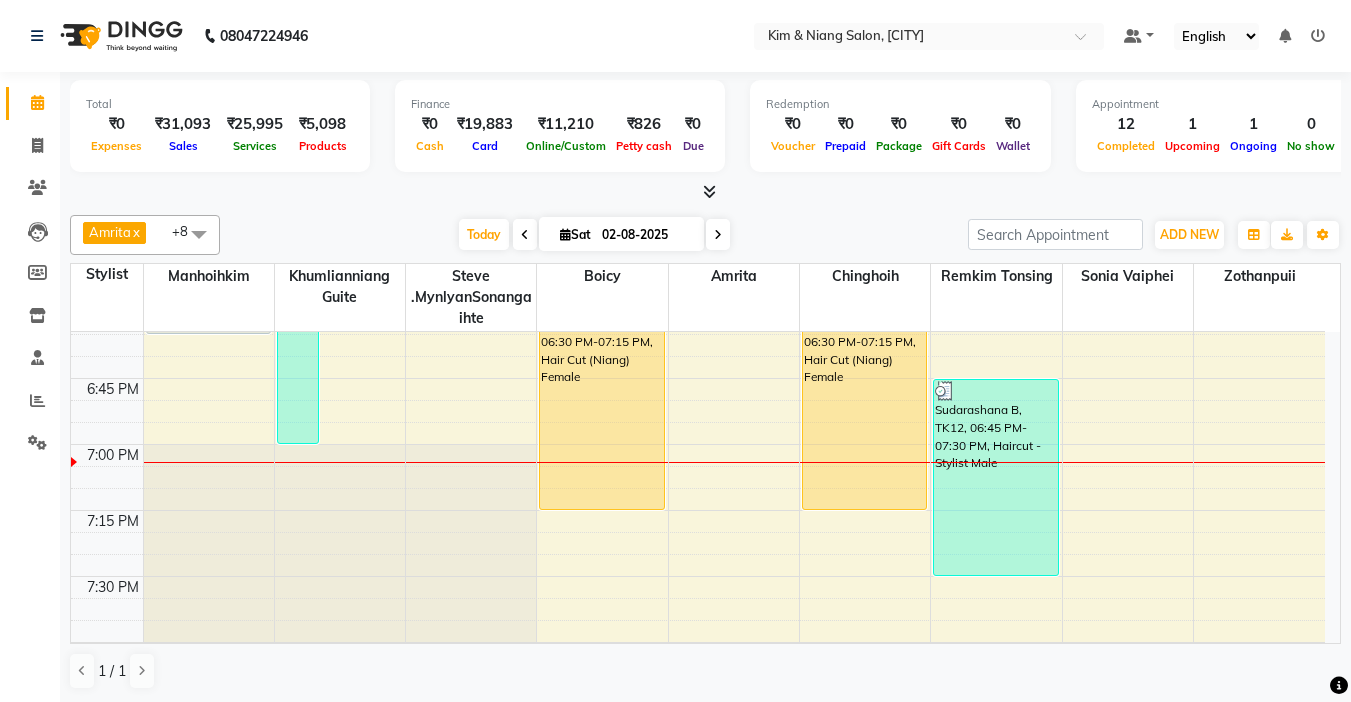 scroll, scrollTop: 2541, scrollLeft: 0, axis: vertical 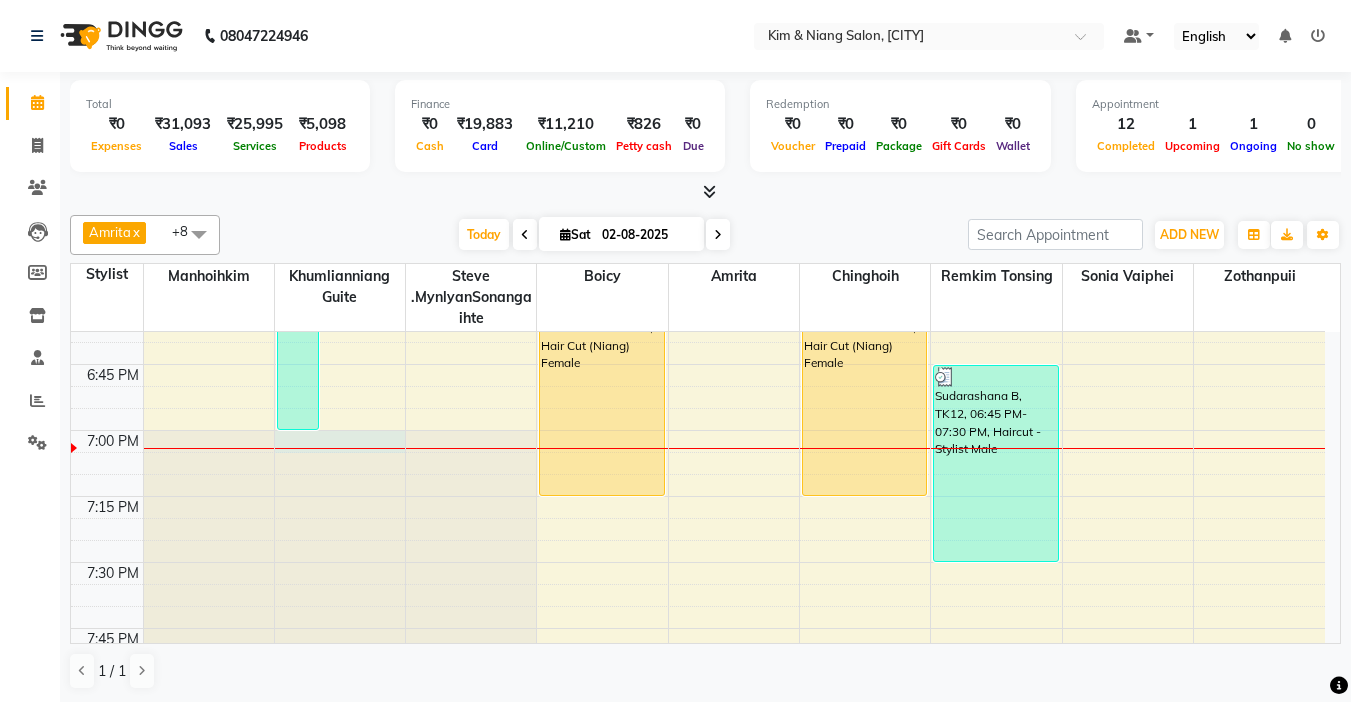 click at bounding box center (340, -2209) 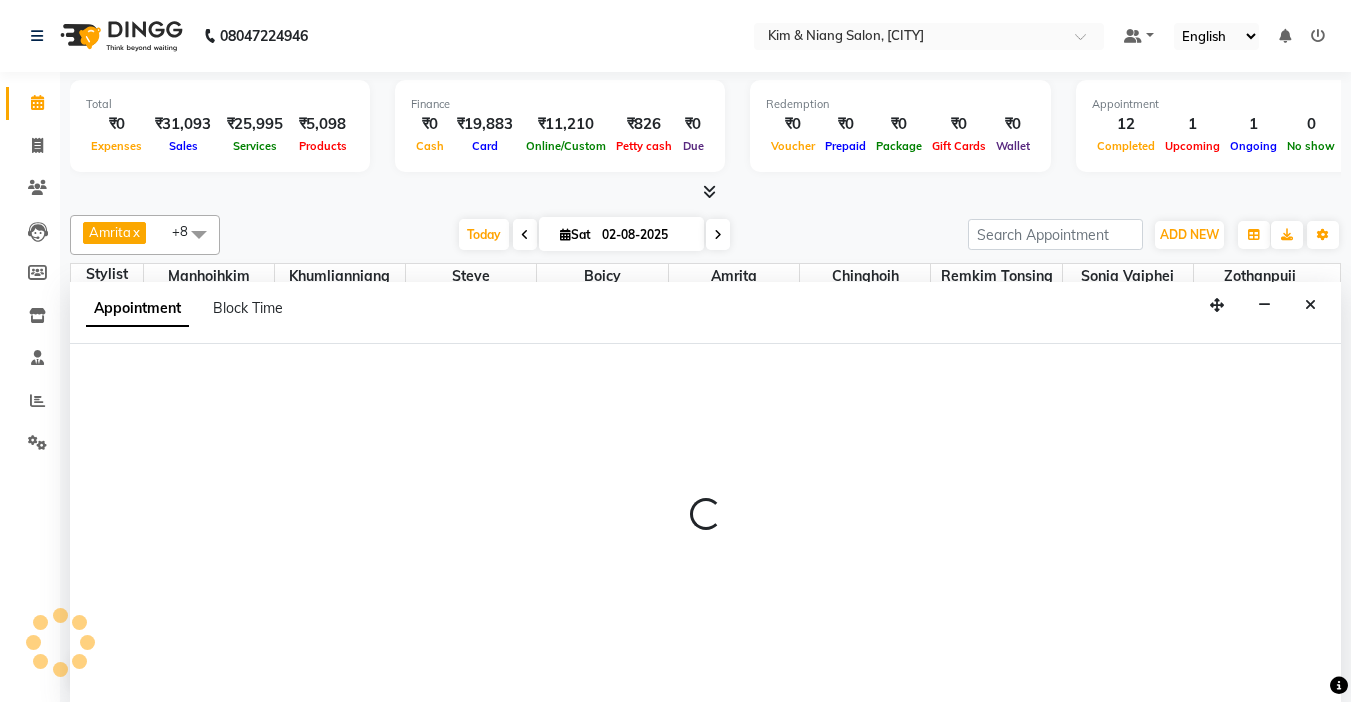 select on "70737" 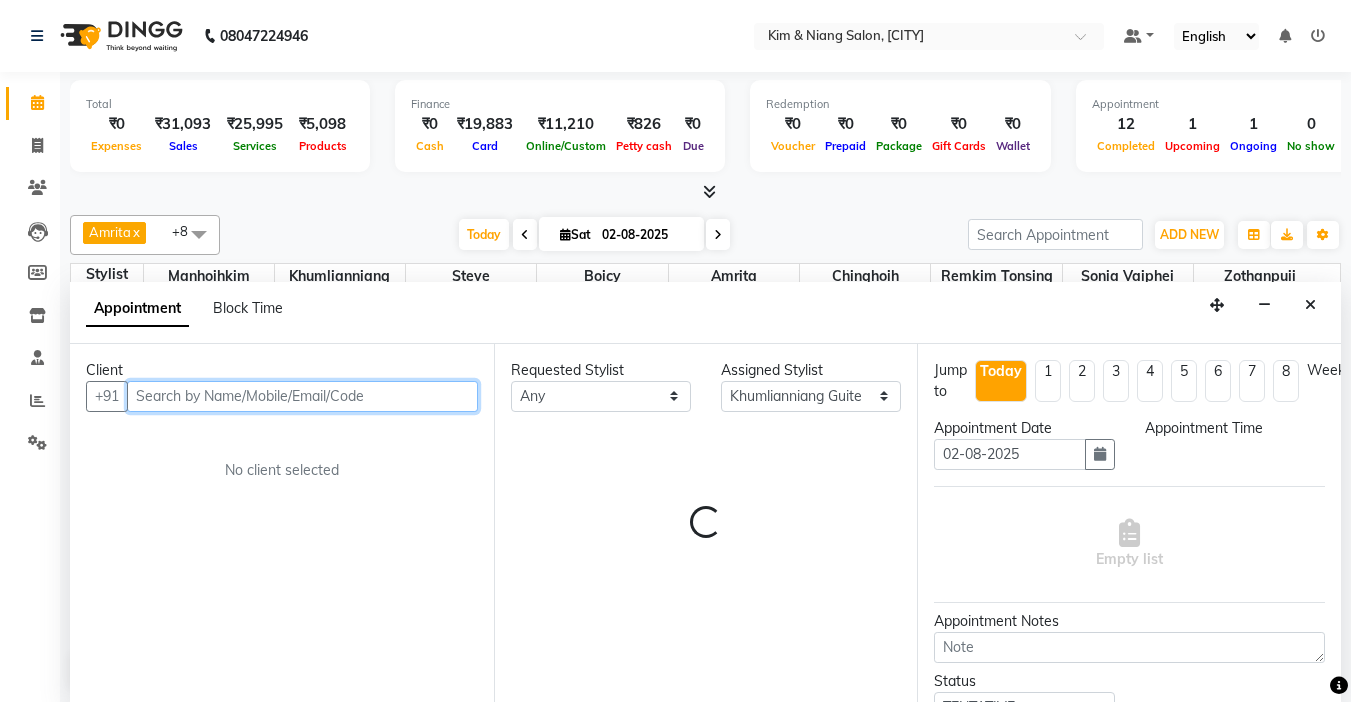 scroll, scrollTop: 1, scrollLeft: 0, axis: vertical 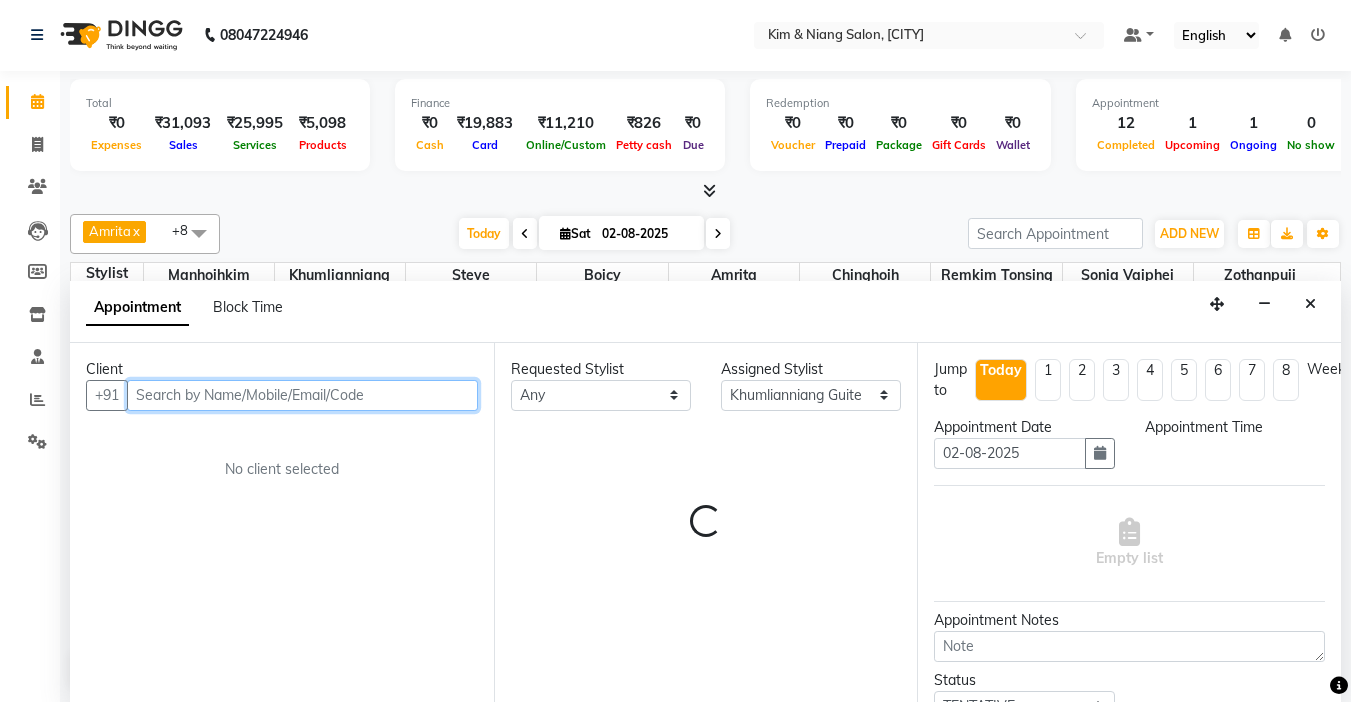 select on "1140" 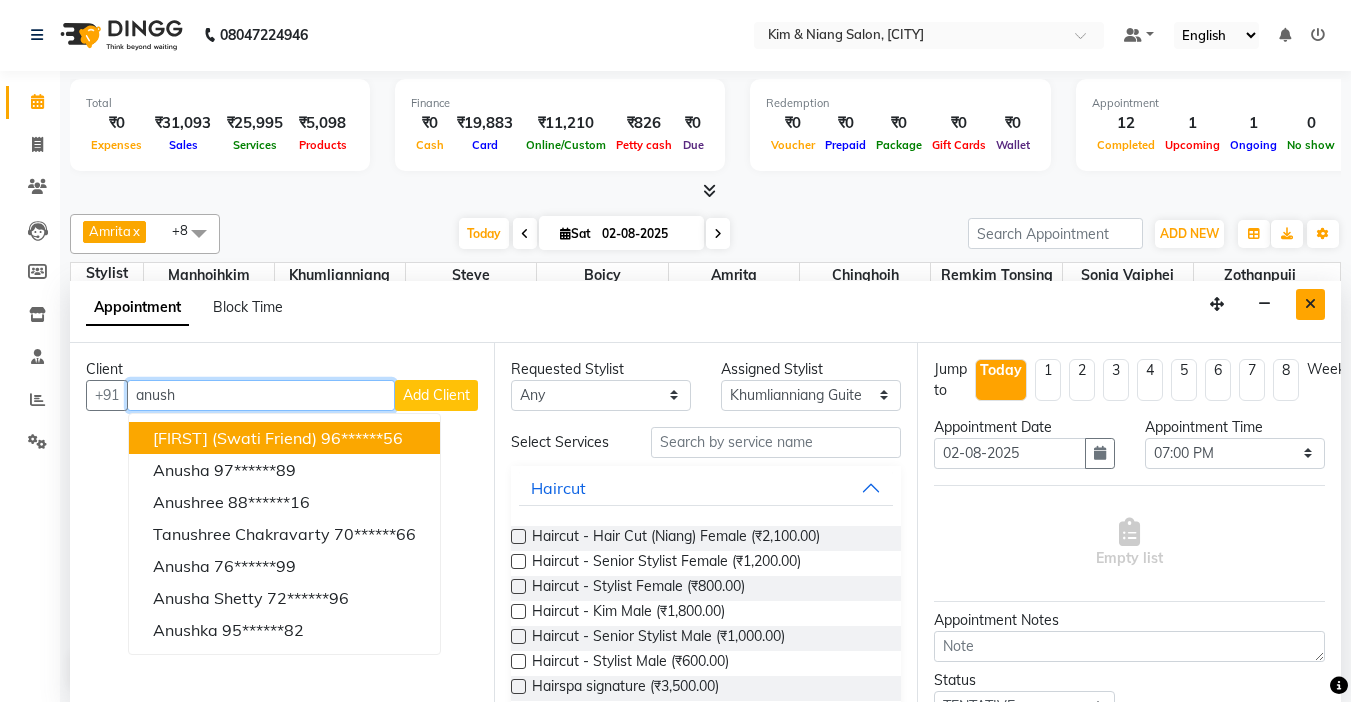type on "anush" 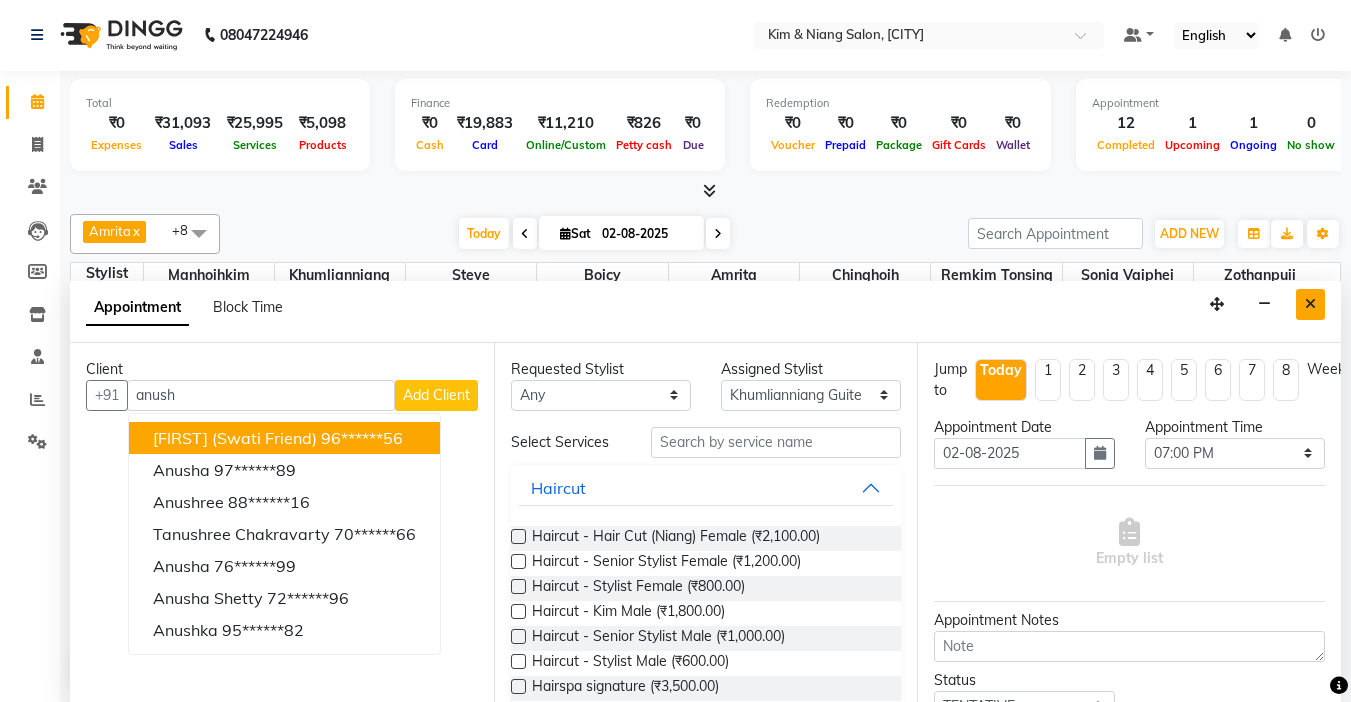 click at bounding box center (1310, 304) 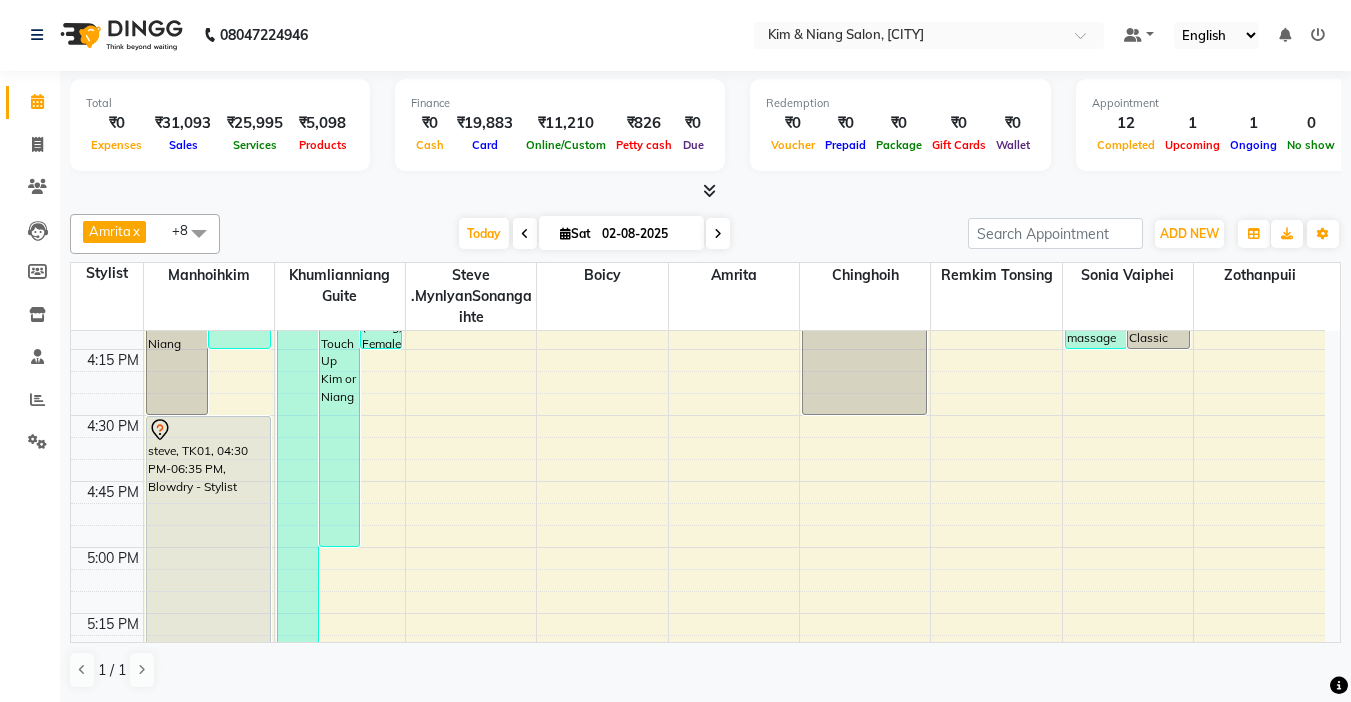 scroll, scrollTop: 1941, scrollLeft: 0, axis: vertical 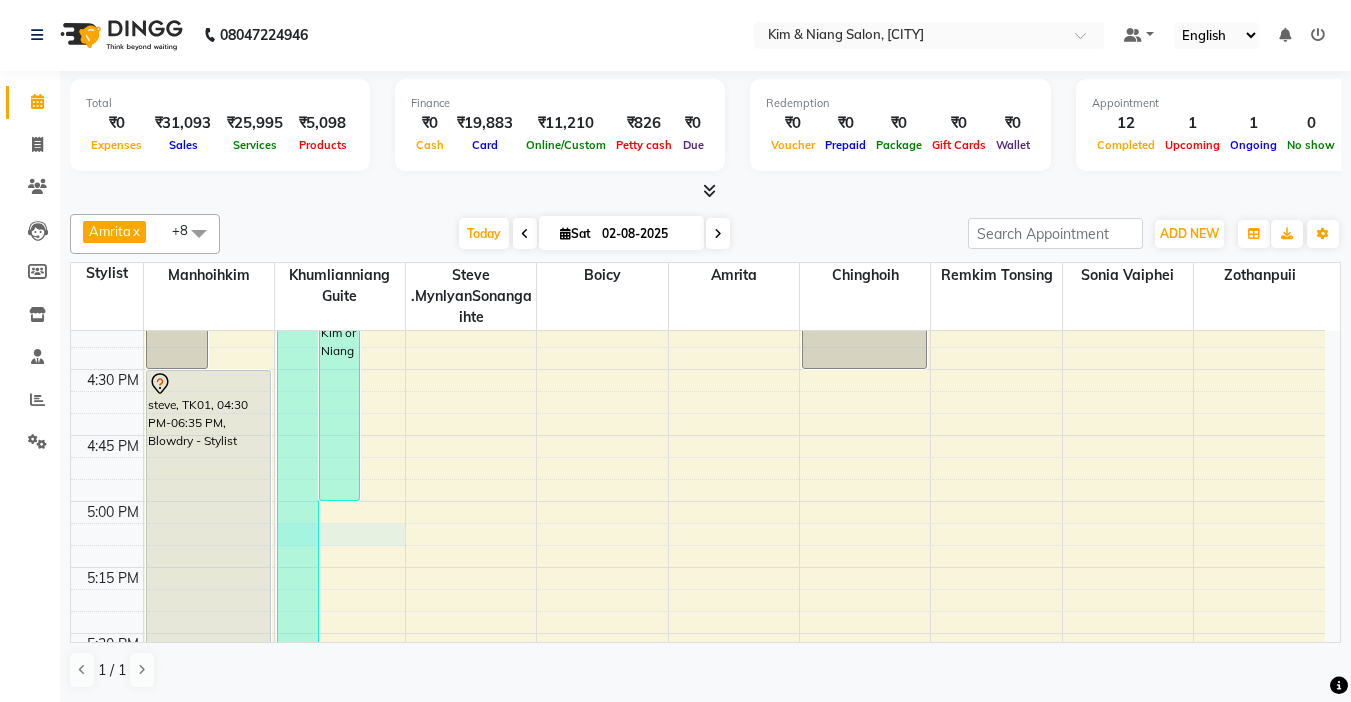 click on "9:00 AM 9:15 AM 9:30 AM 9:45 AM 10:00 AM 10:15 AM 10:30 AM 10:45 AM 11:00 AM 11:15 AM 11:30 AM 11:45 AM 12:00 PM 12:15 PM 12:30 PM 12:45 PM 1:00 PM 1:15 PM 1:30 PM 1:45 PM 2:00 PM 2:15 PM 2:30 PM 2:45 PM 3:00 PM 3:15 PM 3:30 PM 3:45 PM 4:00 PM 4:15 PM 4:30 PM 4:45 PM 5:00 PM 5:15 PM 5:30 PM 5:45 PM 6:00 PM 6:15 PM 6:30 PM 6:45 PM 7:00 PM 7:15 PM 7:30 PM 7:45 PM 8:00 PM 8:15 PM 8:30 PM 8:45 PM 9:00 PM 9:15 PM 9:30 PM 9:45 PM iumie, TK02, 03:30 PM-04:30 PM, Colour Treatment - Root Touch Up Kim or Niang iumie, TK02, 03:30 PM-04:15 PM, Haircut - Hair Cut (Kim) Female Roopa, TK03, 11:30 AM-12:15 PM, Haircut - Hair Cut (Kim) Female Ritu ritu, TK08, 12:30 PM-01:15 PM, Haircut - Hair Cut (Kim) Female steve, TK01, 04:30 PM-06:35 PM, Blowdry - Stylist Anusha, TK04, 03:00 PM-07:00 PM, Colour Treatment - Root Touch Up Kim or Niang iumie, TK02, 03:30 PM-05:00 PM, Colour Treatment - Root Touch Up Kim or Niang Anusha, TK04, 03:30 PM-04:15 PM, Hair Cut (Niang) Female" at bounding box center [698, 105] 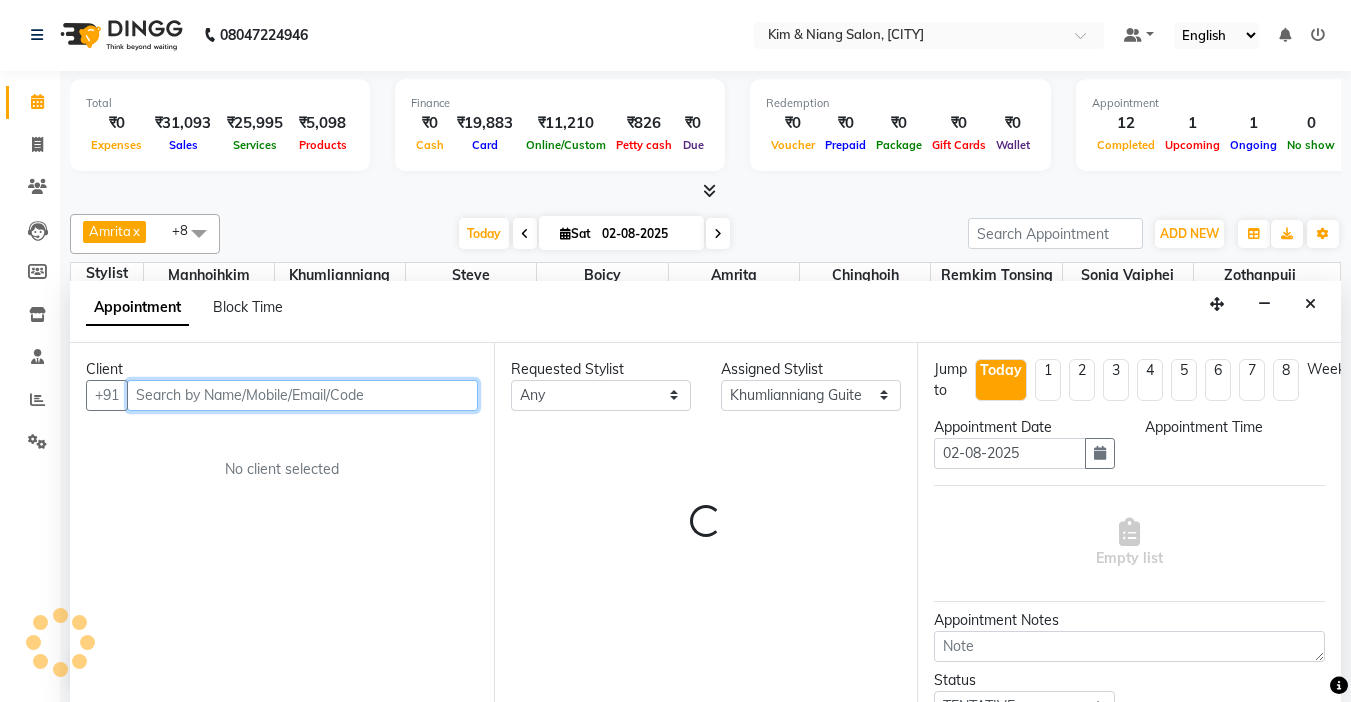 select on "1020" 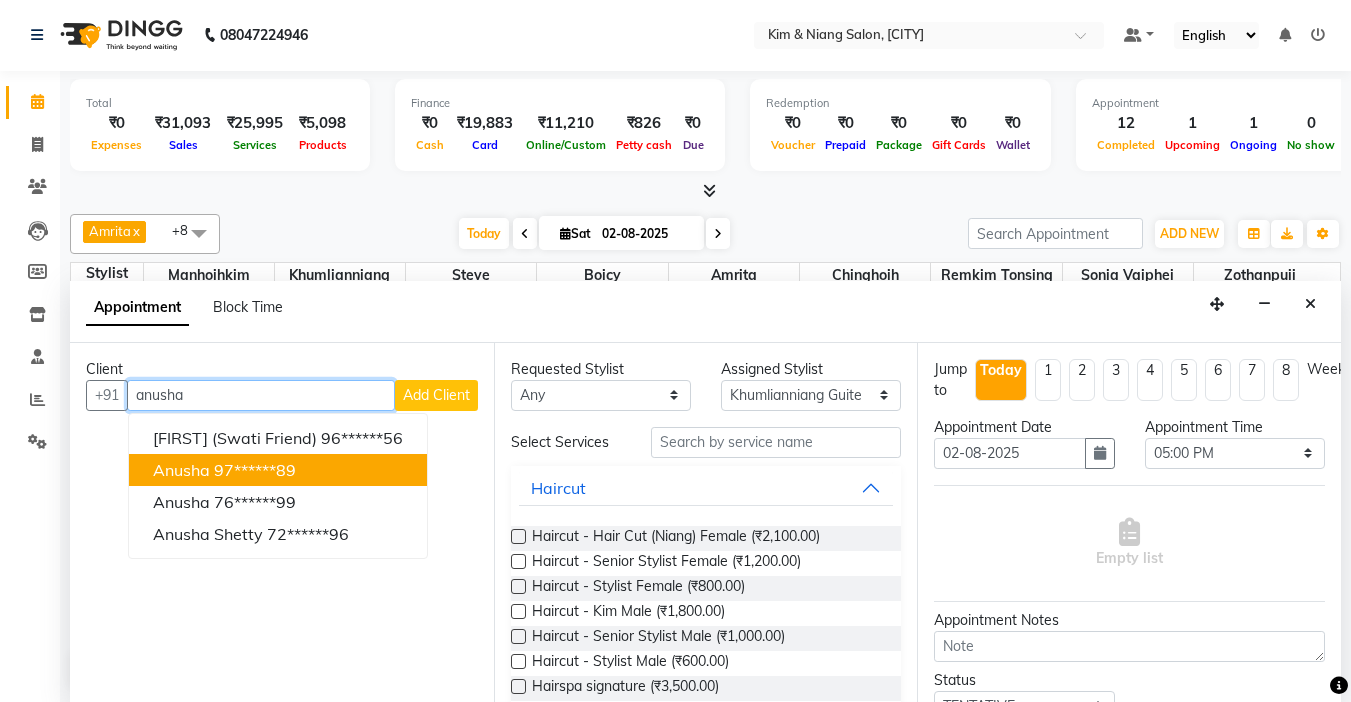 click on "Anusha [PHONE]" at bounding box center (278, 470) 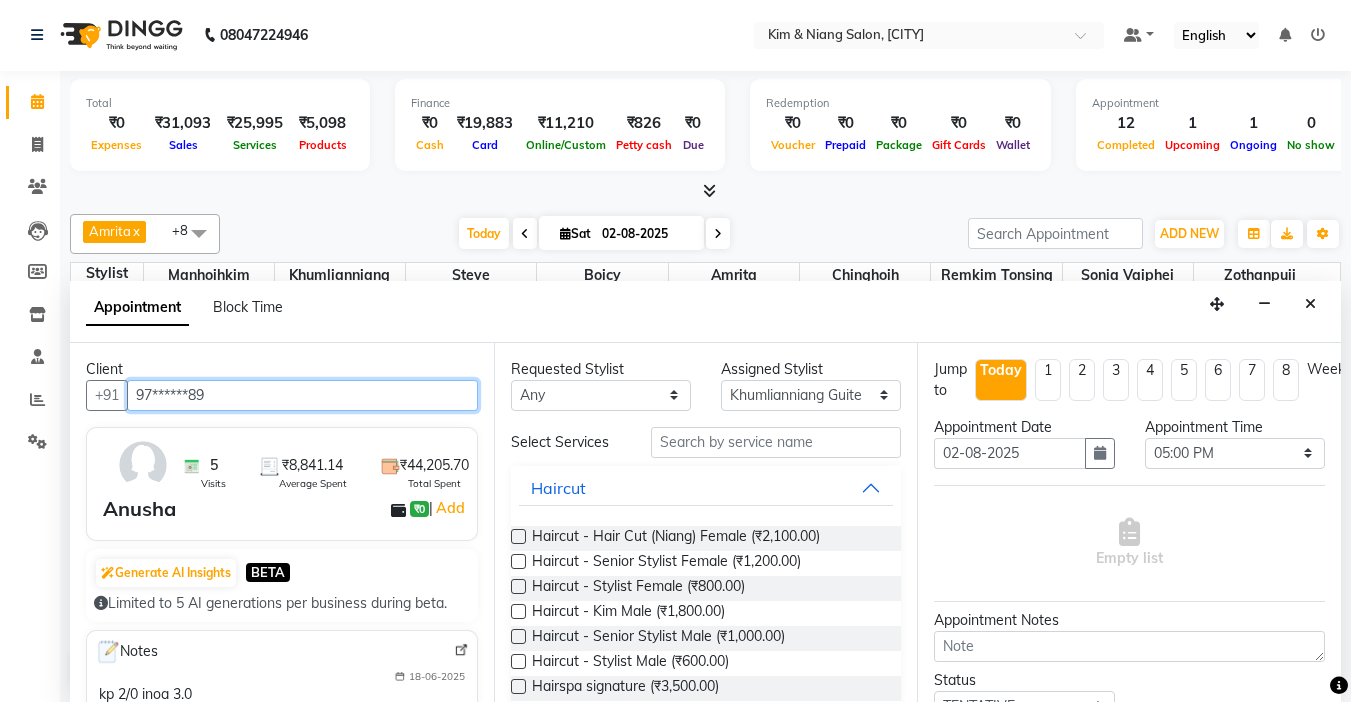 type on "97******89" 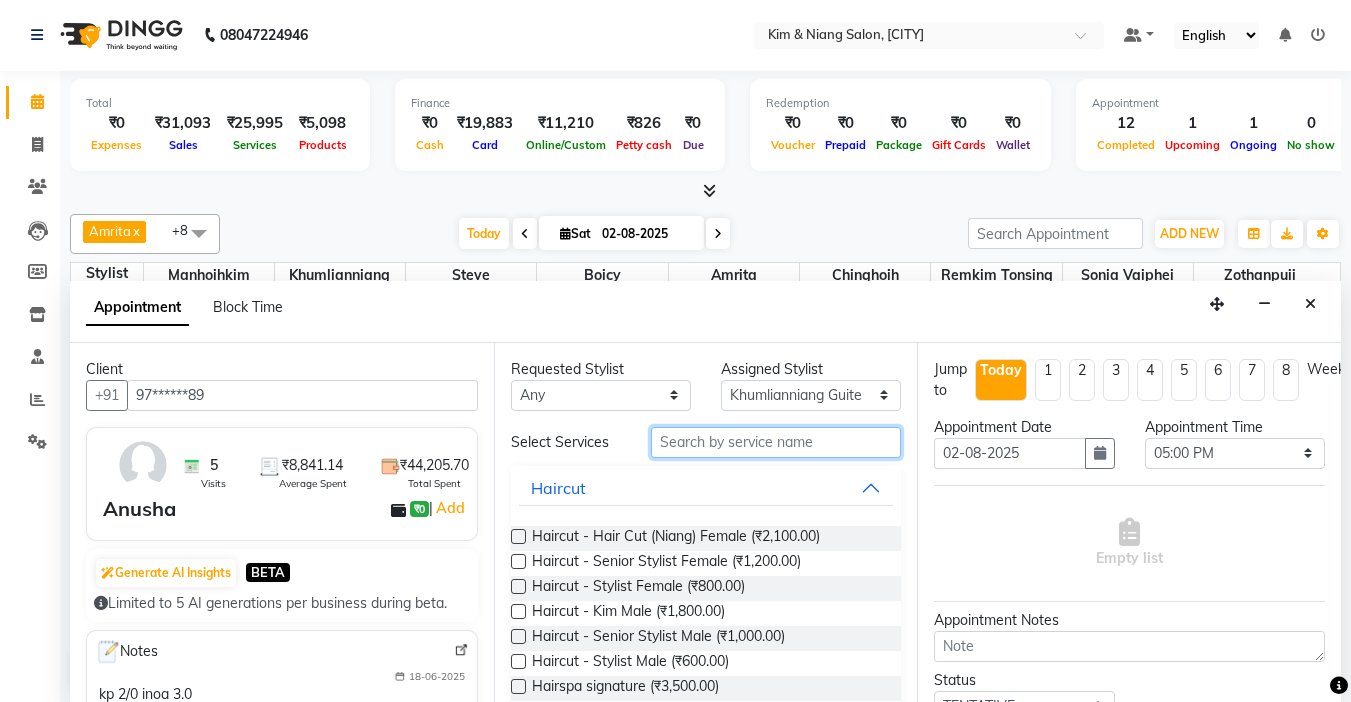 click at bounding box center (776, 442) 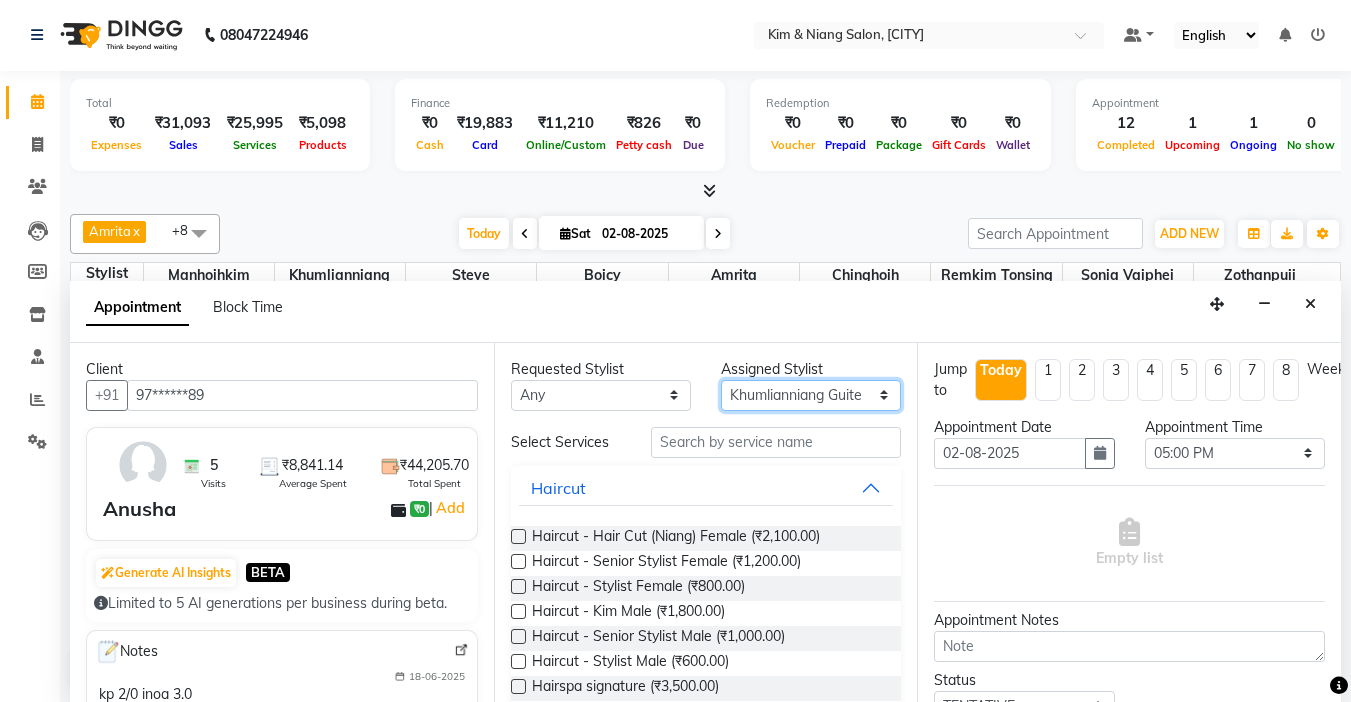 click on "Select Amrita Anna Boicy Chinghoih Khumlianniang Guite Linda Chingmuan Niang Manager Manhoihkim Protima Kami Remkim Tonsing Sonia vaiphei Steve .mynlyanSonangaihte Zothanpuii" at bounding box center [811, 395] 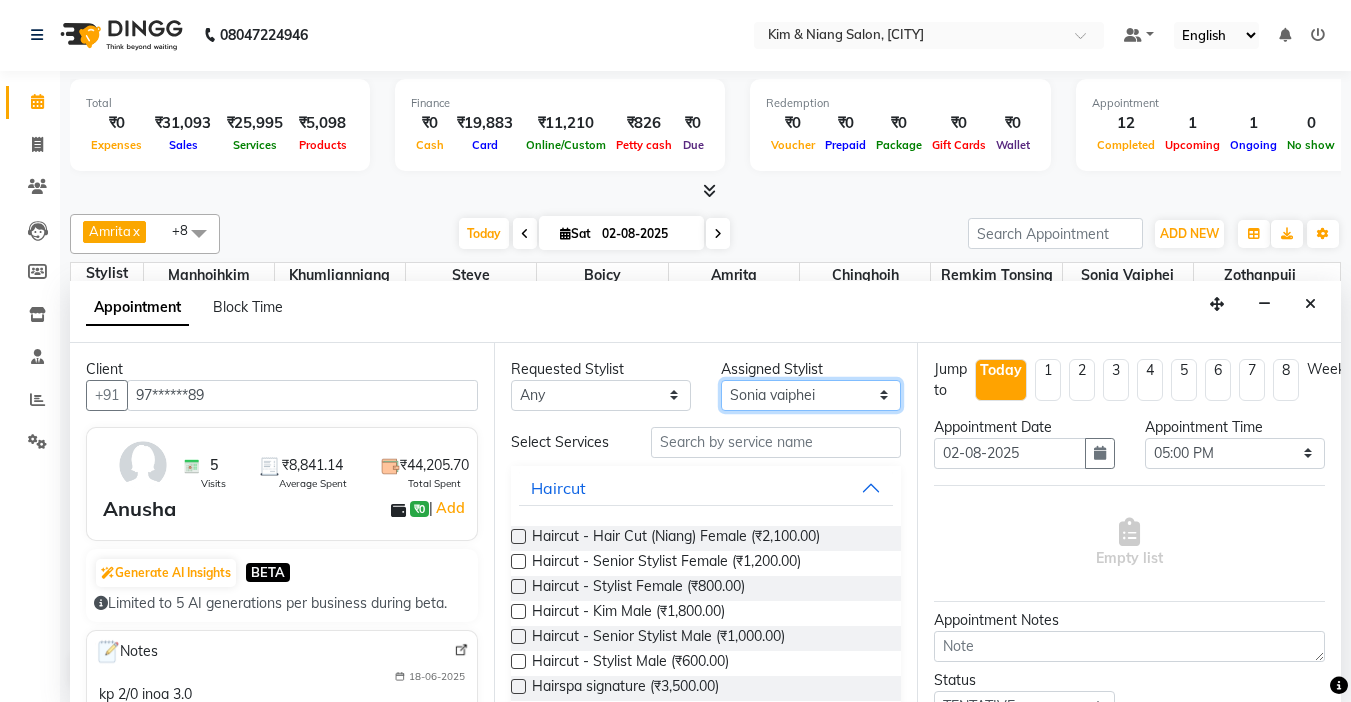click on "Select Amrita Anna Boicy Chinghoih Khumlianniang Guite Linda Chingmuan Niang Manager Manhoihkim Protima Kami Remkim Tonsing Sonia vaiphei Steve .mynlyanSonangaihte Zothanpuii" at bounding box center (811, 395) 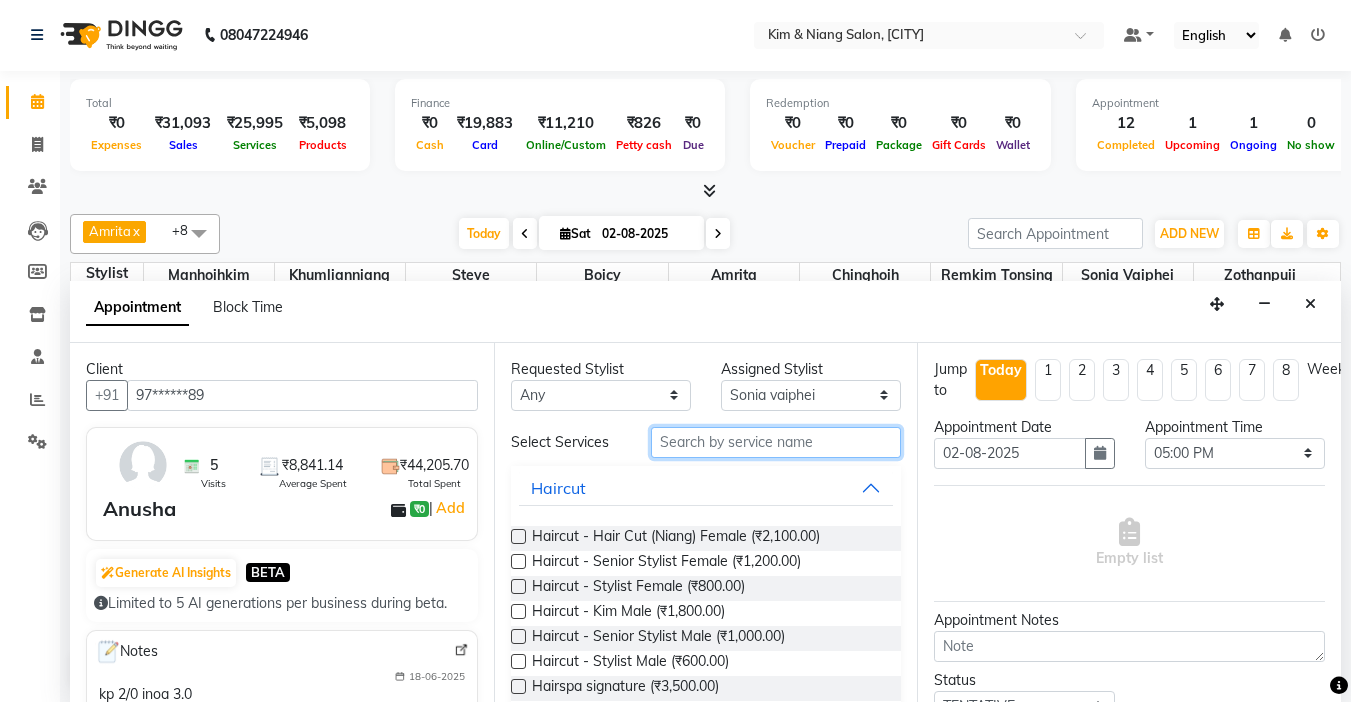 click at bounding box center (776, 442) 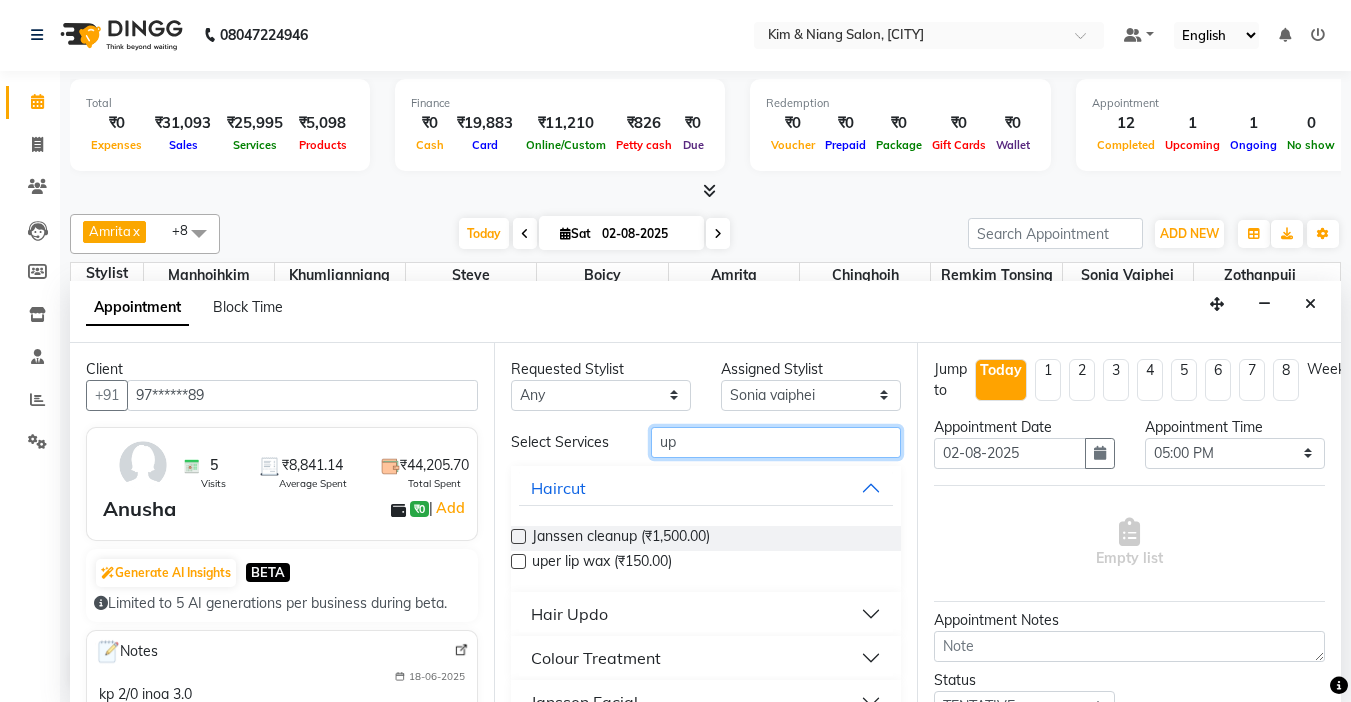 type on "u" 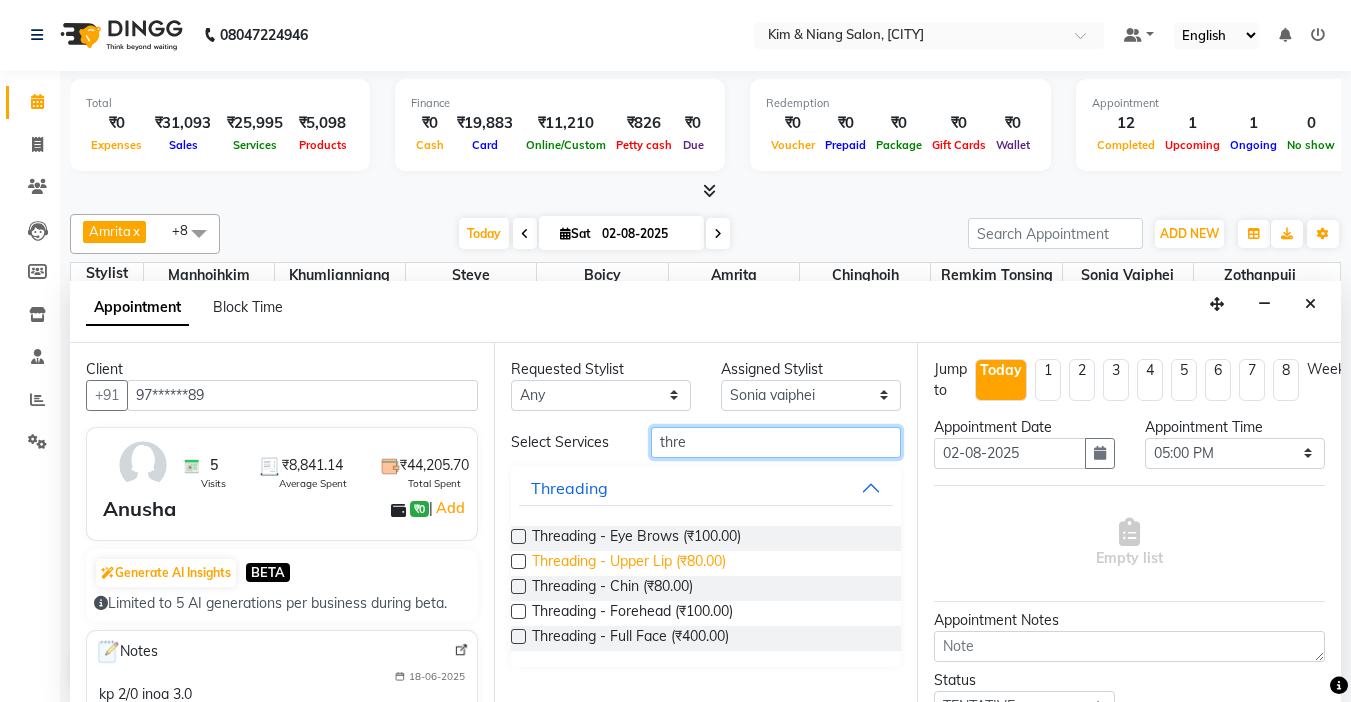 type on "thre" 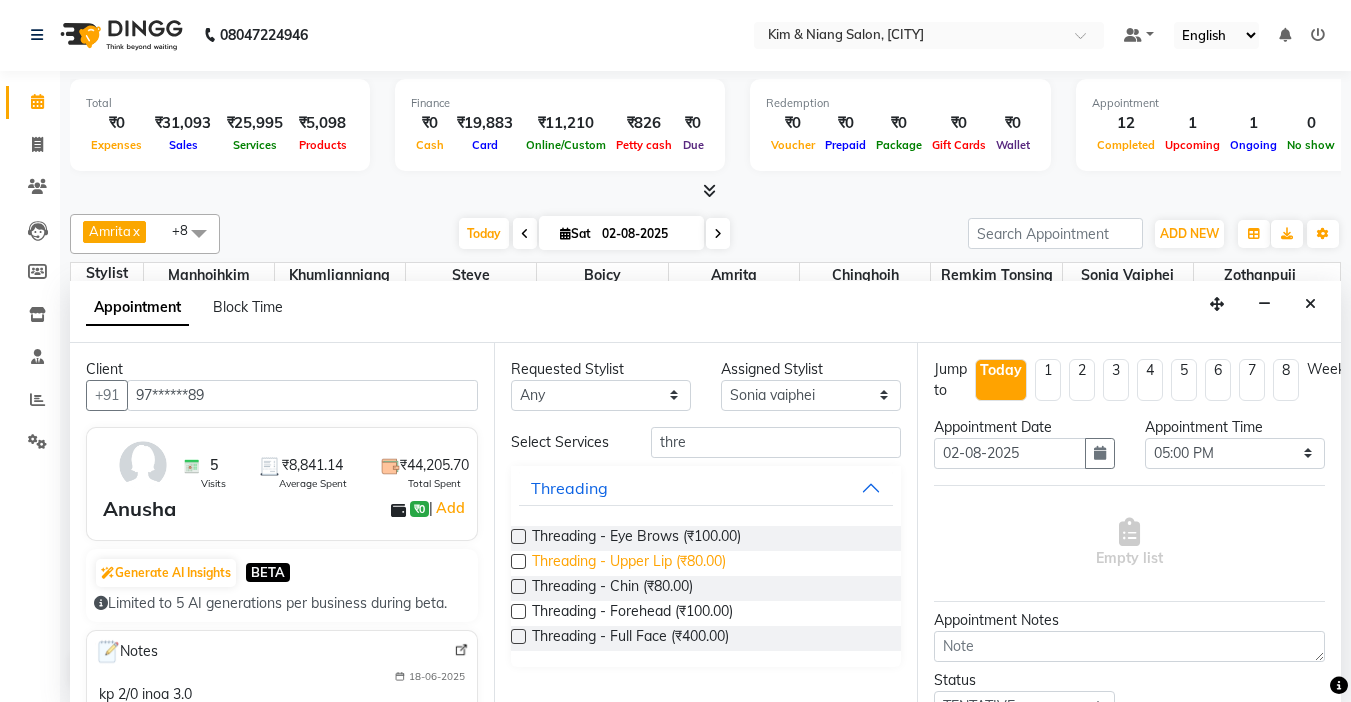 click on "Threading - Upper Lip (₹80.00)" at bounding box center (629, 563) 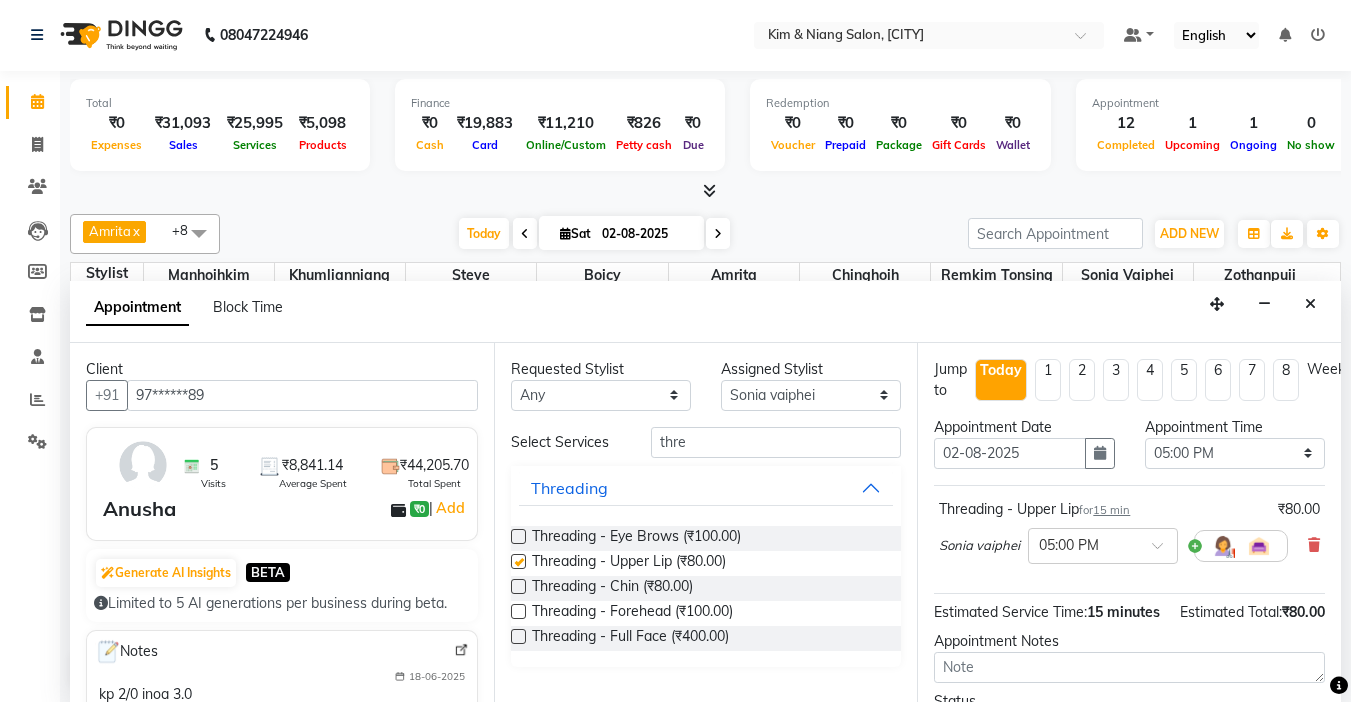 checkbox on "false" 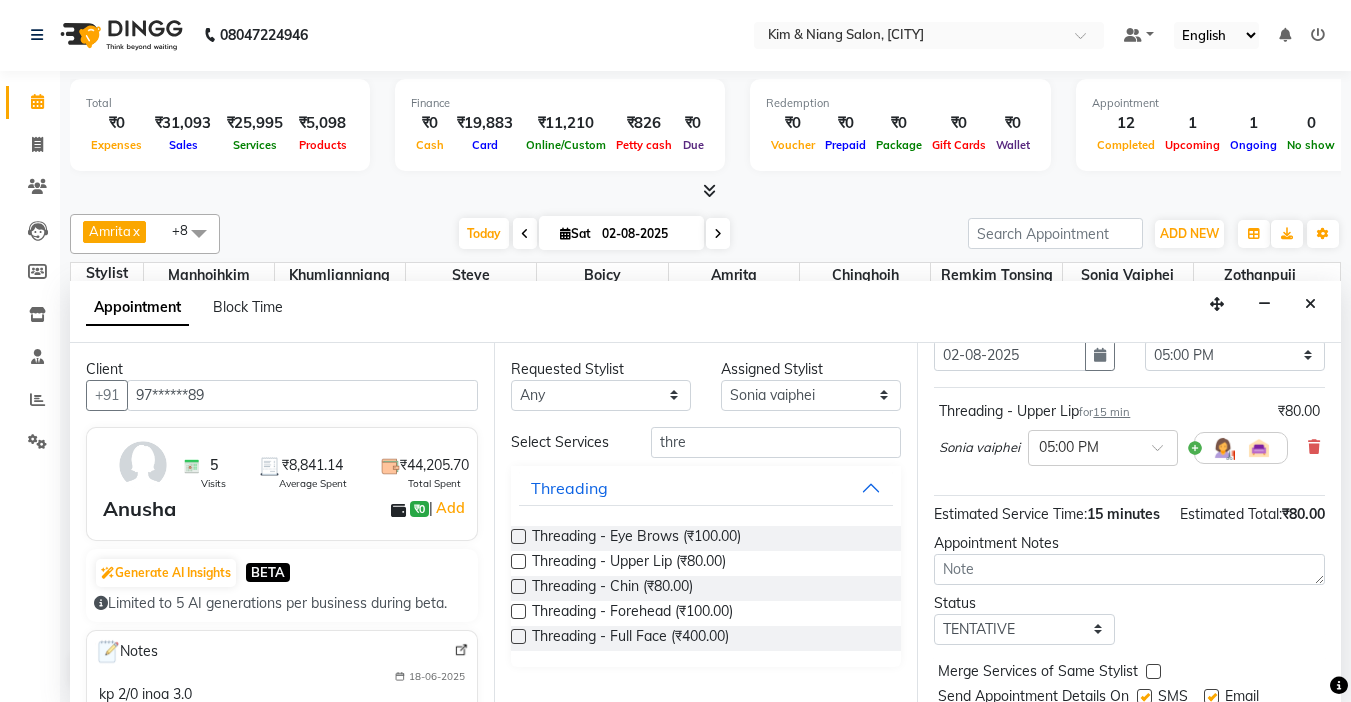 scroll, scrollTop: 206, scrollLeft: 0, axis: vertical 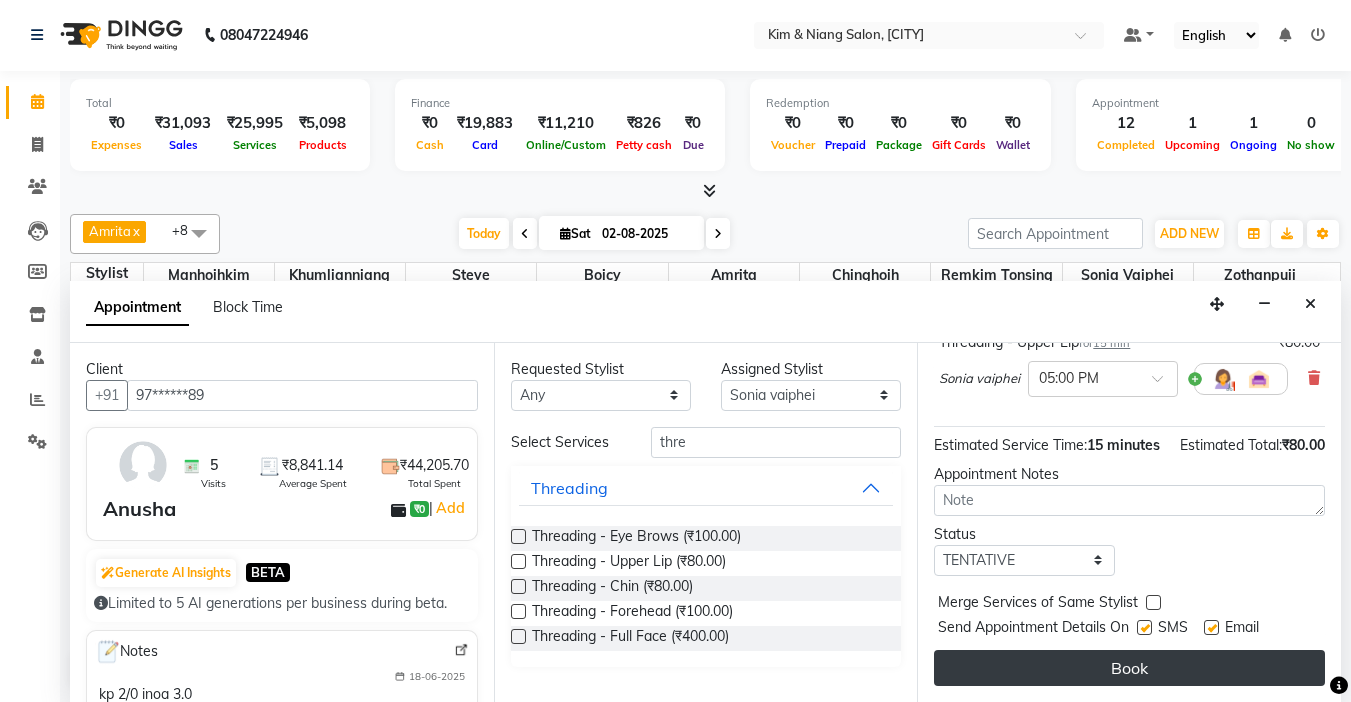 click on "Book" at bounding box center [1129, 668] 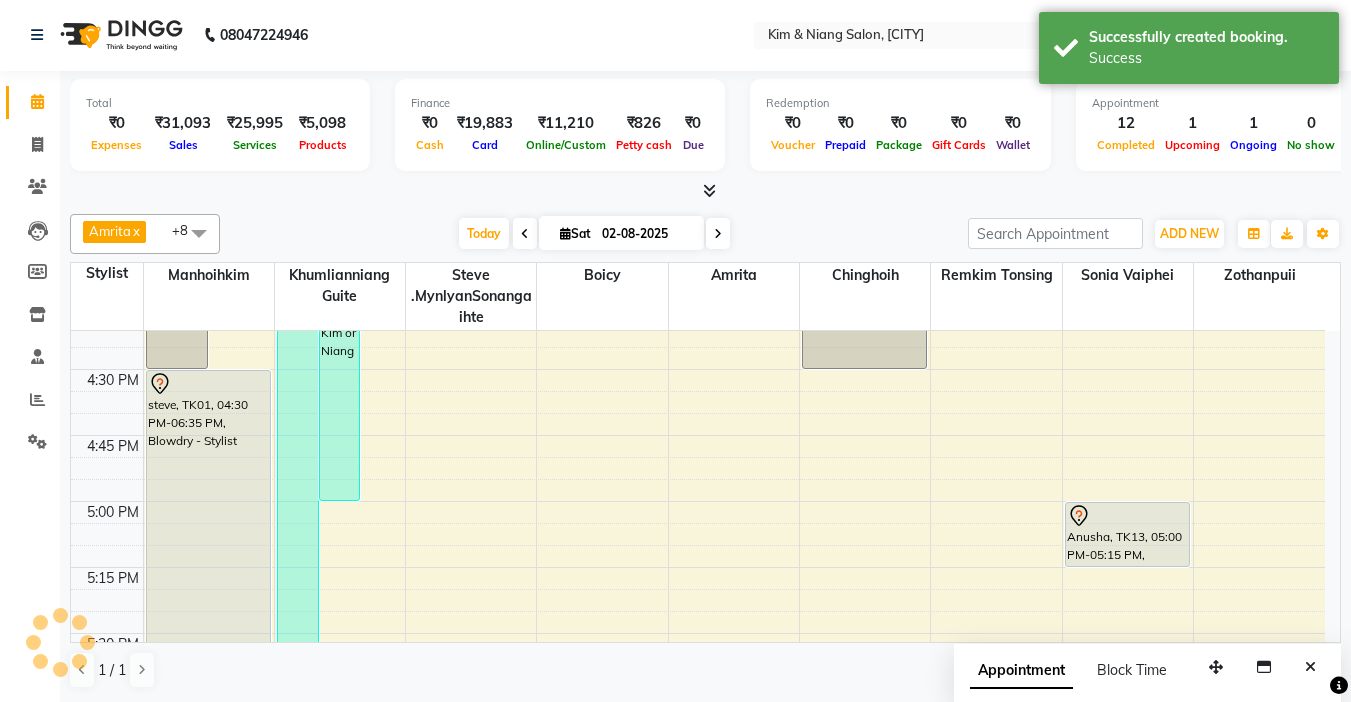 scroll, scrollTop: 0, scrollLeft: 0, axis: both 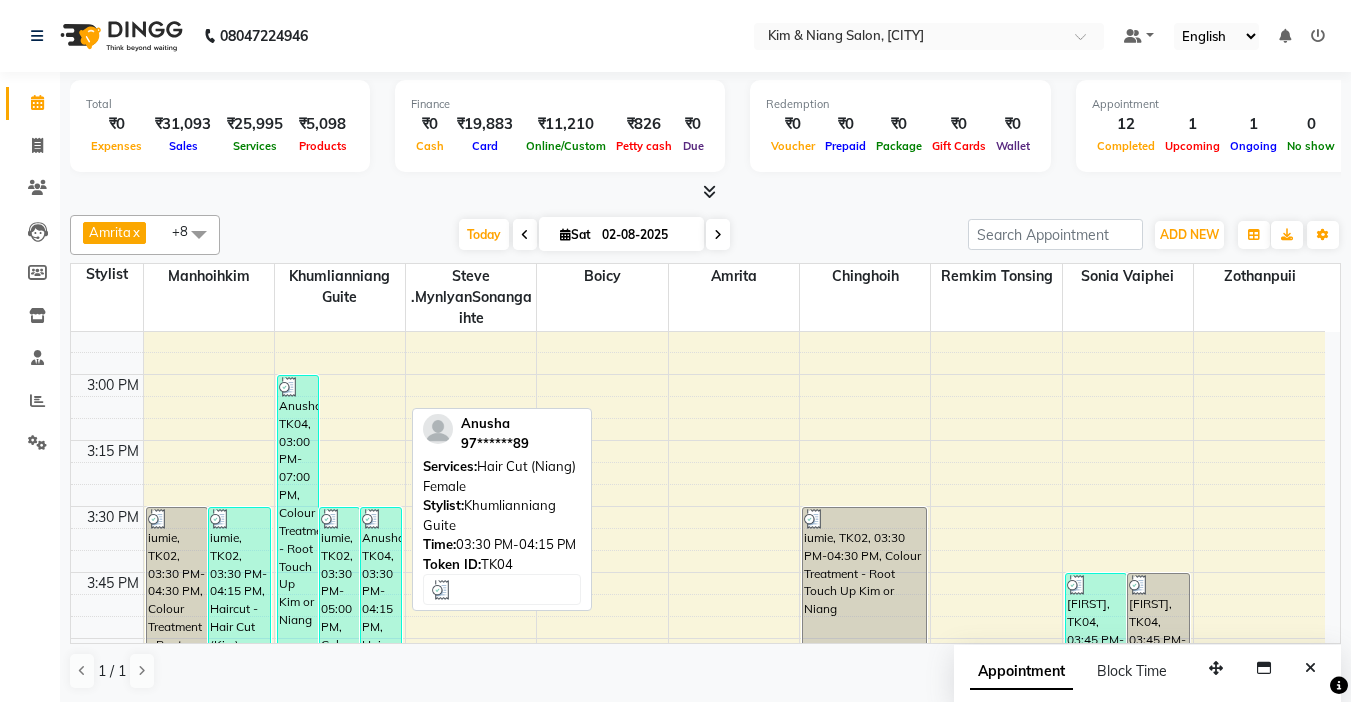 click on "Anusha, TK04, 03:30 PM-04:15 PM, Hair Cut (Niang) Female" at bounding box center [381, 605] 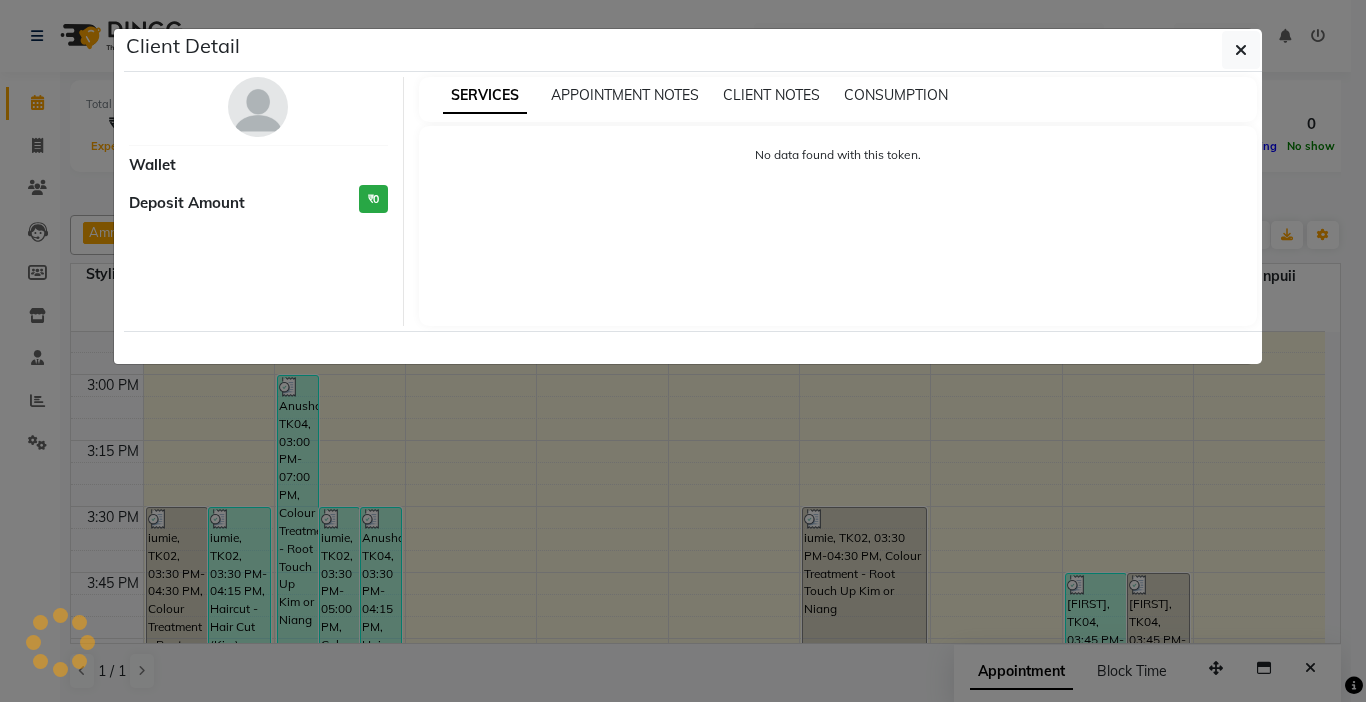 select on "3" 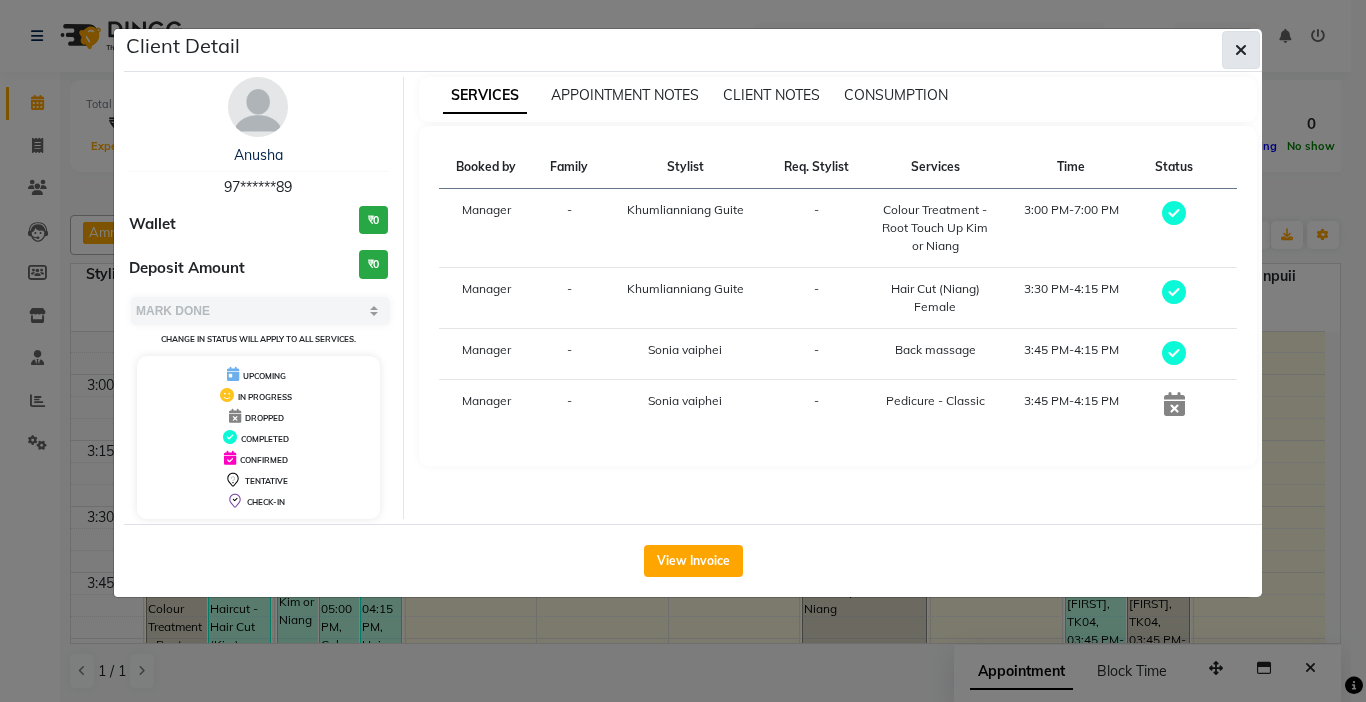 click 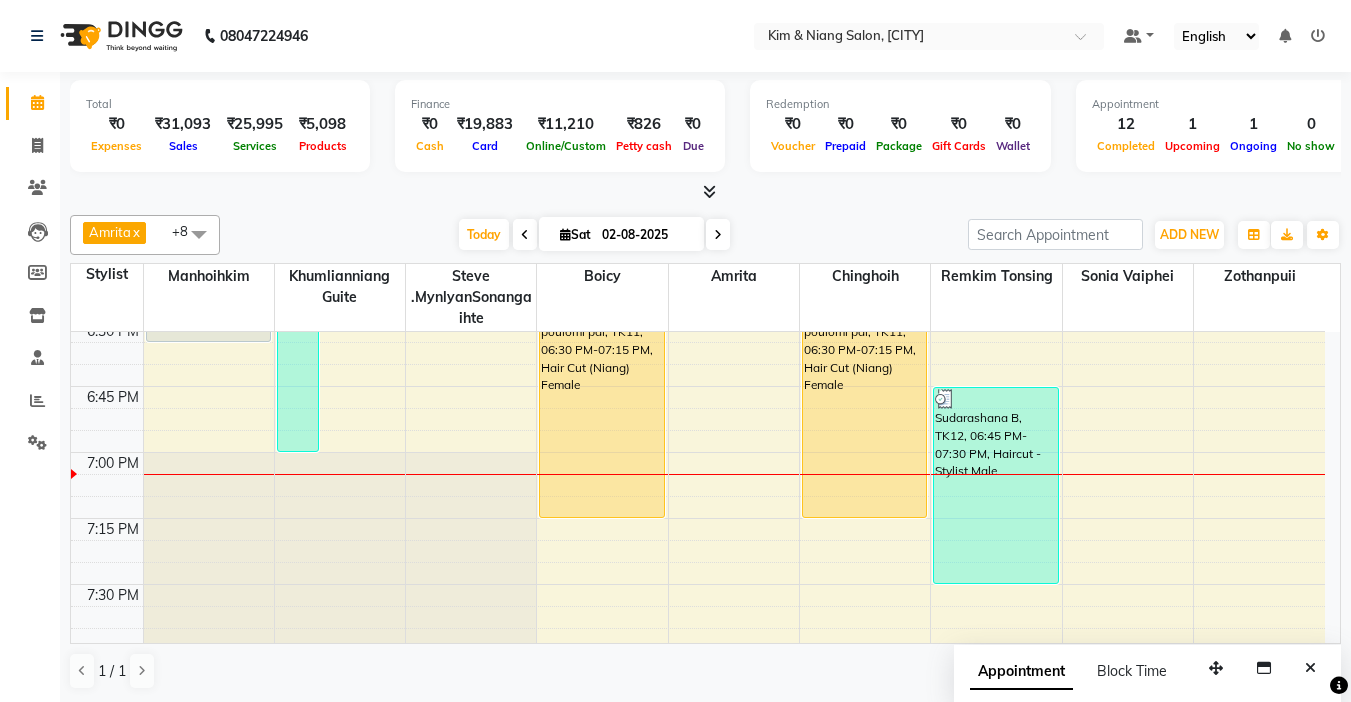 scroll, scrollTop: 2441, scrollLeft: 0, axis: vertical 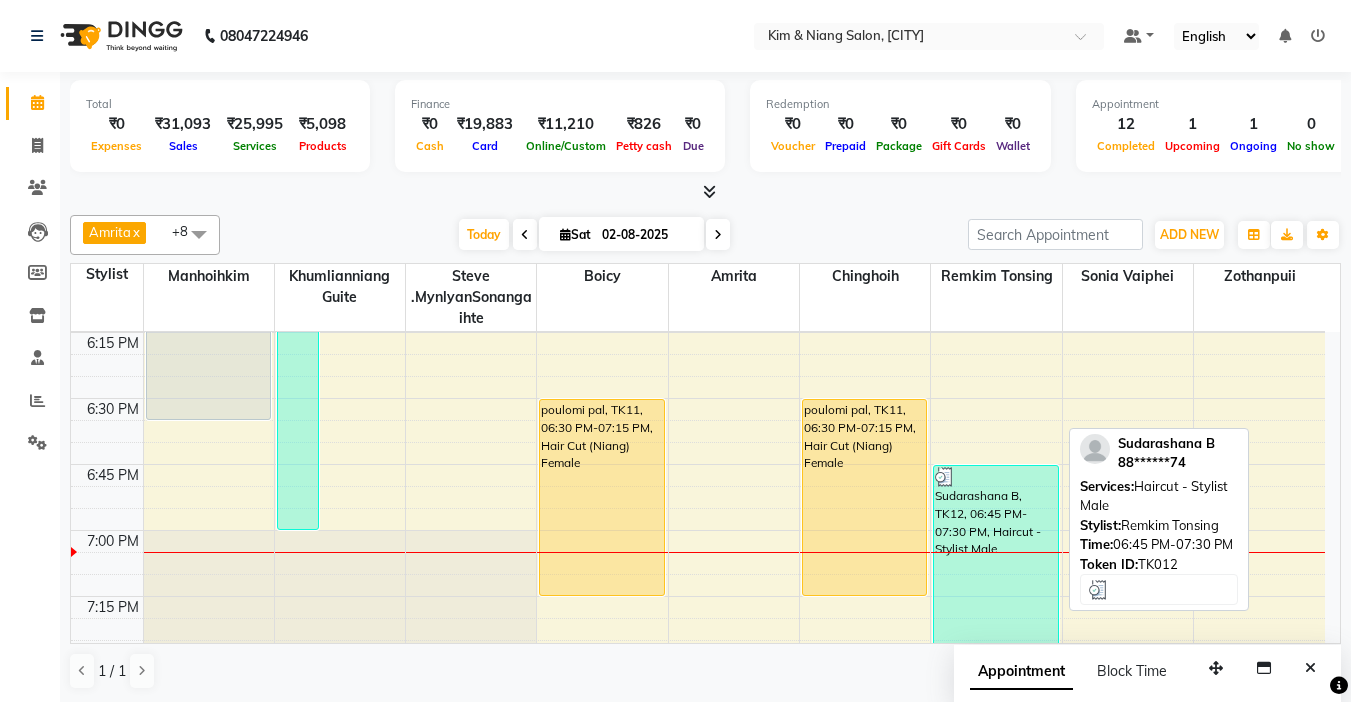click on "Sudarashana B, TK12, 06:45 PM-07:30 PM, Haircut - Stylist Male" at bounding box center [995, 563] 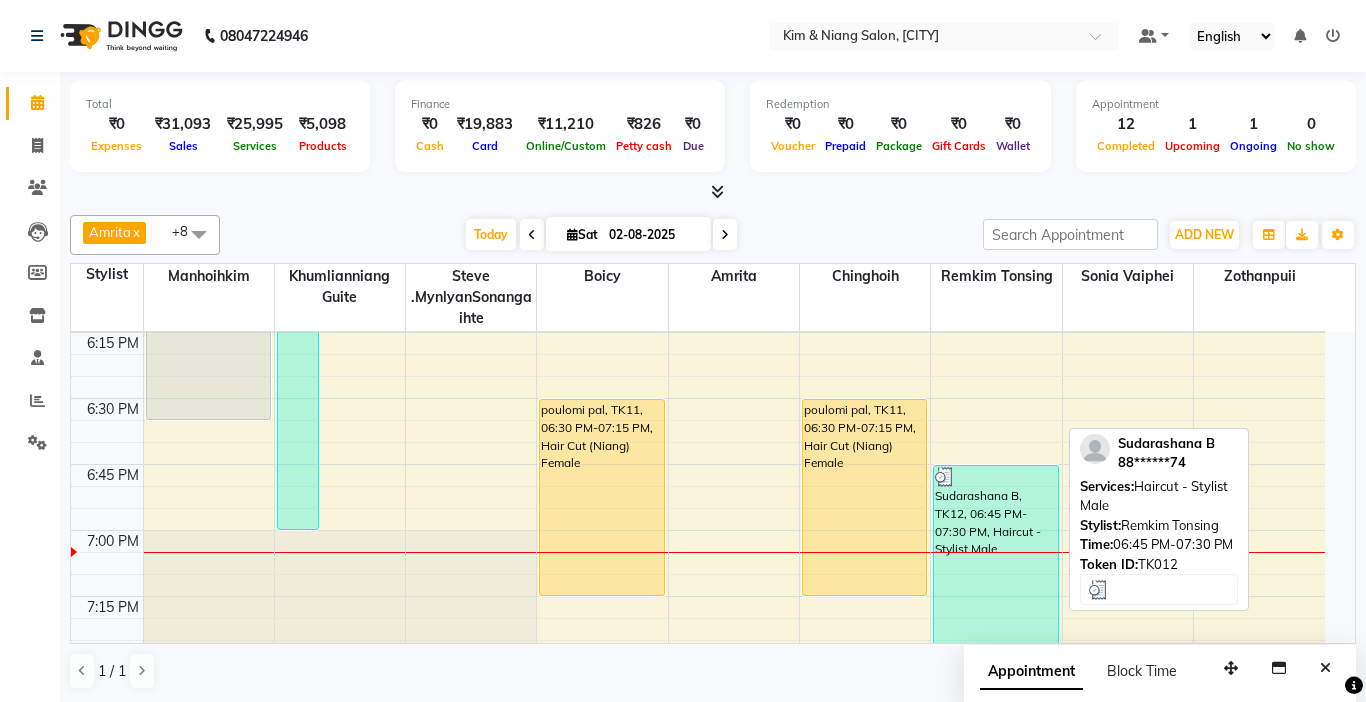 select on "3" 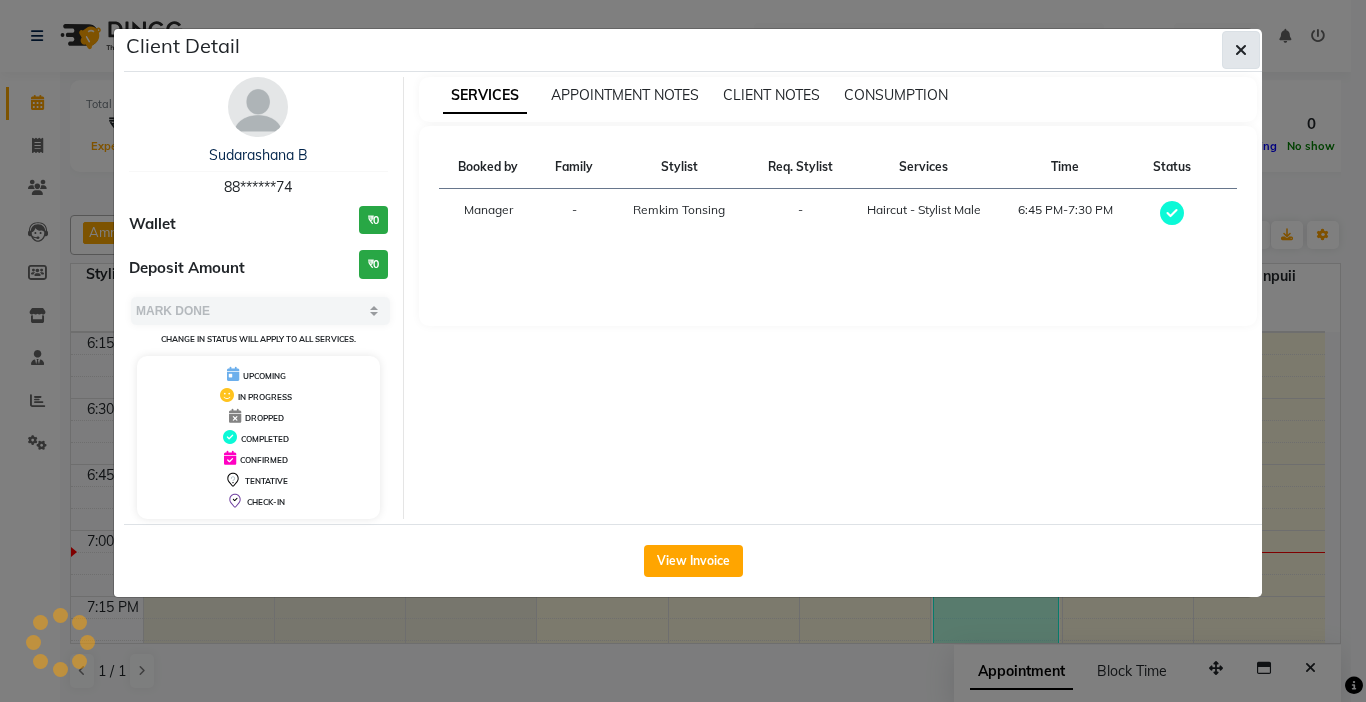 click 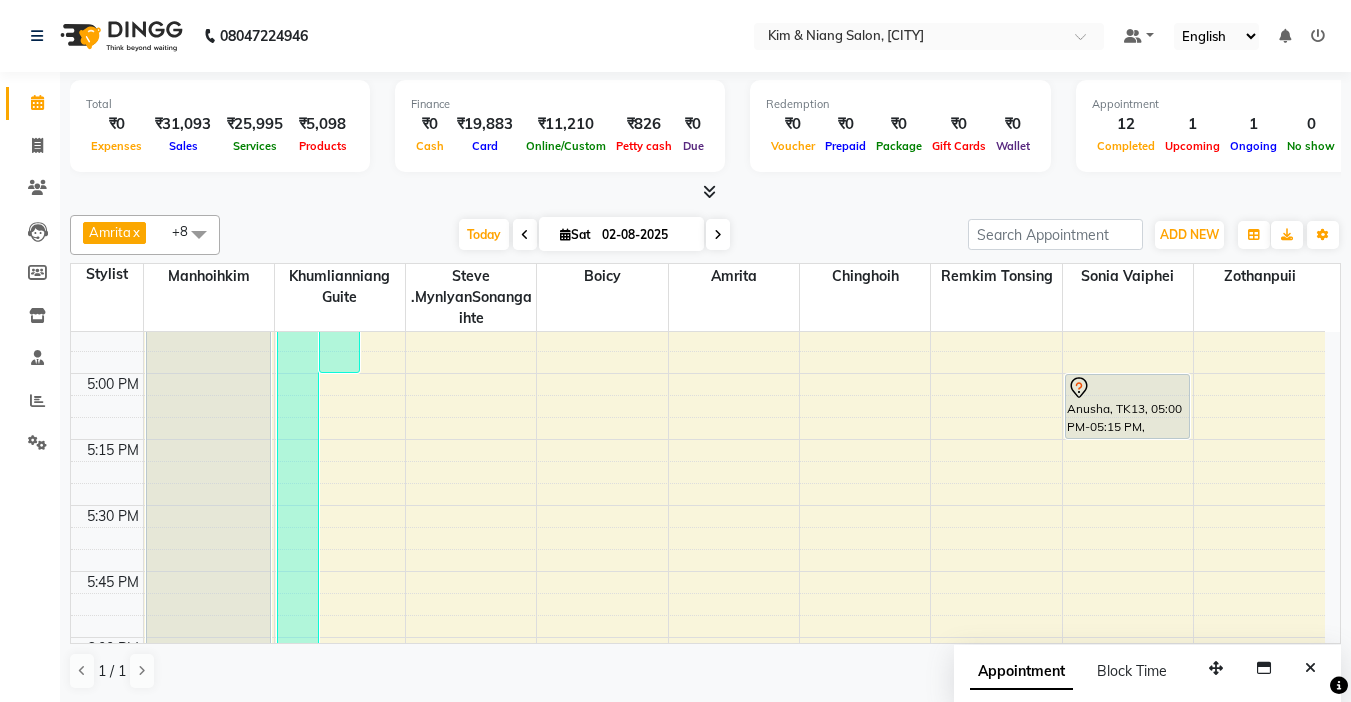 scroll, scrollTop: 2041, scrollLeft: 0, axis: vertical 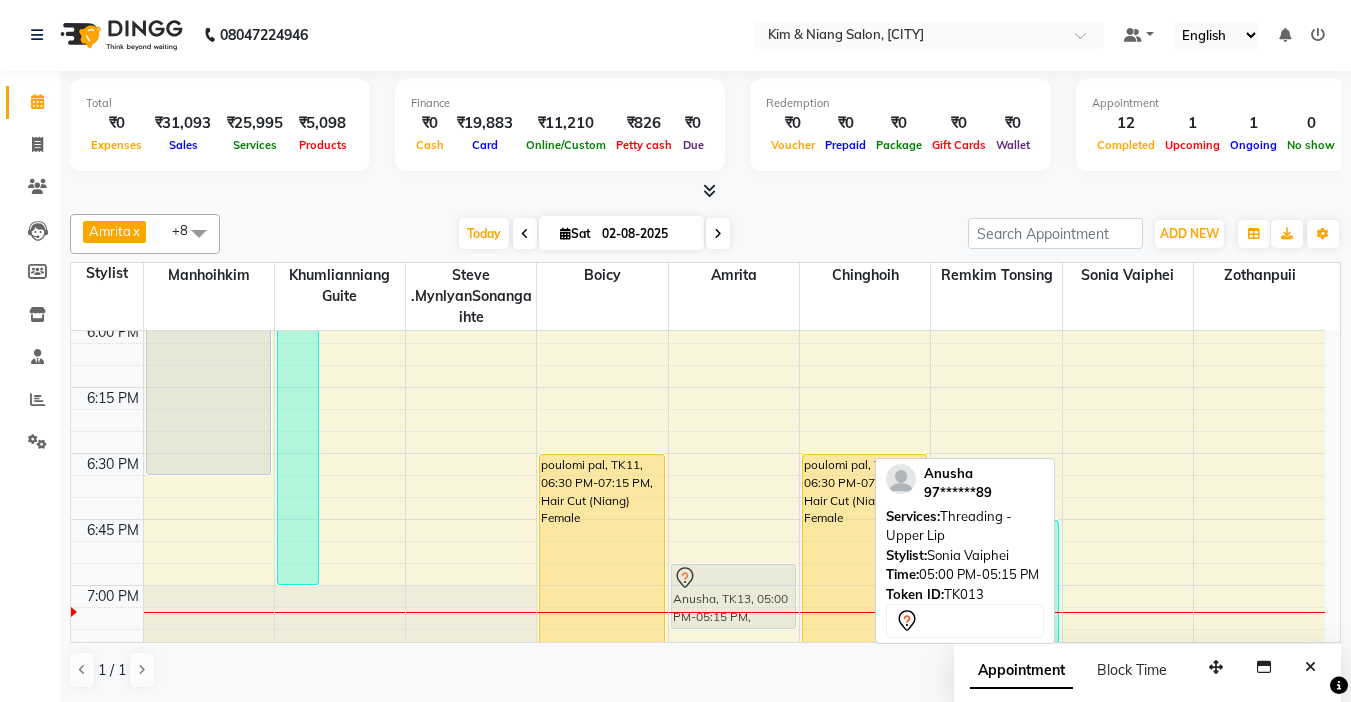 drag, startPoint x: 1147, startPoint y: 435, endPoint x: 746, endPoint y: 595, distance: 431.74182 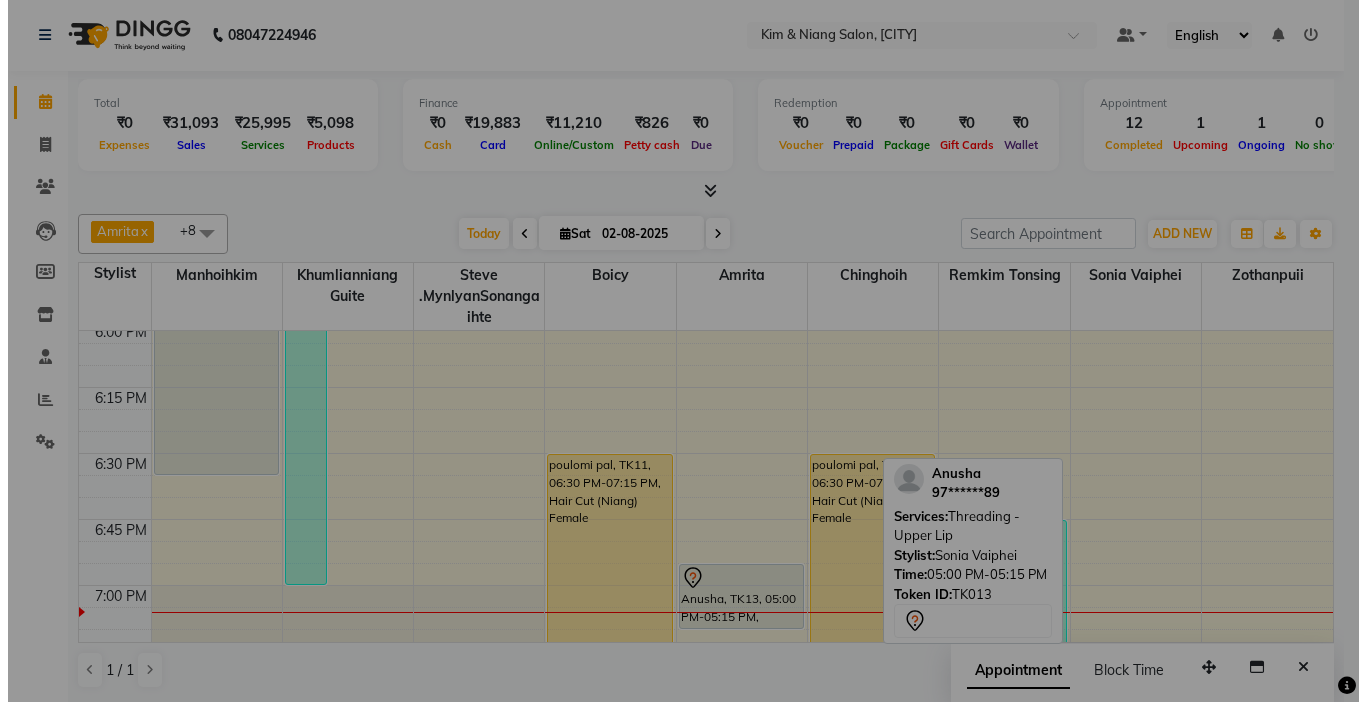 scroll, scrollTop: 2386, scrollLeft: 0, axis: vertical 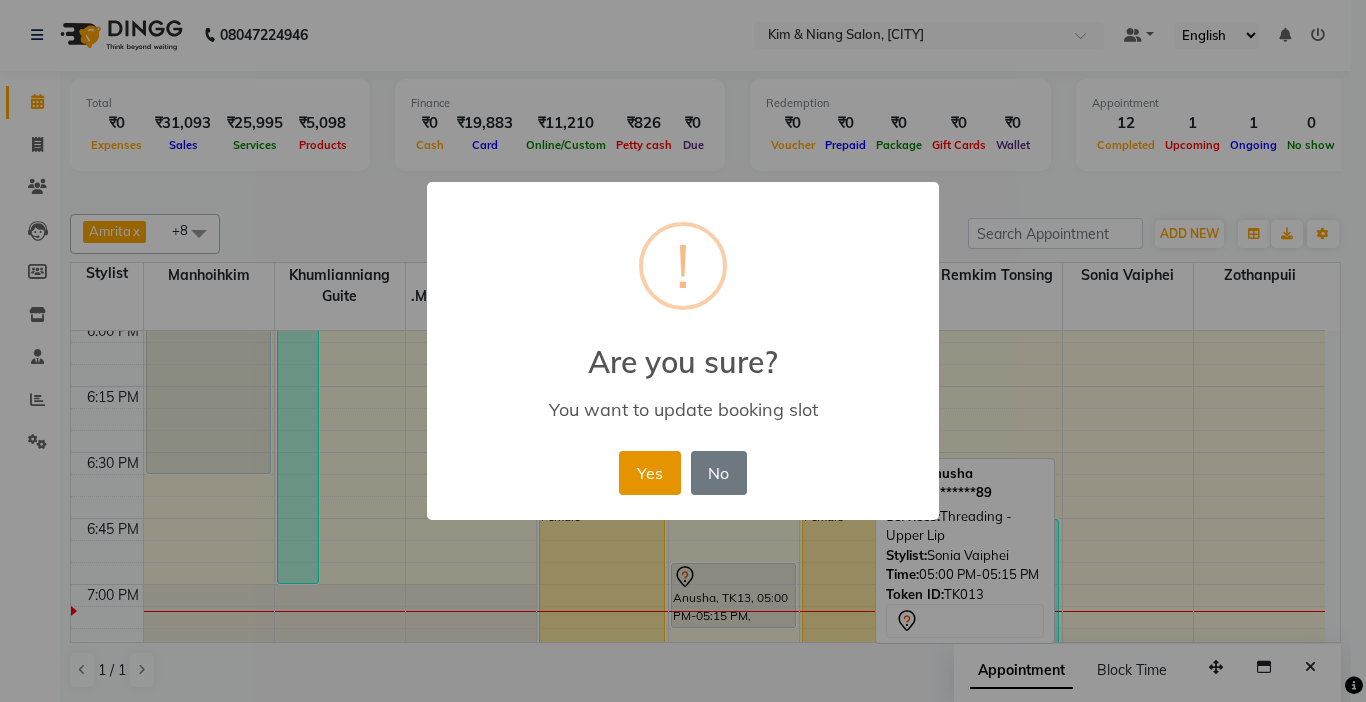 click on "Yes" at bounding box center (649, 473) 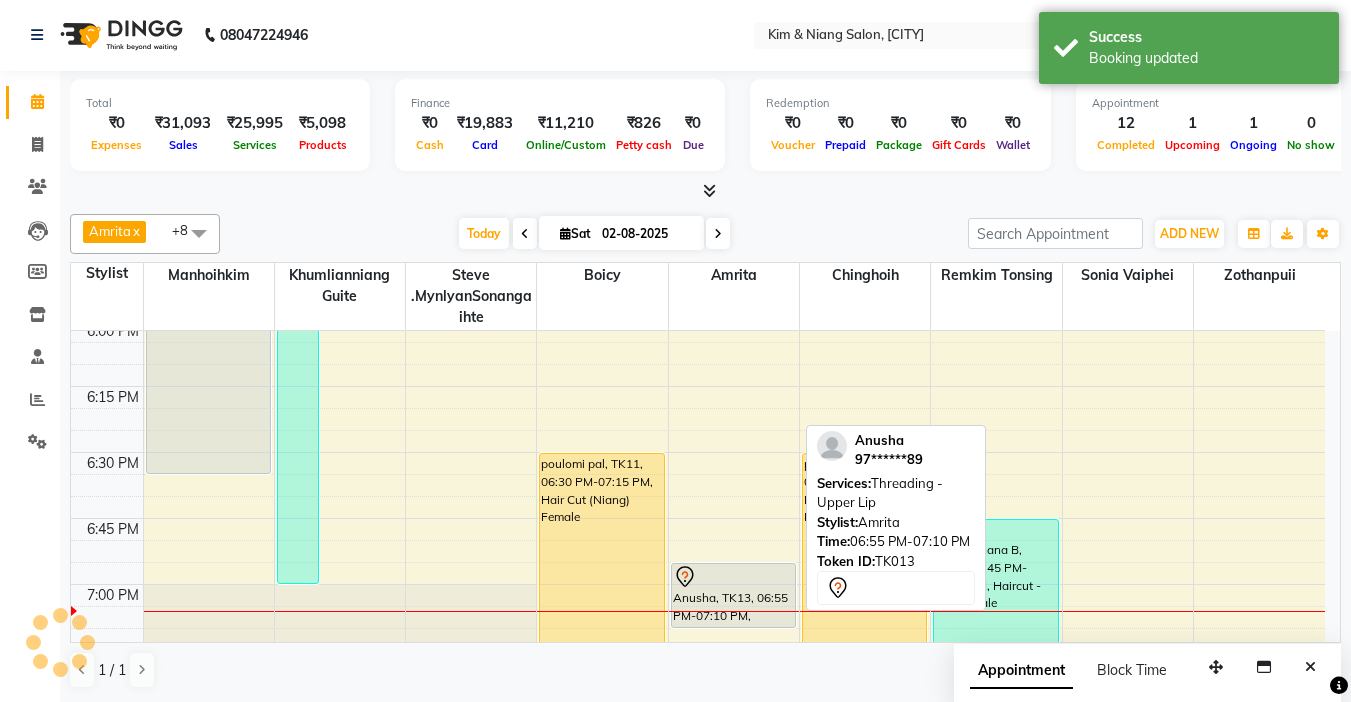 click at bounding box center [733, 577] 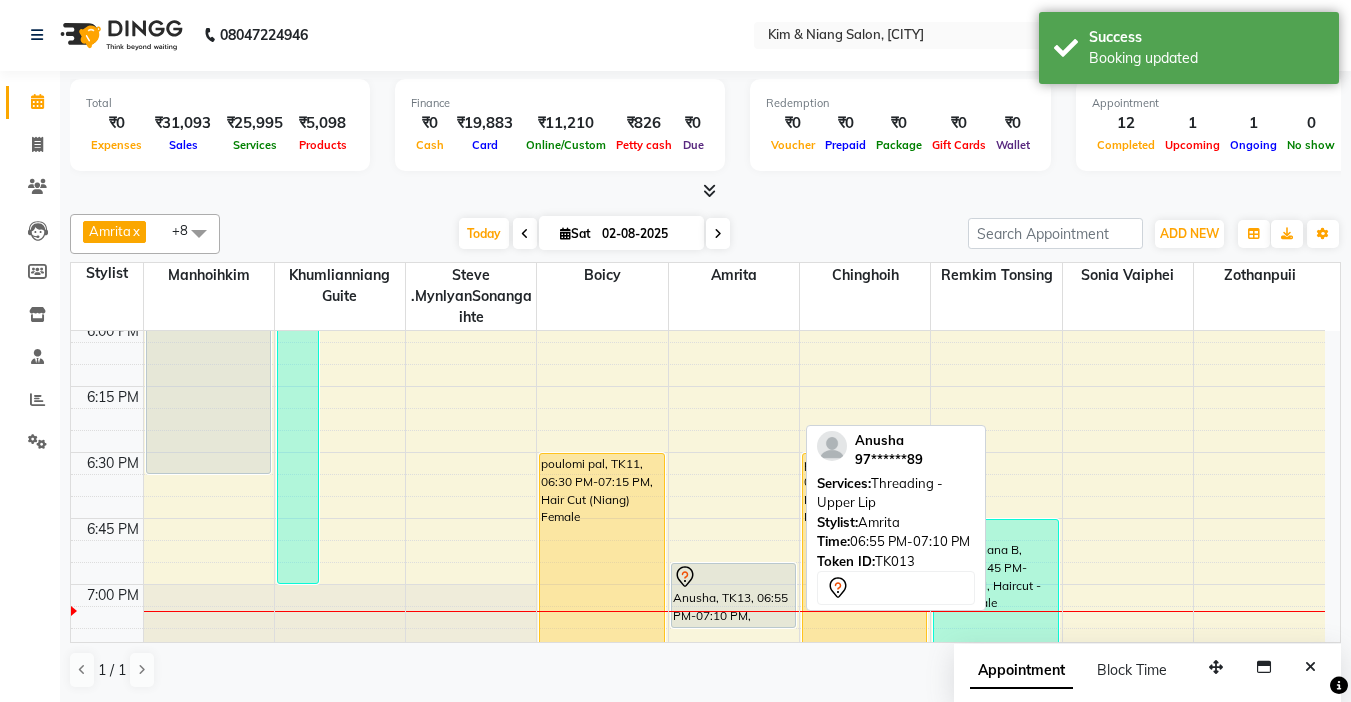 click on "Anusha, TK13, 06:55 PM-07:10 PM, Threading - Upper Lip" at bounding box center (733, 595) 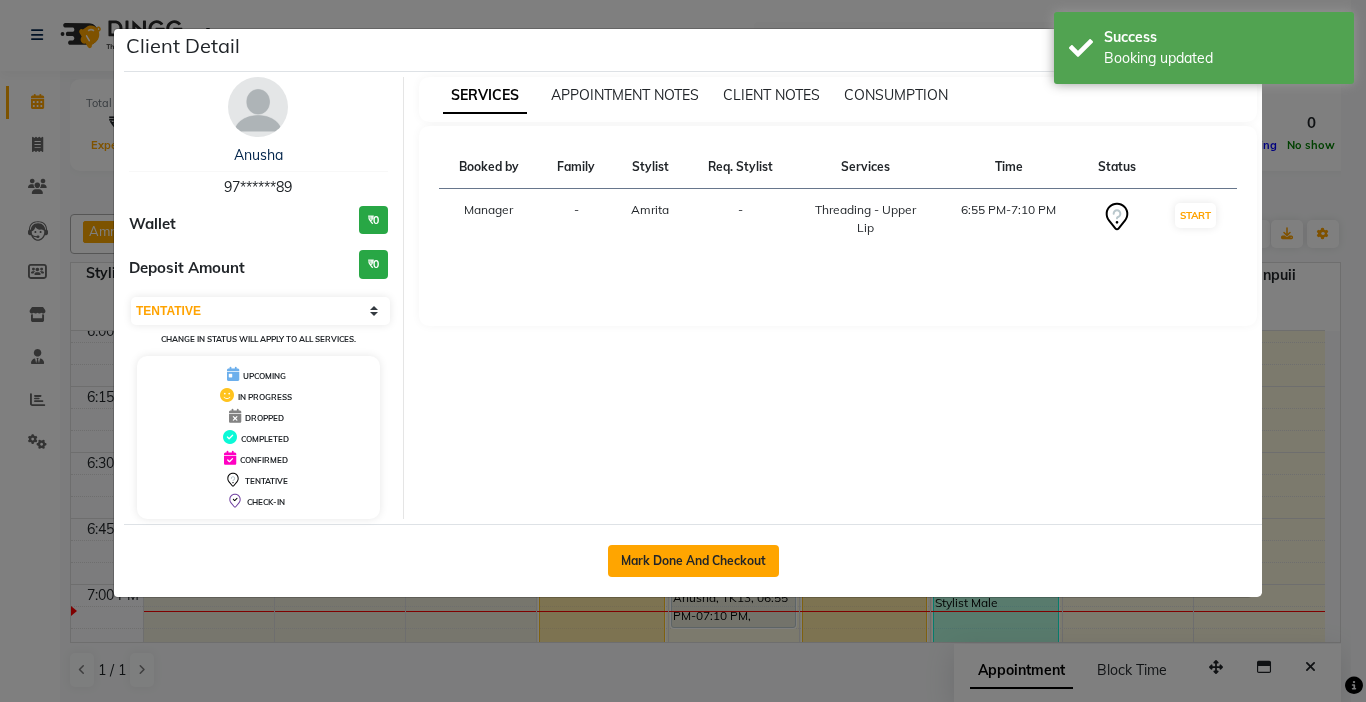 click on "Mark Done And Checkout" 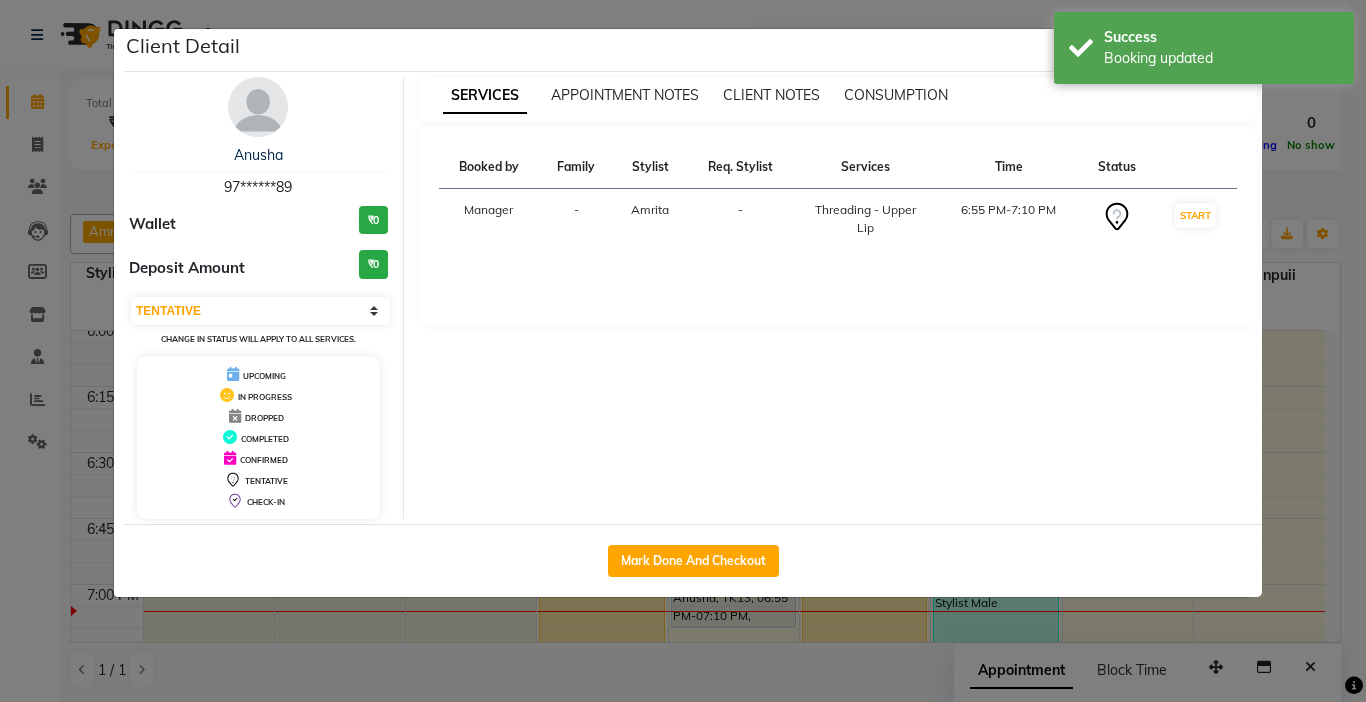 select on "service" 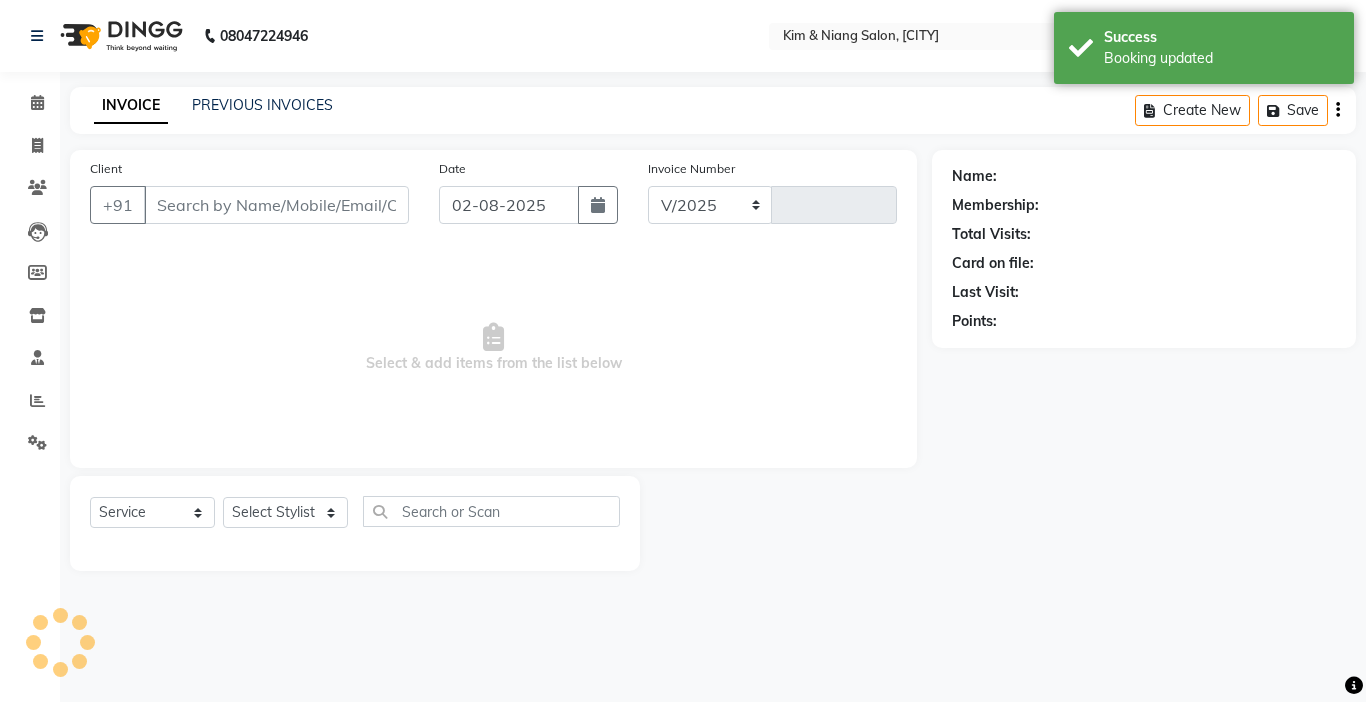 select on "7750" 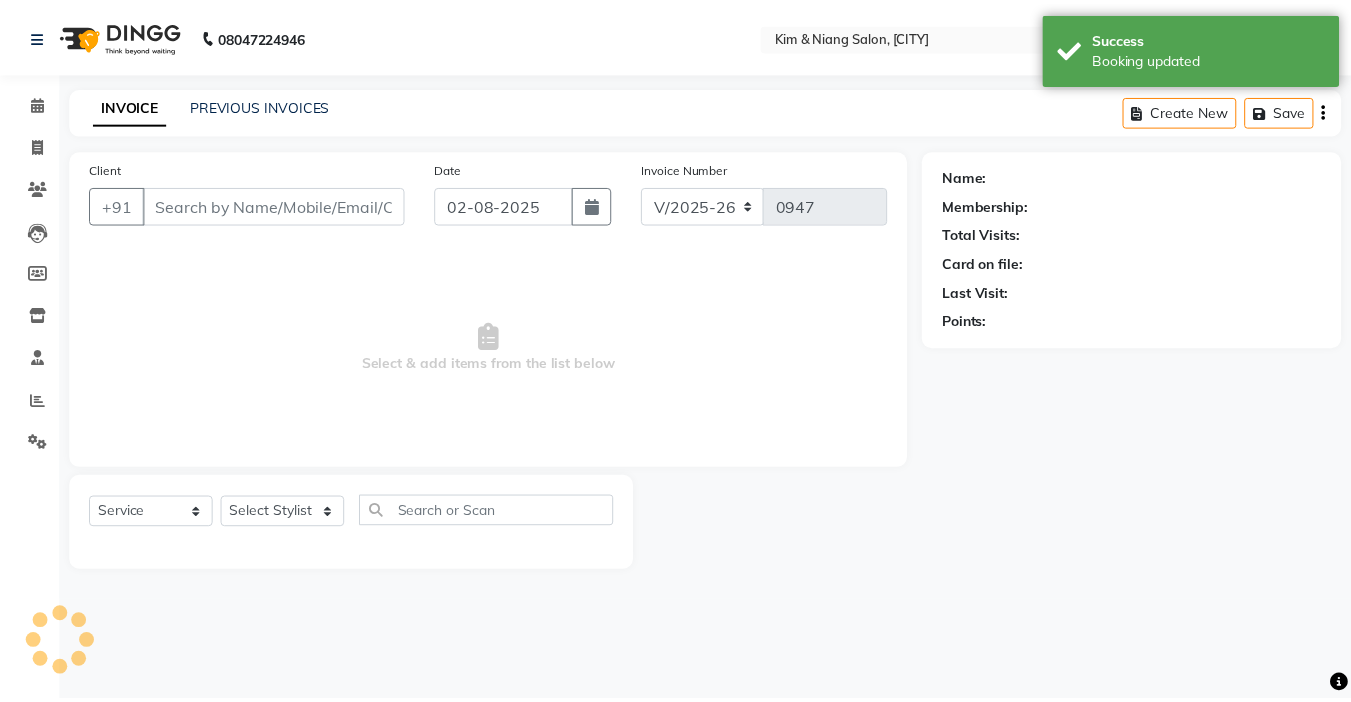 scroll, scrollTop: 0, scrollLeft: 0, axis: both 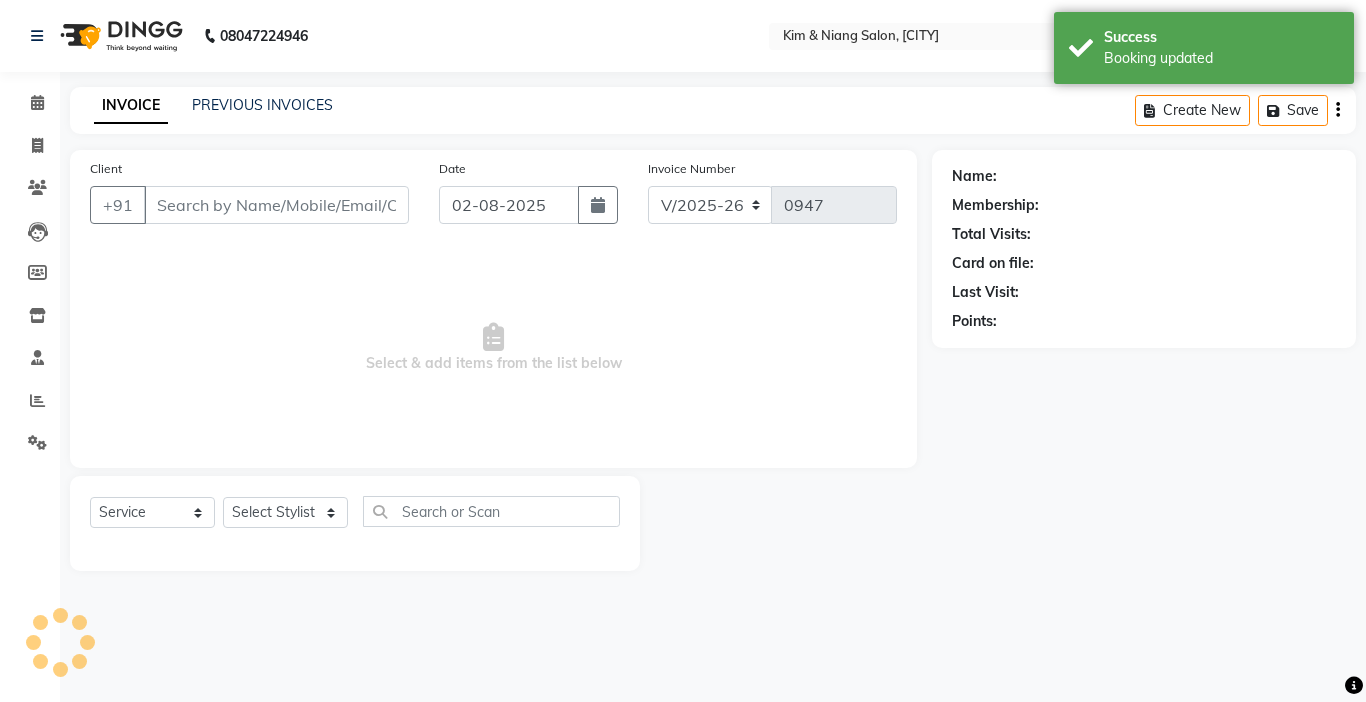 type on "97******89" 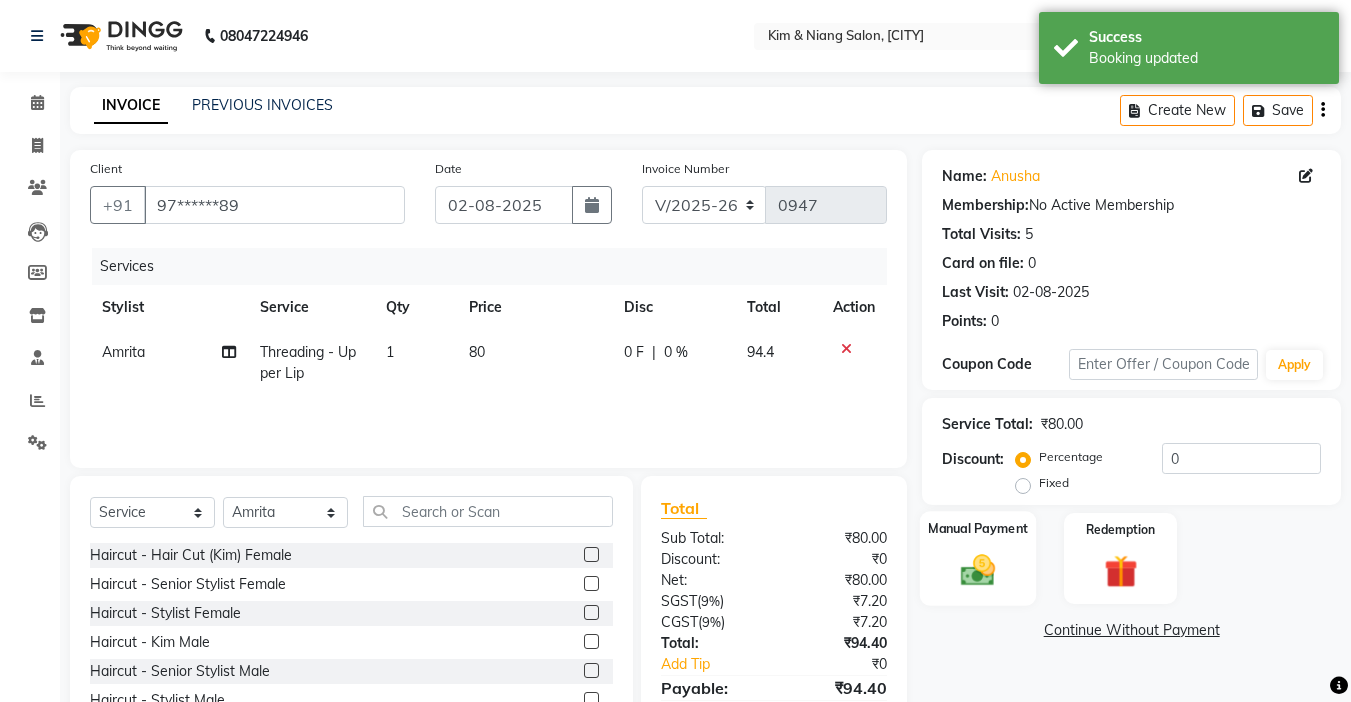 click on "Manual Payment" 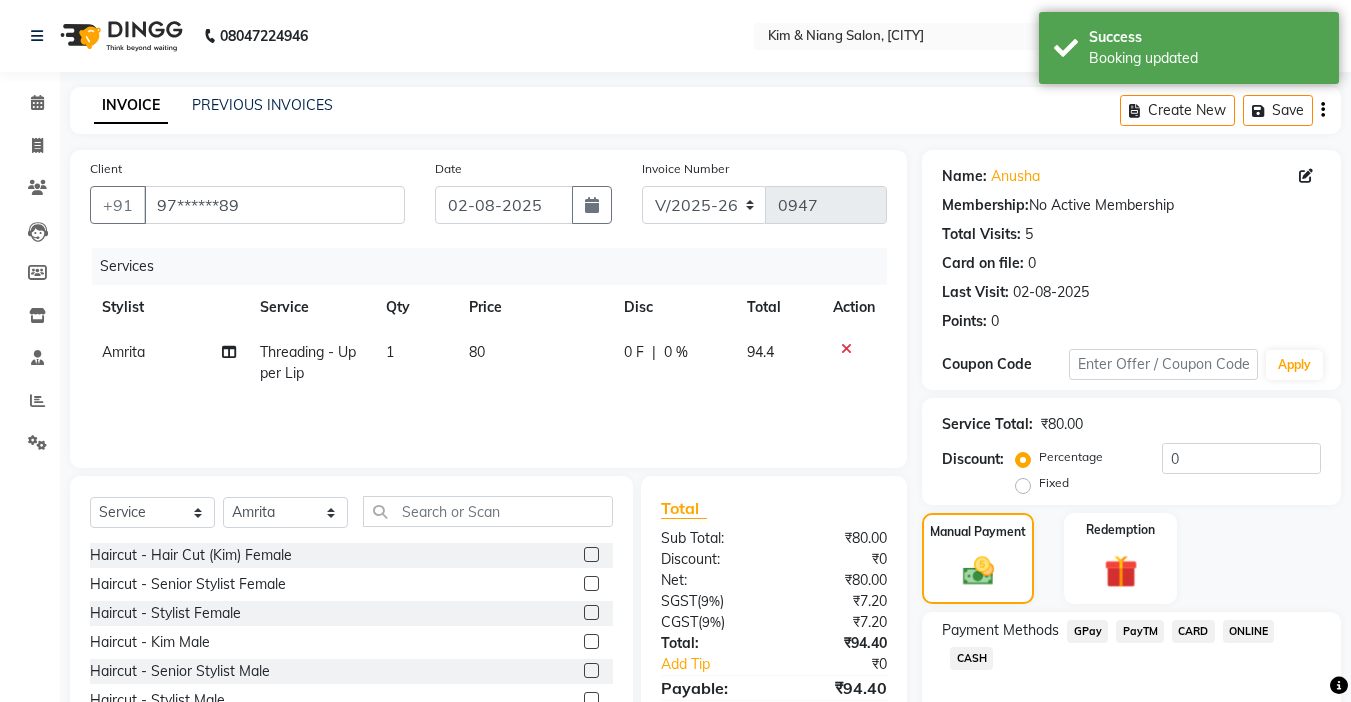 click on "GPay" 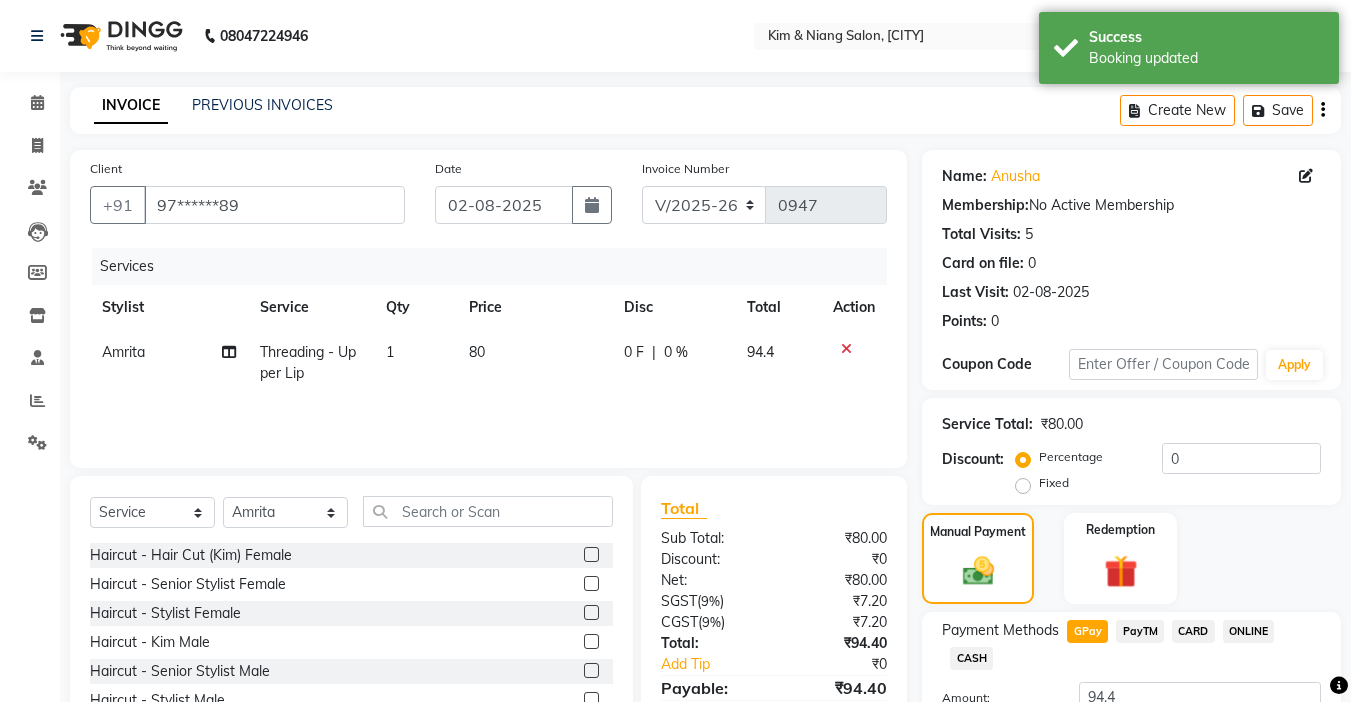 scroll, scrollTop: 101, scrollLeft: 0, axis: vertical 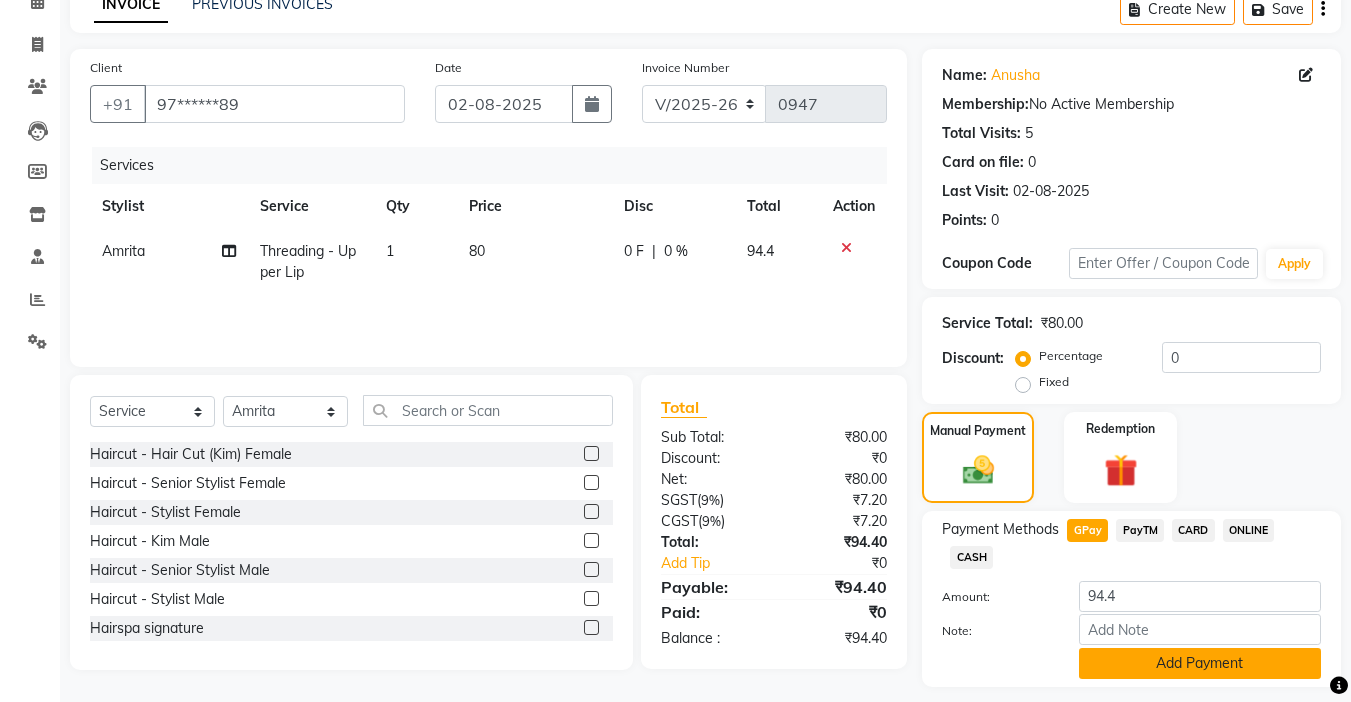 click on "Add Payment" 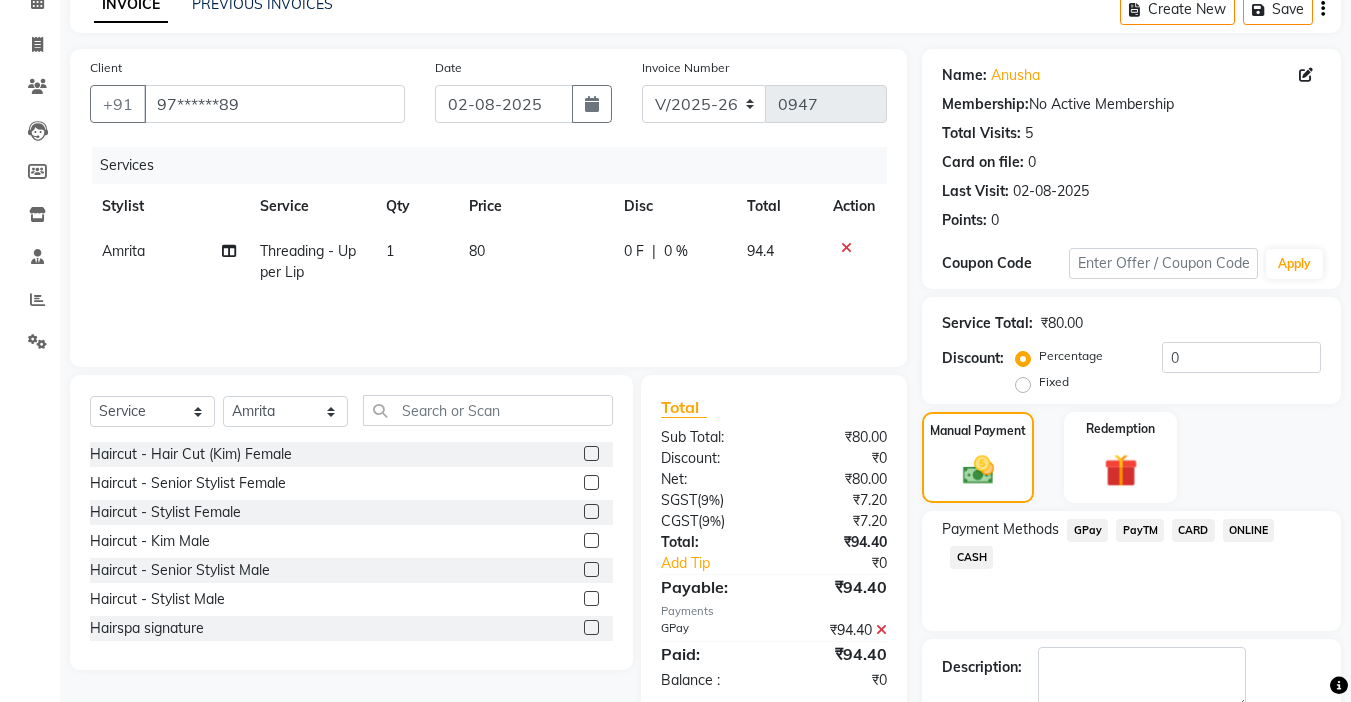 click on "Checkout" 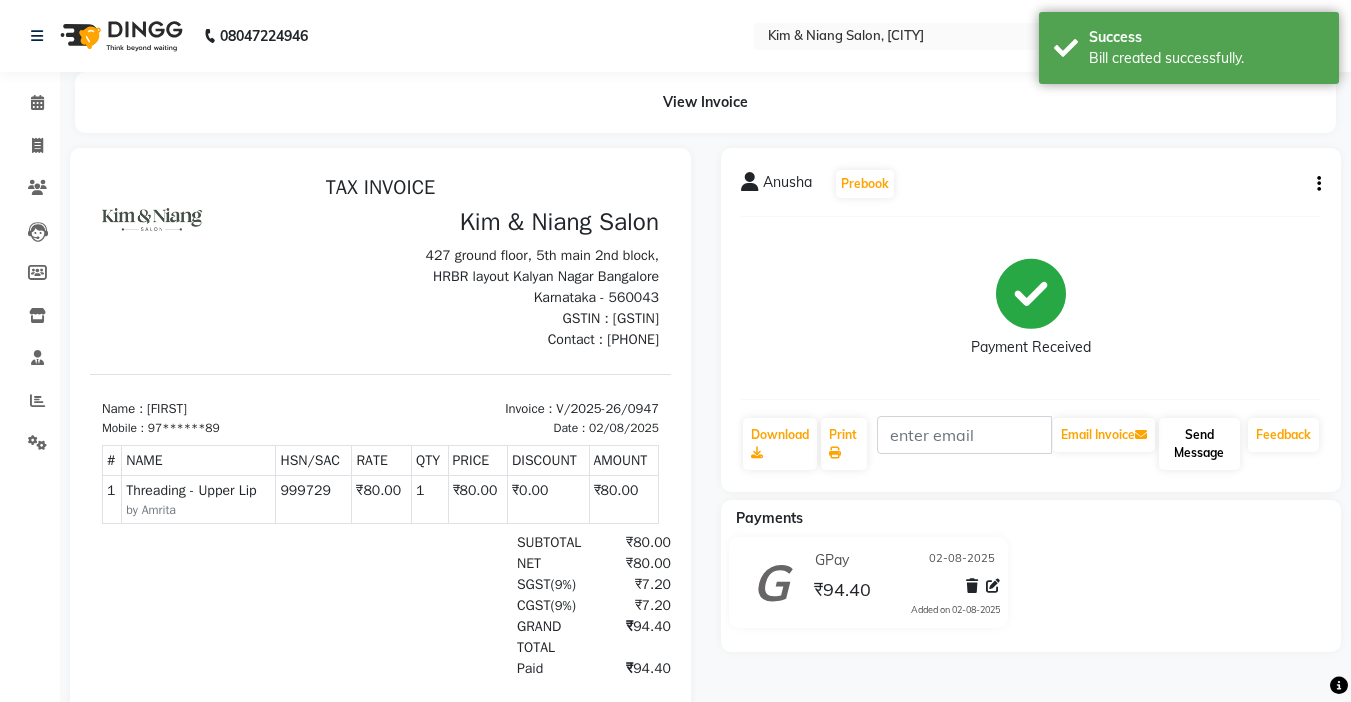 scroll, scrollTop: 0, scrollLeft: 0, axis: both 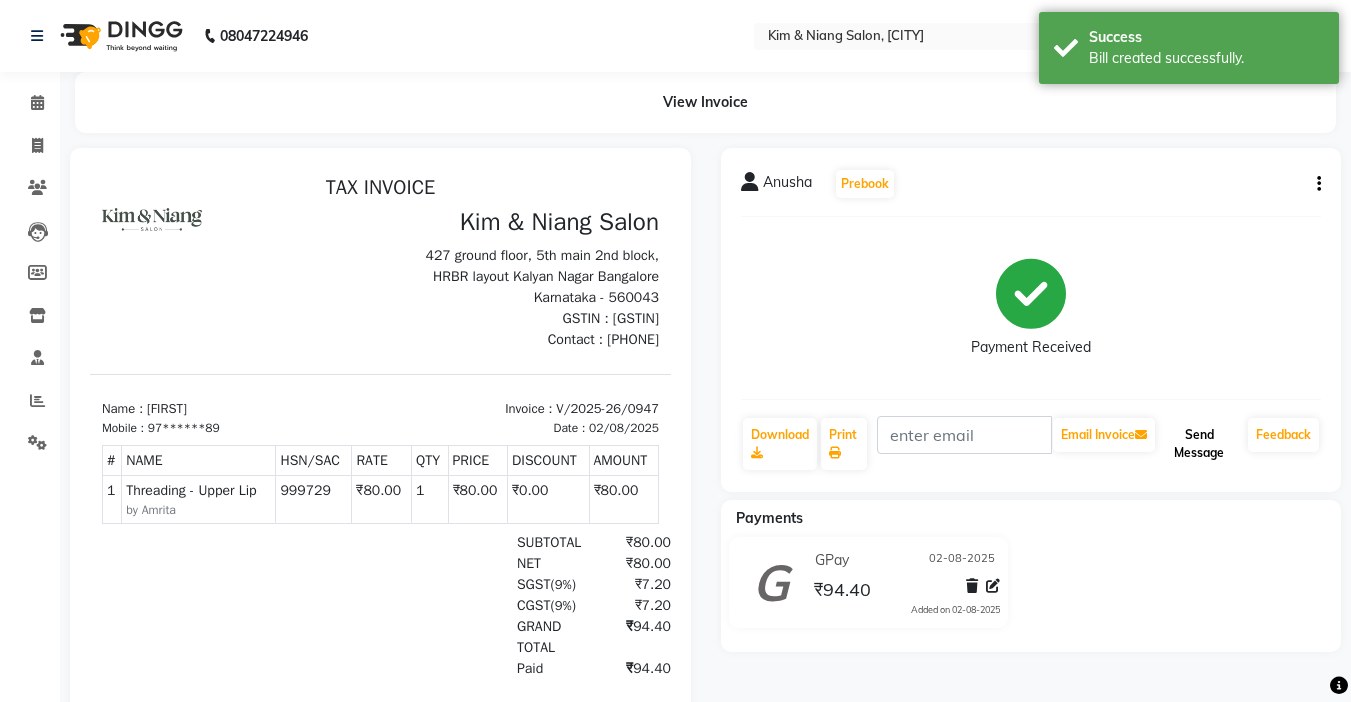 click on "Send Message" 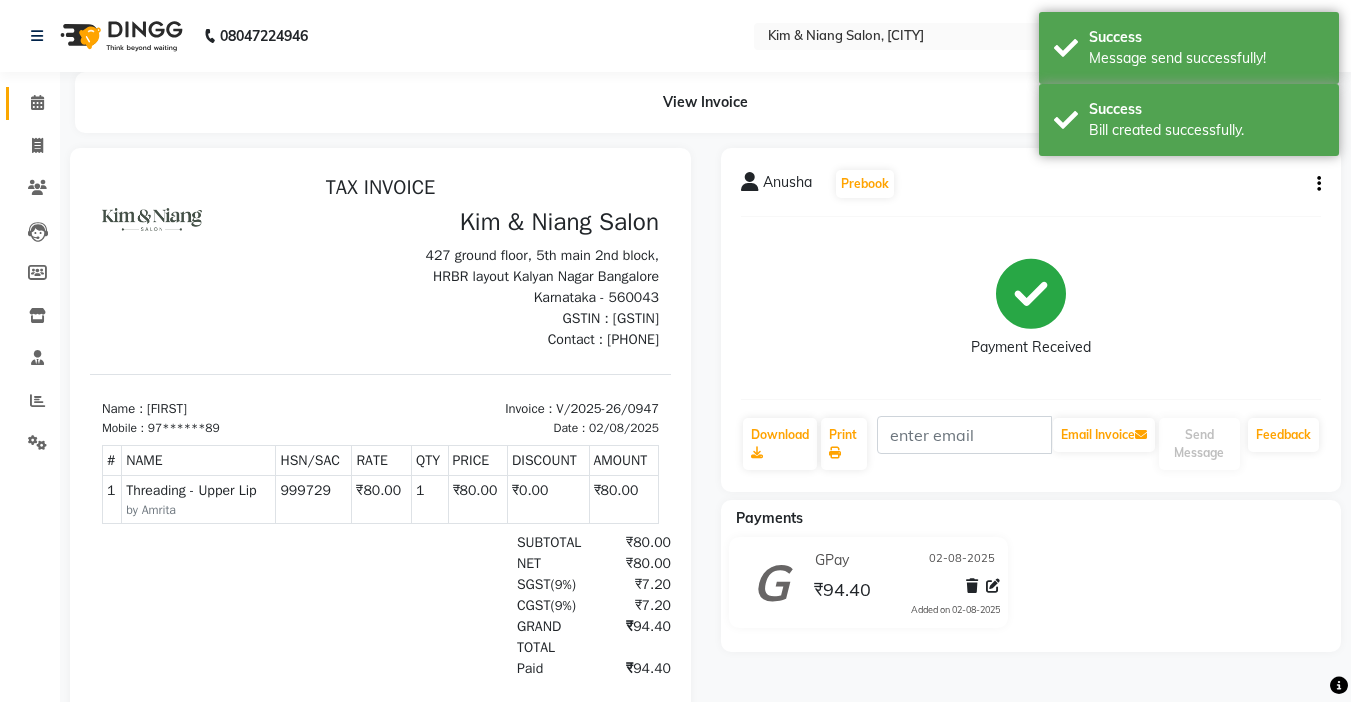 click 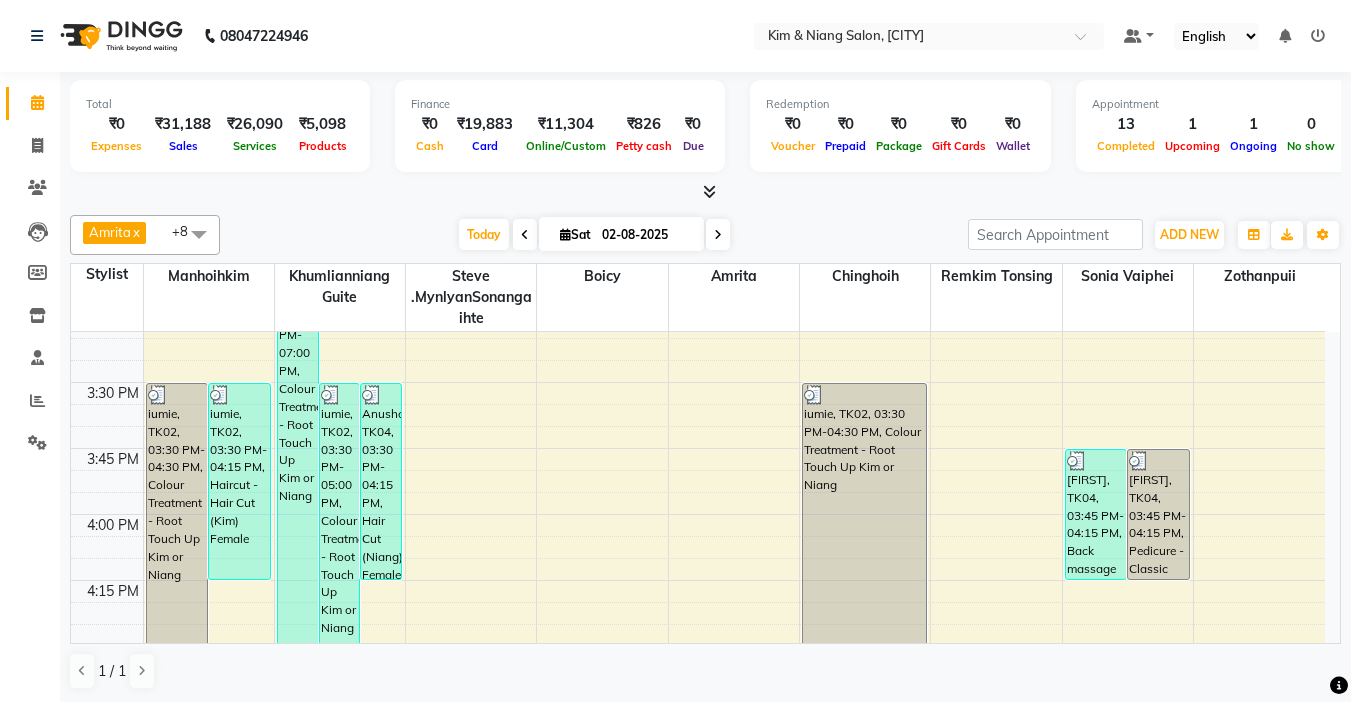 scroll, scrollTop: 1700, scrollLeft: 0, axis: vertical 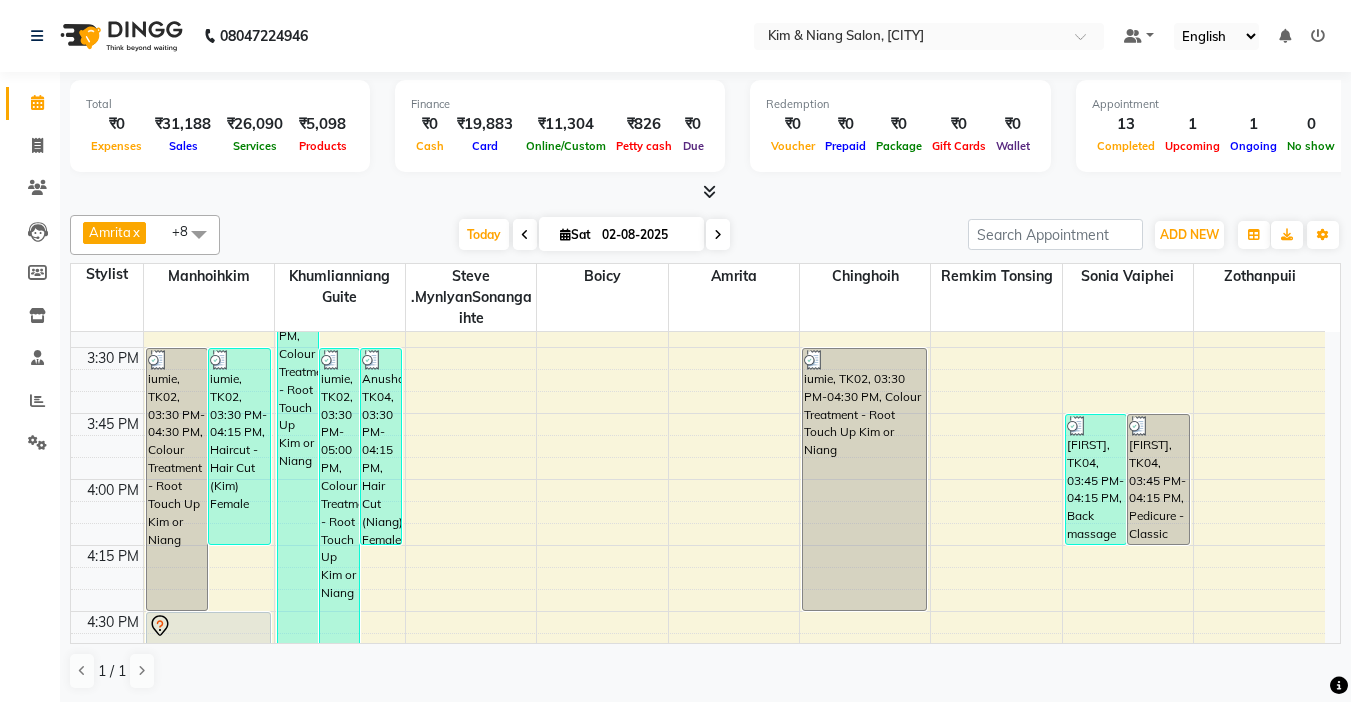 click at bounding box center [718, 234] 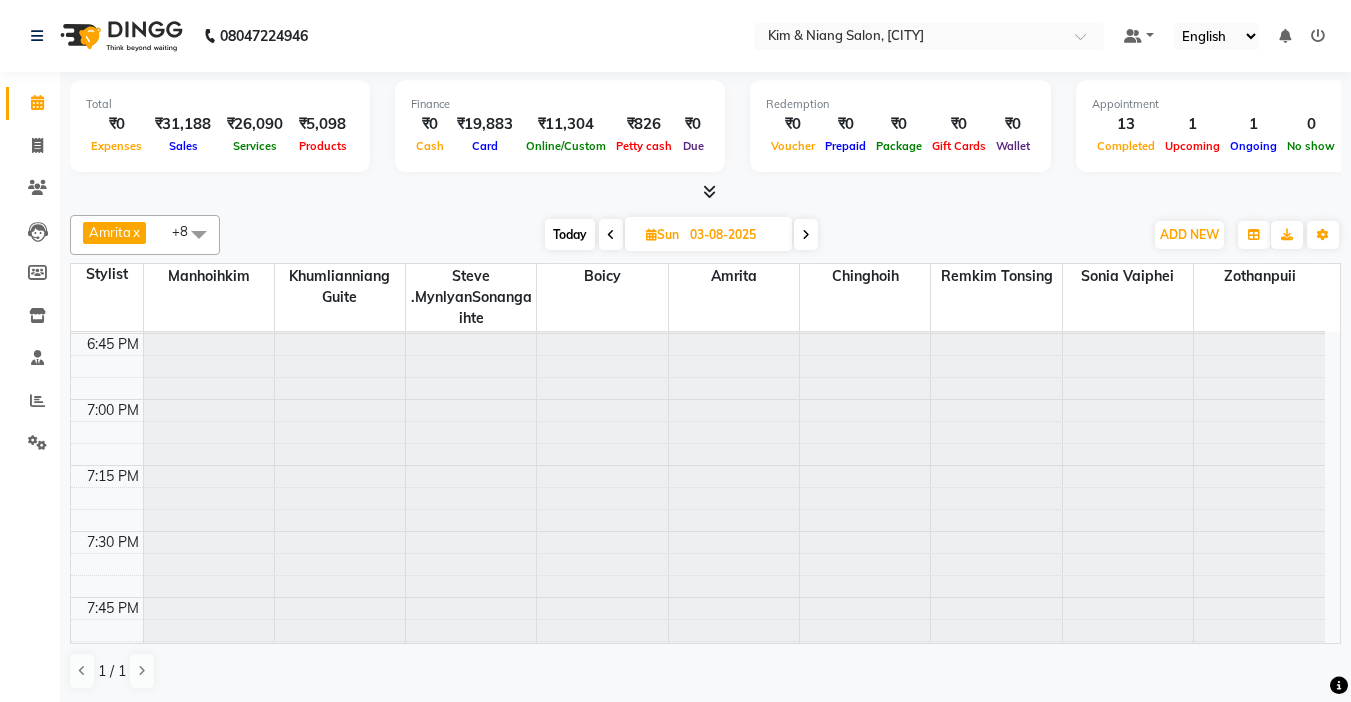 scroll, scrollTop: 2600, scrollLeft: 0, axis: vertical 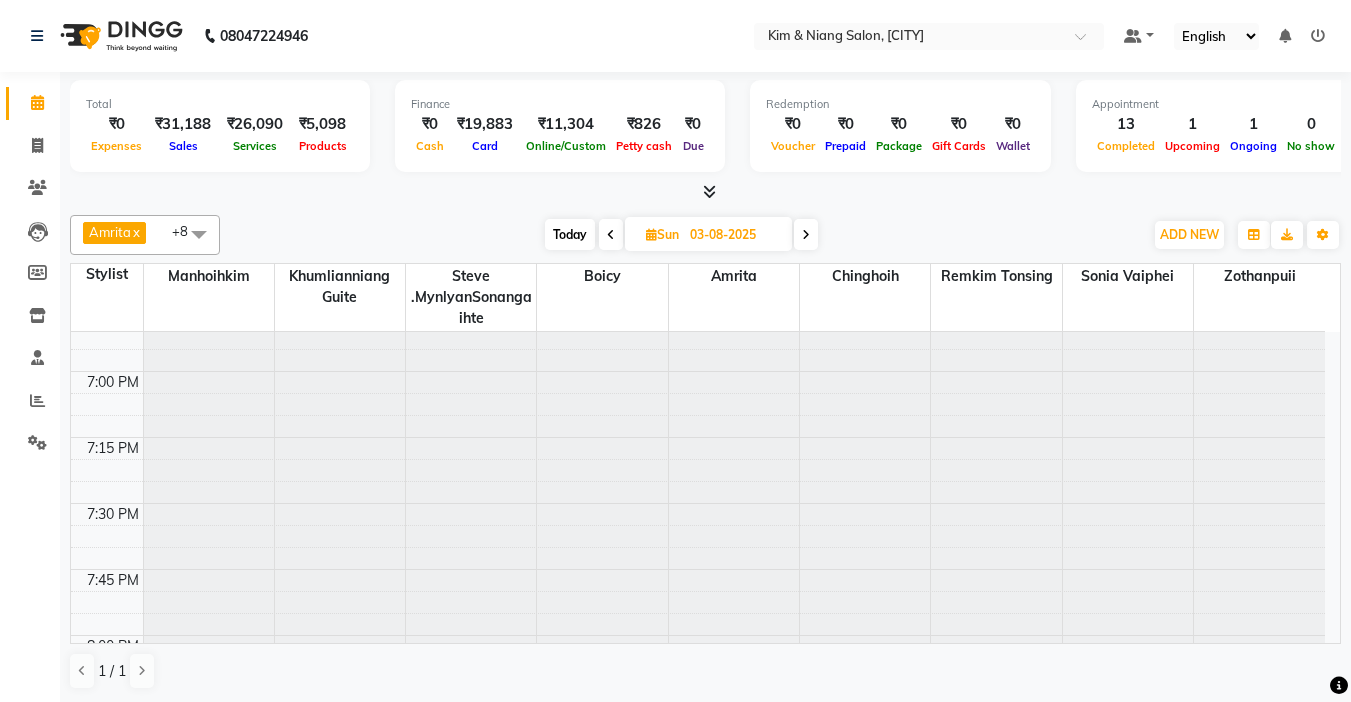 click on "Today" at bounding box center (570, 234) 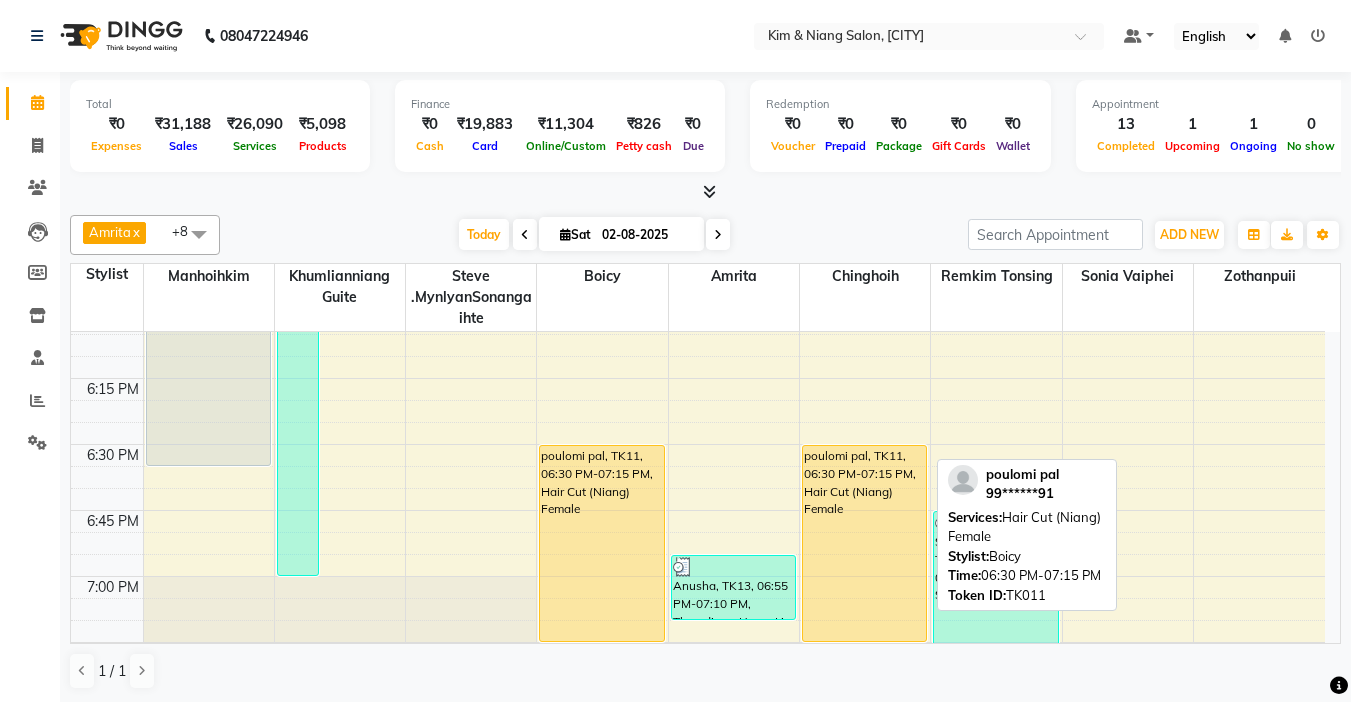 scroll, scrollTop: 2441, scrollLeft: 0, axis: vertical 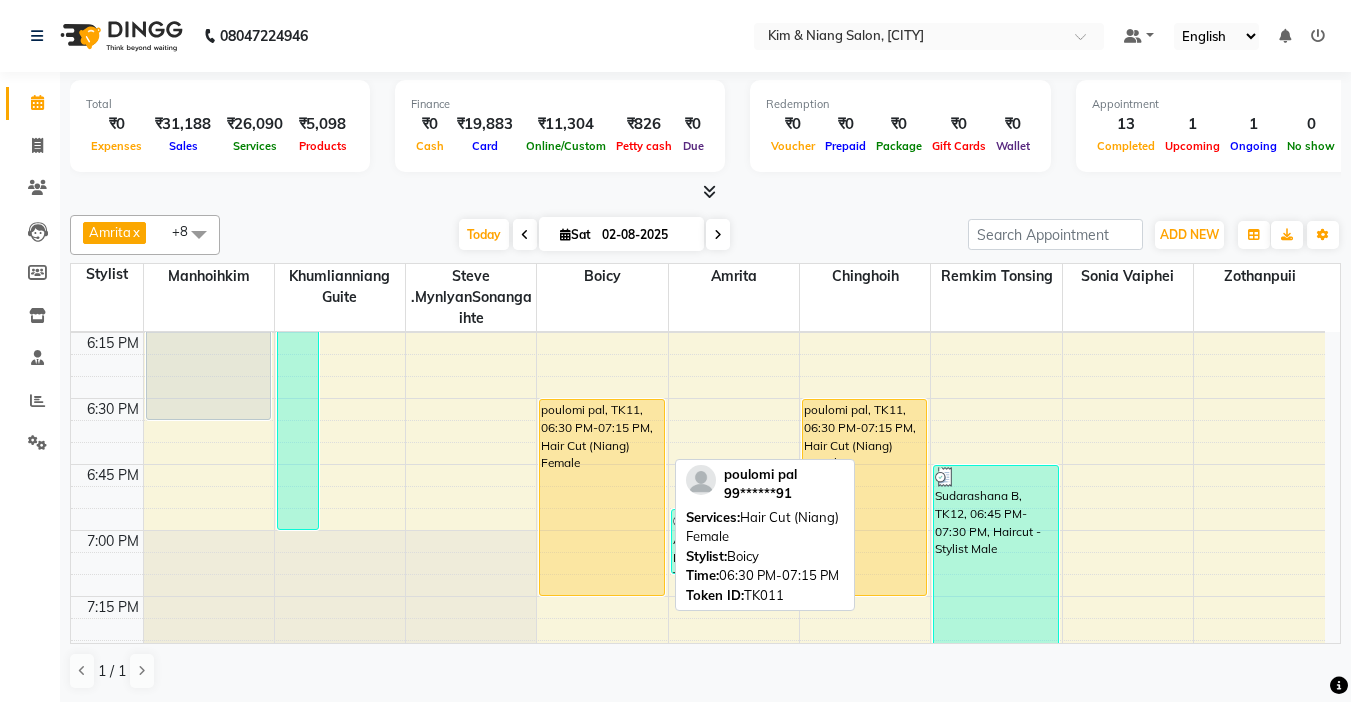 click on "poulomi pal, TK11, 06:30 PM-07:15 PM, Hair Cut (Niang) Female" at bounding box center [601, 497] 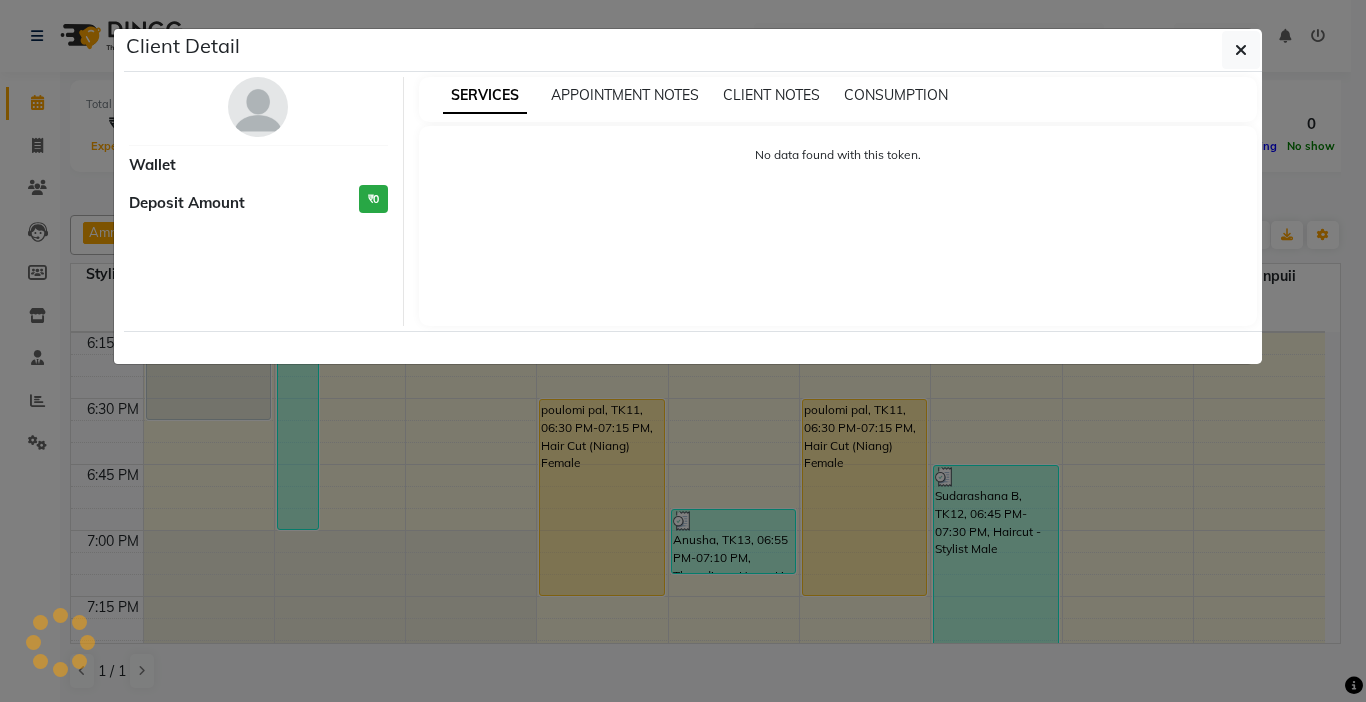 select on "1" 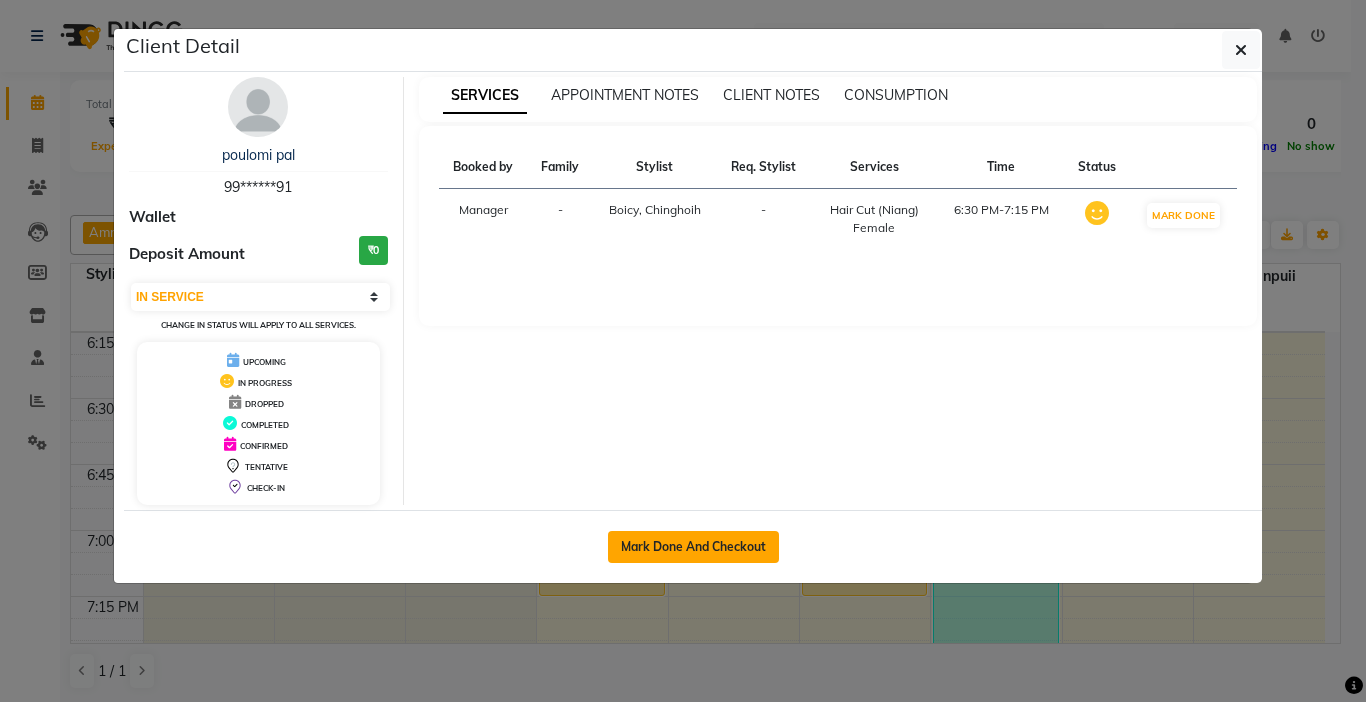 click on "Mark Done And Checkout" 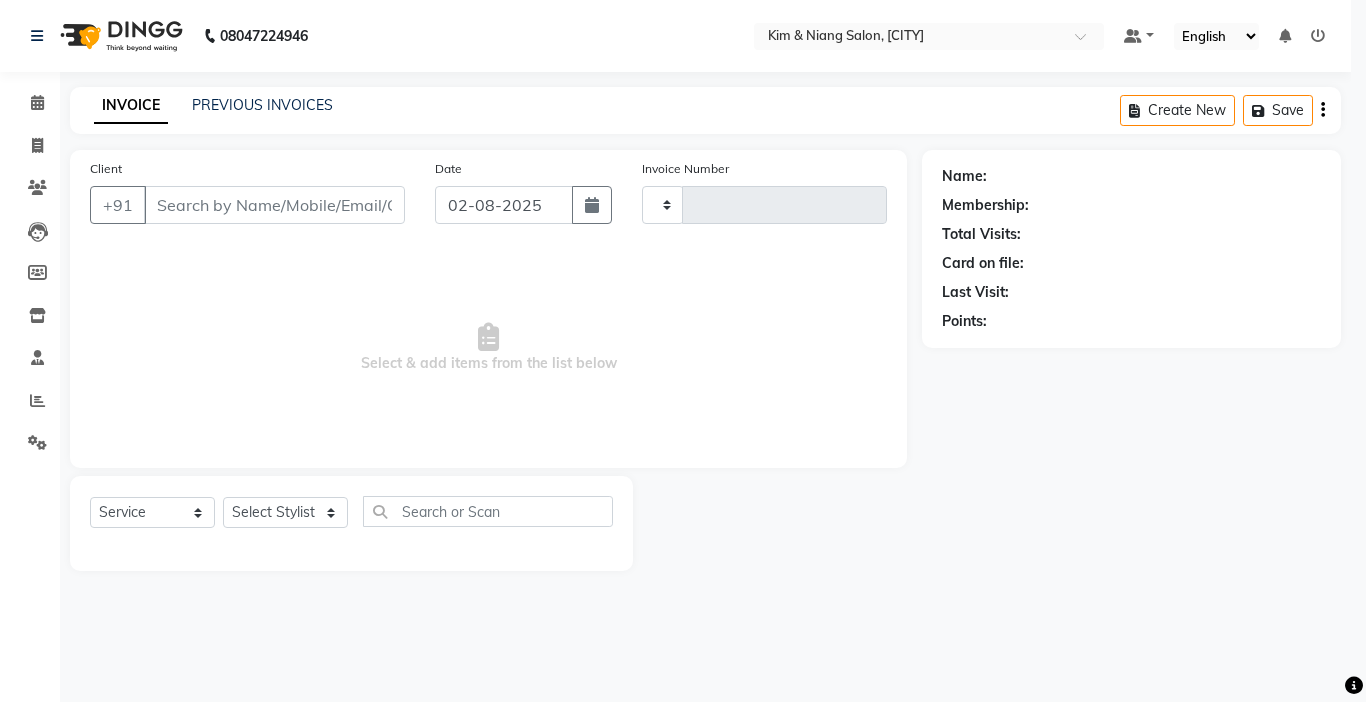 type on "0948" 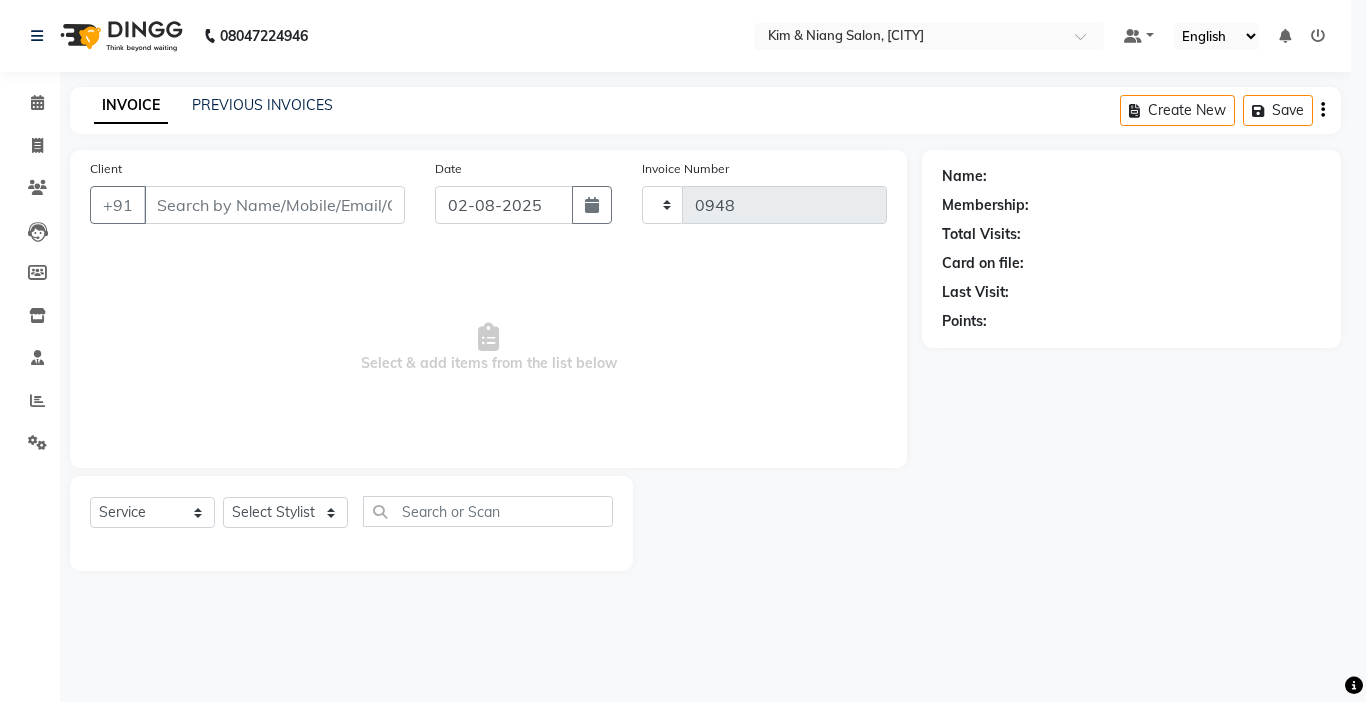 select on "7750" 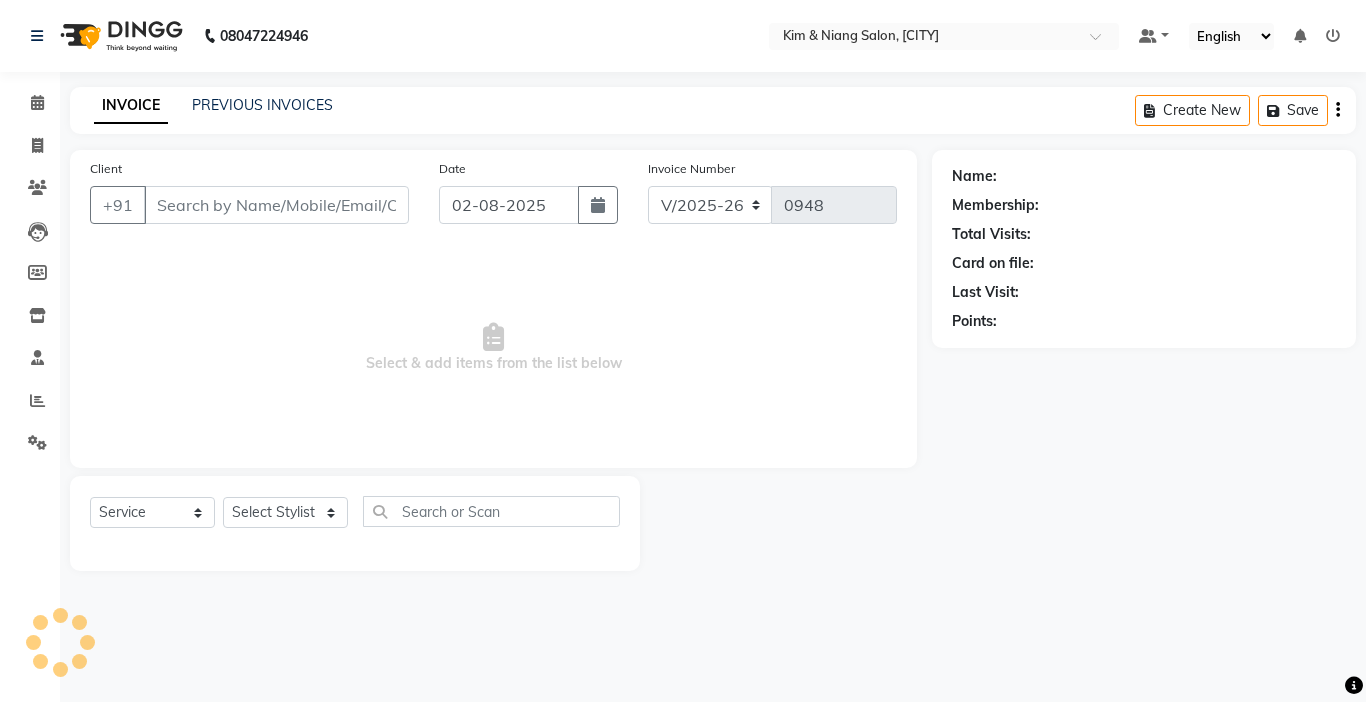 type on "99******91" 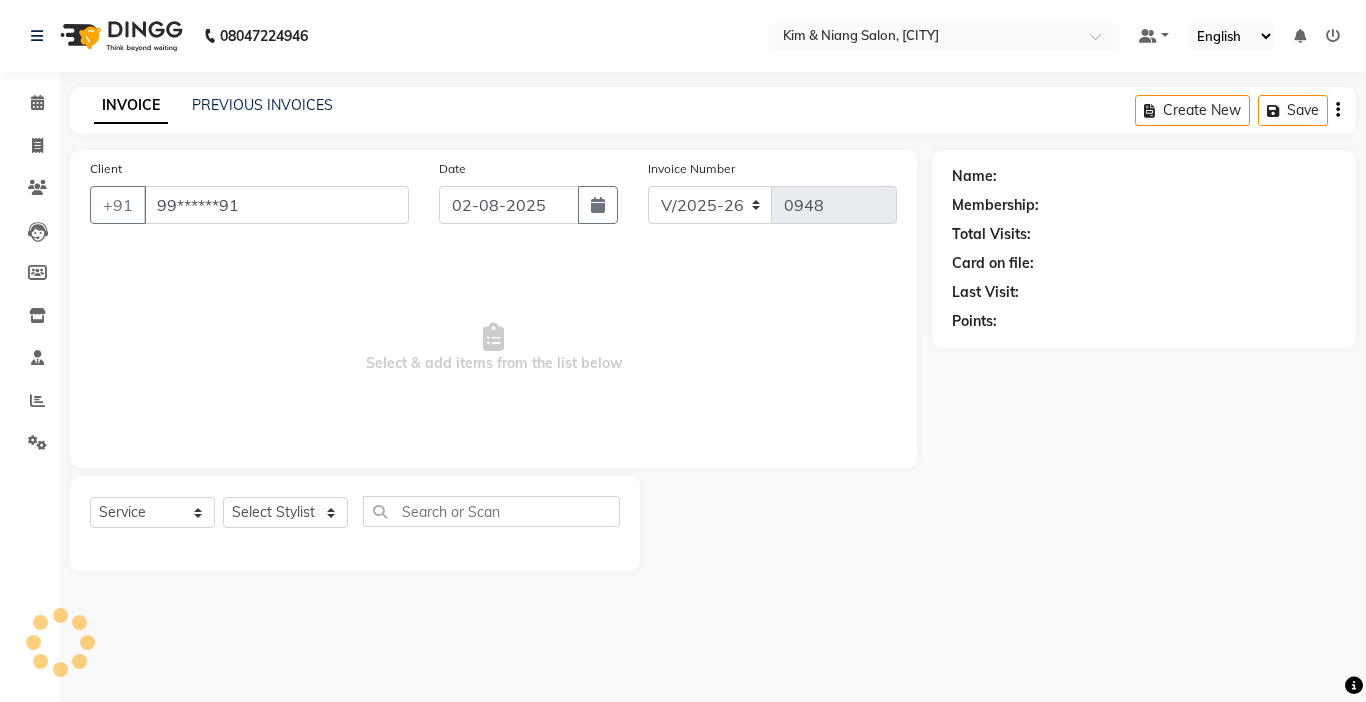 select on "[PHONE]" 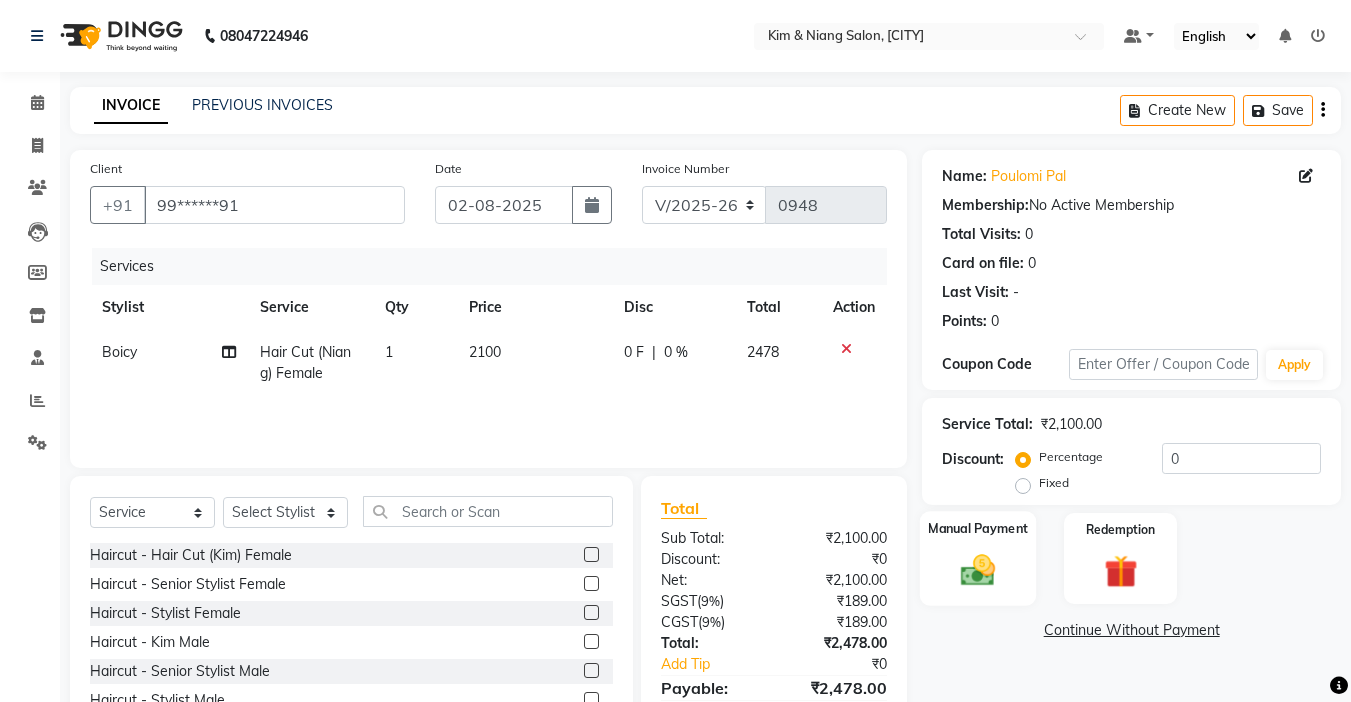 click 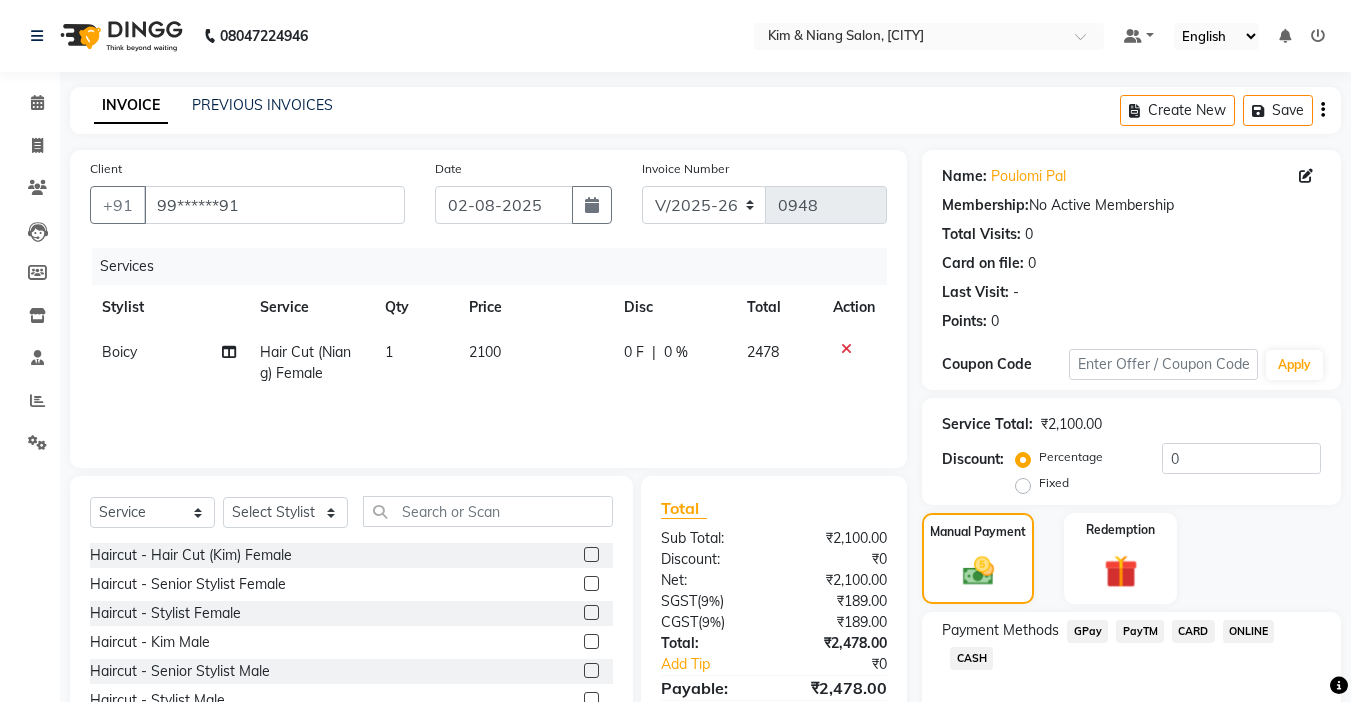 scroll, scrollTop: 101, scrollLeft: 0, axis: vertical 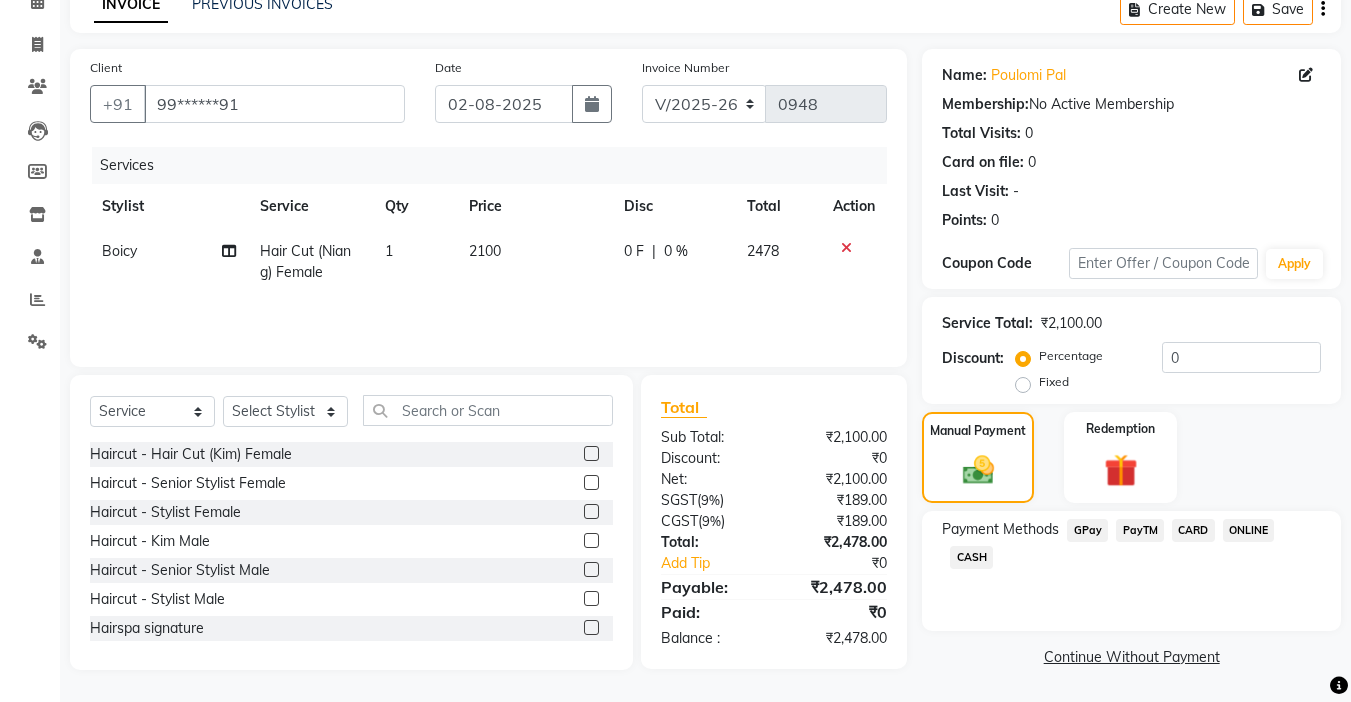 click on "CARD" 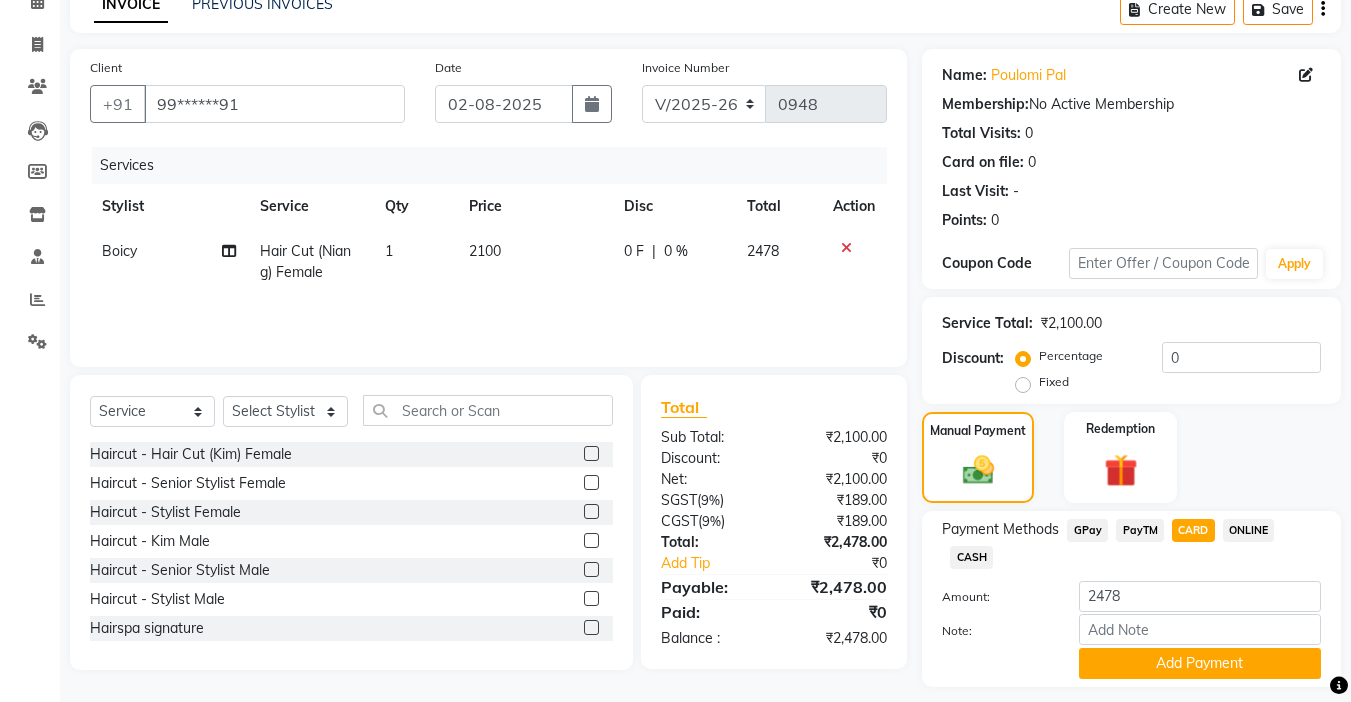 click on "GPay" 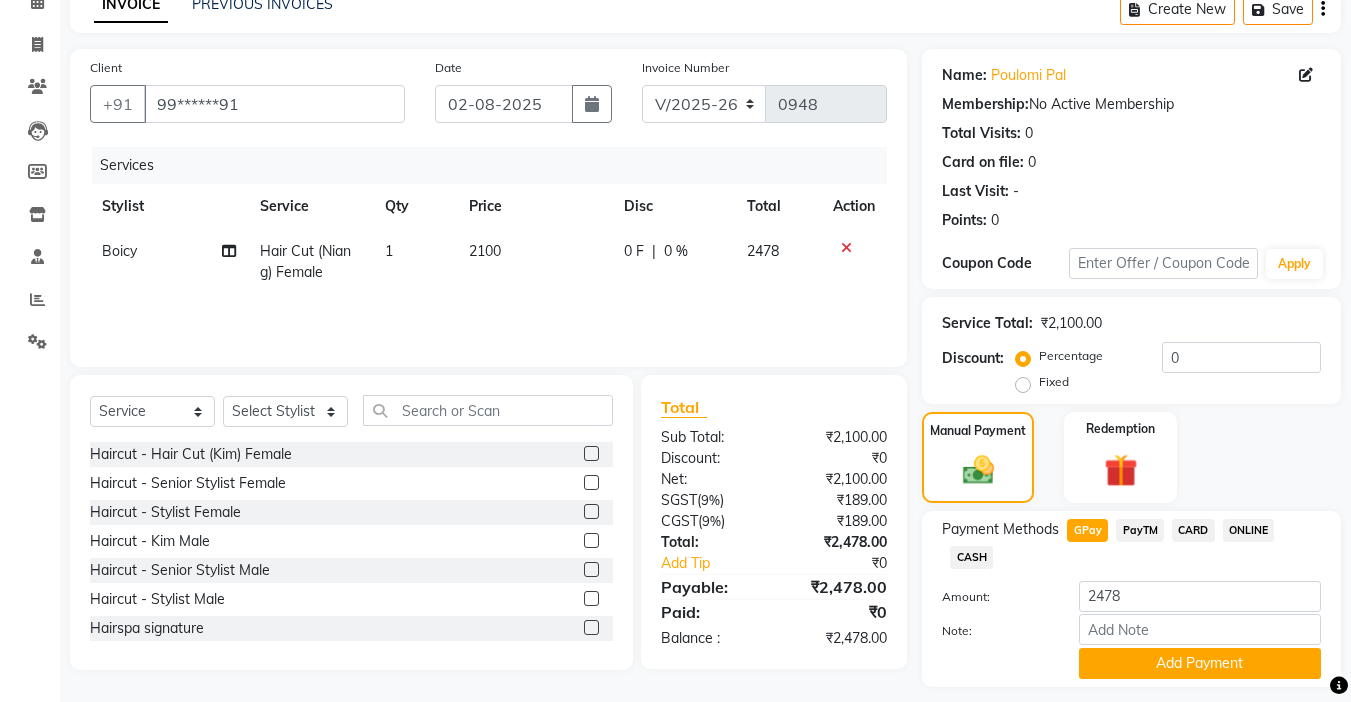 scroll, scrollTop: 0, scrollLeft: 0, axis: both 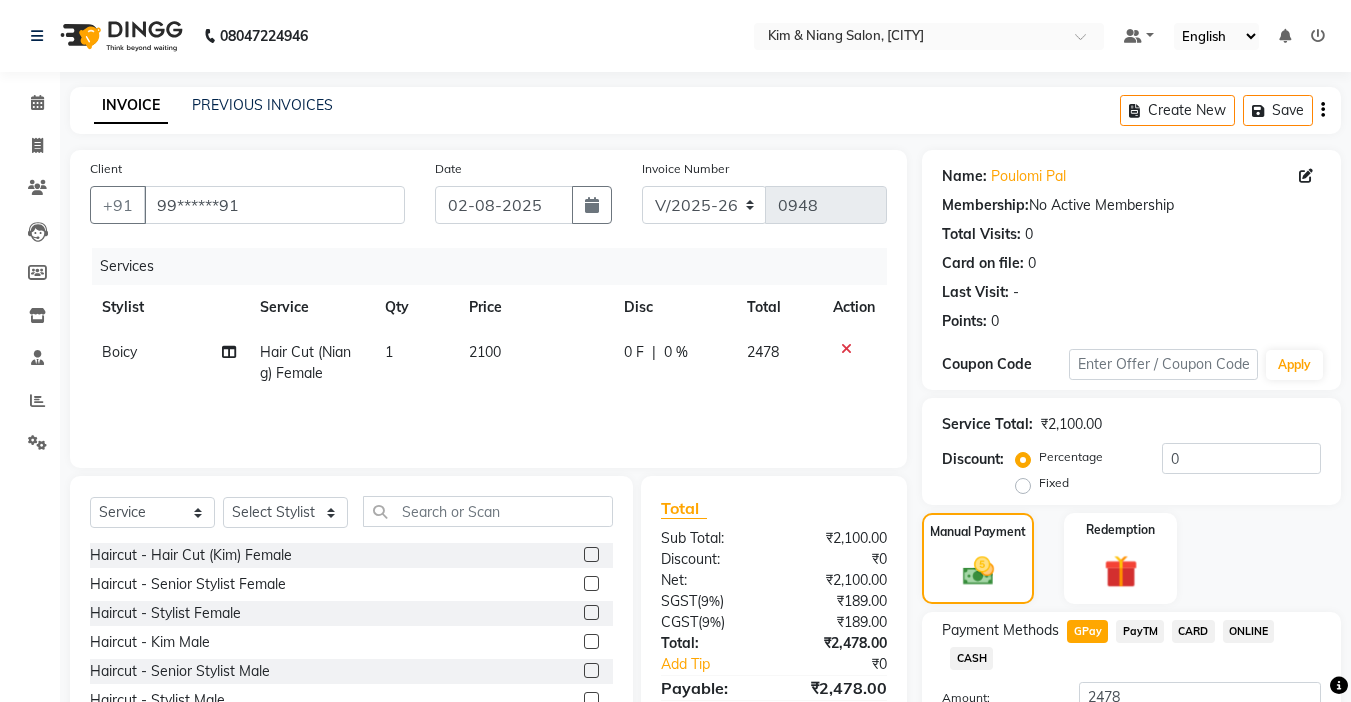 click on "Hair Cut (Niang) Female" 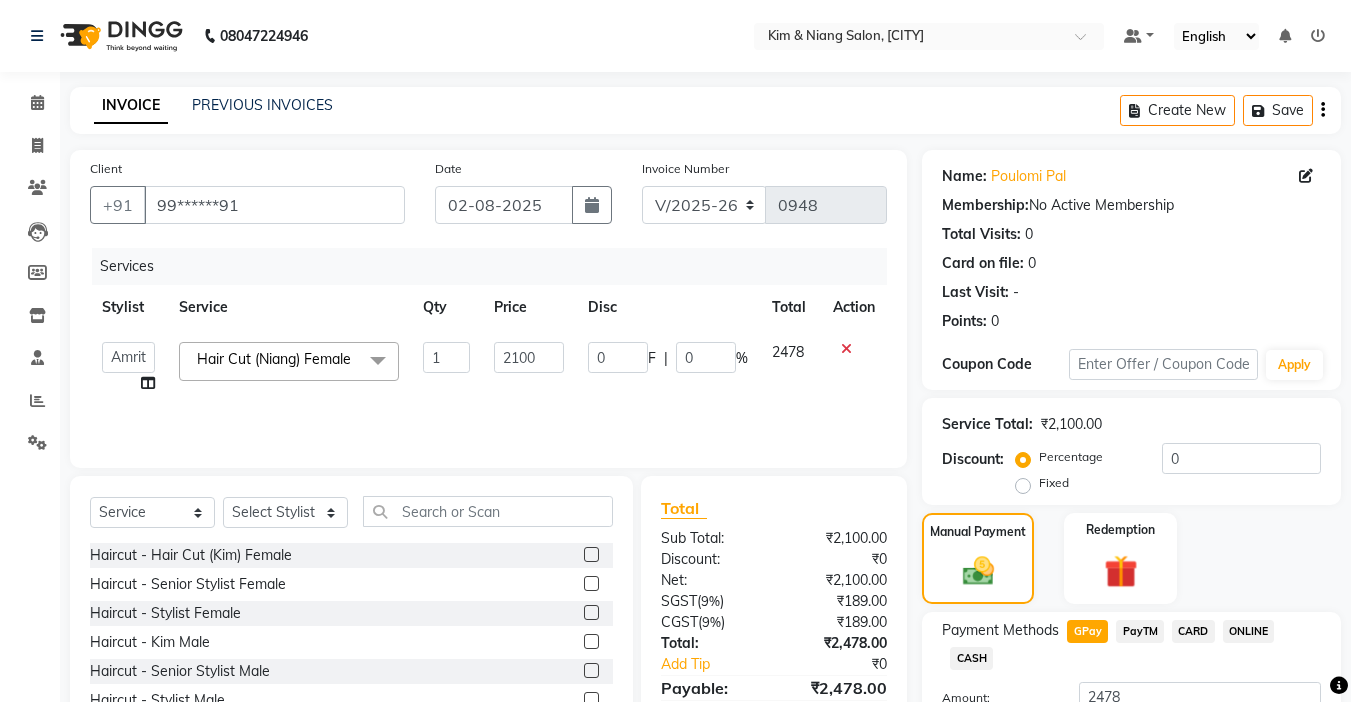 click on "Hair Cut (Niang) Female x" 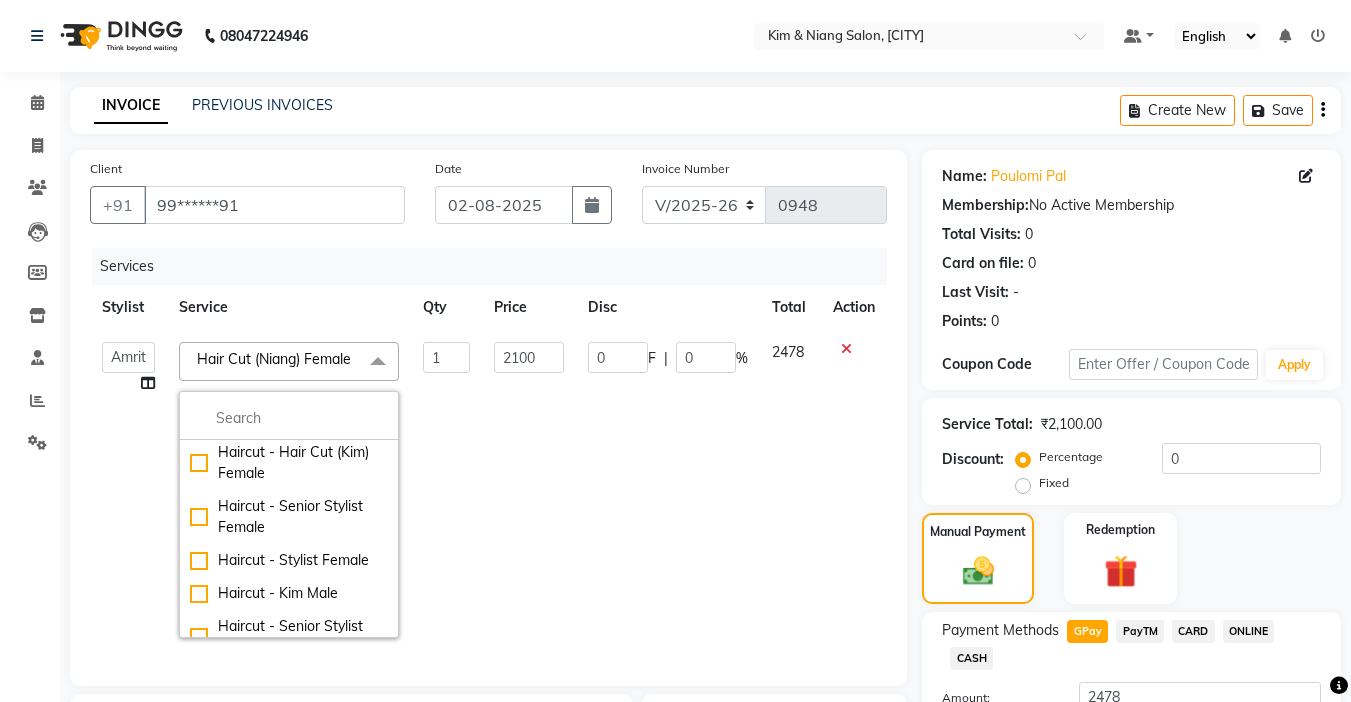 scroll, scrollTop: 0, scrollLeft: 0, axis: both 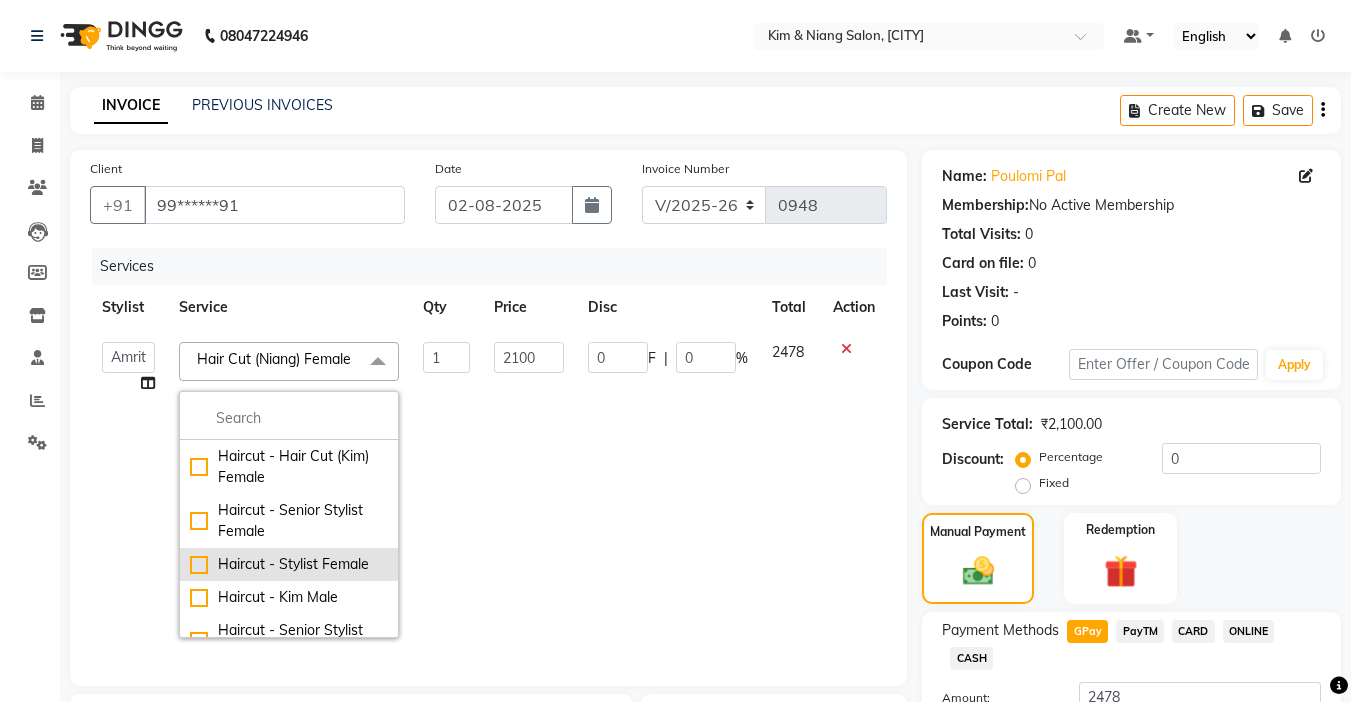 click on "Haircut - Stylist Female" 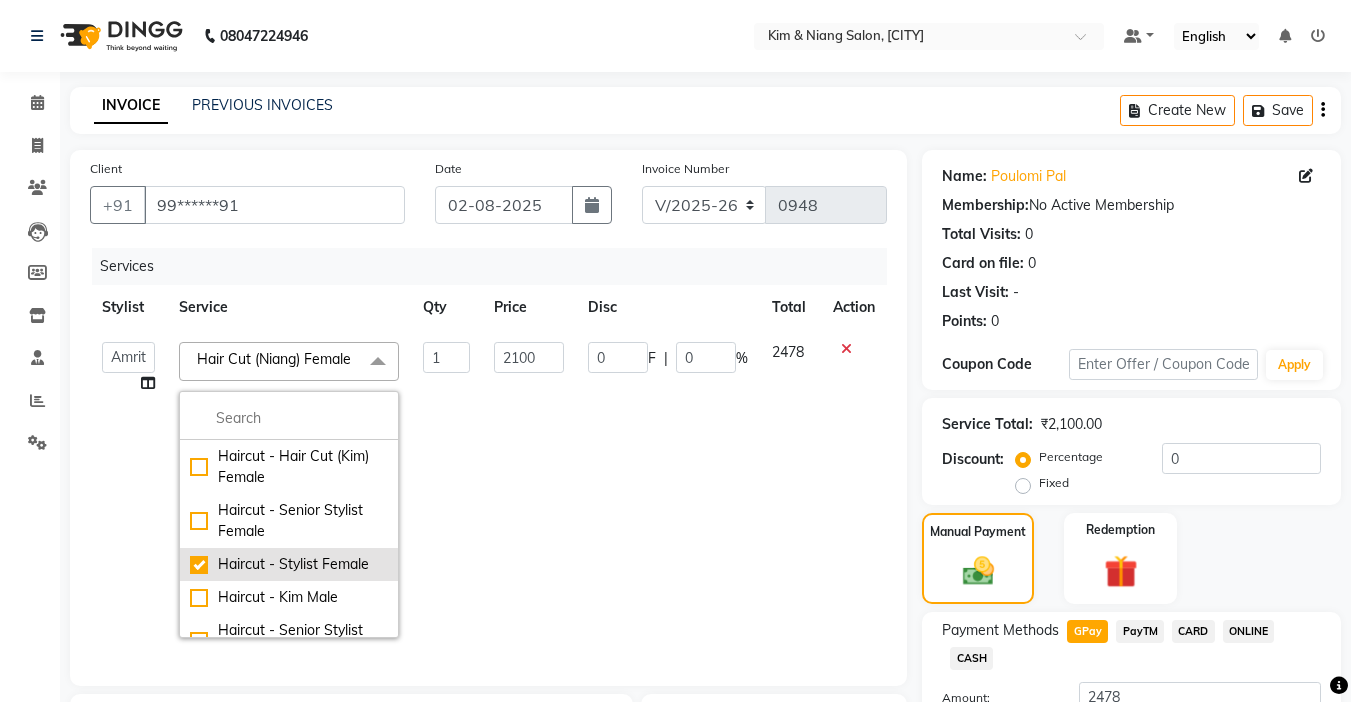 checkbox on "true" 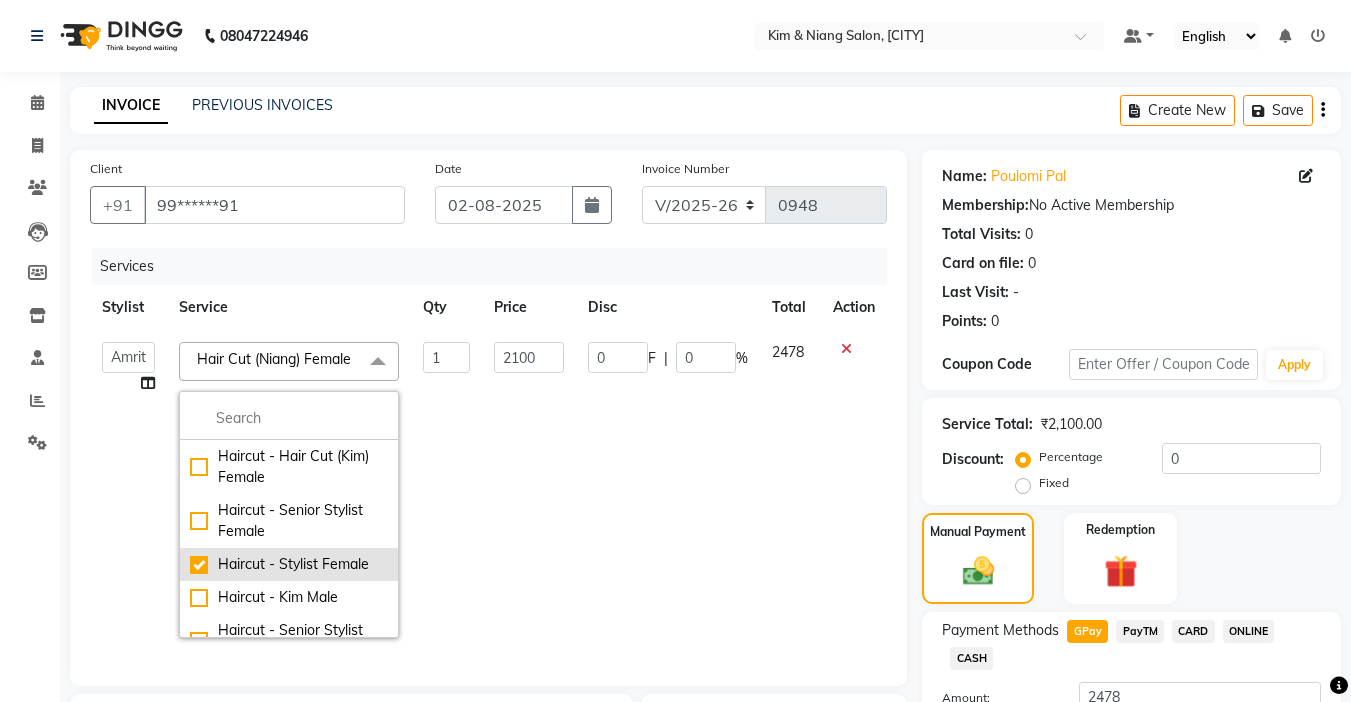 checkbox on "false" 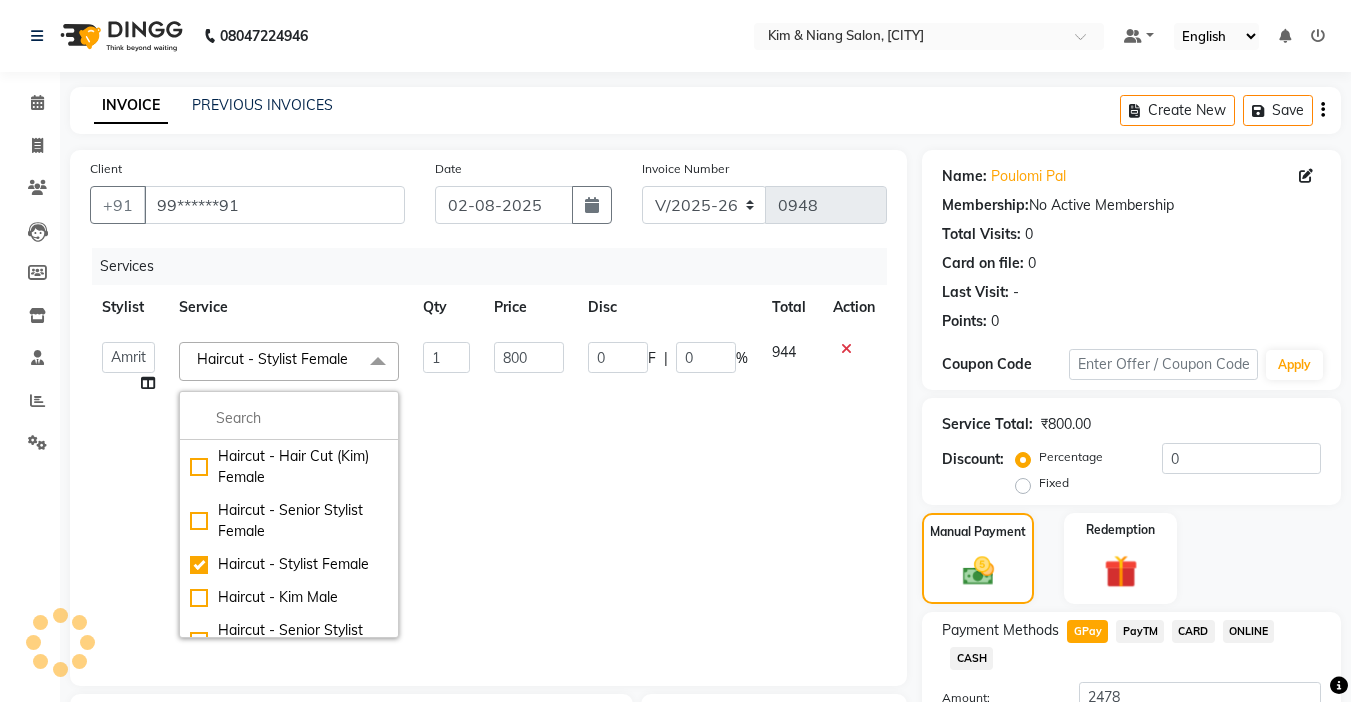 click on "800" 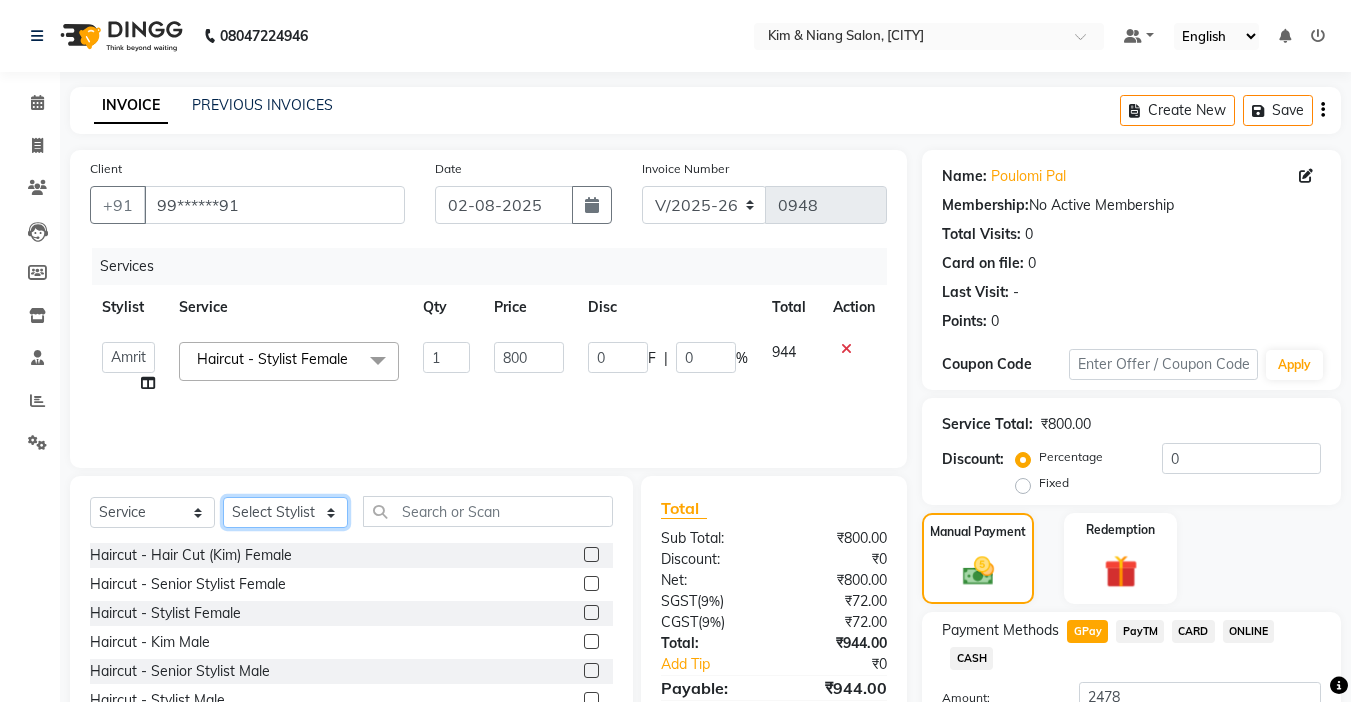 click on "Select Stylist Amrita Anna Boicy Chinghoih Khumlianniang Guite Linda Chingmuan Niang Manager Manhoihkim Protima Kami Remkim Tonsing Sonia vaiphei Steve .mynlyanSonangaihte Zothanpuii" 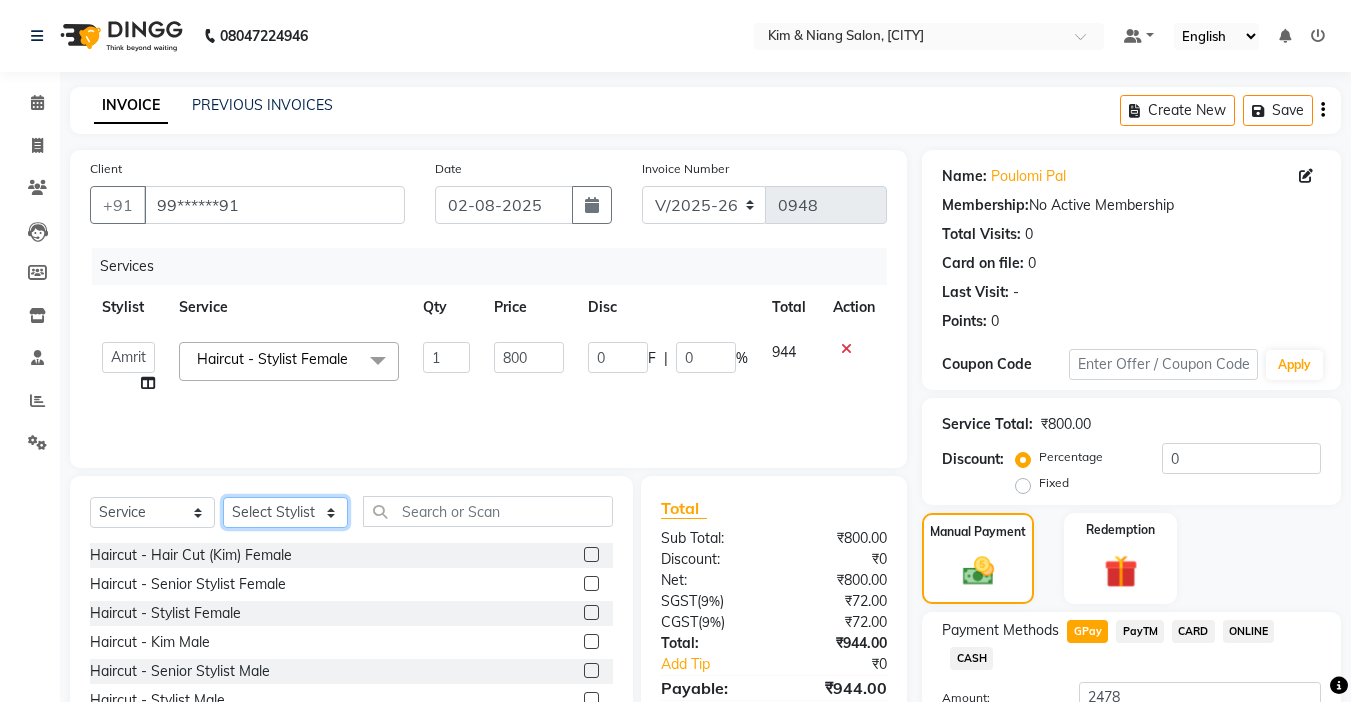 select on "77123" 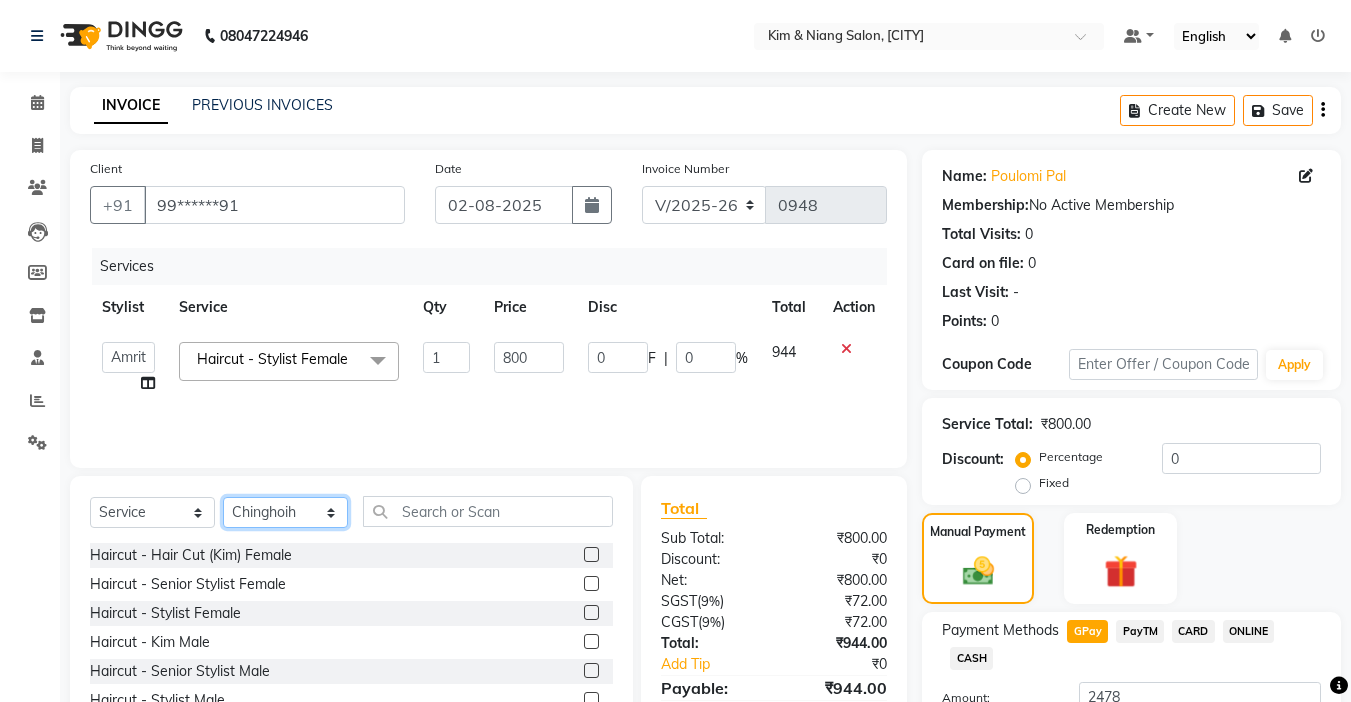 click on "Select Stylist Amrita Anna Boicy Chinghoih Khumlianniang Guite Linda Chingmuan Niang Manager Manhoihkim Protima Kami Remkim Tonsing Sonia vaiphei Steve .mynlyanSonangaihte Zothanpuii" 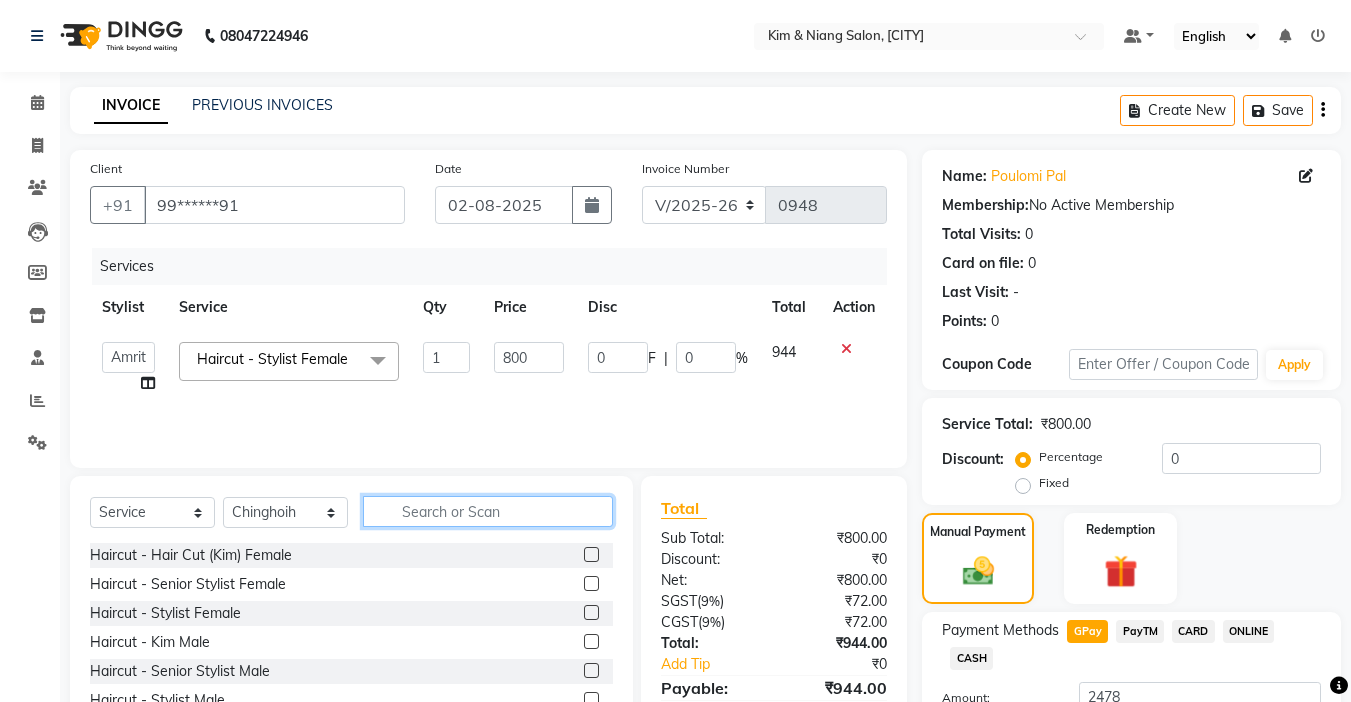 click 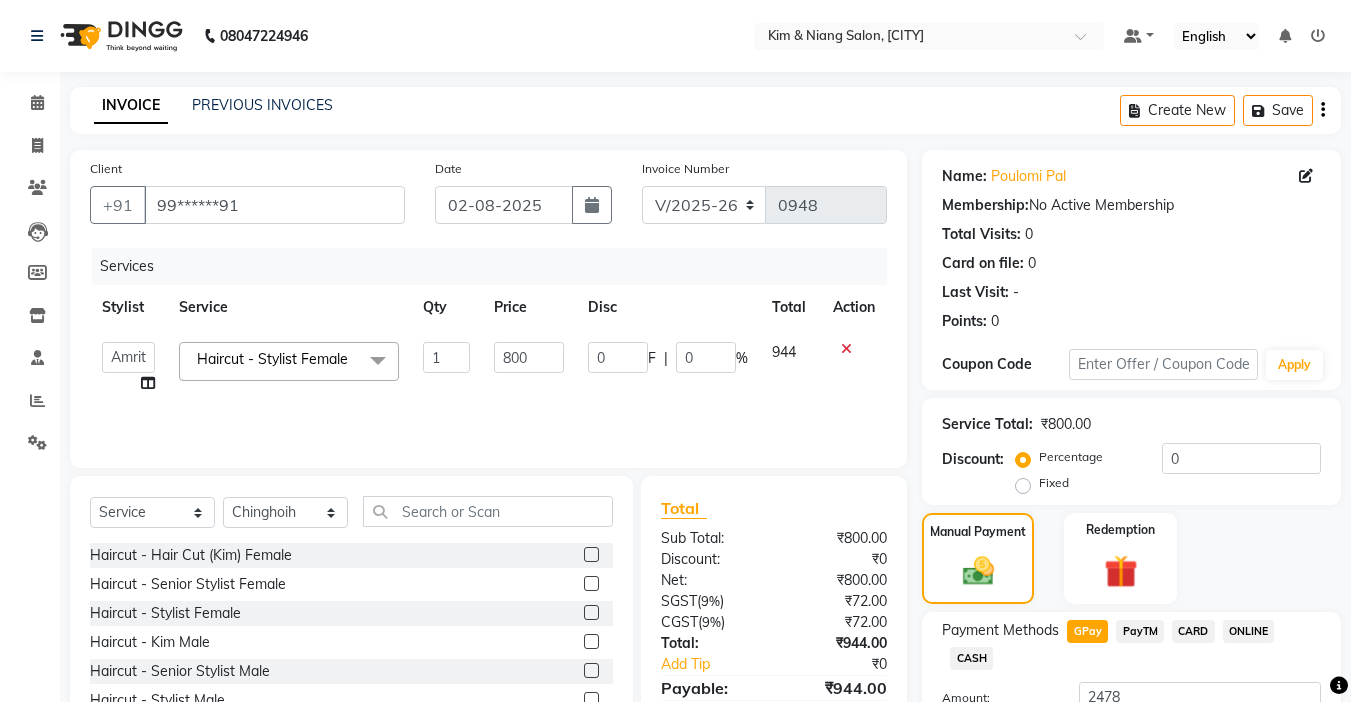 click 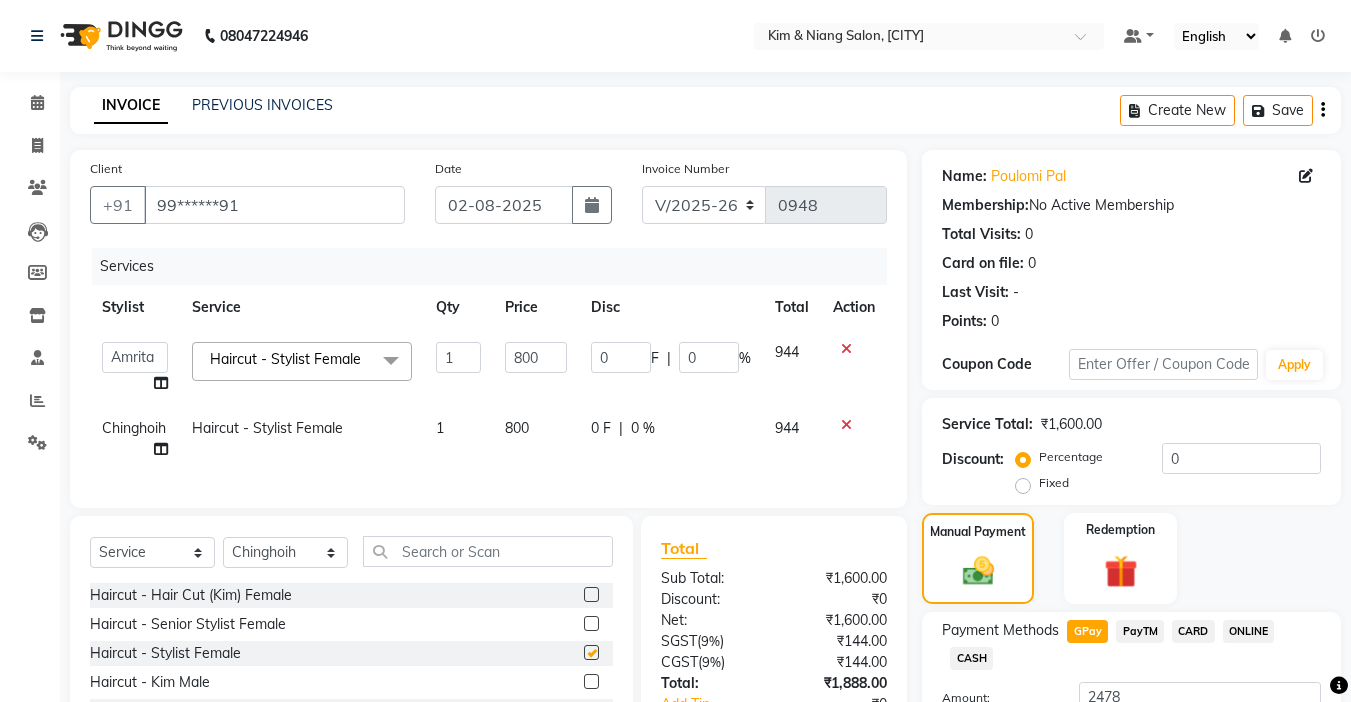 checkbox on "false" 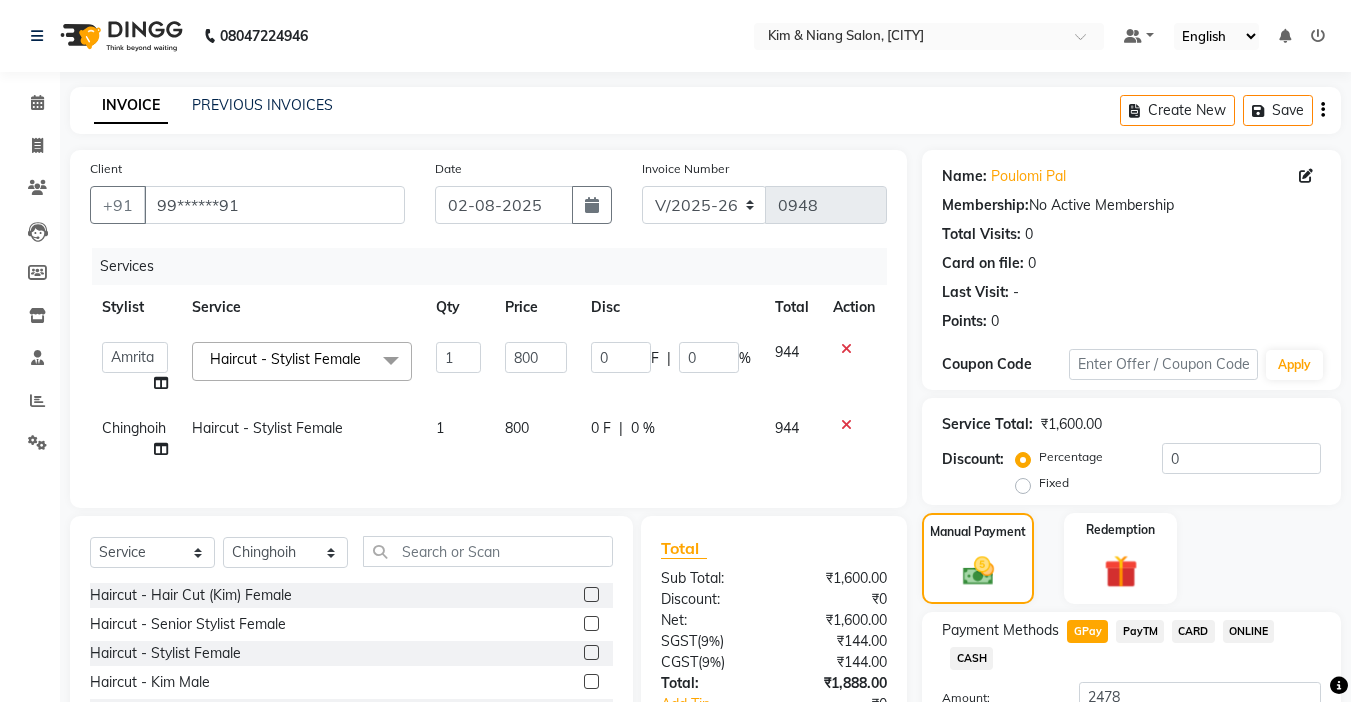 click on "CARD" 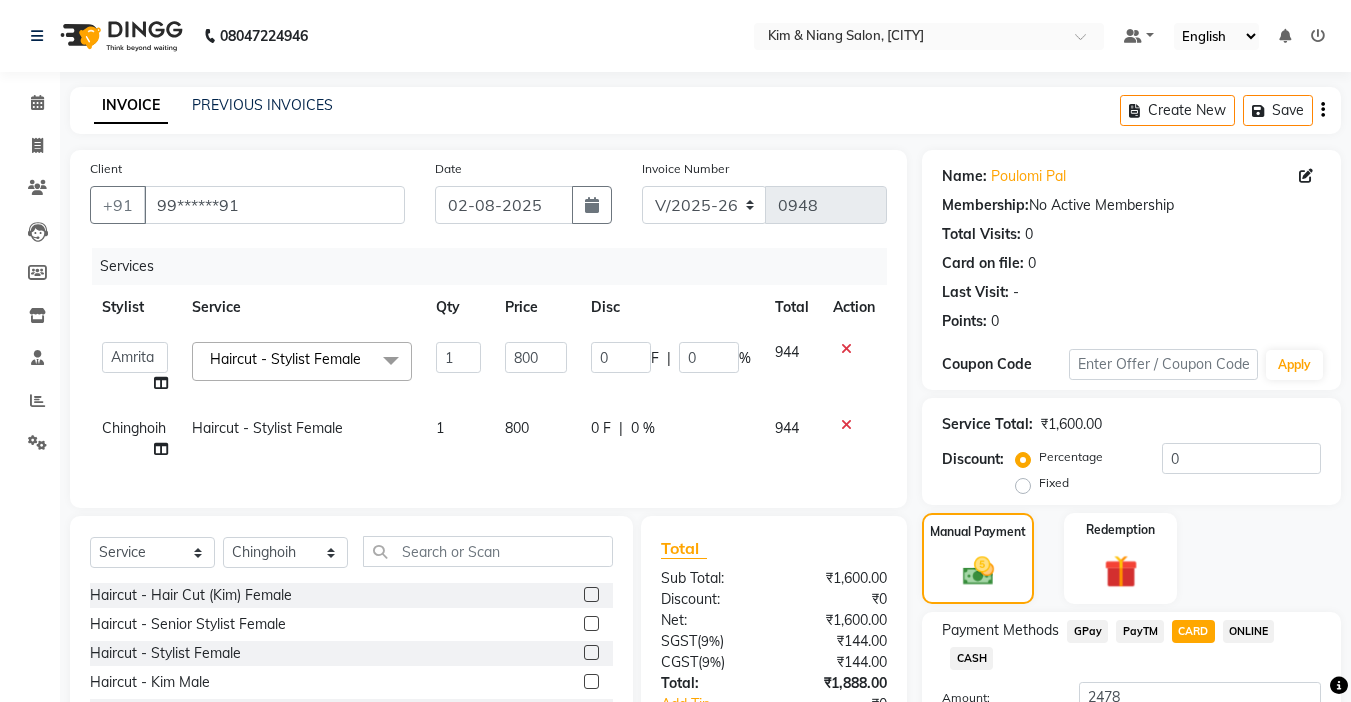 type on "1888" 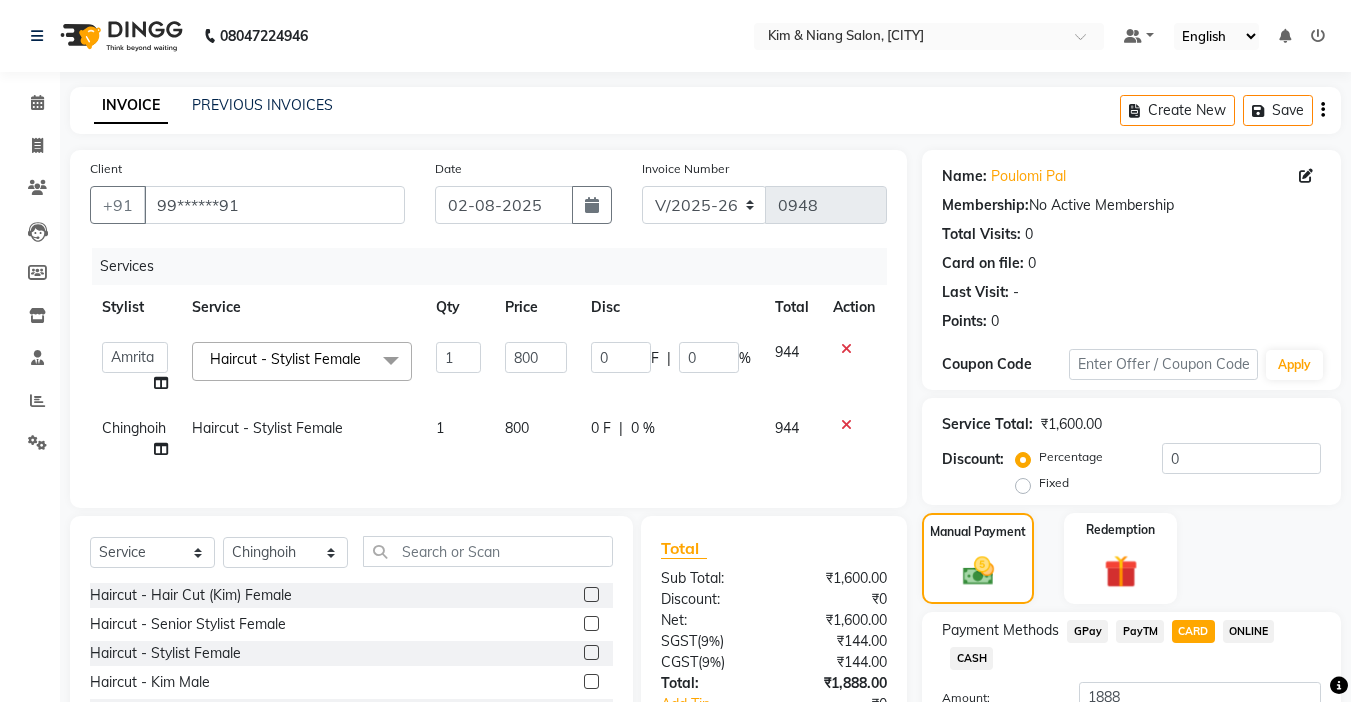 scroll, scrollTop: 157, scrollLeft: 0, axis: vertical 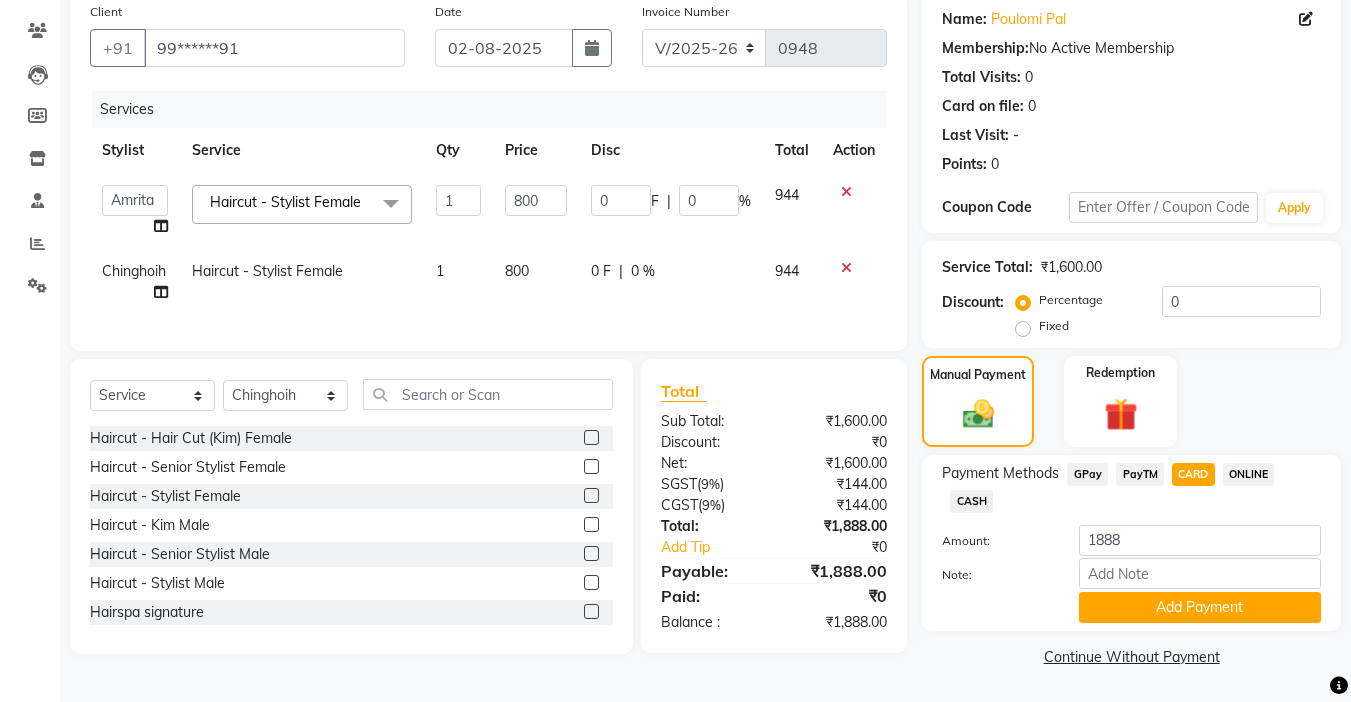click on "GPay" 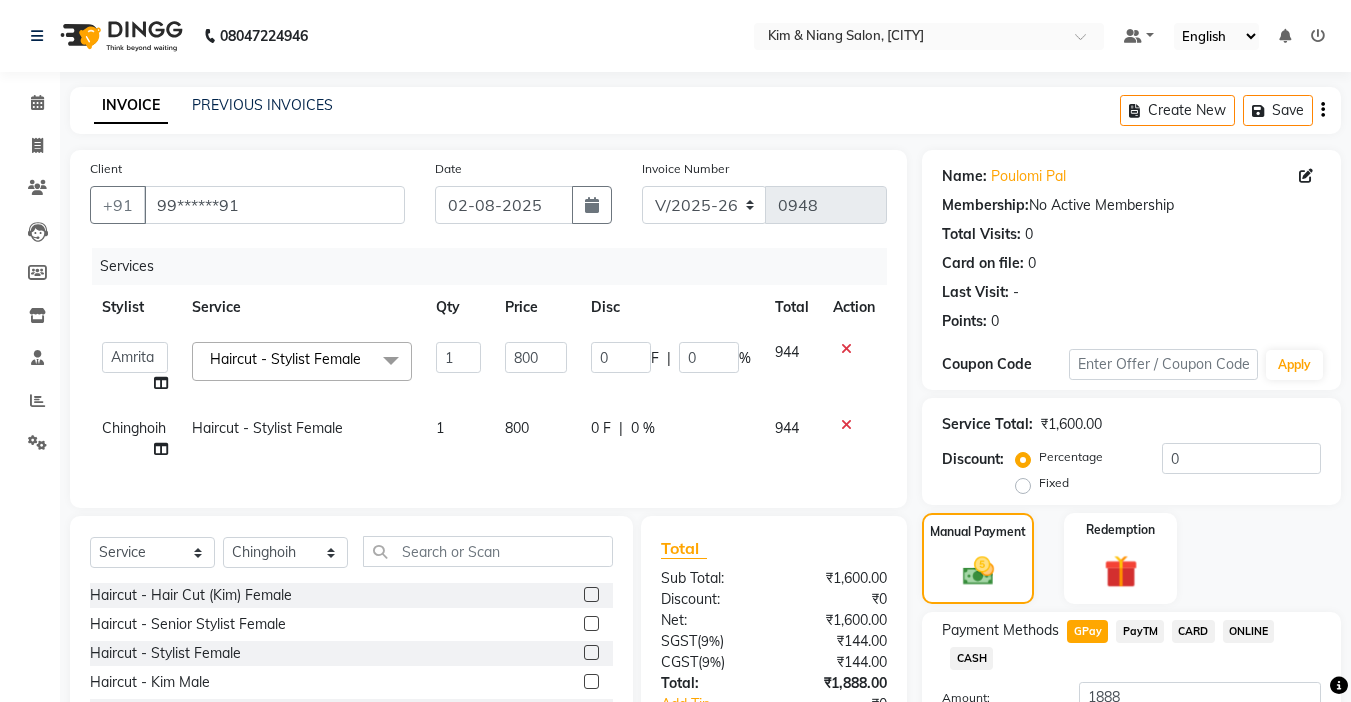 scroll, scrollTop: 157, scrollLeft: 0, axis: vertical 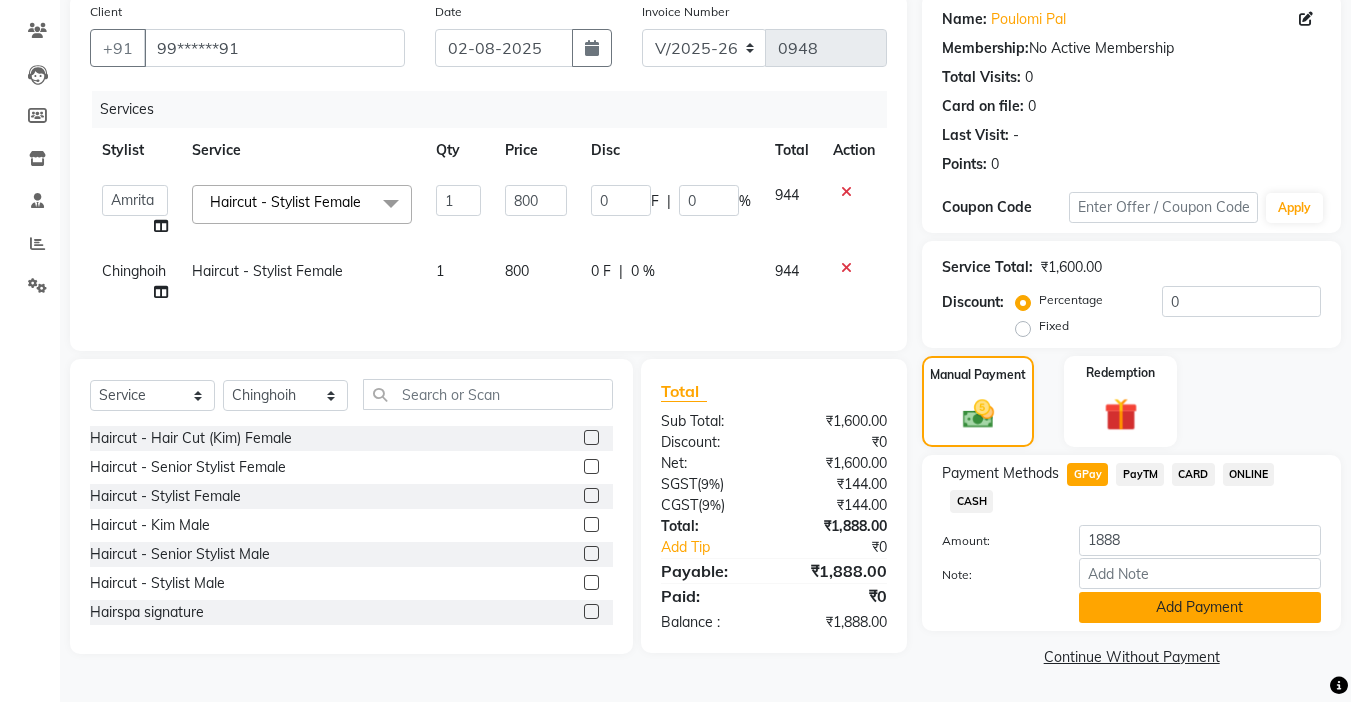 click on "Add Payment" 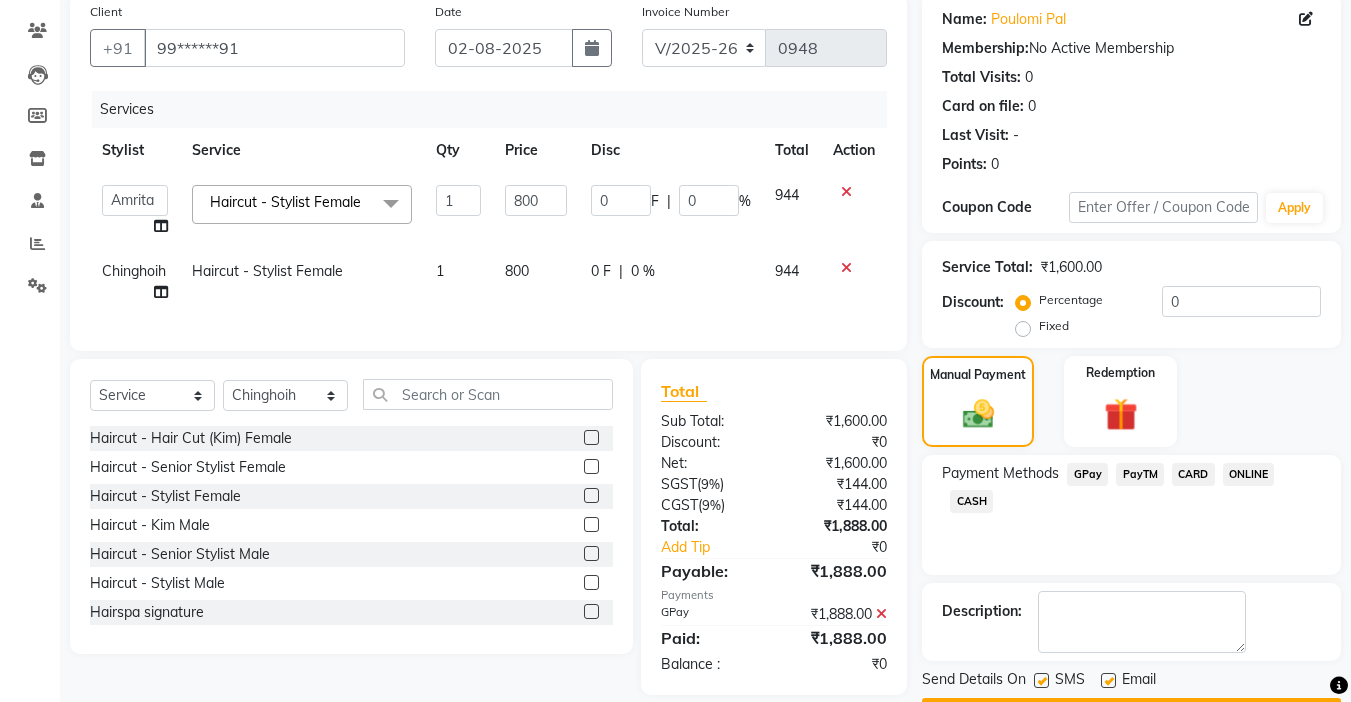 click on "Checkout" 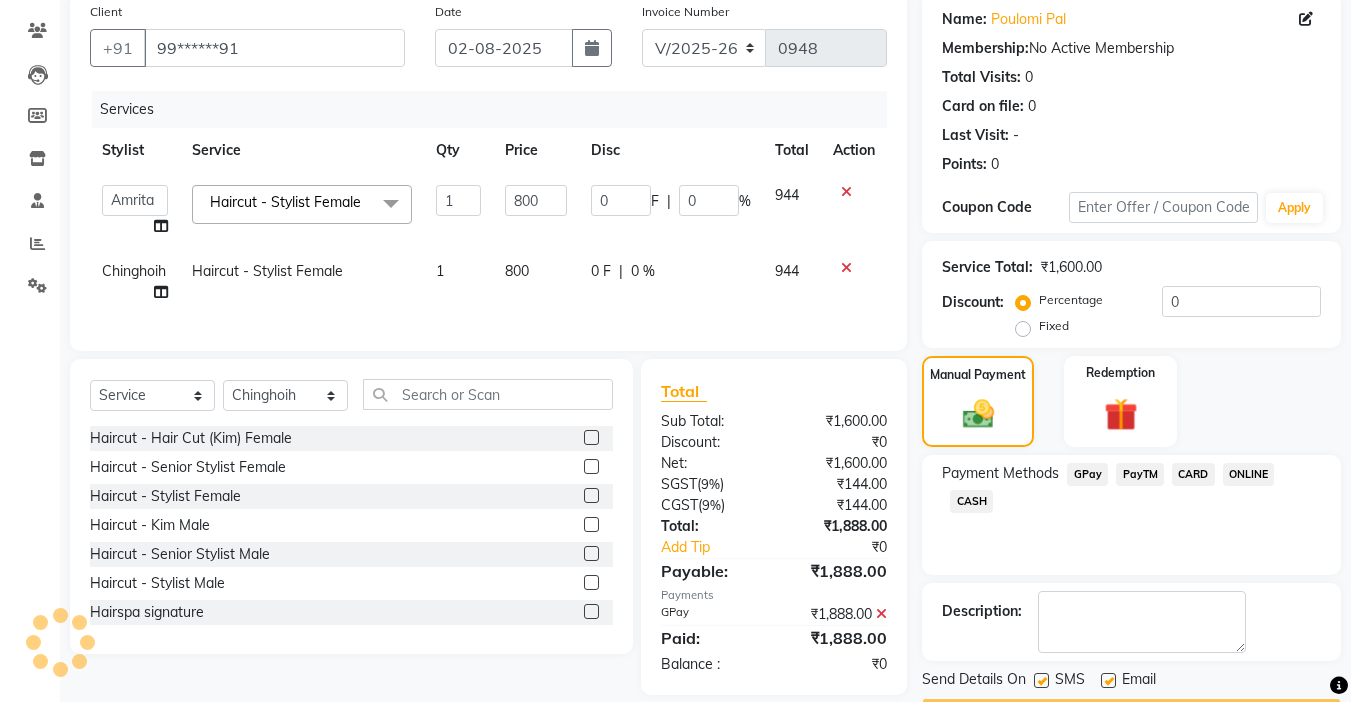 scroll, scrollTop: 214, scrollLeft: 0, axis: vertical 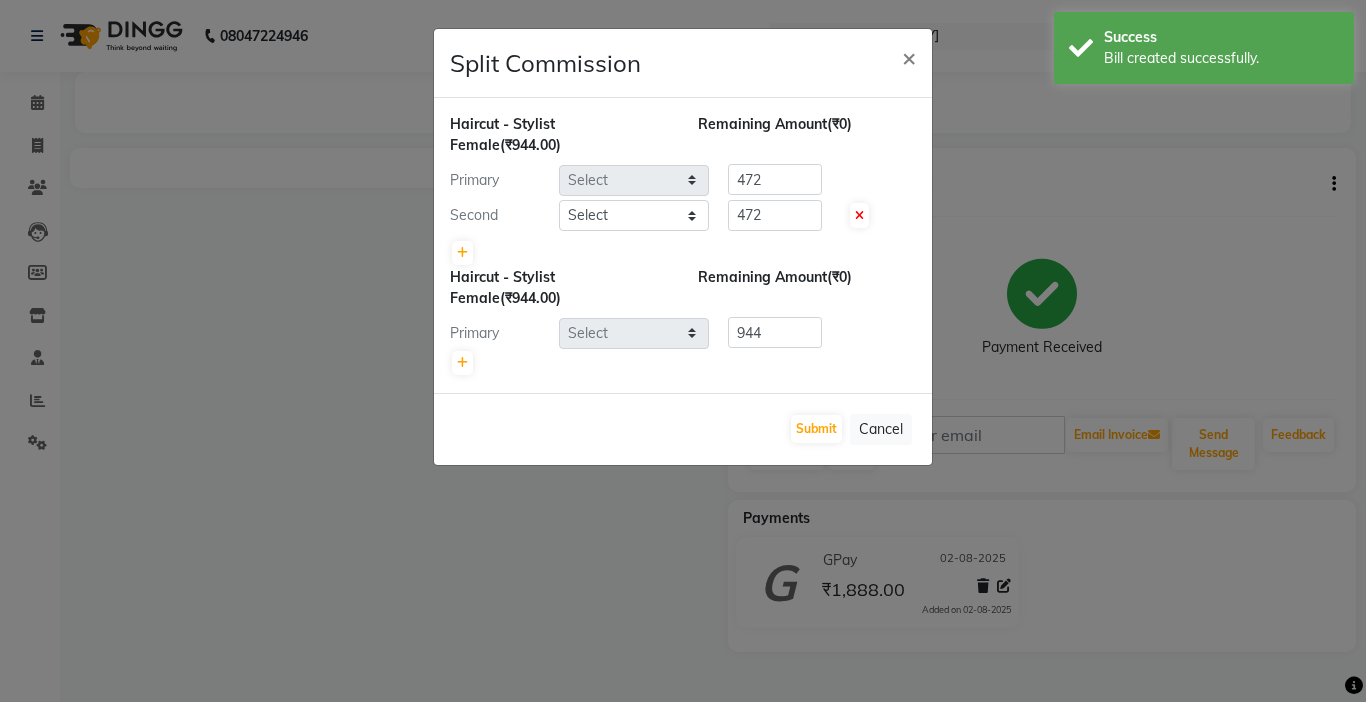 select on "[PHONE]" 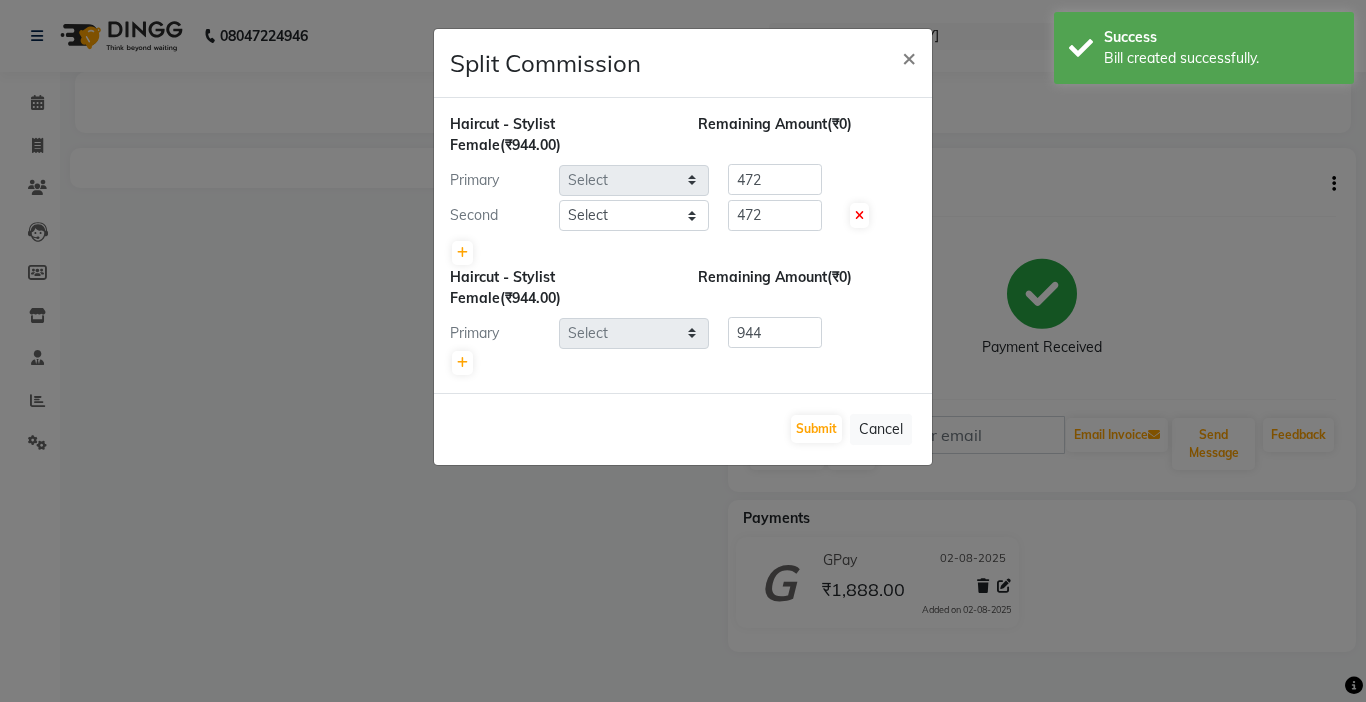 select on "77123" 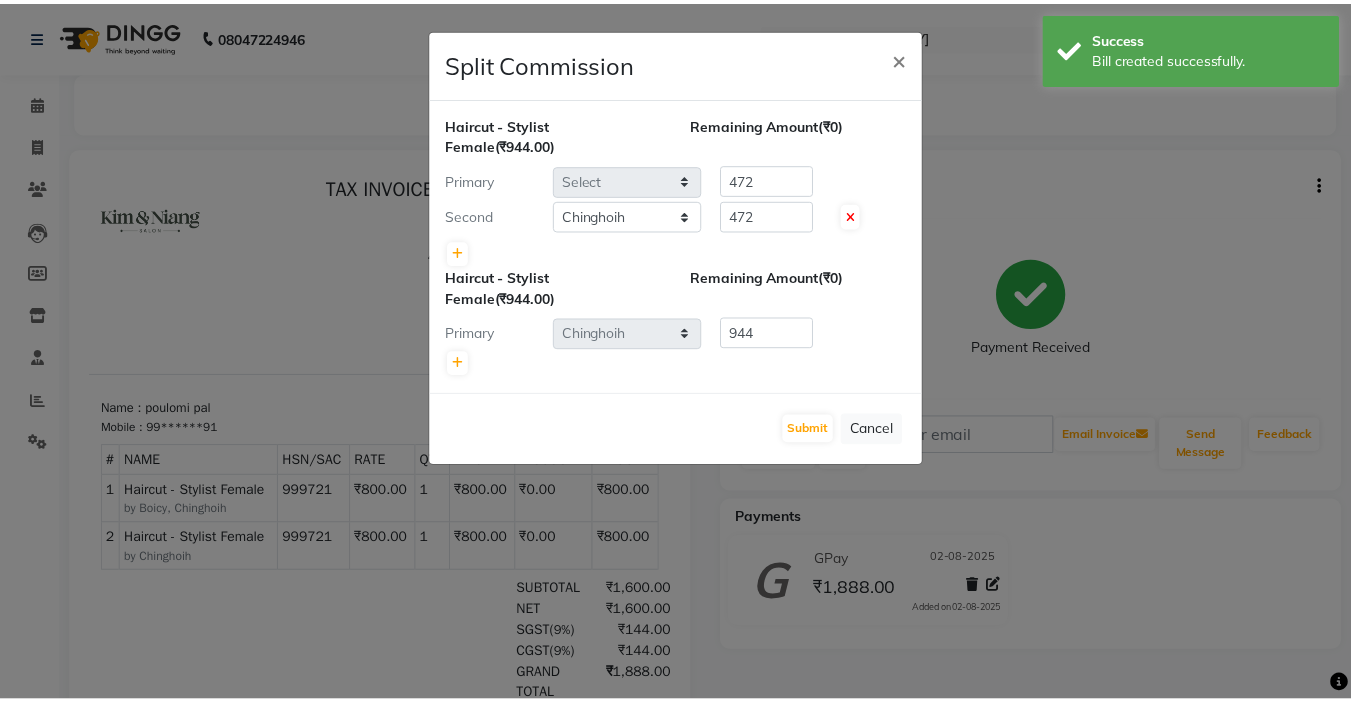 scroll, scrollTop: 0, scrollLeft: 0, axis: both 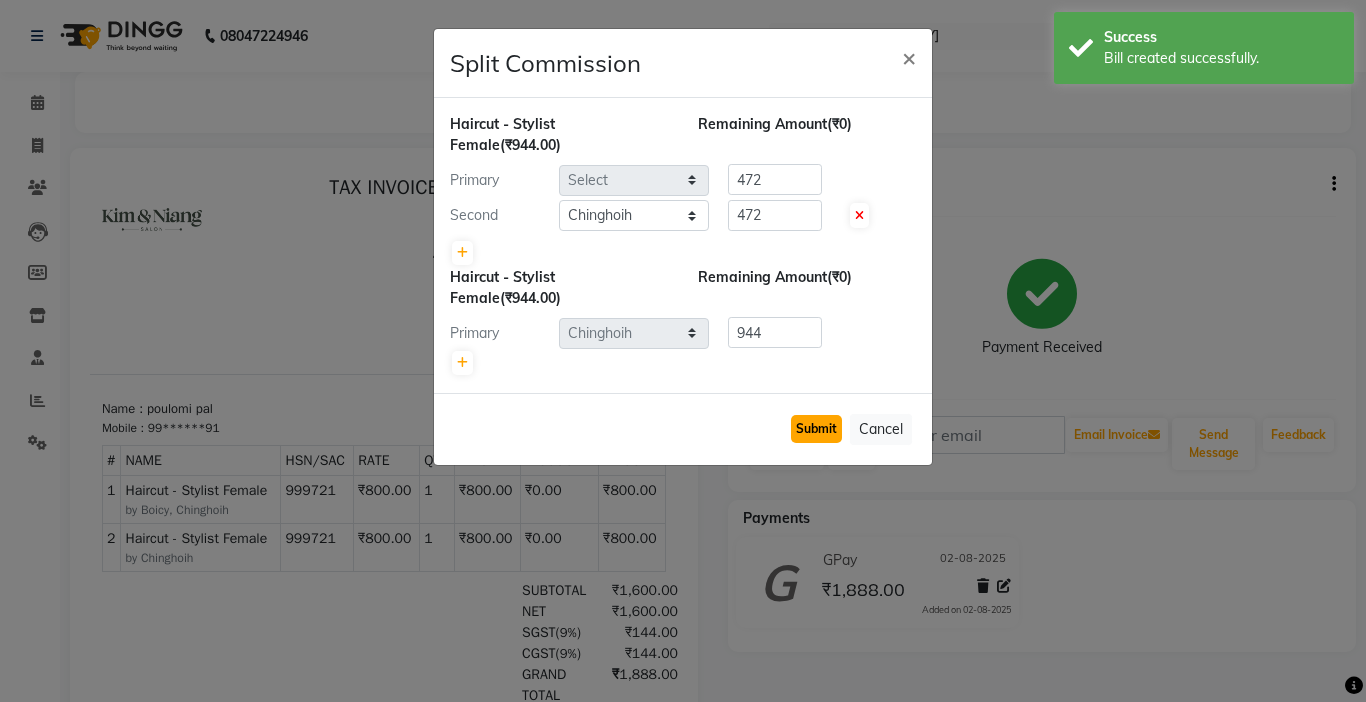 click on "Submit" 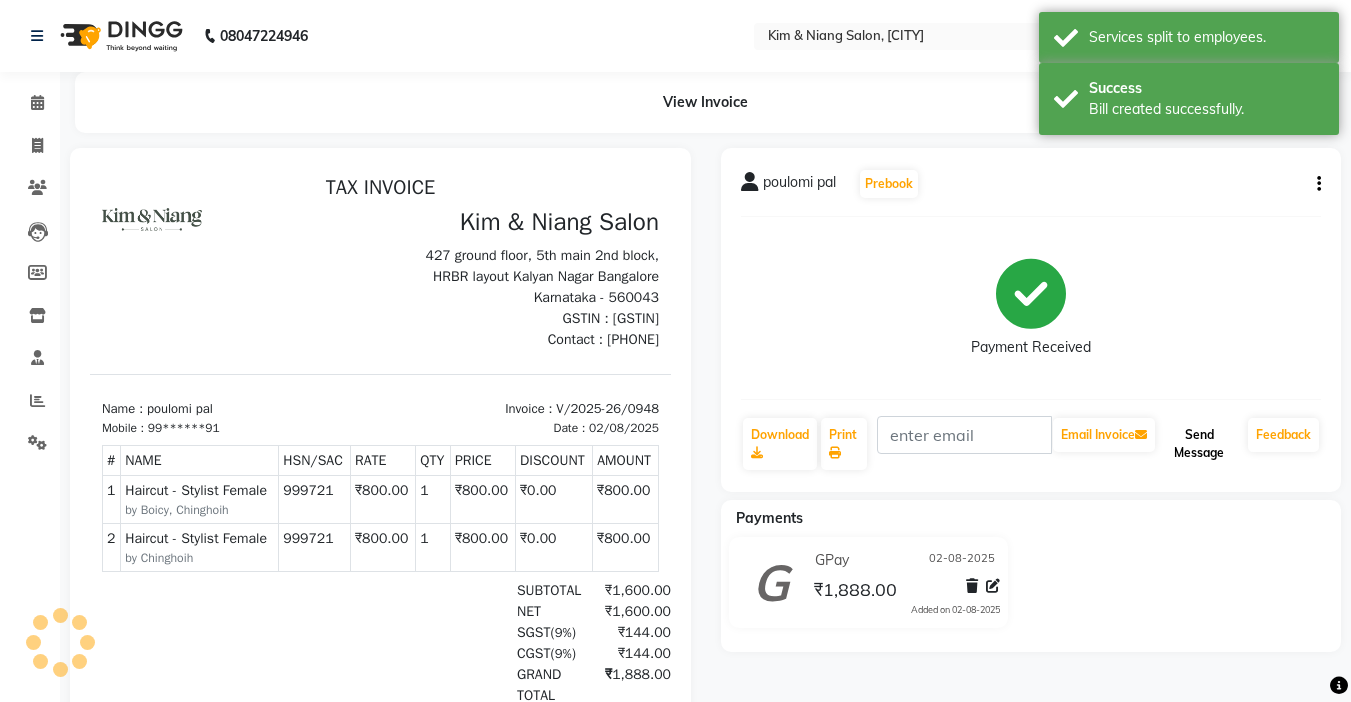 click on "Send Message" 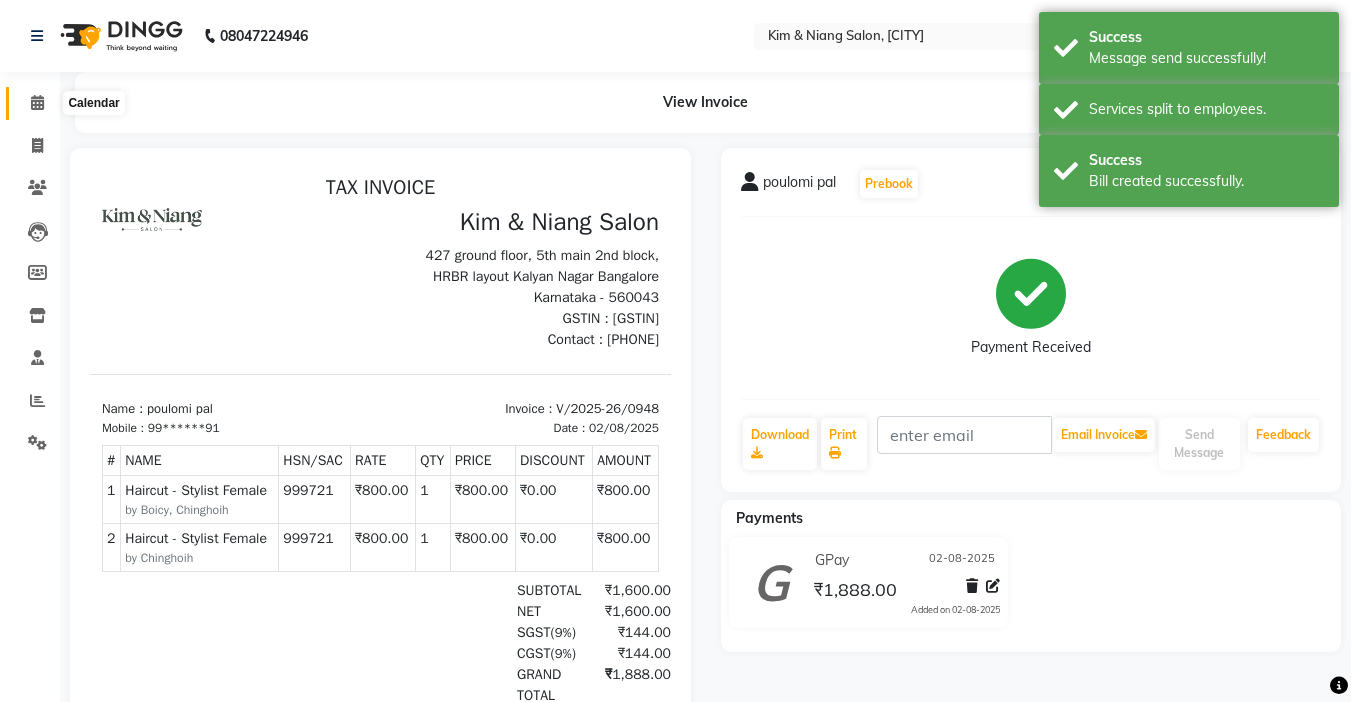 click 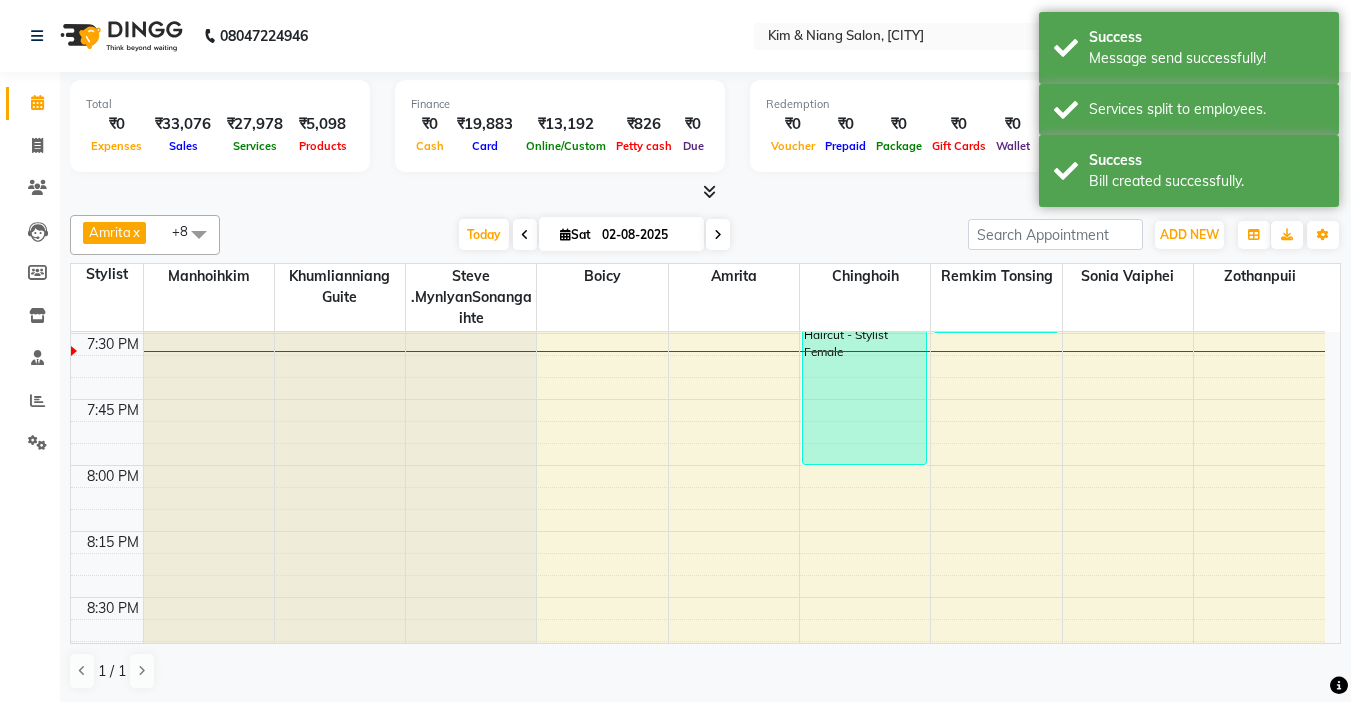 scroll, scrollTop: 2741, scrollLeft: 0, axis: vertical 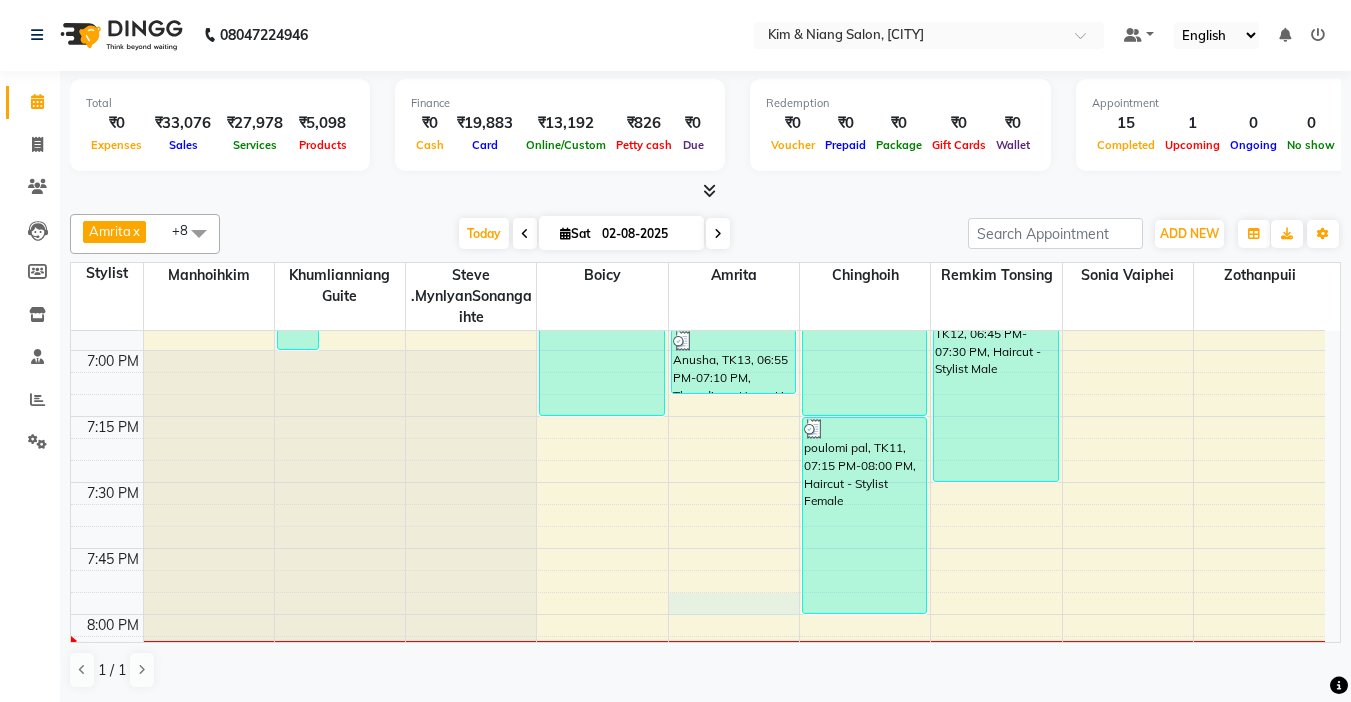 click on "9:00 AM 9:15 AM 9:30 AM 9:45 AM 10:00 AM 10:15 AM 10:30 AM 10:45 AM 11:00 AM 11:15 AM 11:30 AM 11:45 AM 12:00 PM 12:15 PM 12:30 PM 12:45 PM 1:00 PM 1:15 PM 1:30 PM 1:45 PM 2:00 PM 2:15 PM 2:30 PM 2:45 PM 3:00 PM 3:15 PM 3:30 PM 3:45 PM 4:00 PM 4:15 PM 4:30 PM 4:45 PM 5:00 PM 5:15 PM 5:30 PM 5:45 PM 6:00 PM 6:15 PM 6:30 PM 6:45 PM 7:00 PM 7:15 PM 7:30 PM 7:45 PM 8:00 PM 8:15 PM 8:30 PM 8:45 PM 9:00 PM 9:15 PM 9:30 PM 9:45 PM iumie, TK02, 03:30 PM-04:30 PM, Colour Treatment - Root Touch Up Kim or Niang iumie, TK02, 03:30 PM-04:15 PM, Haircut - Hair Cut (Kim) Female Roopa, TK03, 11:30 AM-12:15 PM, Haircut - Hair Cut (Kim) Female Ritu ritu, TK08, 12:30 PM-01:15 PM, Haircut - Hair Cut (Kim) Female steve, TK01, 04:30 PM-06:35 PM, Blowdry - Stylist Anusha, TK04, 03:00 PM-07:00 PM, Colour Treatment - Root Touch Up Kim or Niang iumie, TK02, 03:30 PM-05:00 PM, Colour Treatment - Root Touch Up Kim or Niang Anusha, TK04, 03:30 PM-04:15 PM, Hair Cut (Niang) Female" at bounding box center (698, -574) 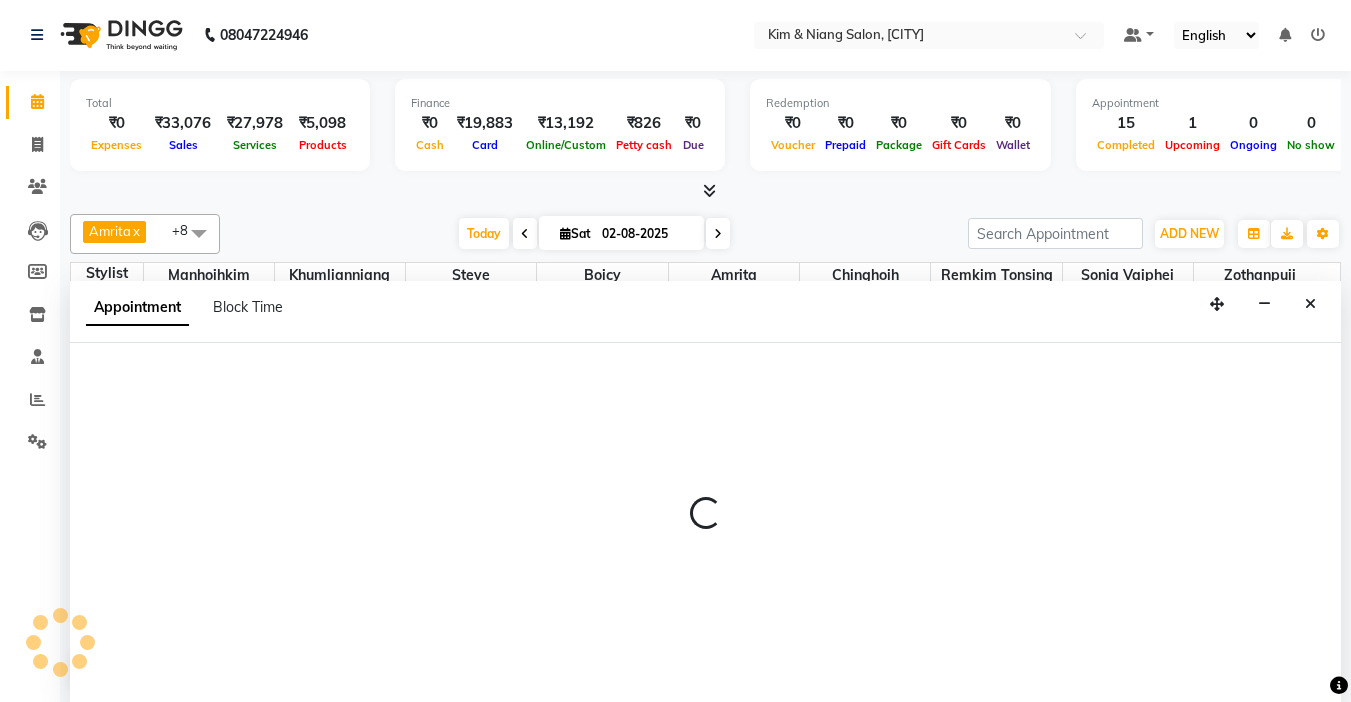 select on "72579" 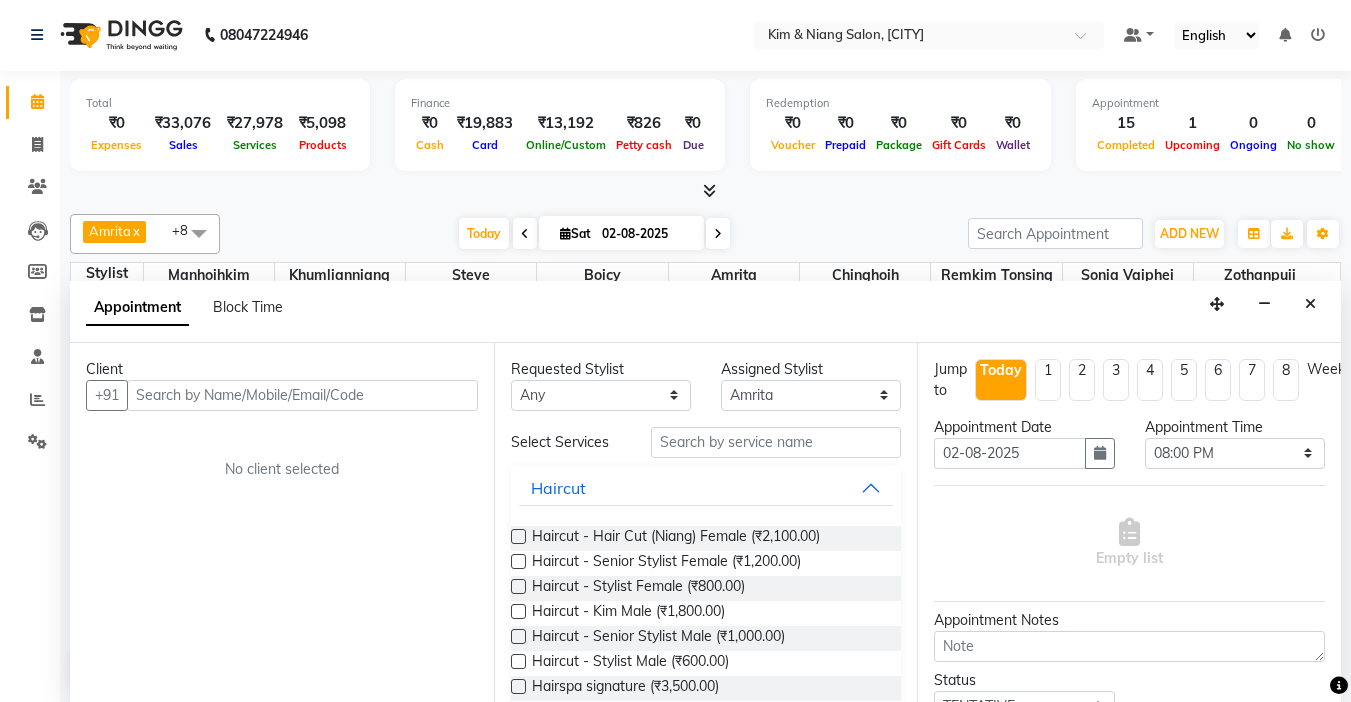 click at bounding box center [1310, 304] 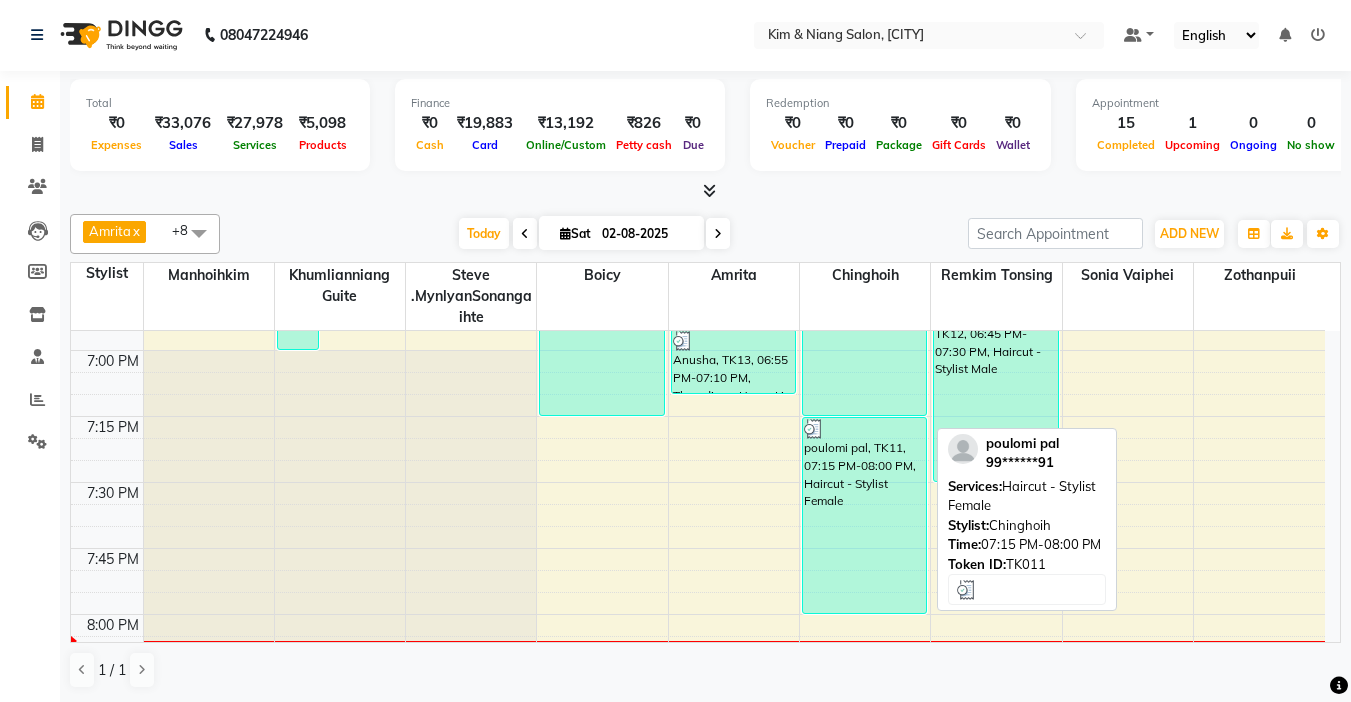 scroll, scrollTop: 2720, scrollLeft: 0, axis: vertical 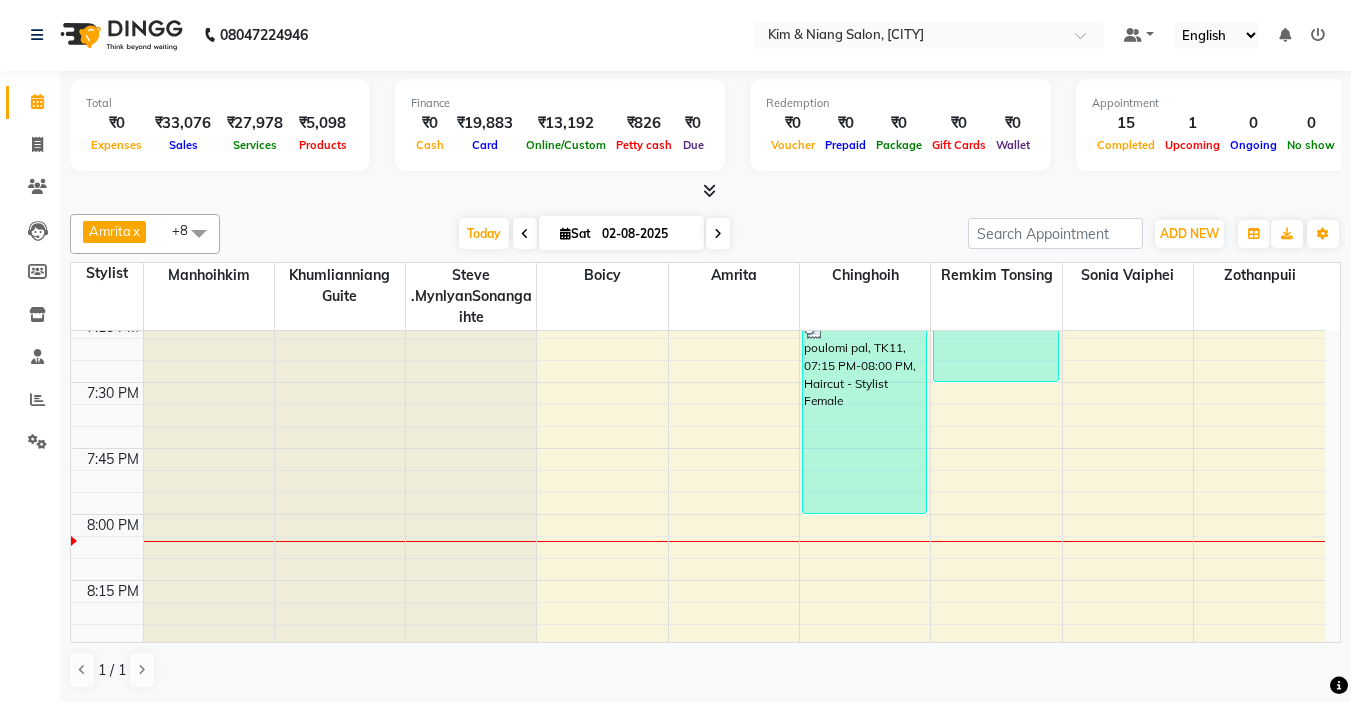 click on "9:00 AM 9:15 AM 9:30 AM 9:45 AM 10:00 AM 10:15 AM 10:30 AM 10:45 AM 11:00 AM 11:15 AM 11:30 AM 11:45 AM 12:00 PM 12:15 PM 12:30 PM 12:45 PM 1:00 PM 1:15 PM 1:30 PM 1:45 PM 2:00 PM 2:15 PM 2:30 PM 2:45 PM 3:00 PM 3:15 PM 3:30 PM 3:45 PM 4:00 PM 4:15 PM 4:30 PM 4:45 PM 5:00 PM 5:15 PM 5:30 PM 5:45 PM 6:00 PM 6:15 PM 6:30 PM 6:45 PM 7:00 PM 7:15 PM 7:30 PM 7:45 PM 8:00 PM 8:15 PM 8:30 PM 8:45 PM 9:00 PM 9:15 PM 9:30 PM 9:45 PM iumie, TK02, 03:30 PM-04:30 PM, Colour Treatment - Root Touch Up Kim or Niang iumie, TK02, 03:30 PM-04:15 PM, Haircut - Hair Cut (Kim) Female Roopa, TK03, 11:30 AM-12:15 PM, Haircut - Hair Cut (Kim) Female Ritu ritu, TK08, 12:30 PM-01:15 PM, Haircut - Hair Cut (Kim) Female steve, TK01, 04:30 PM-06:35 PM, Blowdry - Stylist Anusha, TK04, 03:00 PM-07:00 PM, Colour Treatment - Root Touch Up Kim or Niang iumie, TK02, 03:30 PM-05:00 PM, Colour Treatment - Root Touch Up Kim or Niang Anusha, TK04, 03:30 PM-04:15 PM, Hair Cut (Niang) Female" at bounding box center (698, -674) 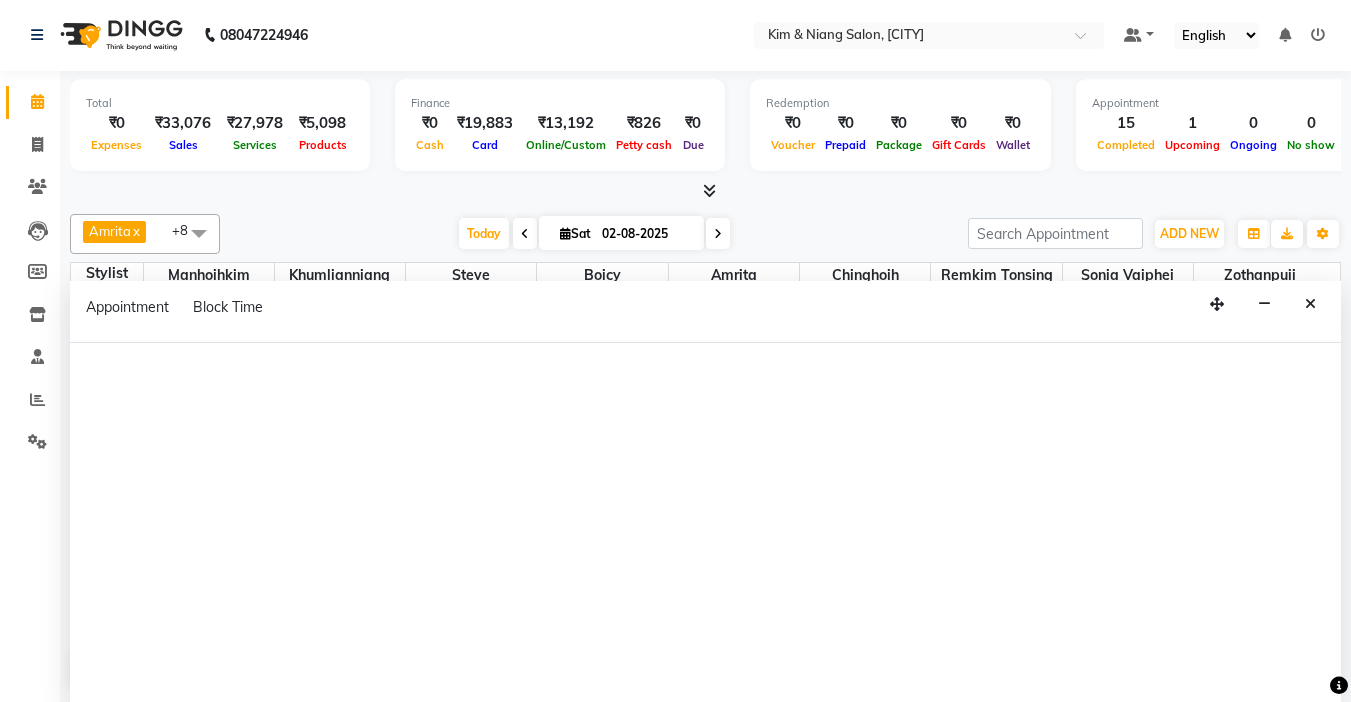 select on "79473" 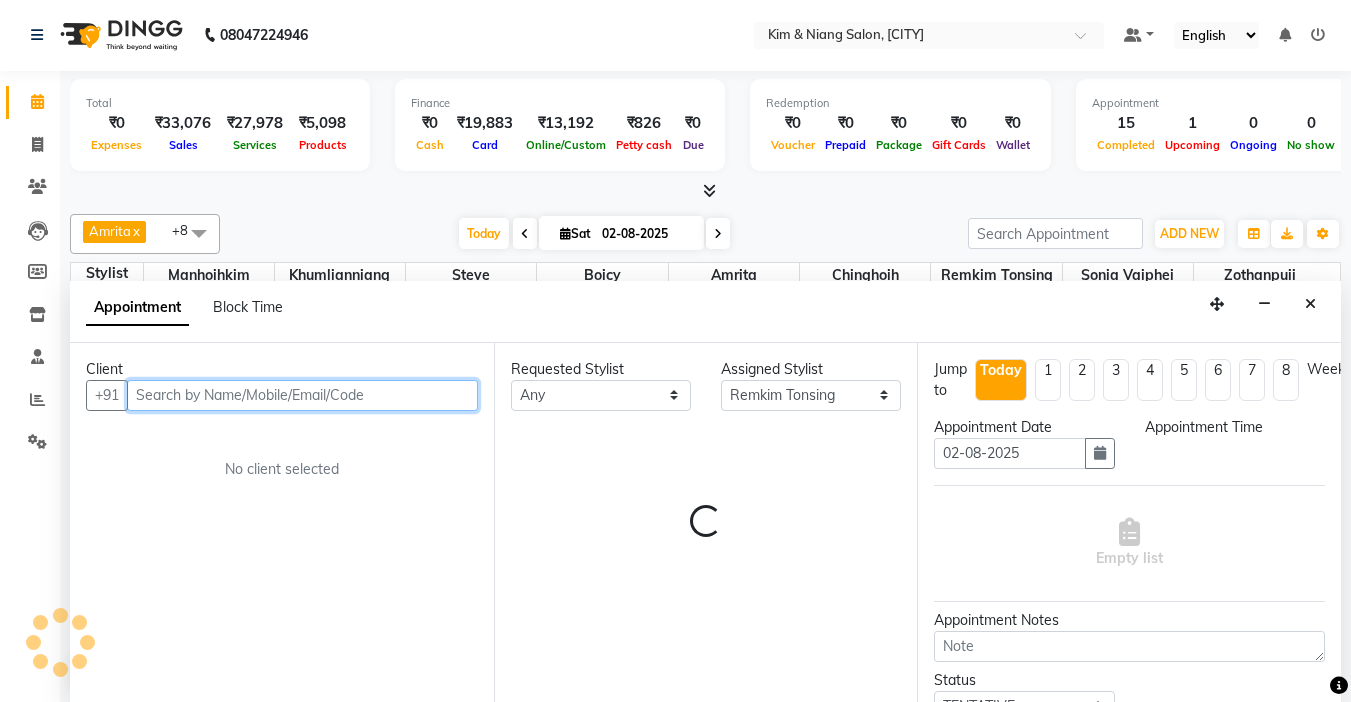 select on "1200" 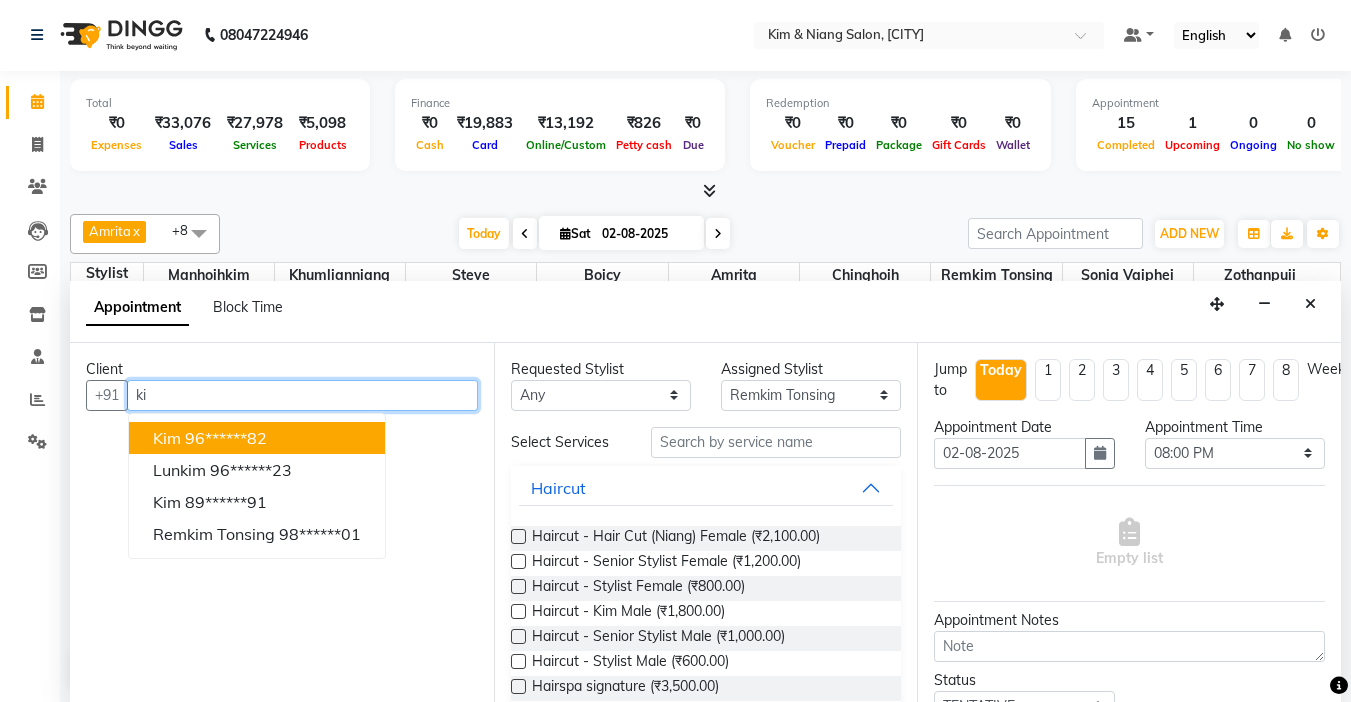 type on "k" 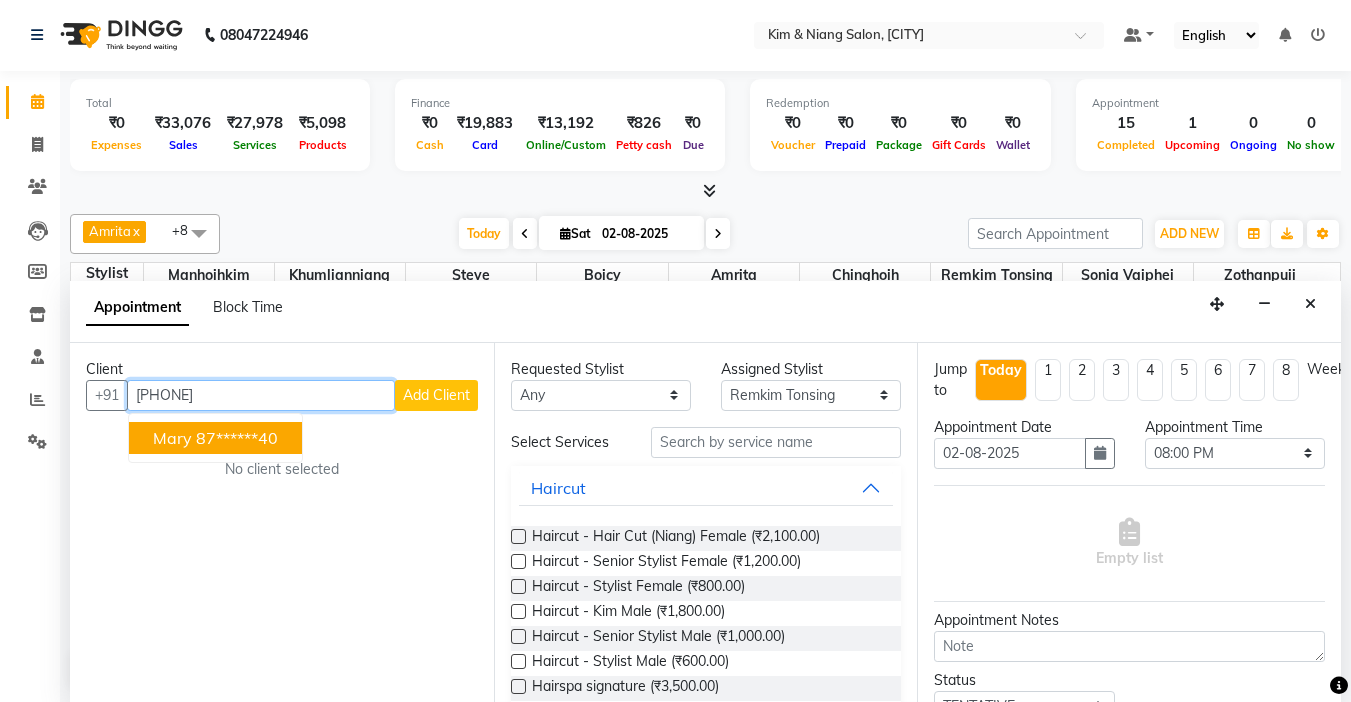 click on "87******40" at bounding box center [237, 438] 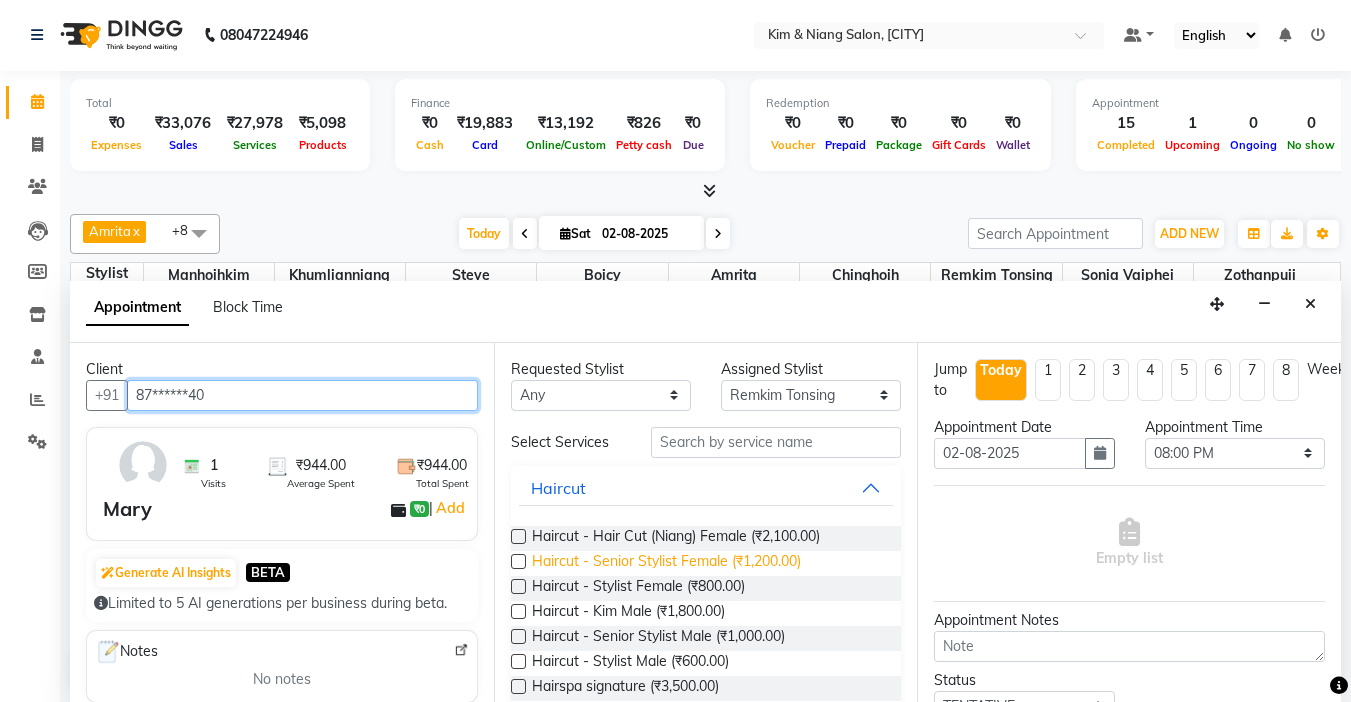 scroll, scrollTop: 100, scrollLeft: 0, axis: vertical 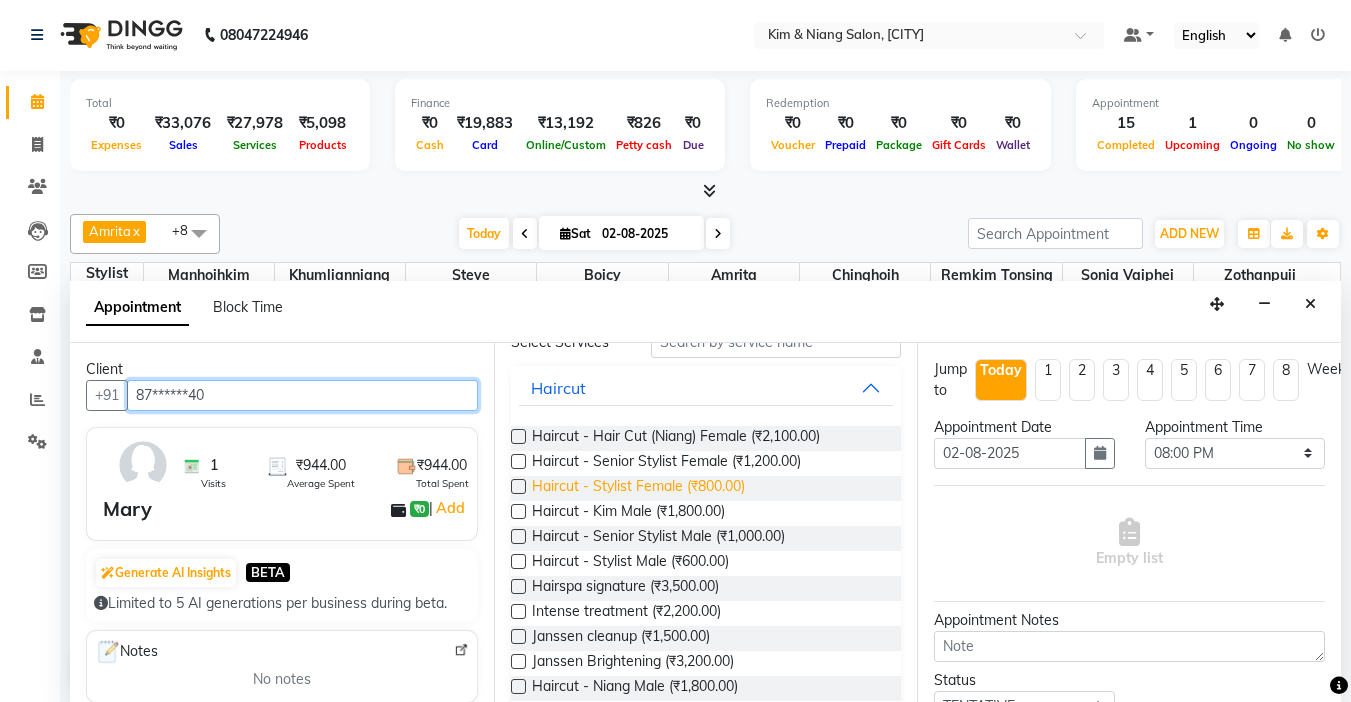 type on "87******40" 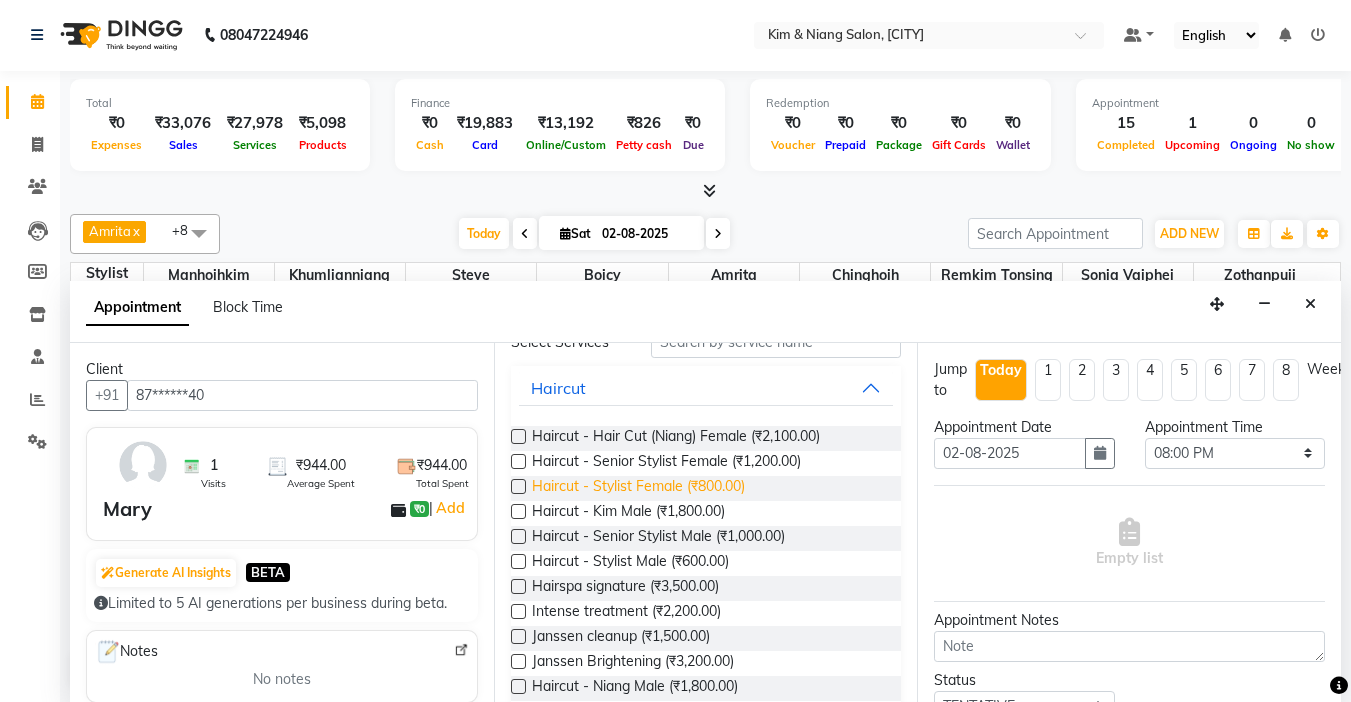 click on "Haircut - Stylist Female (₹800.00)" at bounding box center [638, 488] 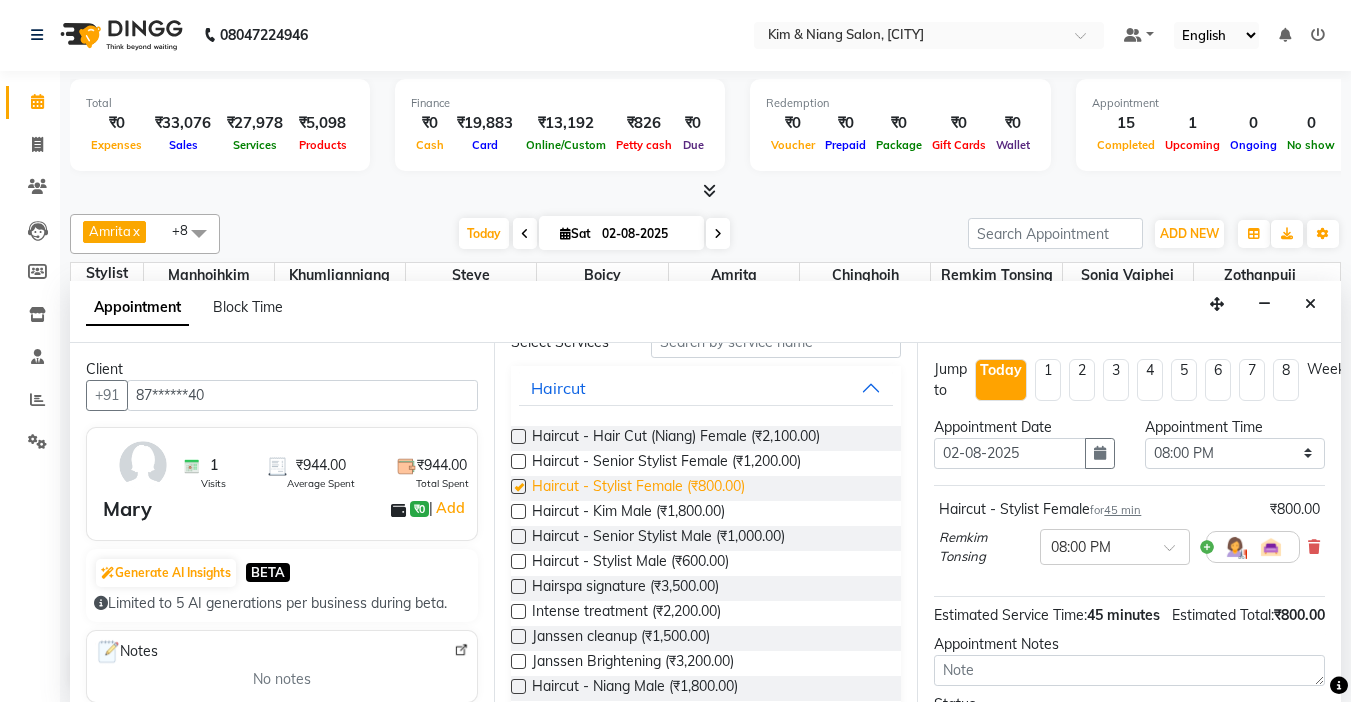 checkbox on "false" 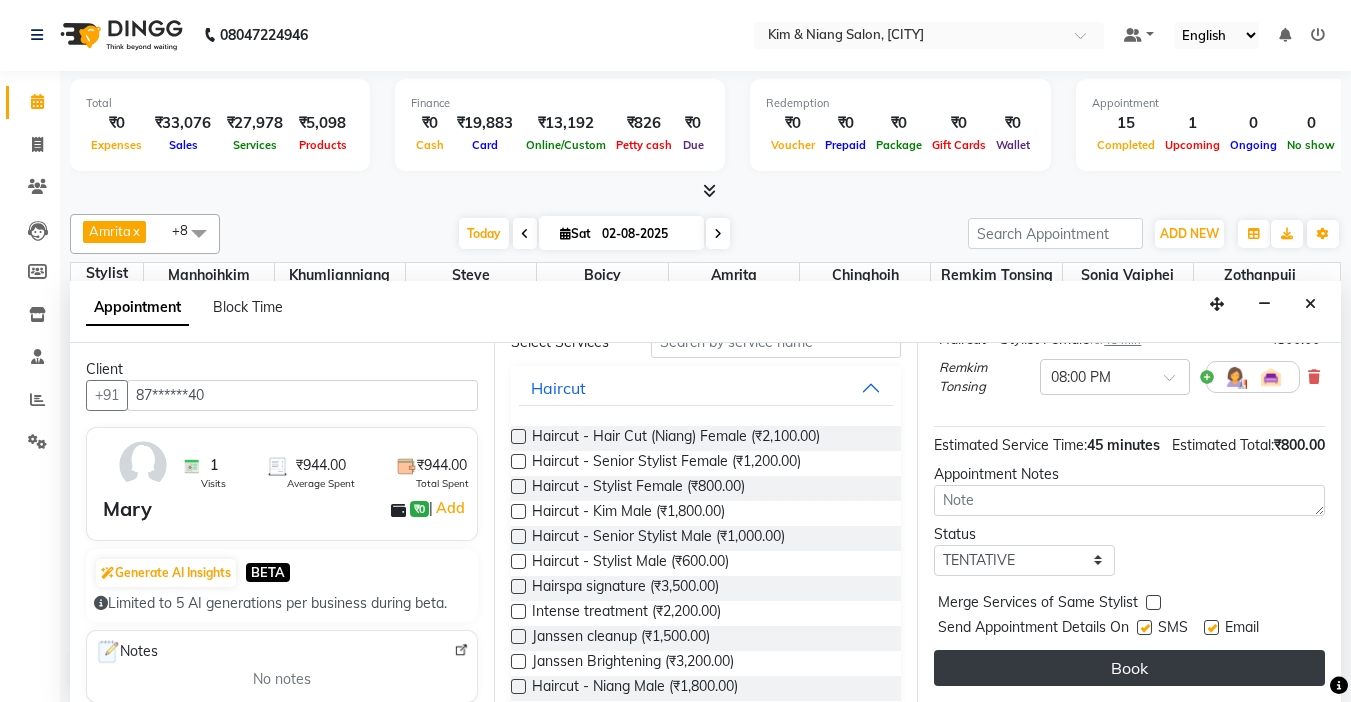 scroll, scrollTop: 200, scrollLeft: 0, axis: vertical 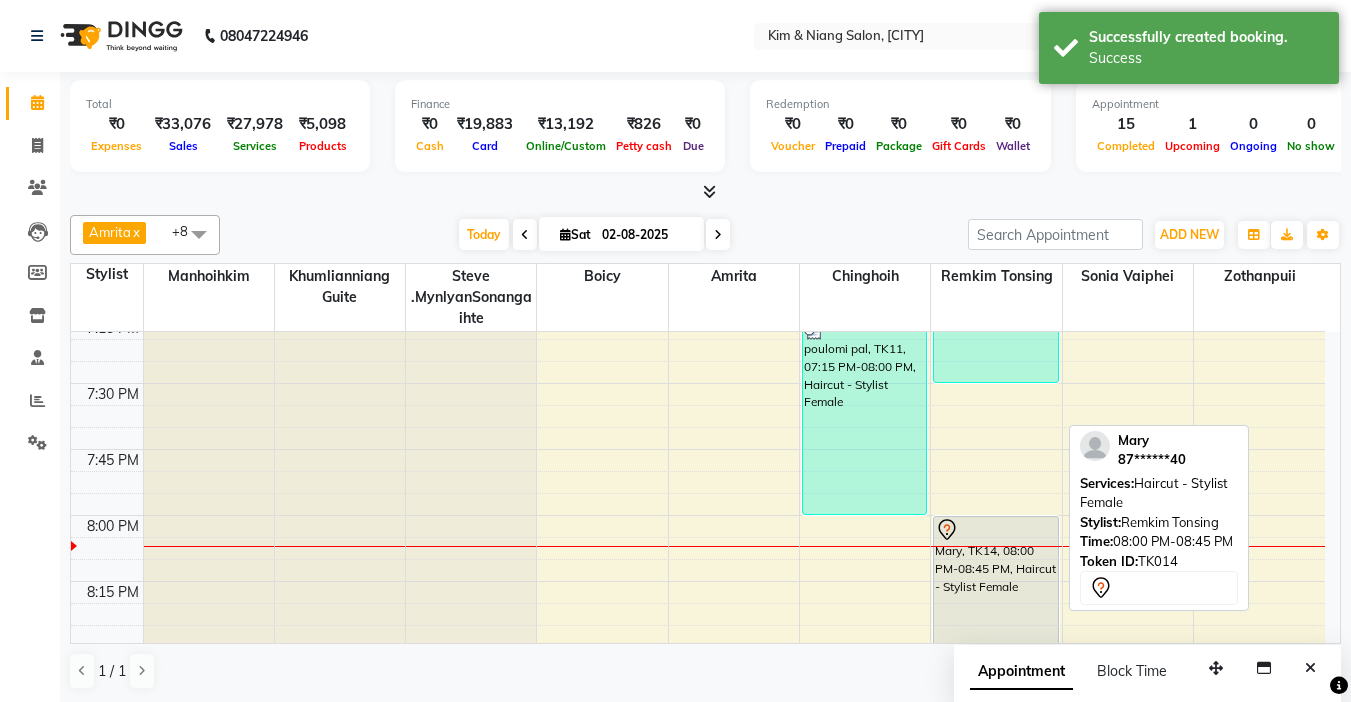 click on "Mary, TK14, 08:00 PM-08:45 PM, Haircut - Stylist Female" at bounding box center (995, 614) 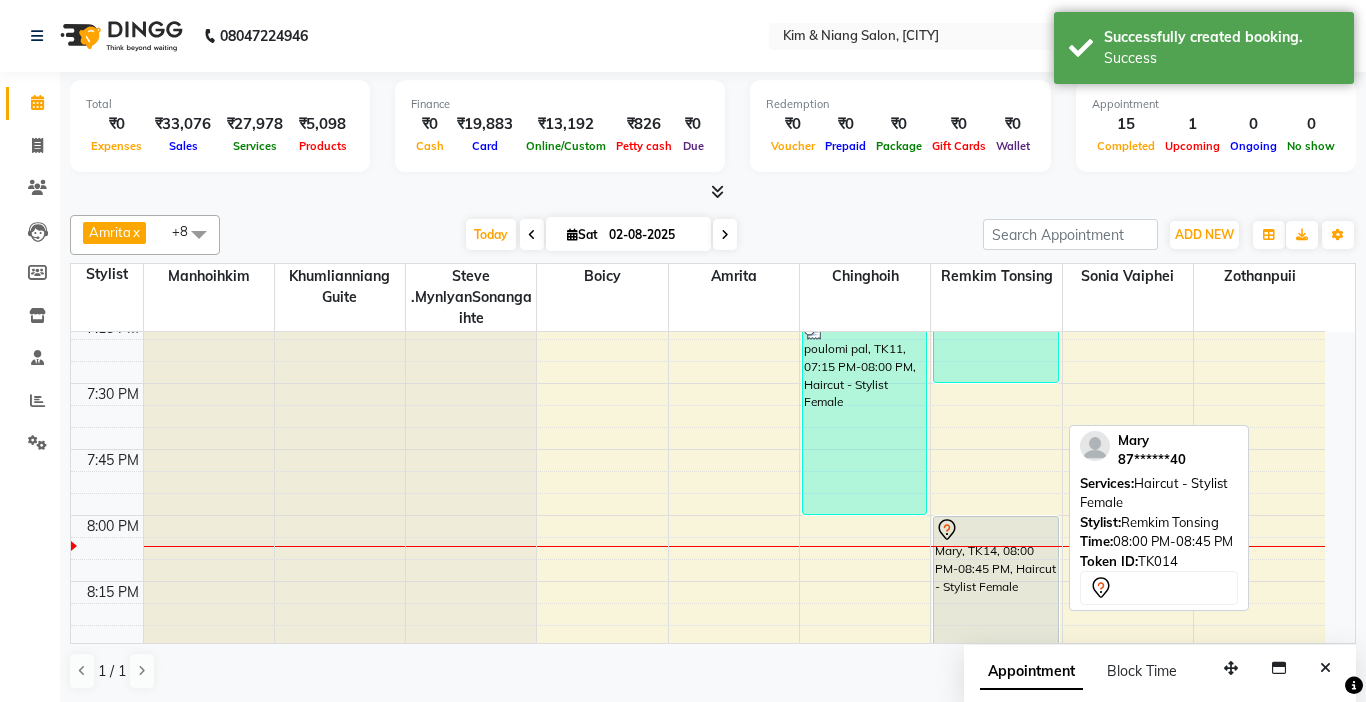 select on "7" 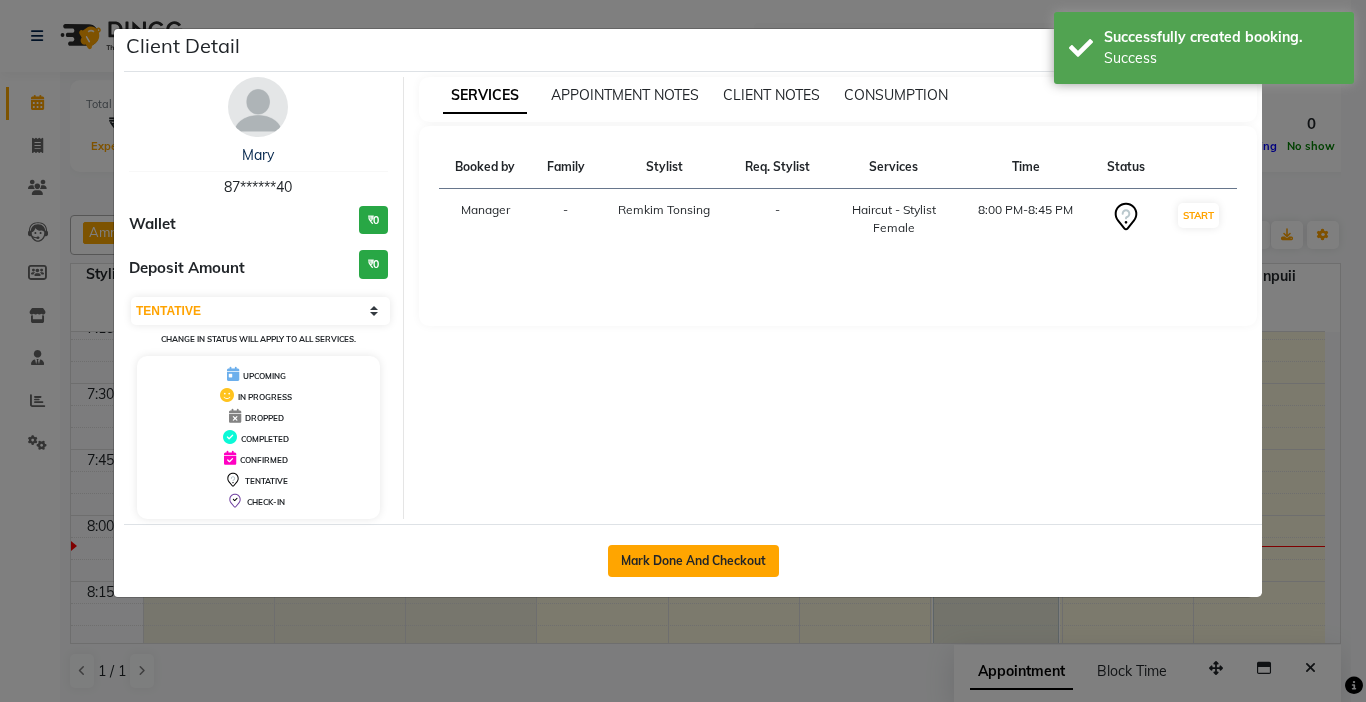 click on "Mark Done And Checkout" 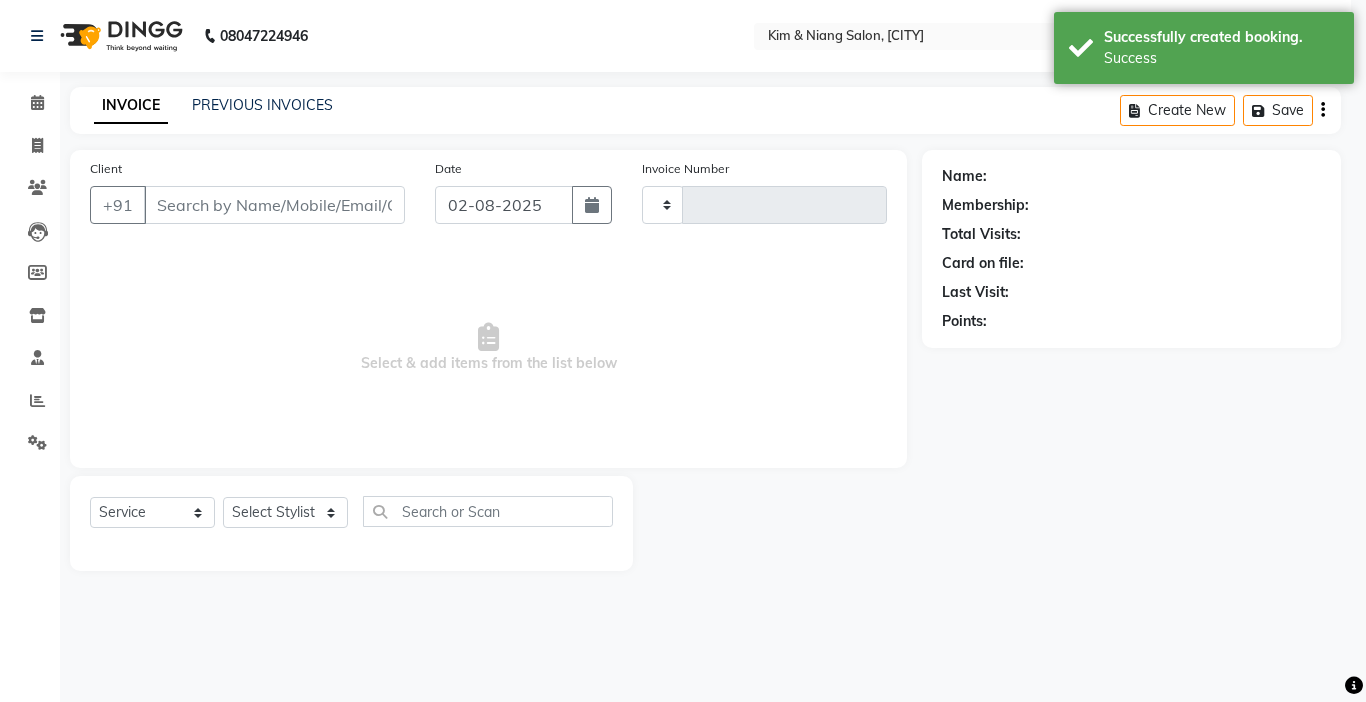 type on "[PHONE]" 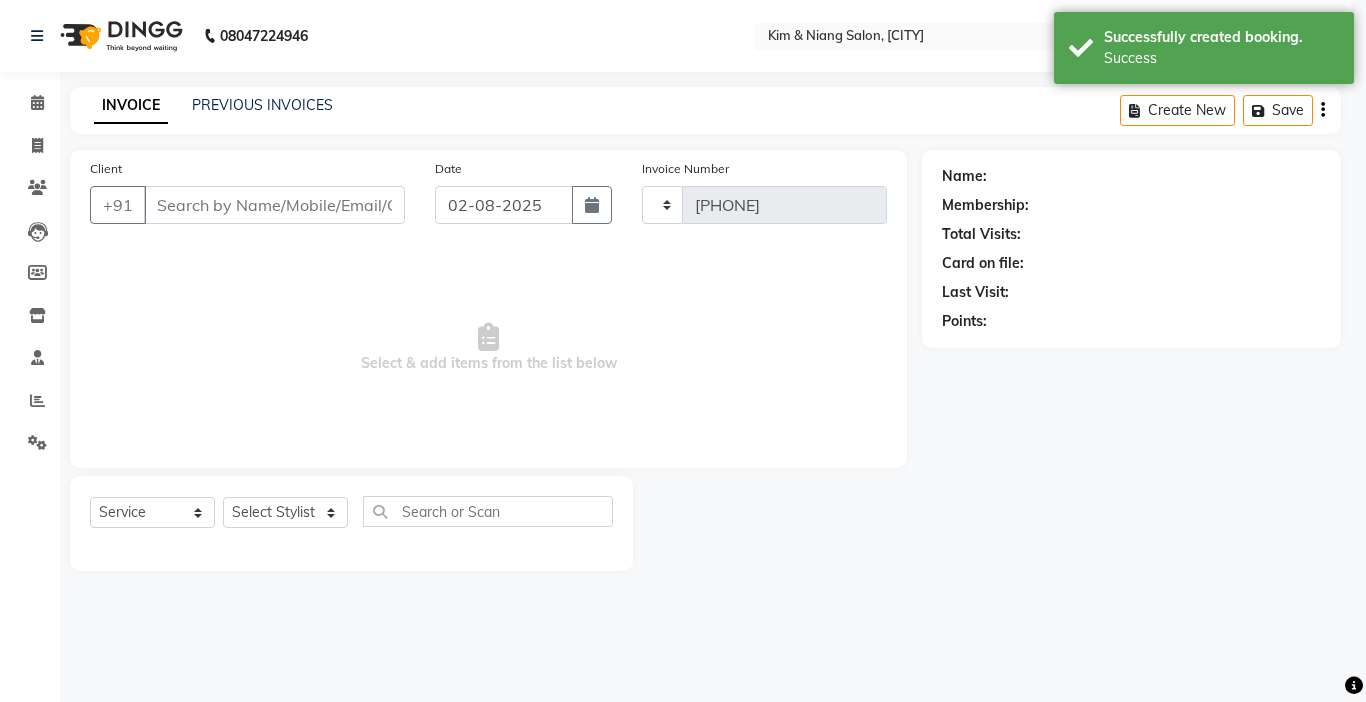 select on "7750" 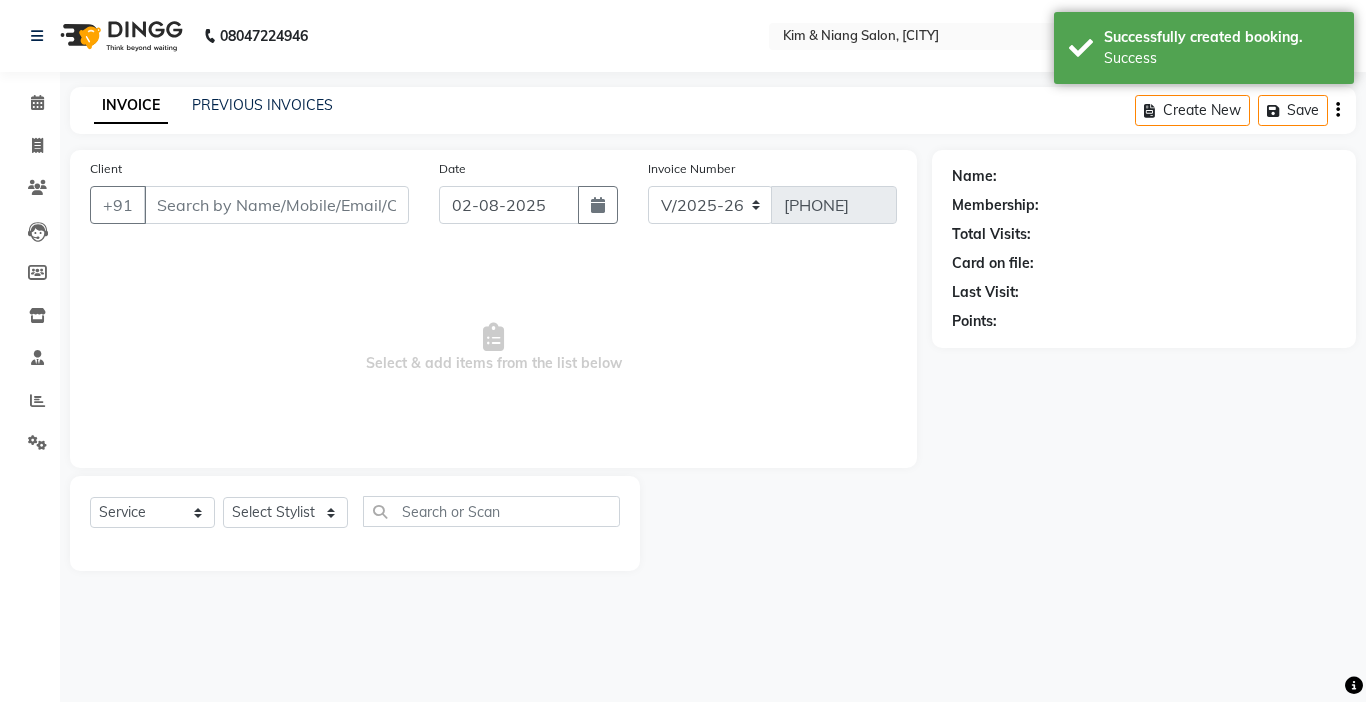 type on "87******40" 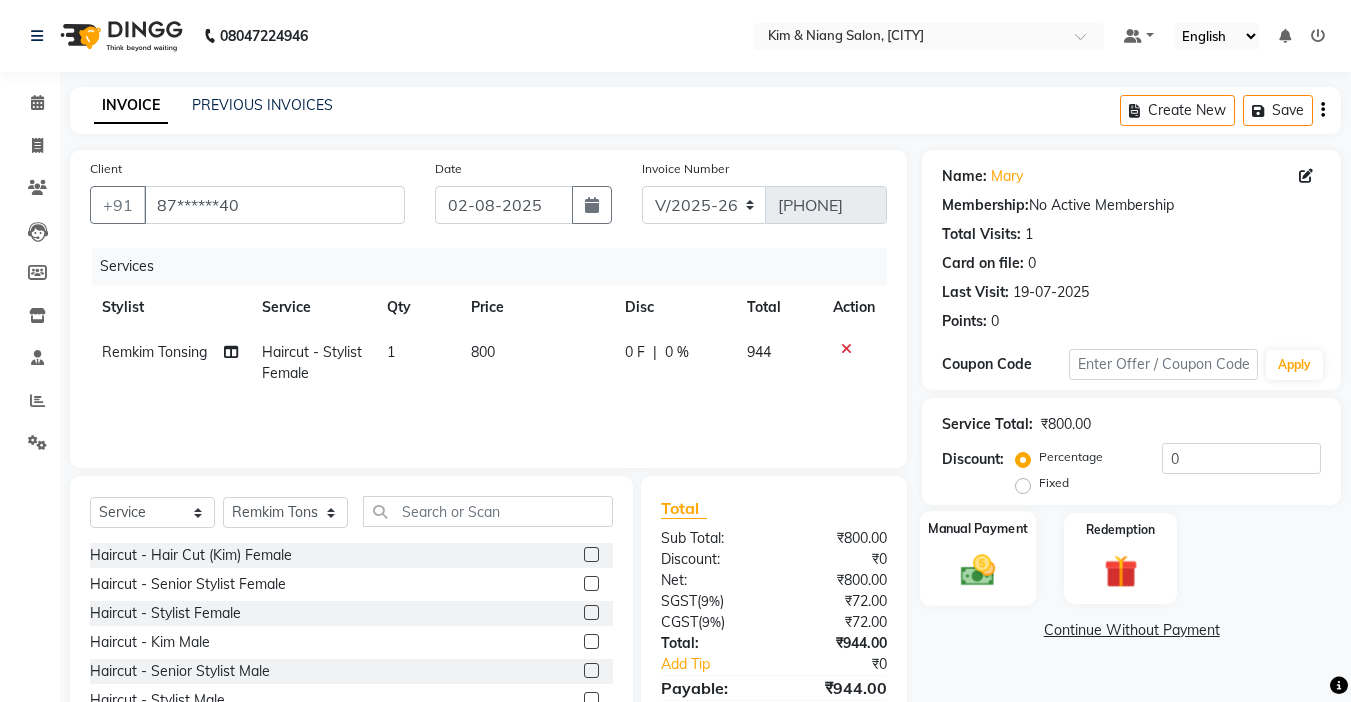 click 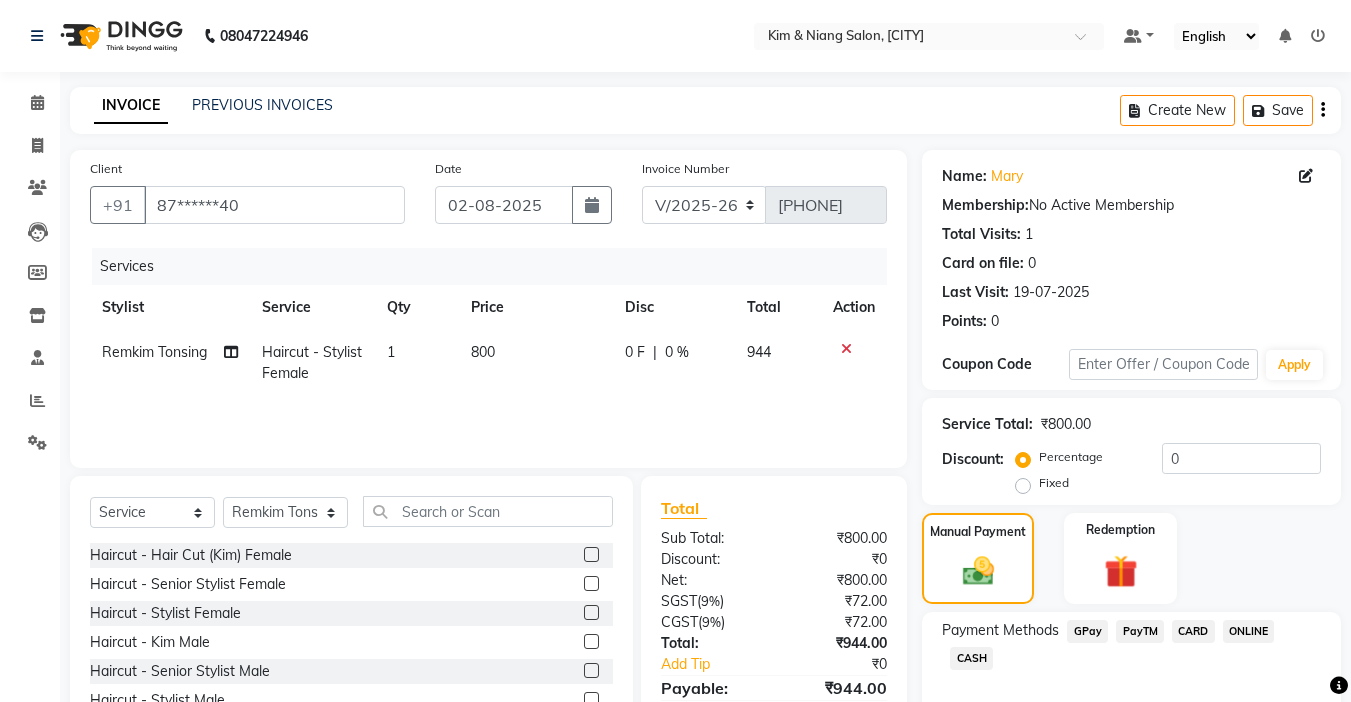 click on "GPay" 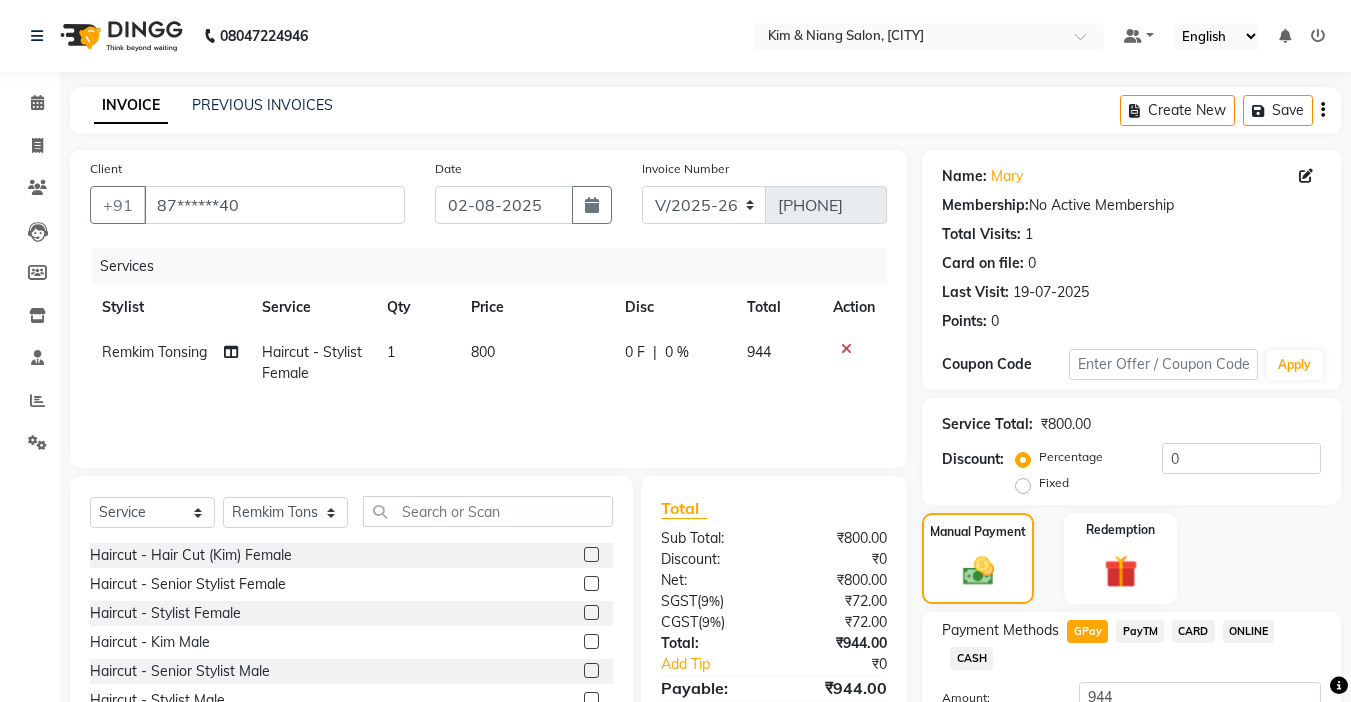 scroll, scrollTop: 101, scrollLeft: 0, axis: vertical 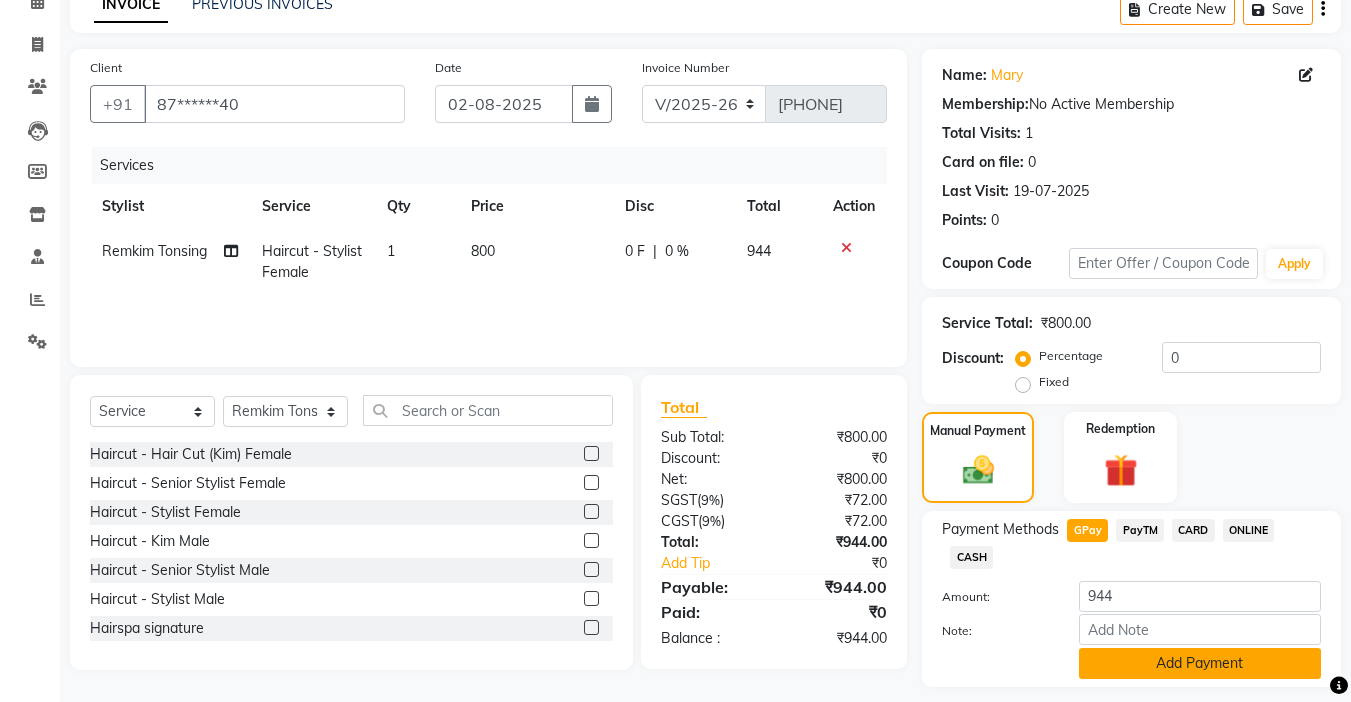 click on "Add Payment" 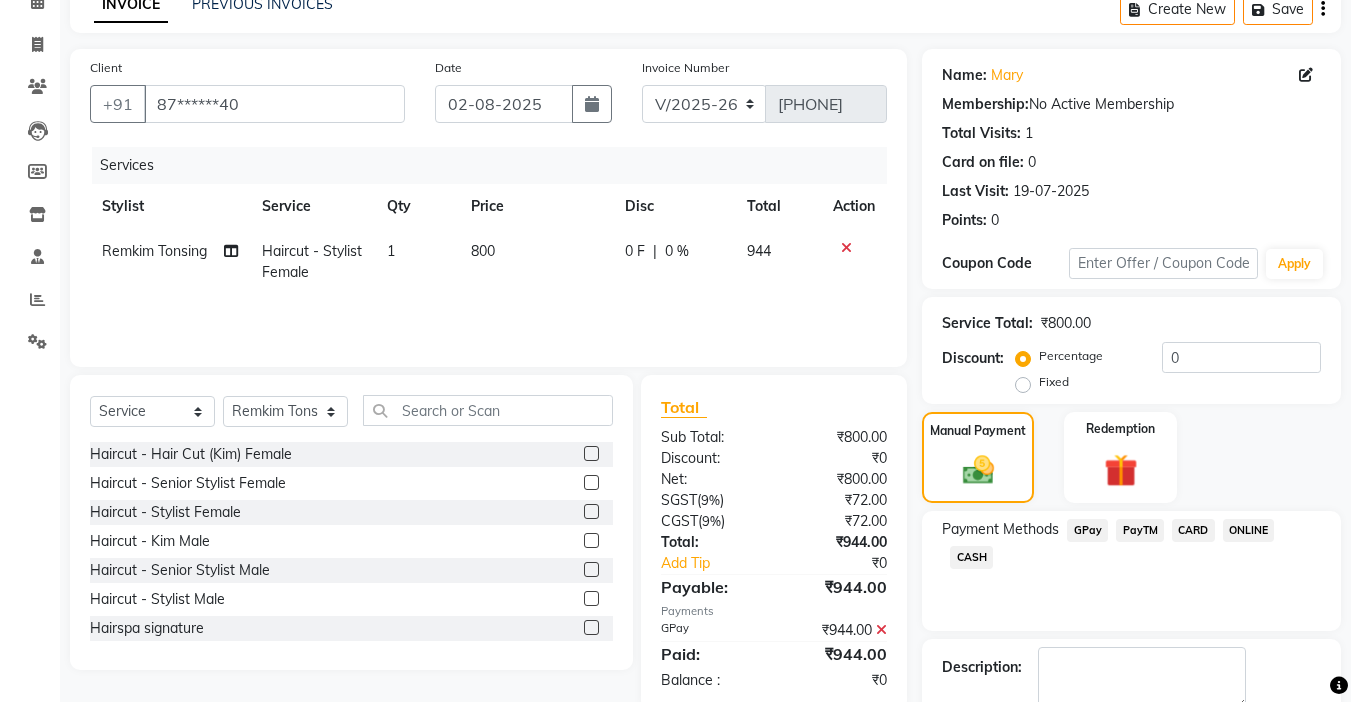 click on "Checkout" 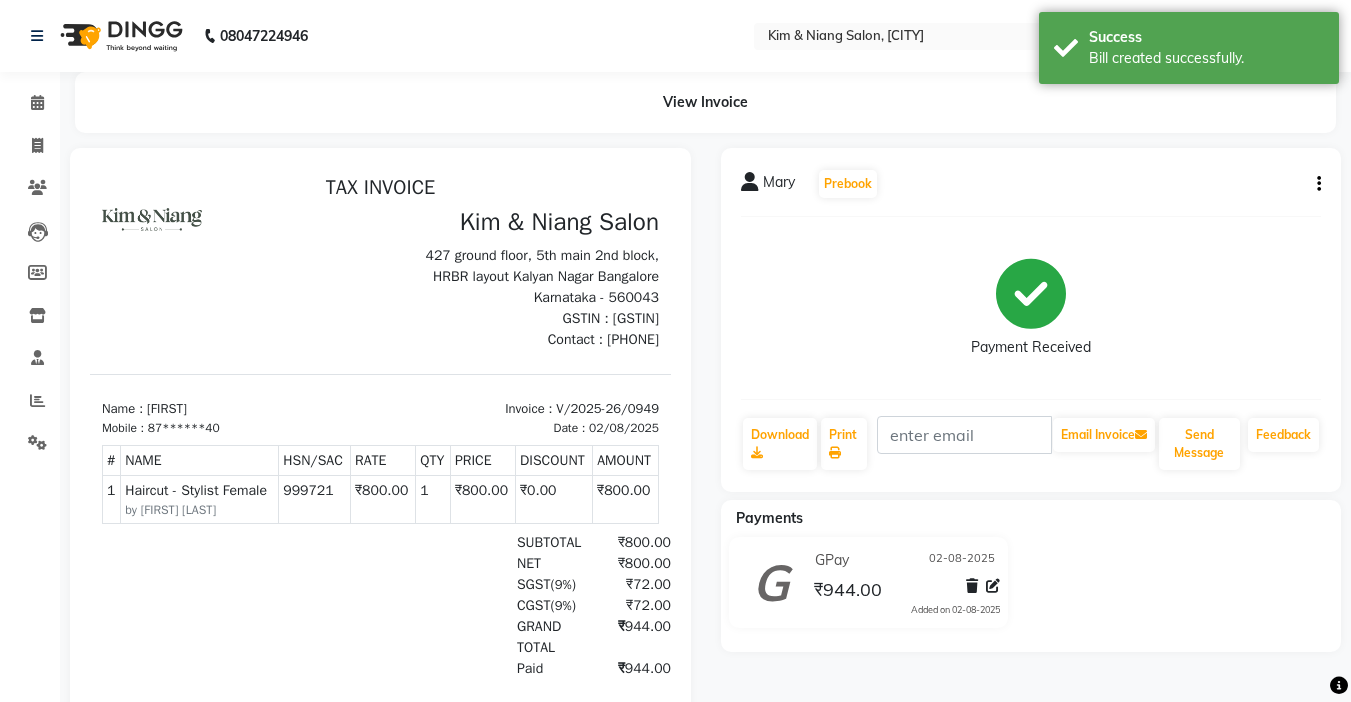 scroll, scrollTop: 0, scrollLeft: 0, axis: both 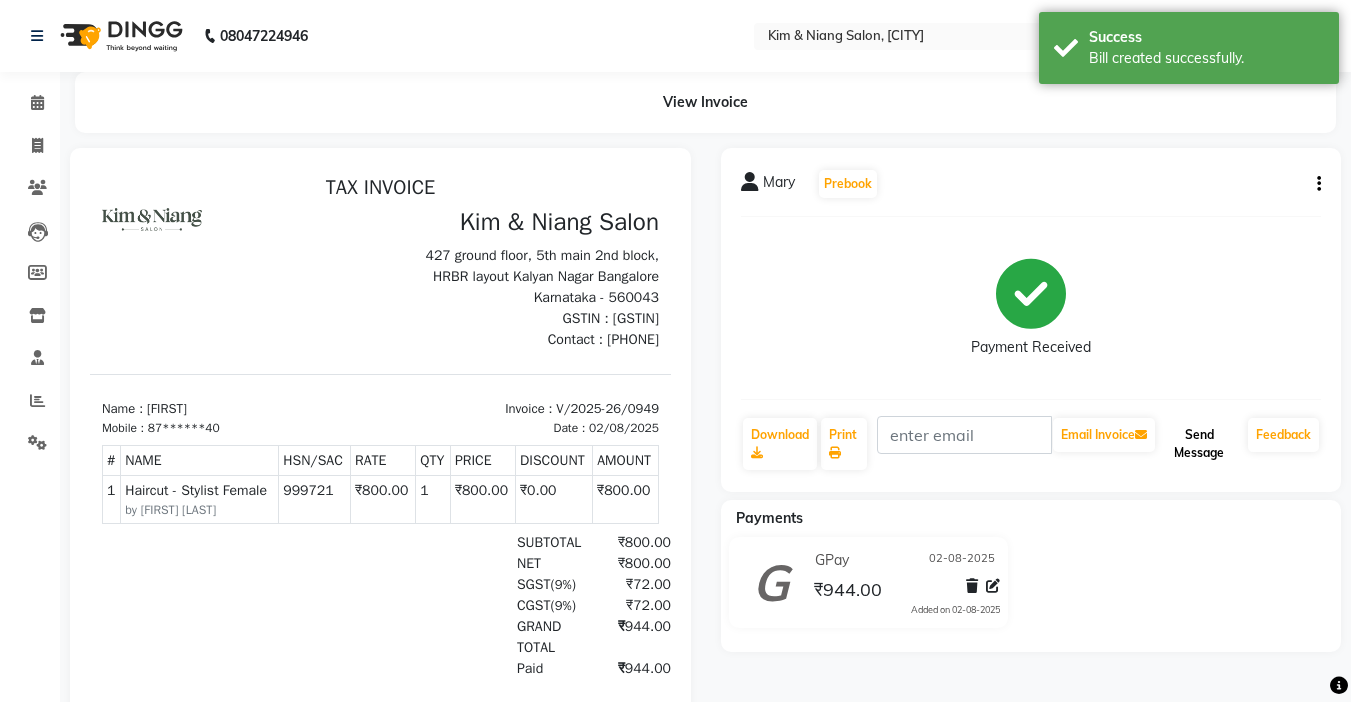 click on "Send Message" 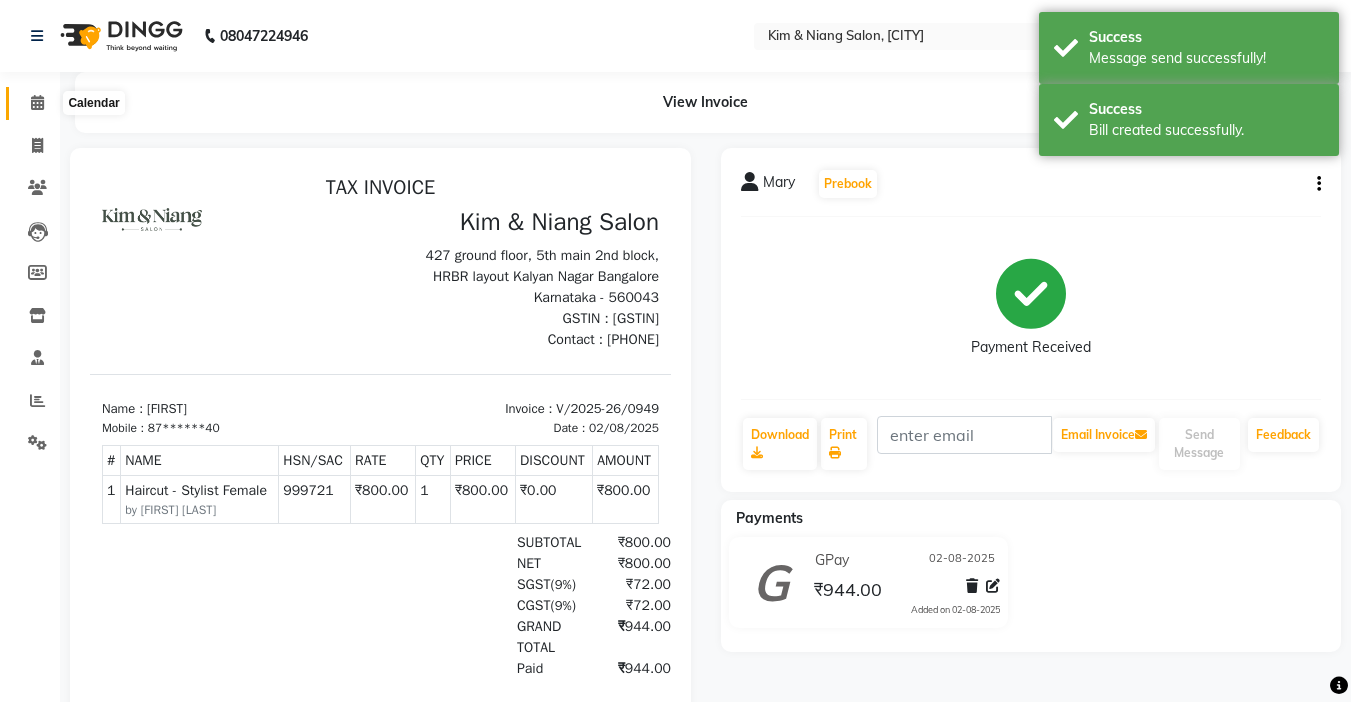 click 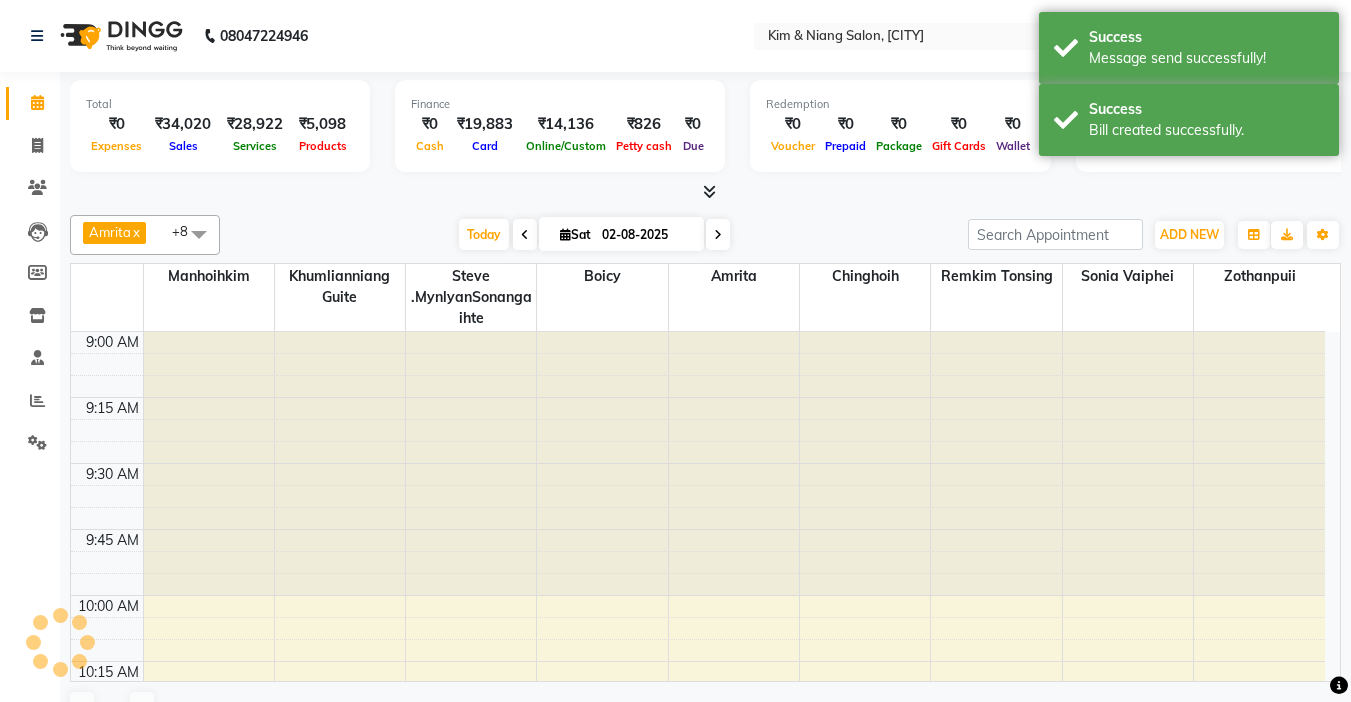 scroll, scrollTop: 0, scrollLeft: 0, axis: both 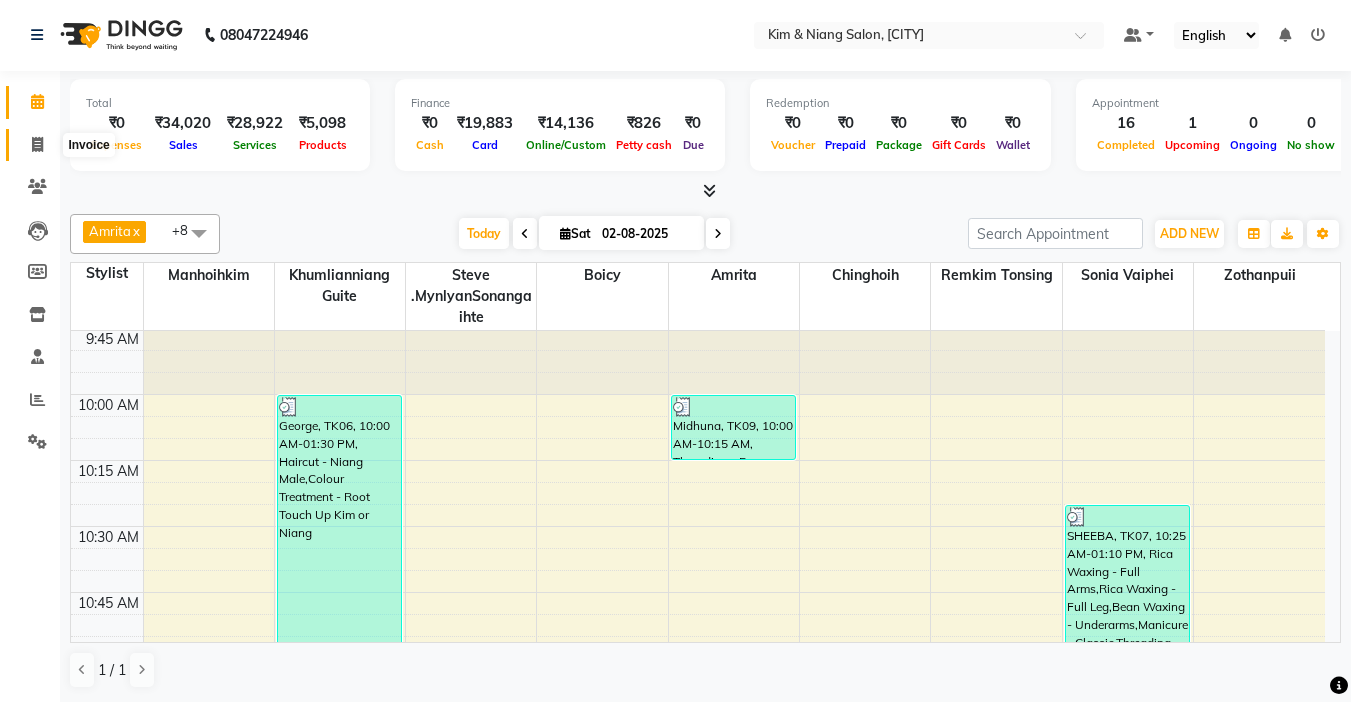 click 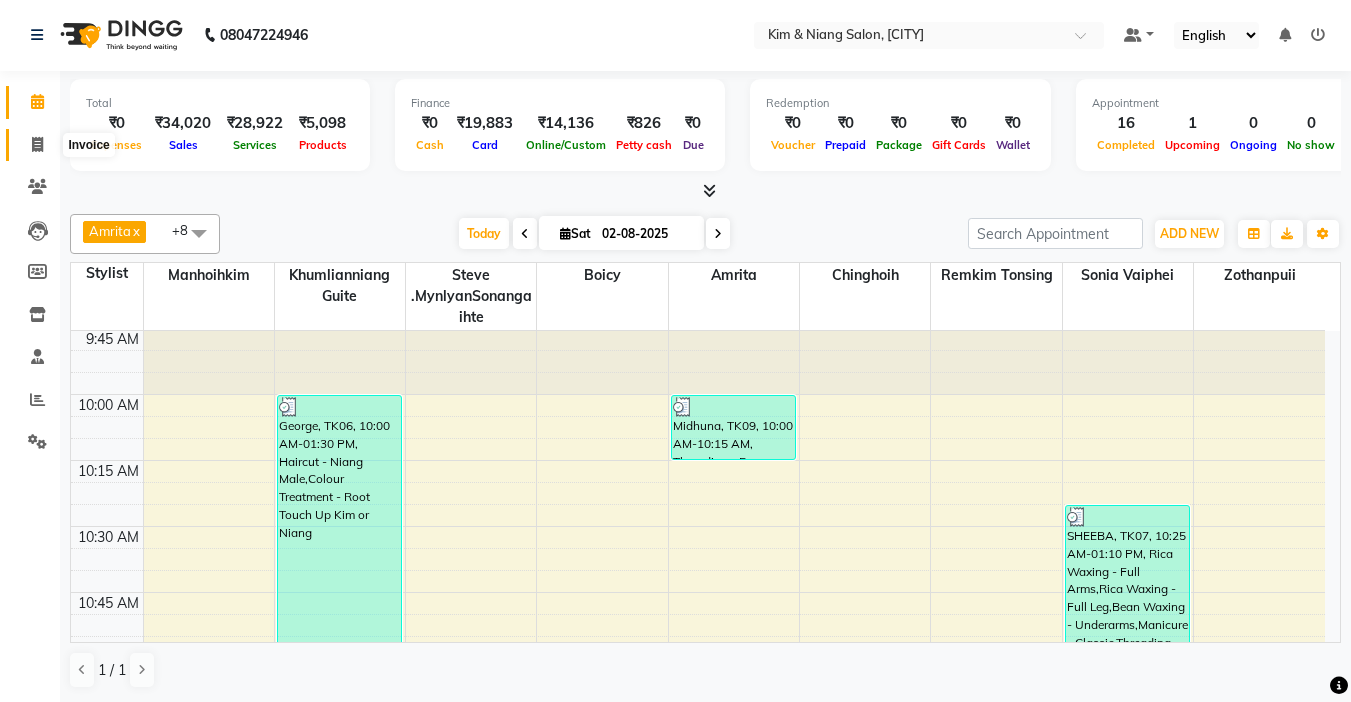 select on "service" 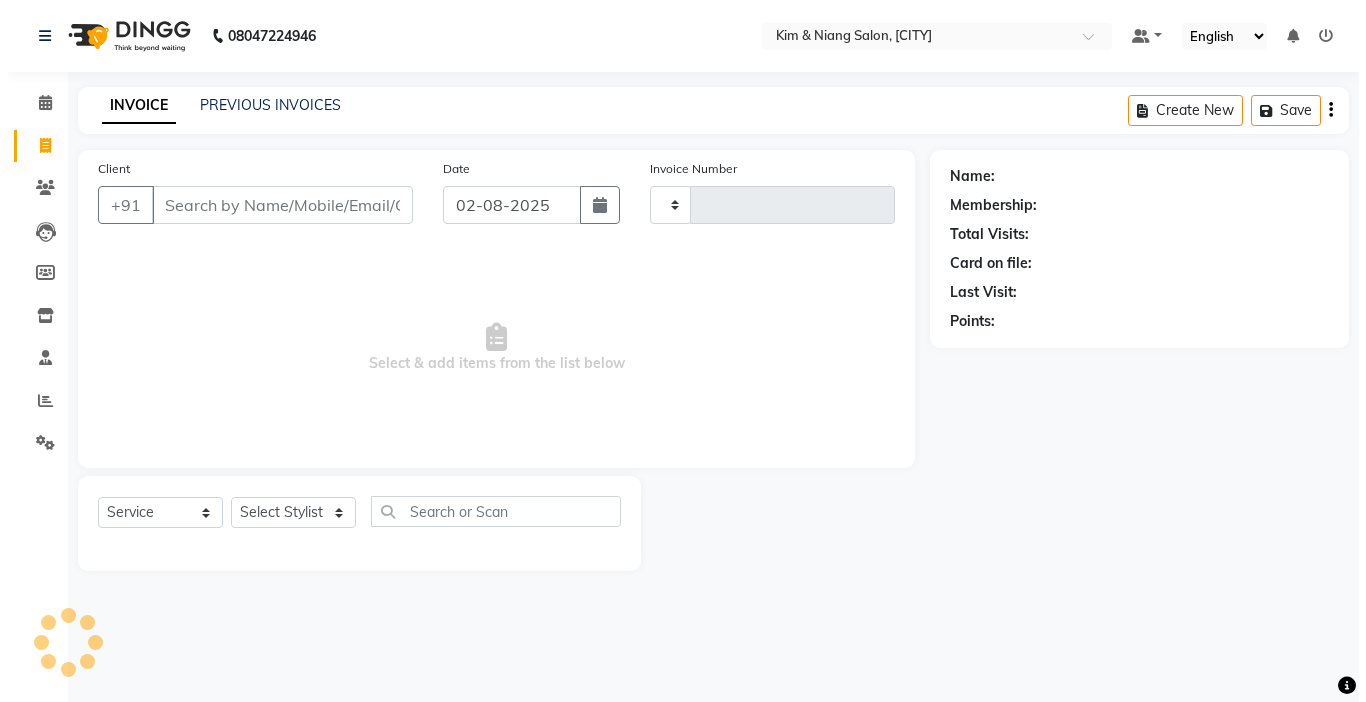scroll, scrollTop: 0, scrollLeft: 0, axis: both 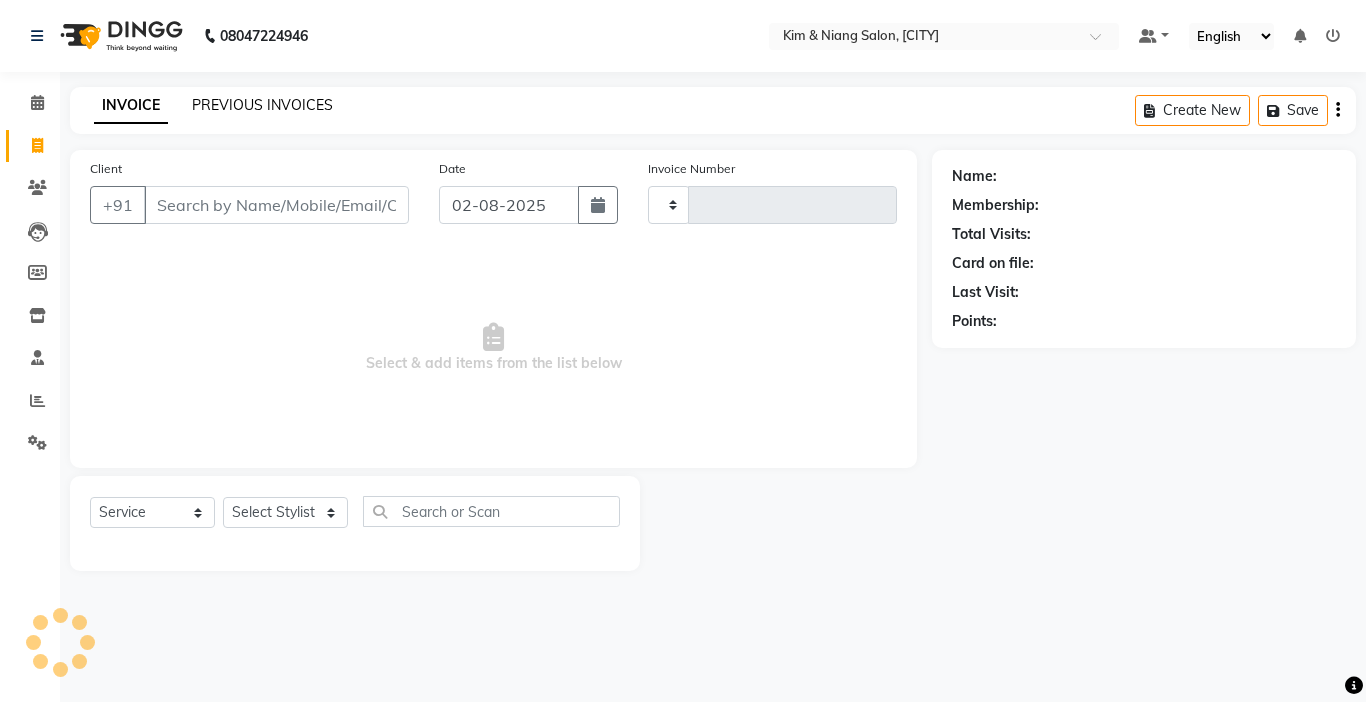 click on "PREVIOUS INVOICES" 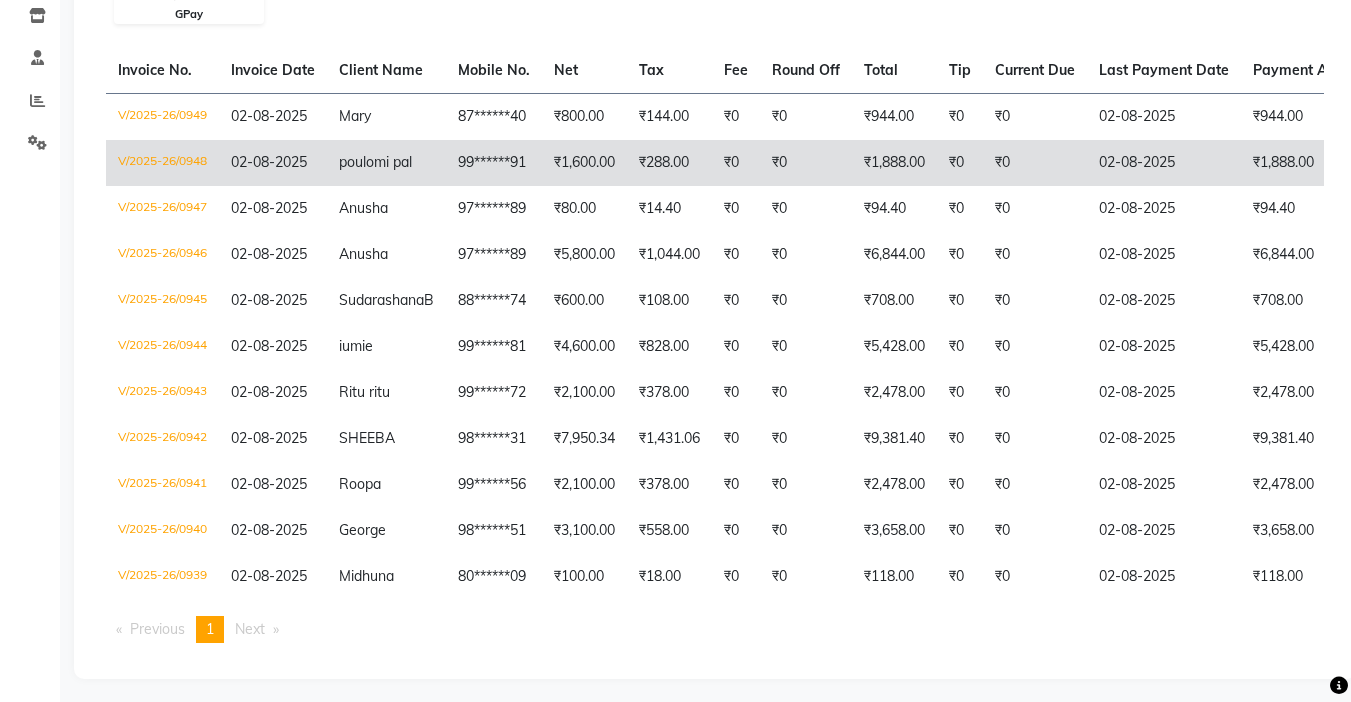 scroll, scrollTop: 0, scrollLeft: 0, axis: both 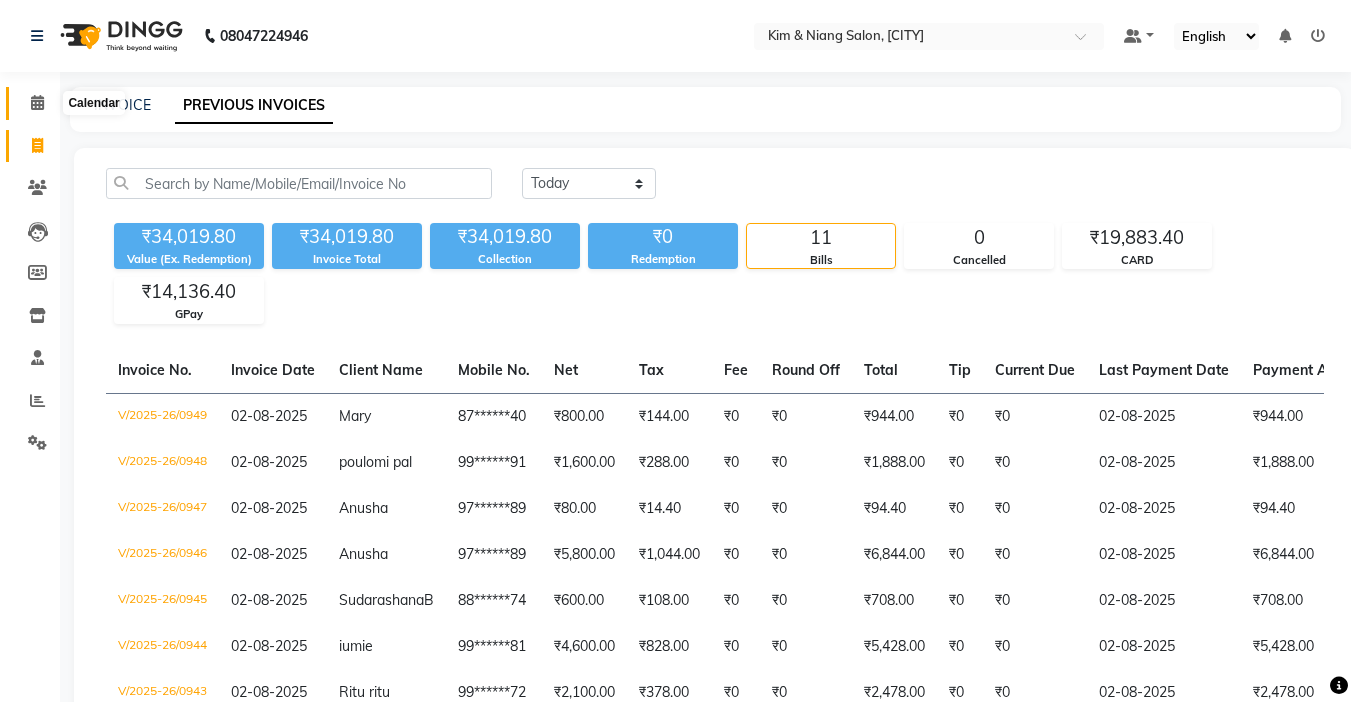 click 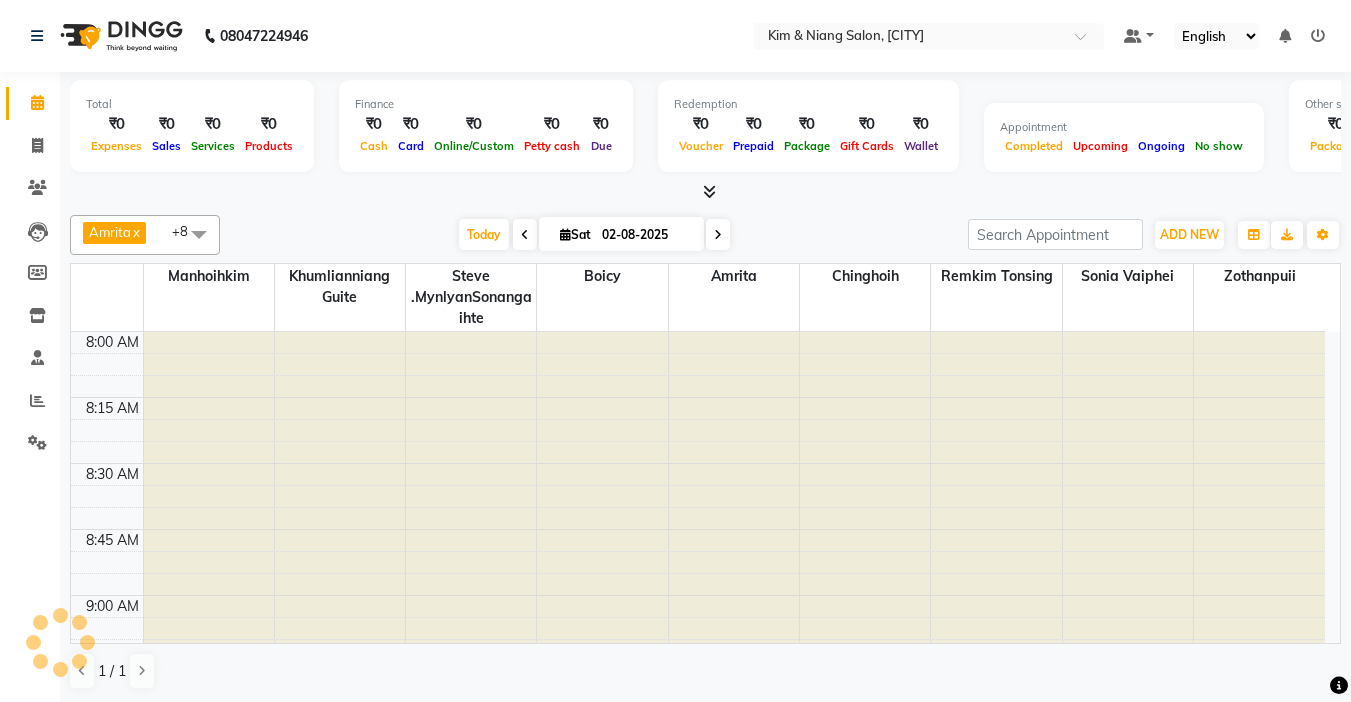 scroll, scrollTop: 0, scrollLeft: 0, axis: both 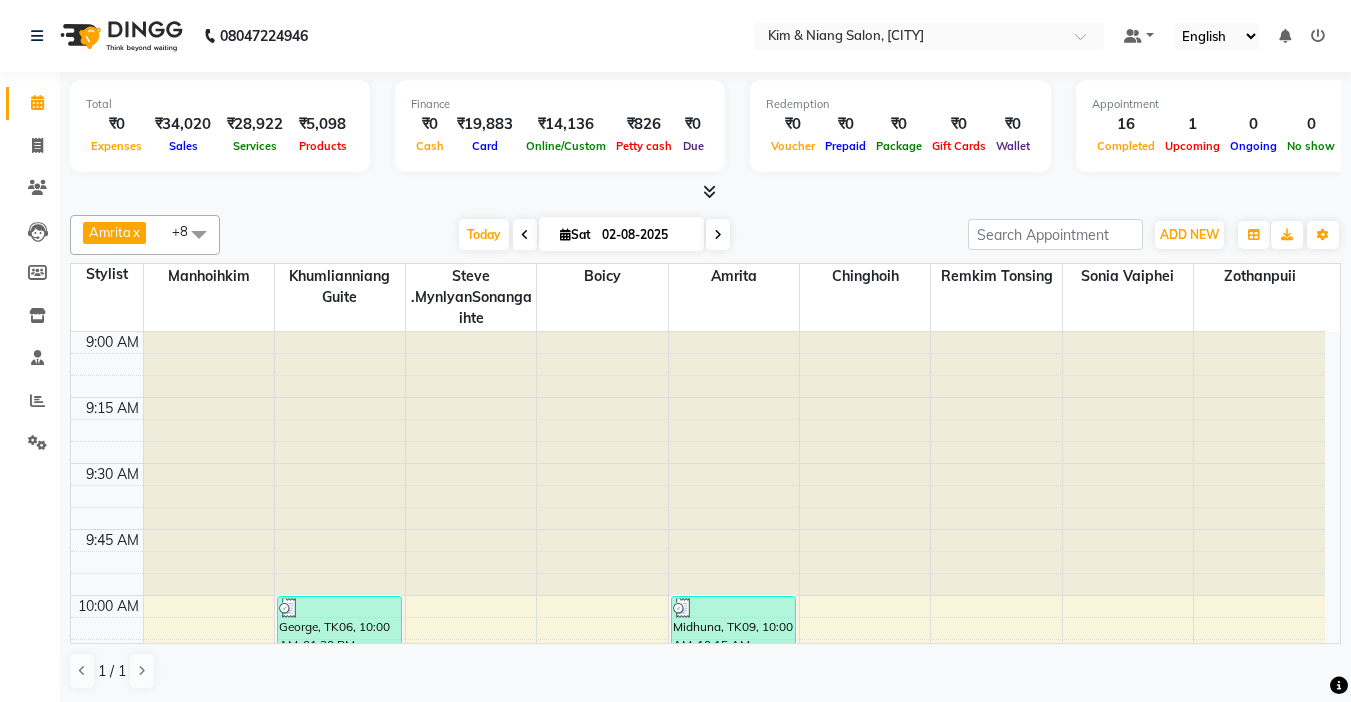 click at bounding box center (718, 235) 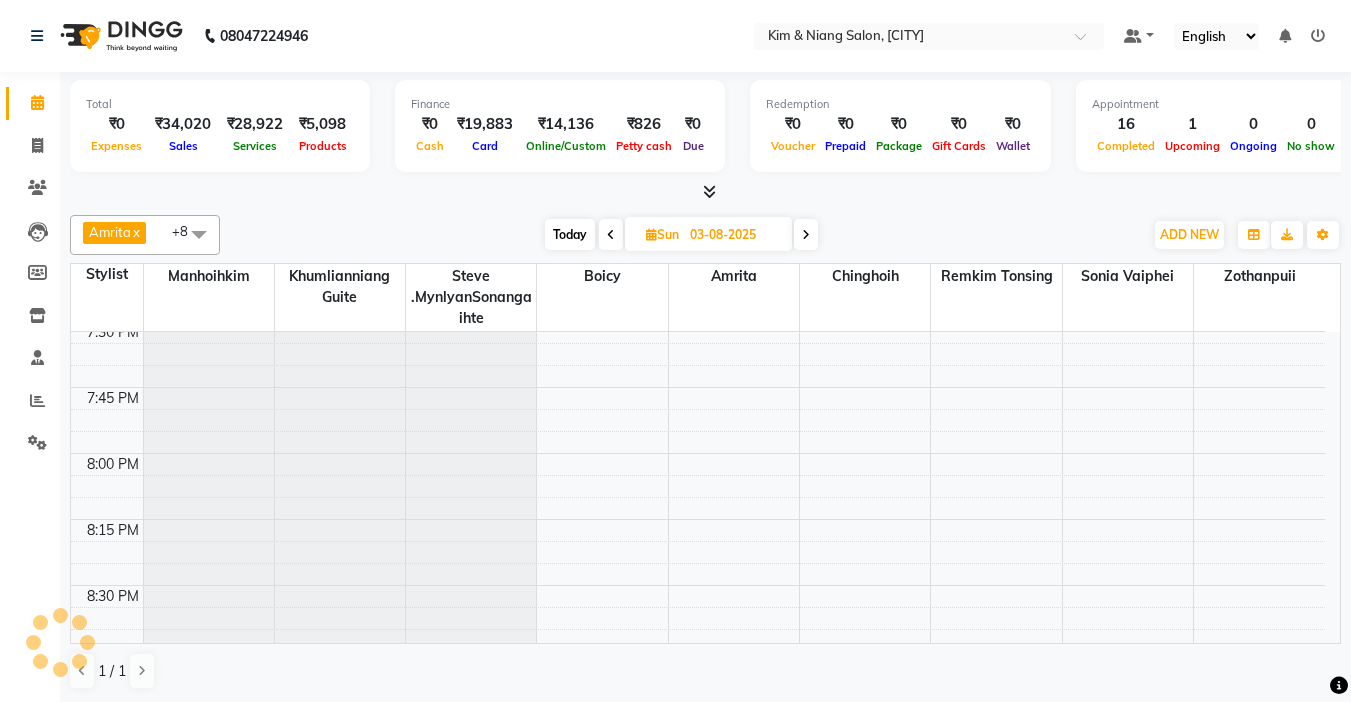 scroll, scrollTop: 2505, scrollLeft: 0, axis: vertical 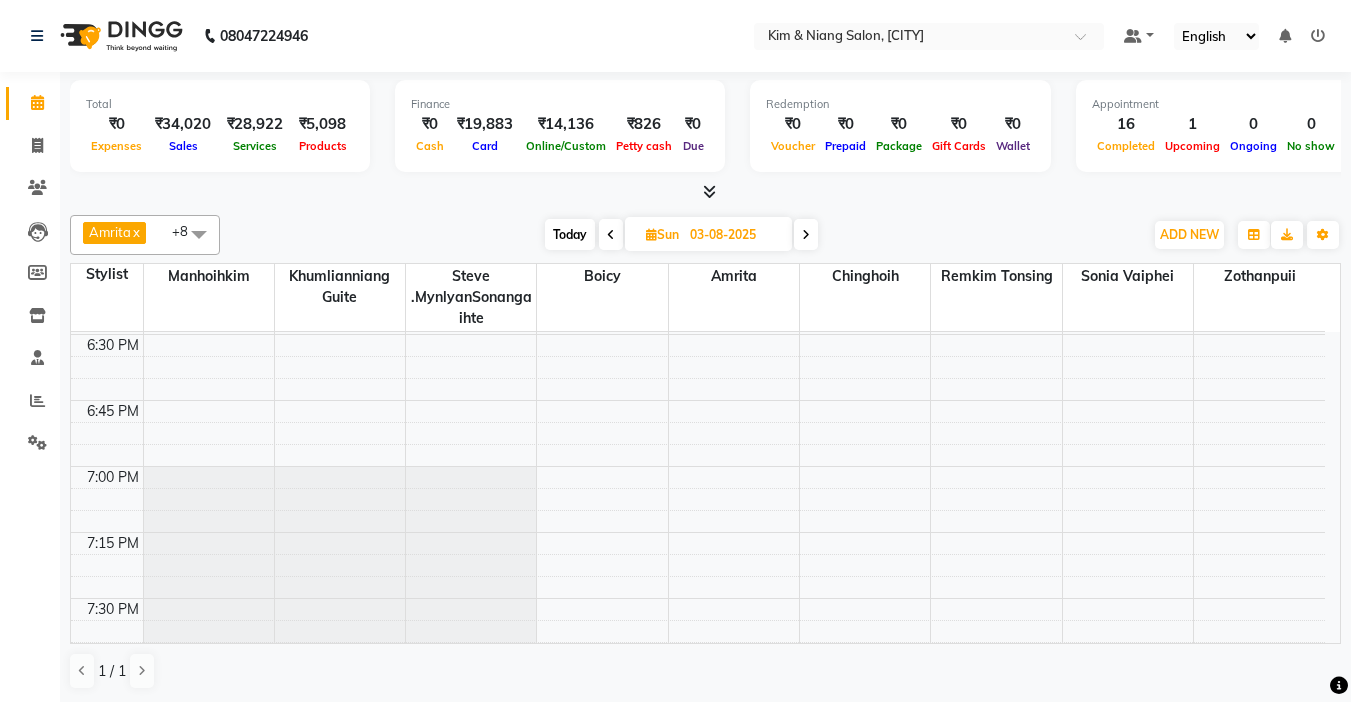 click at bounding box center [806, 234] 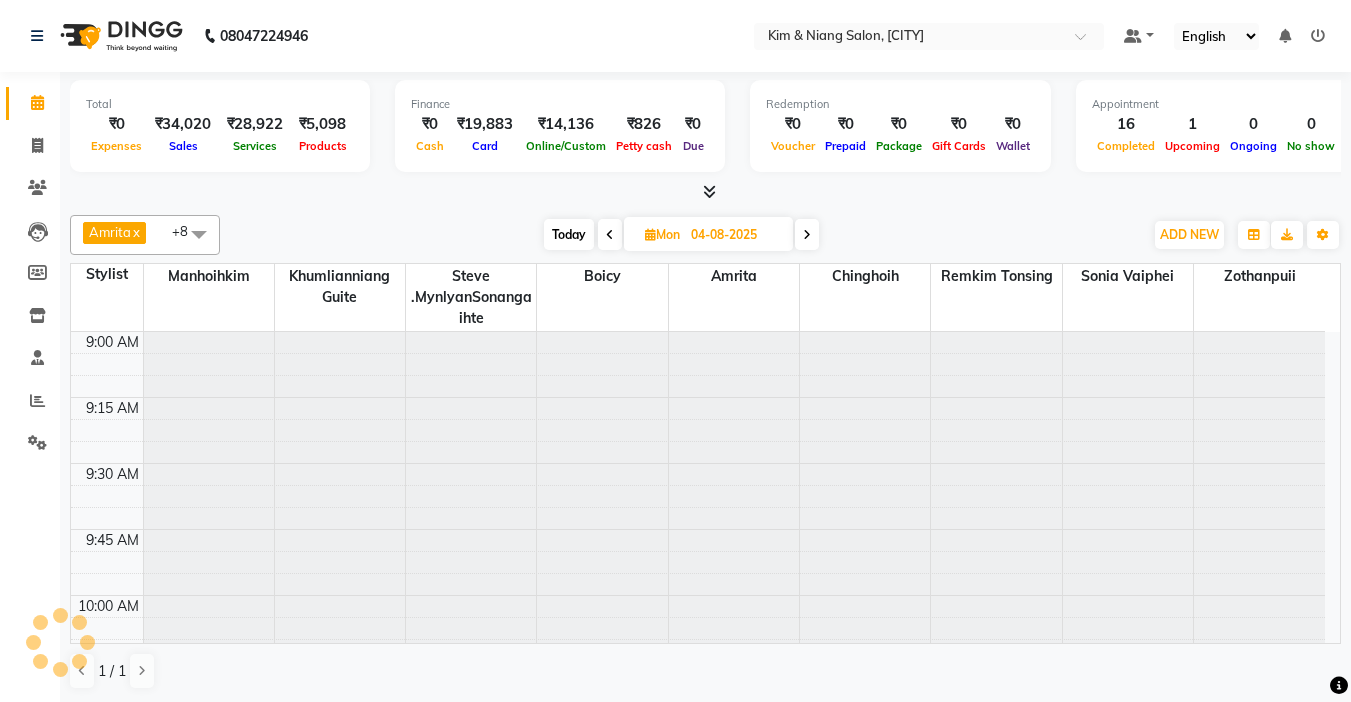 scroll, scrollTop: 2905, scrollLeft: 0, axis: vertical 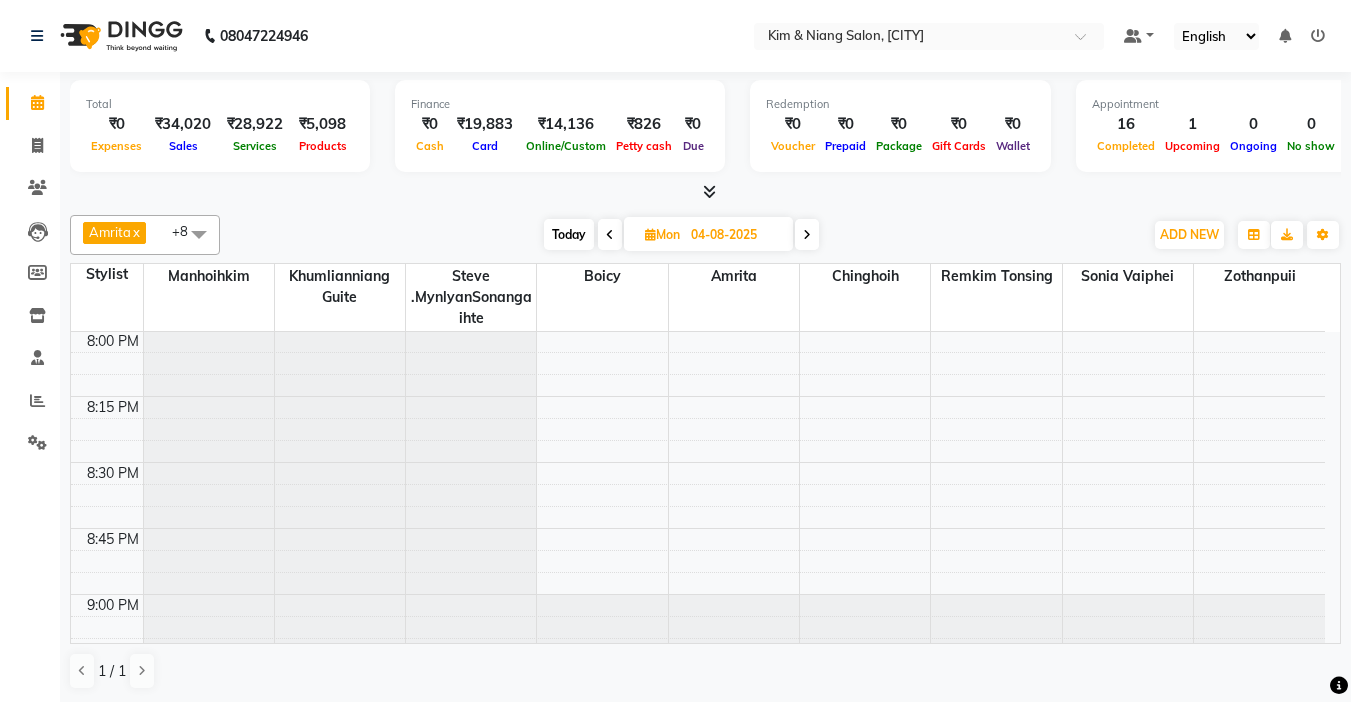 click at bounding box center (610, 235) 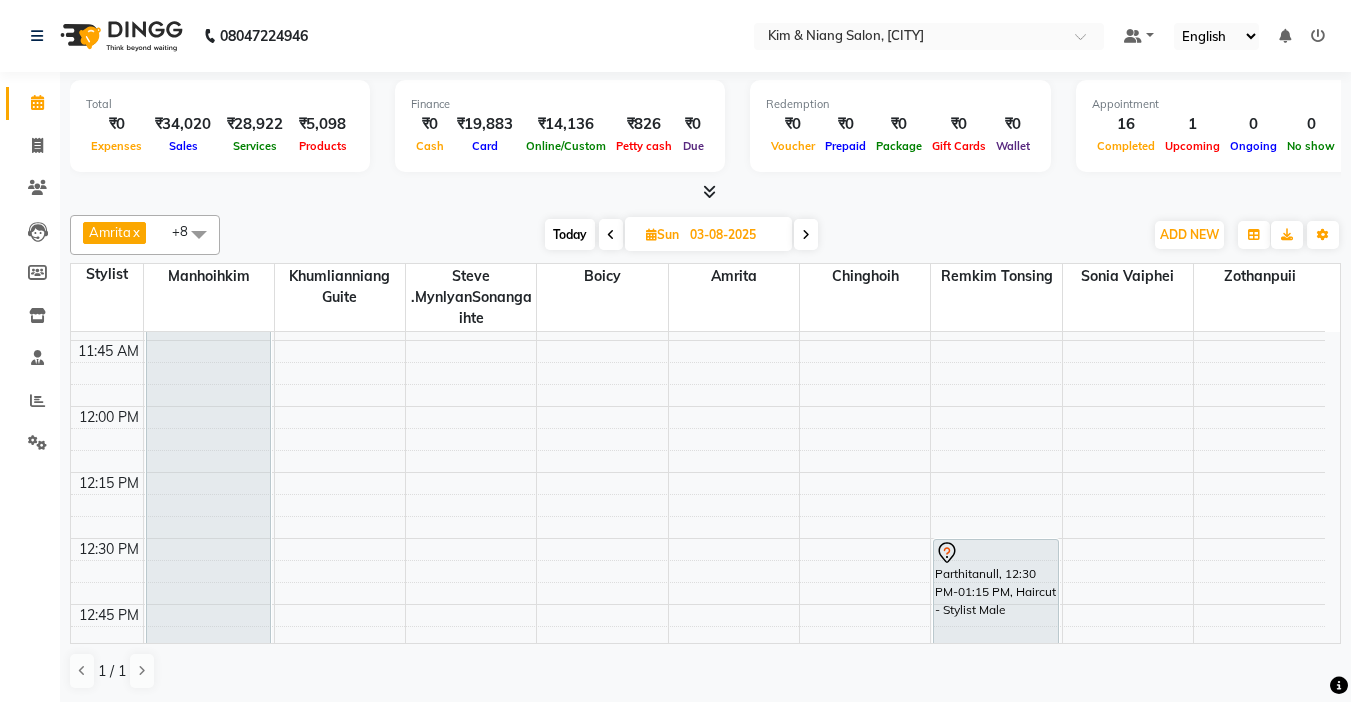 scroll, scrollTop: 500, scrollLeft: 0, axis: vertical 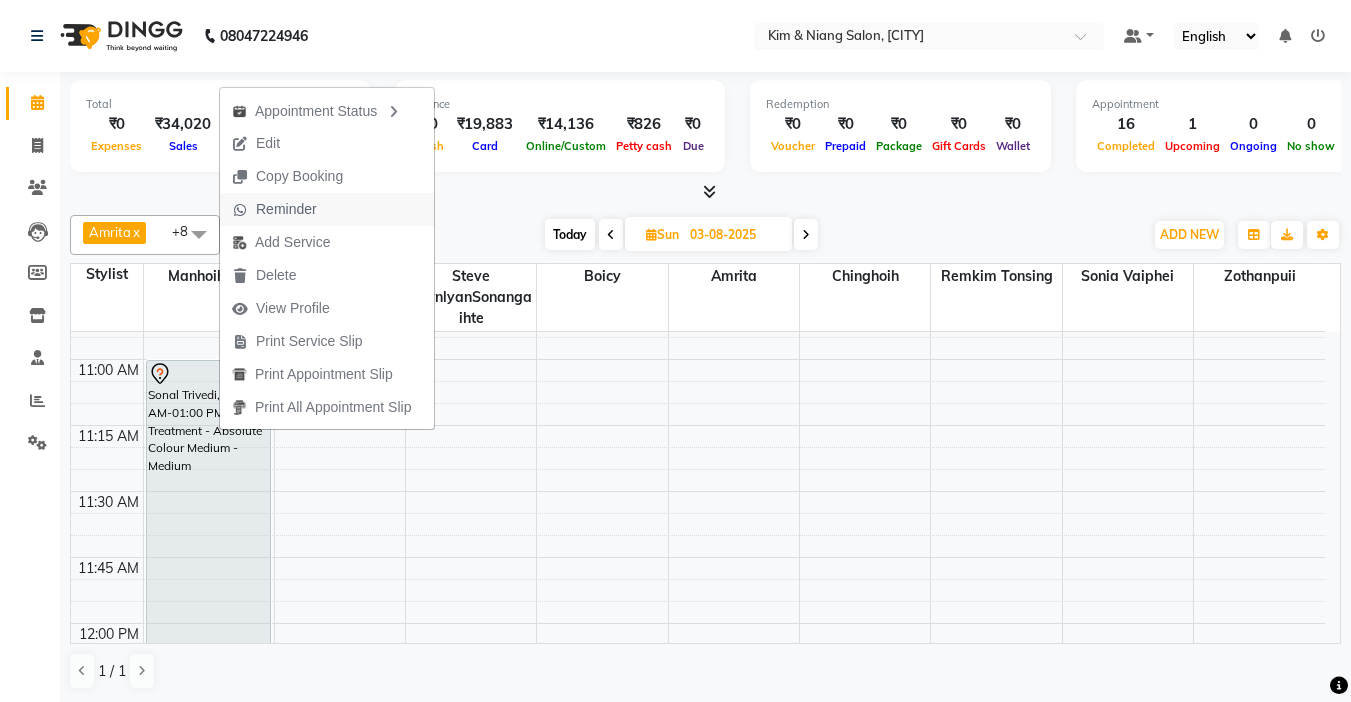 click on "Reminder" at bounding box center [286, 209] 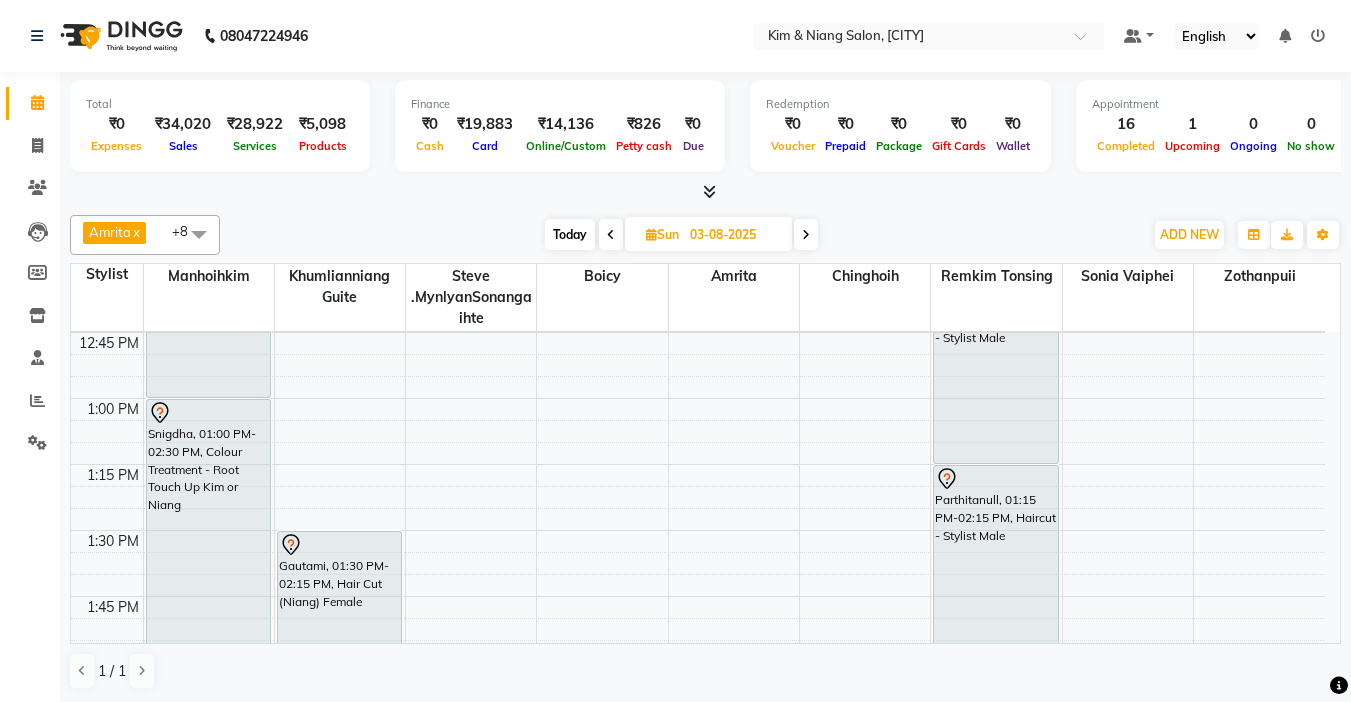 scroll, scrollTop: 1000, scrollLeft: 0, axis: vertical 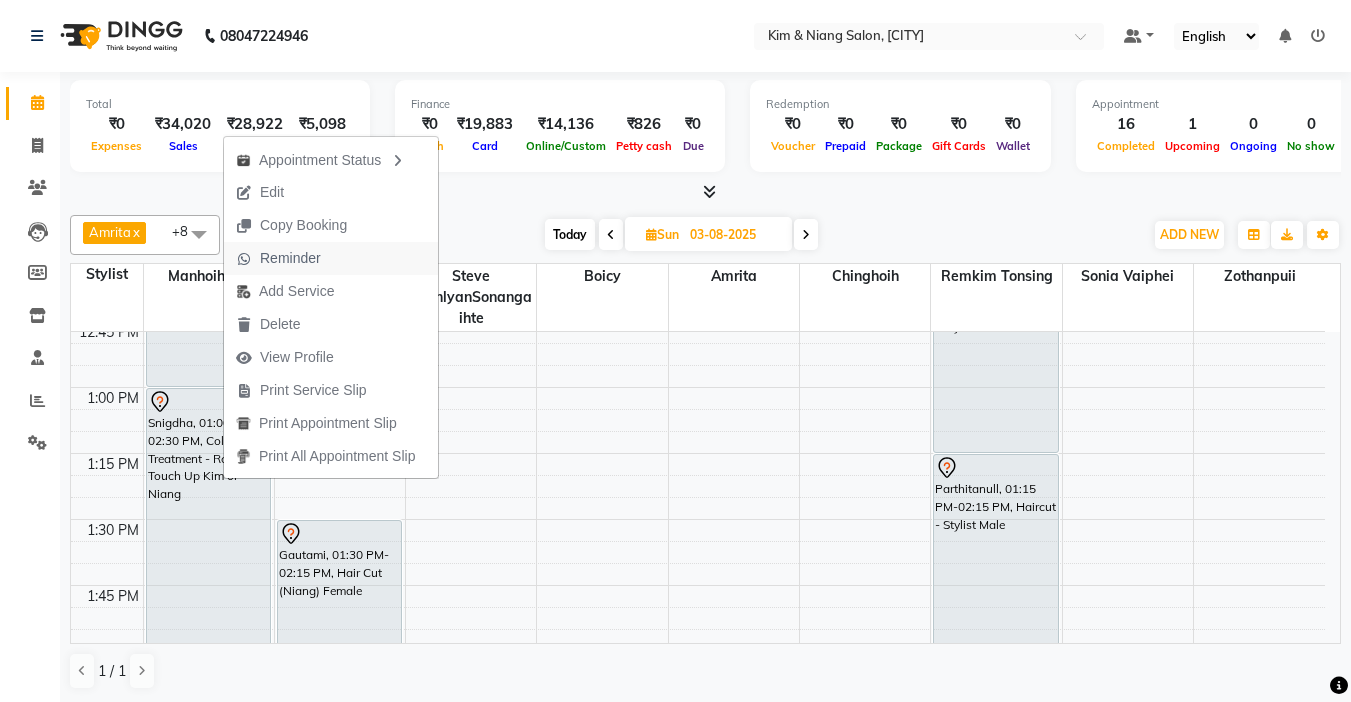 click on "Reminder" at bounding box center (290, 258) 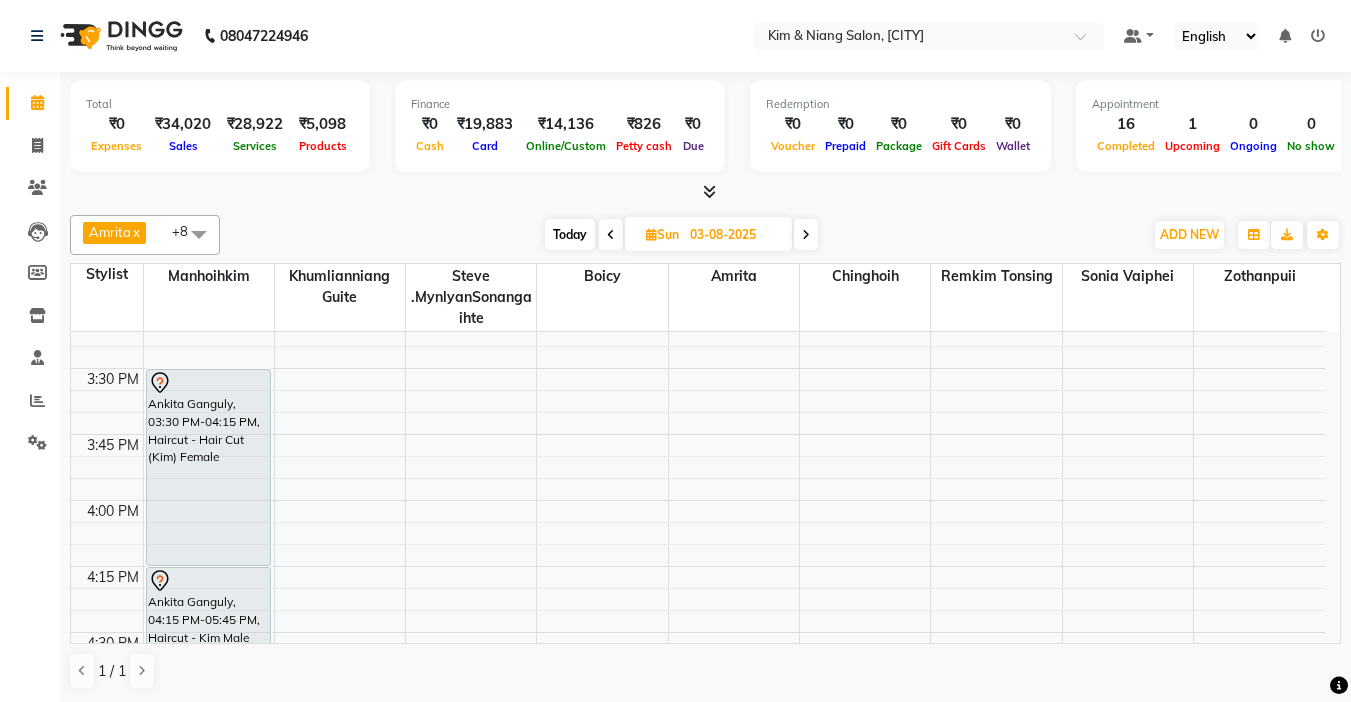 scroll, scrollTop: 1700, scrollLeft: 0, axis: vertical 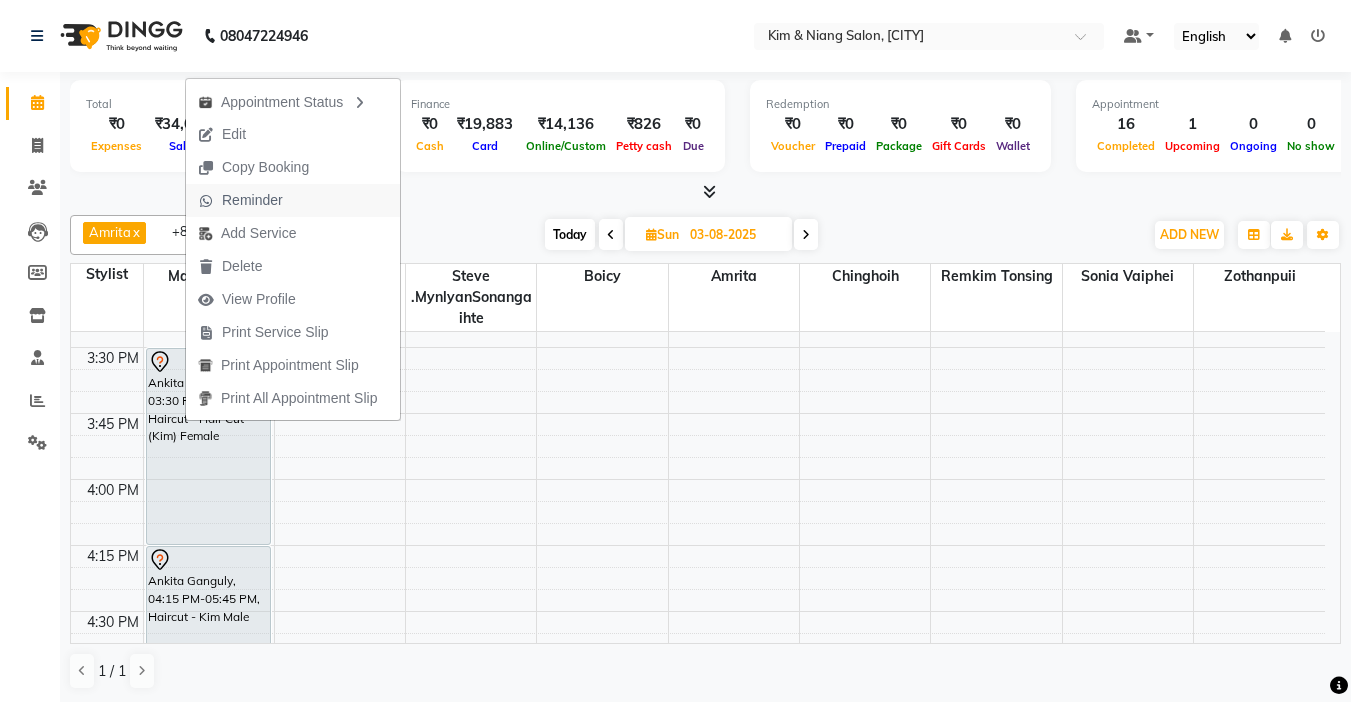 click on "Reminder" at bounding box center [252, 200] 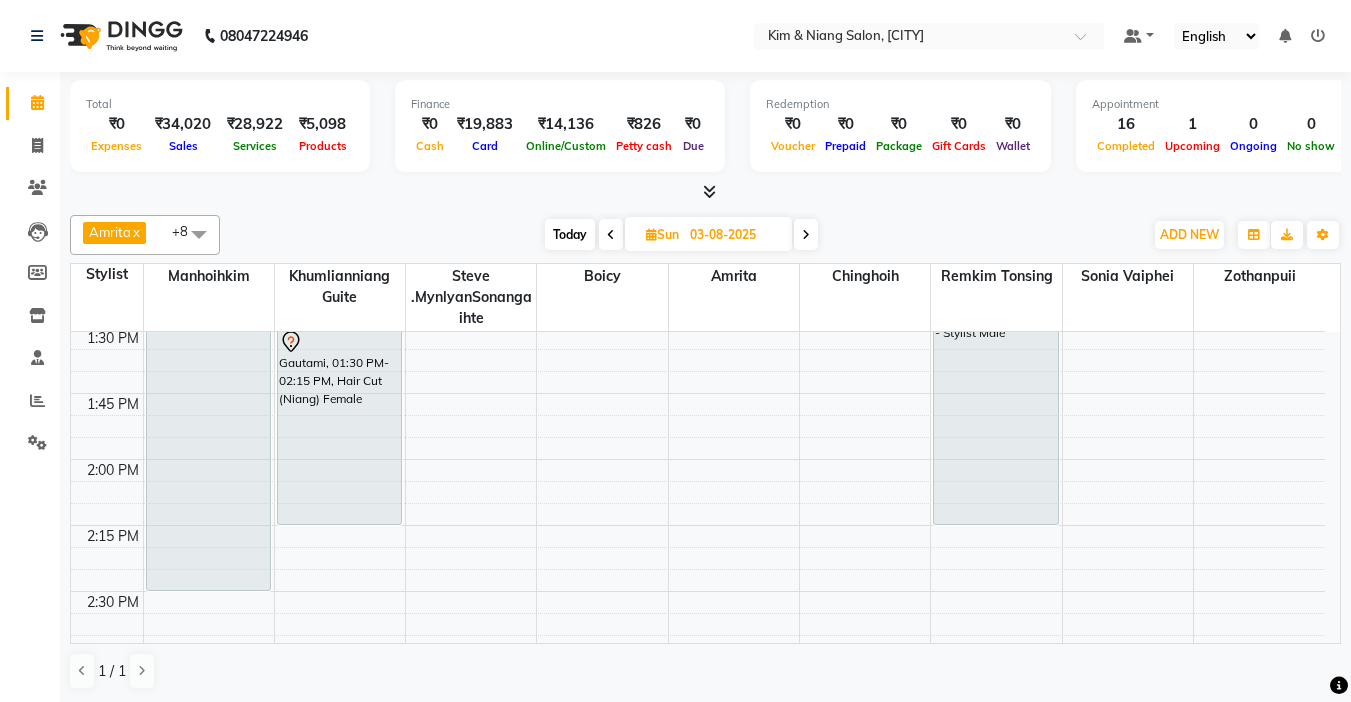 scroll, scrollTop: 1200, scrollLeft: 0, axis: vertical 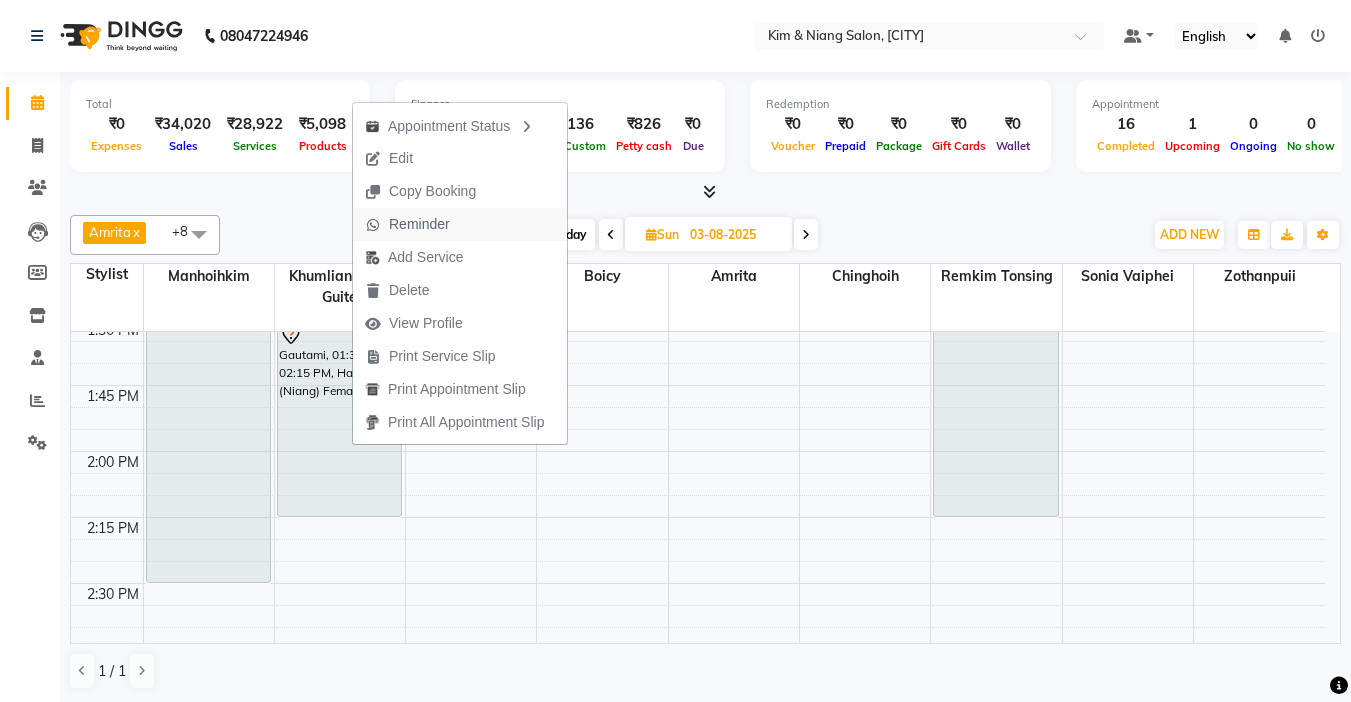 click on "Reminder" at bounding box center (419, 224) 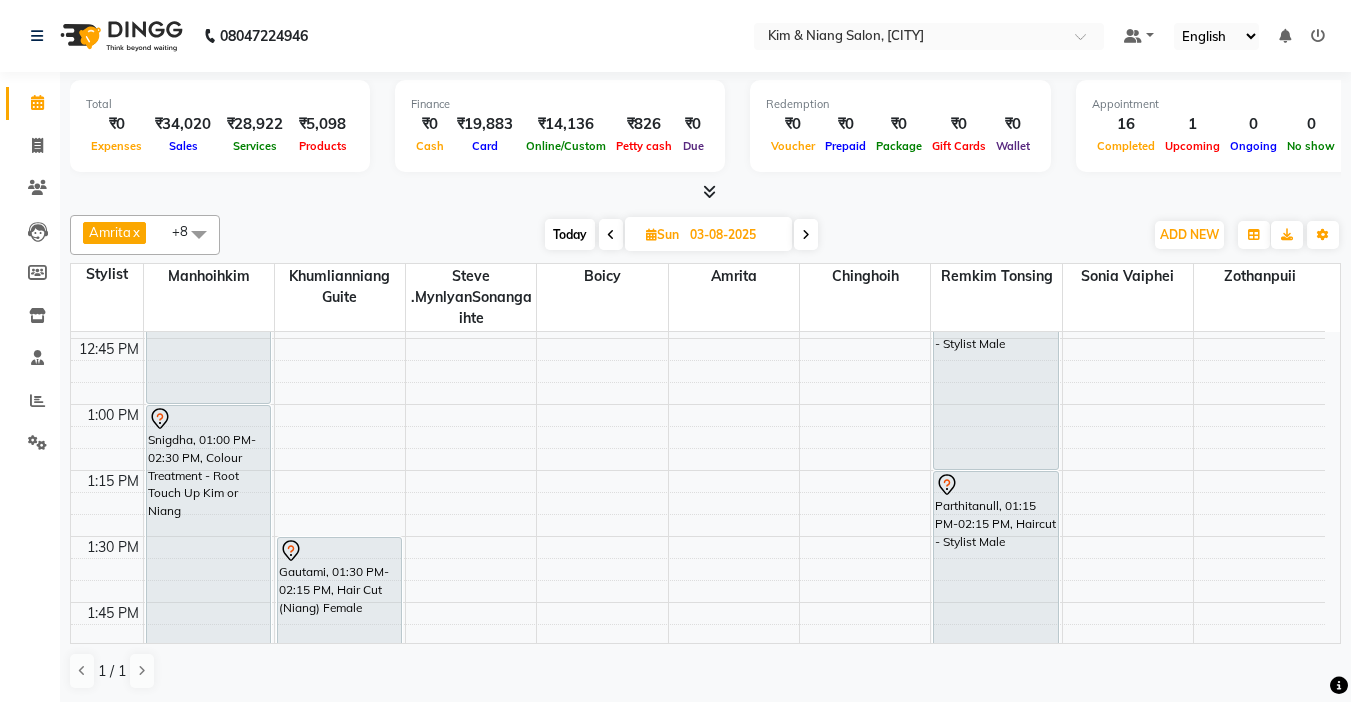 scroll, scrollTop: 900, scrollLeft: 0, axis: vertical 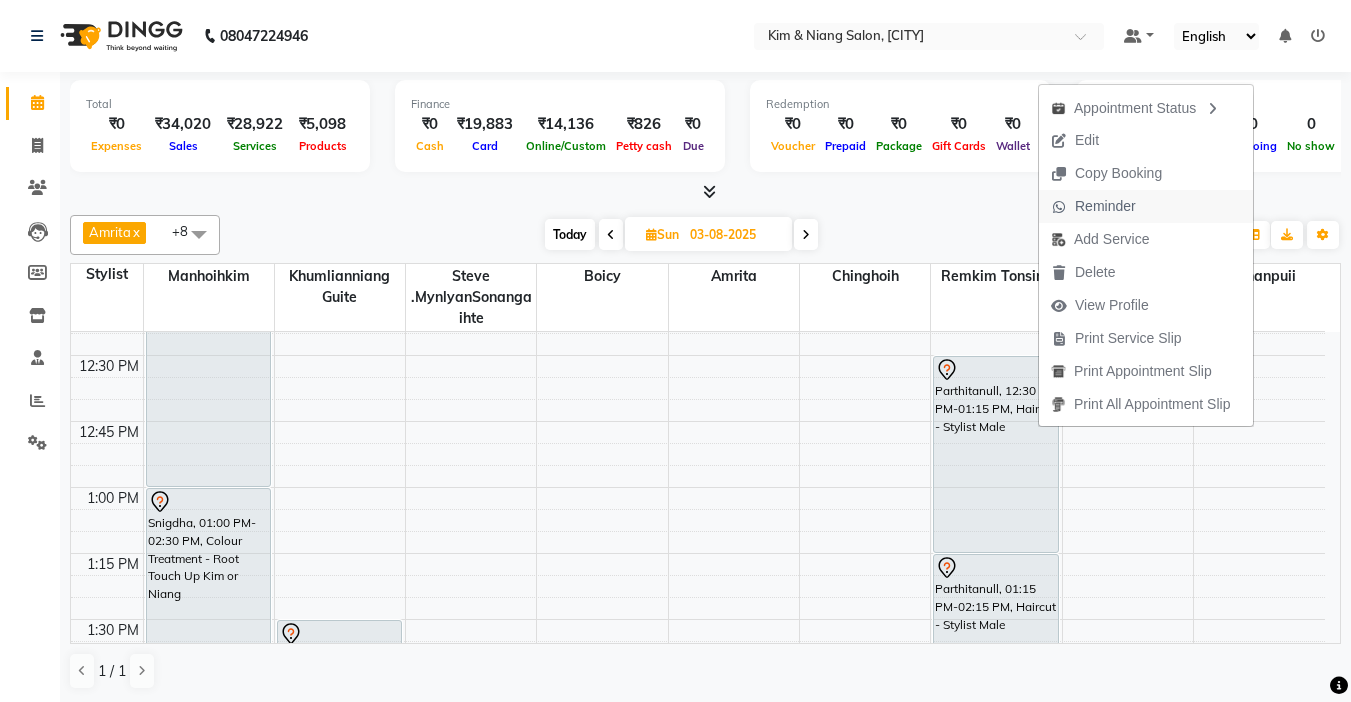 click on "Reminder" at bounding box center (1105, 206) 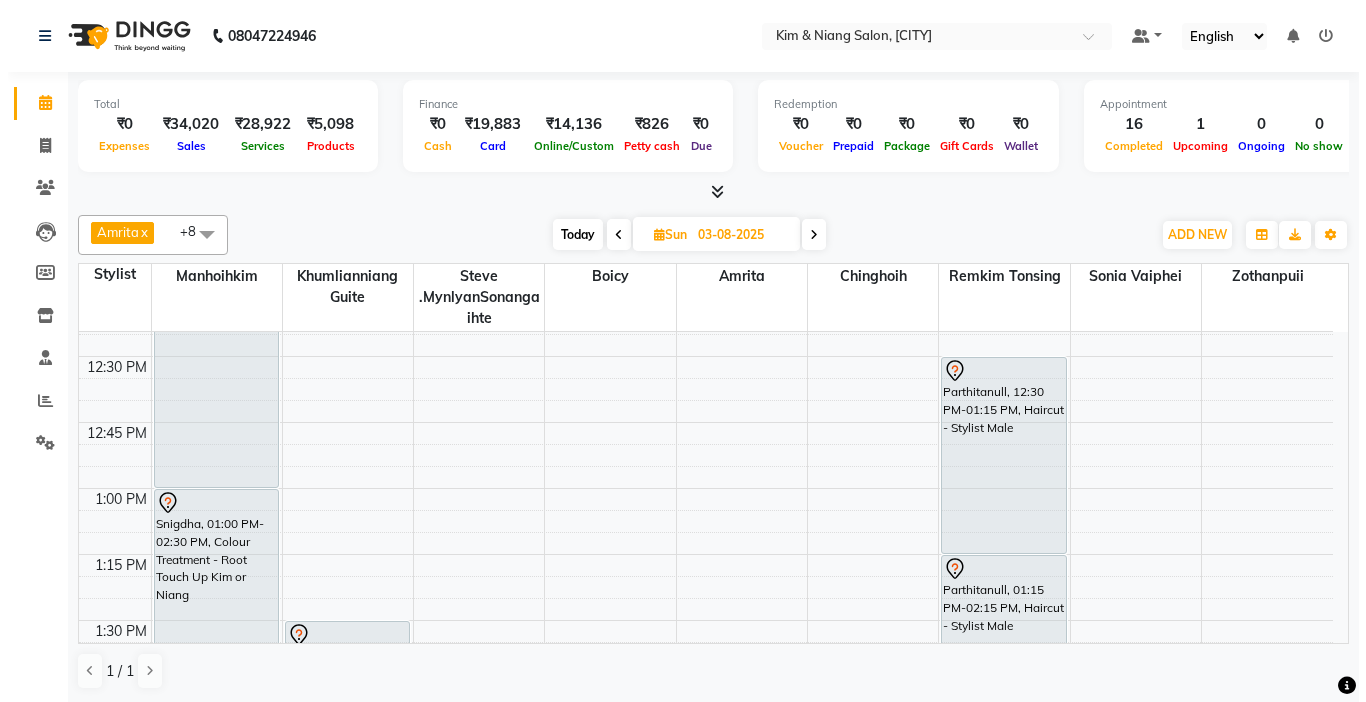 scroll, scrollTop: 900, scrollLeft: 0, axis: vertical 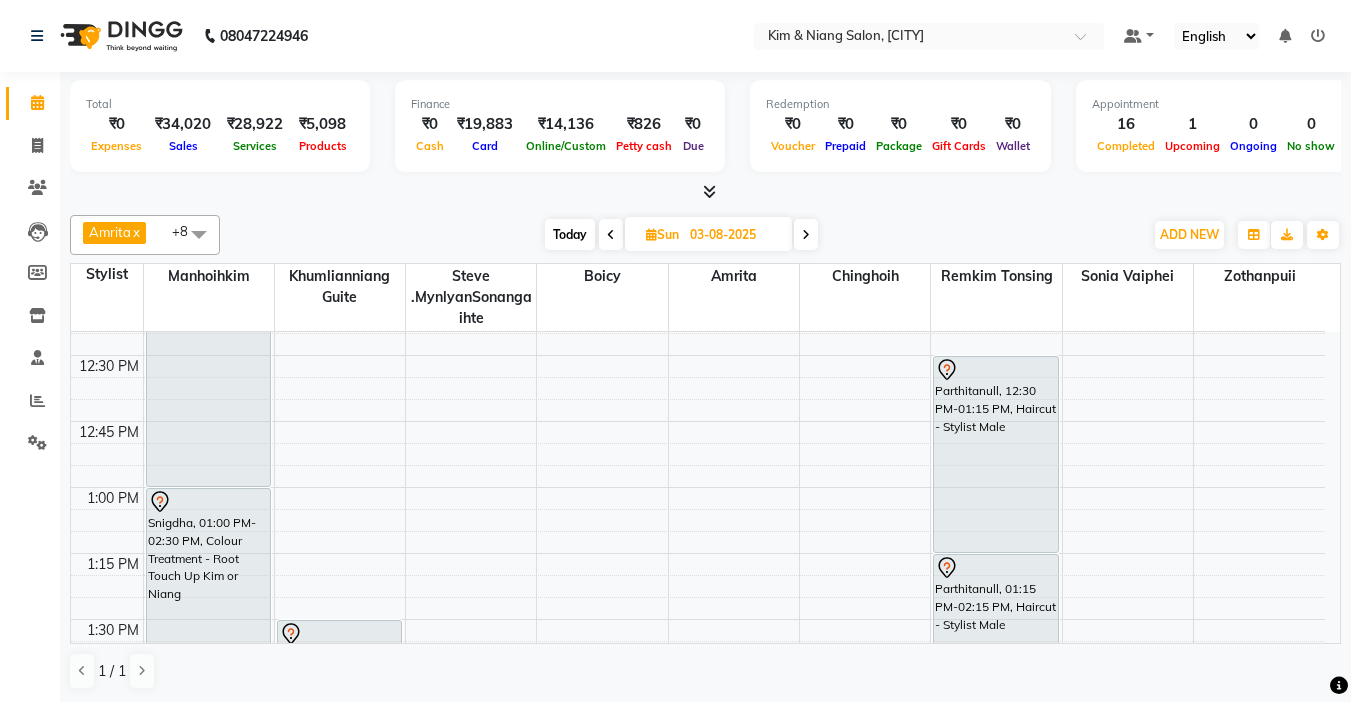 click at bounding box center [1318, 36] 